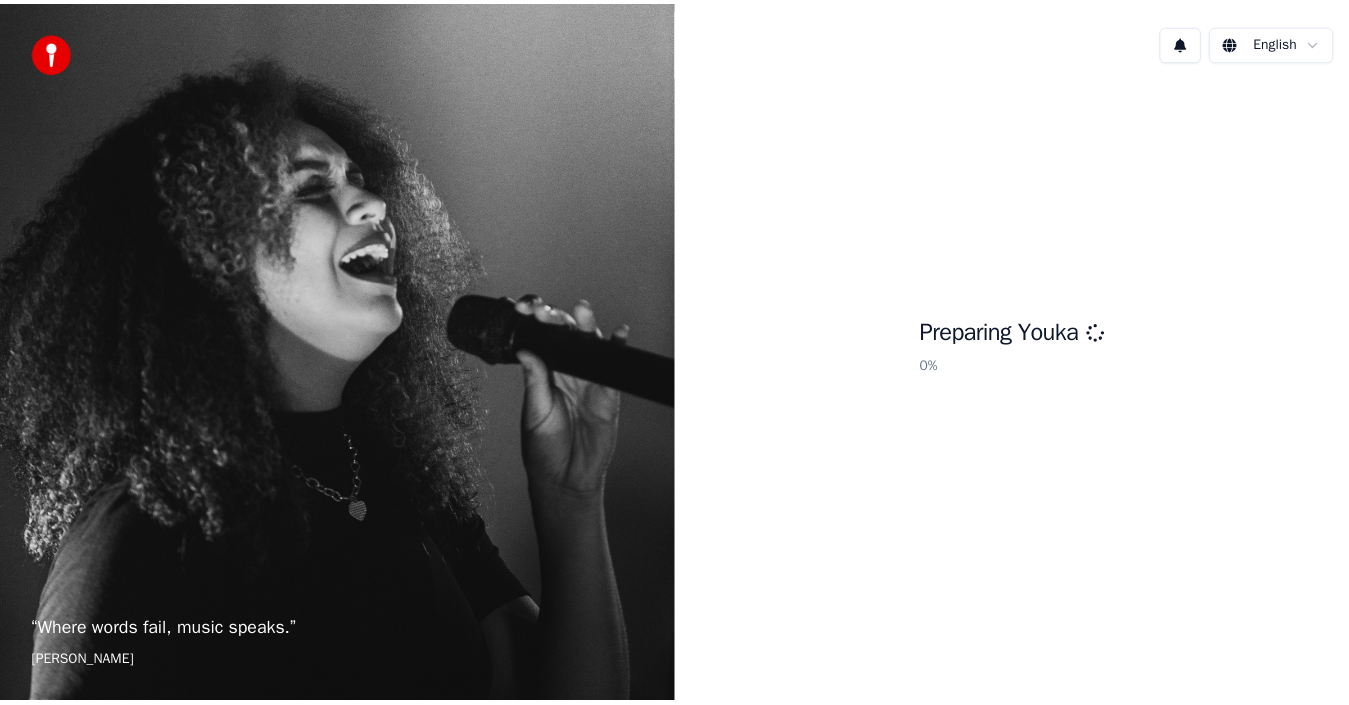 scroll, scrollTop: 0, scrollLeft: 0, axis: both 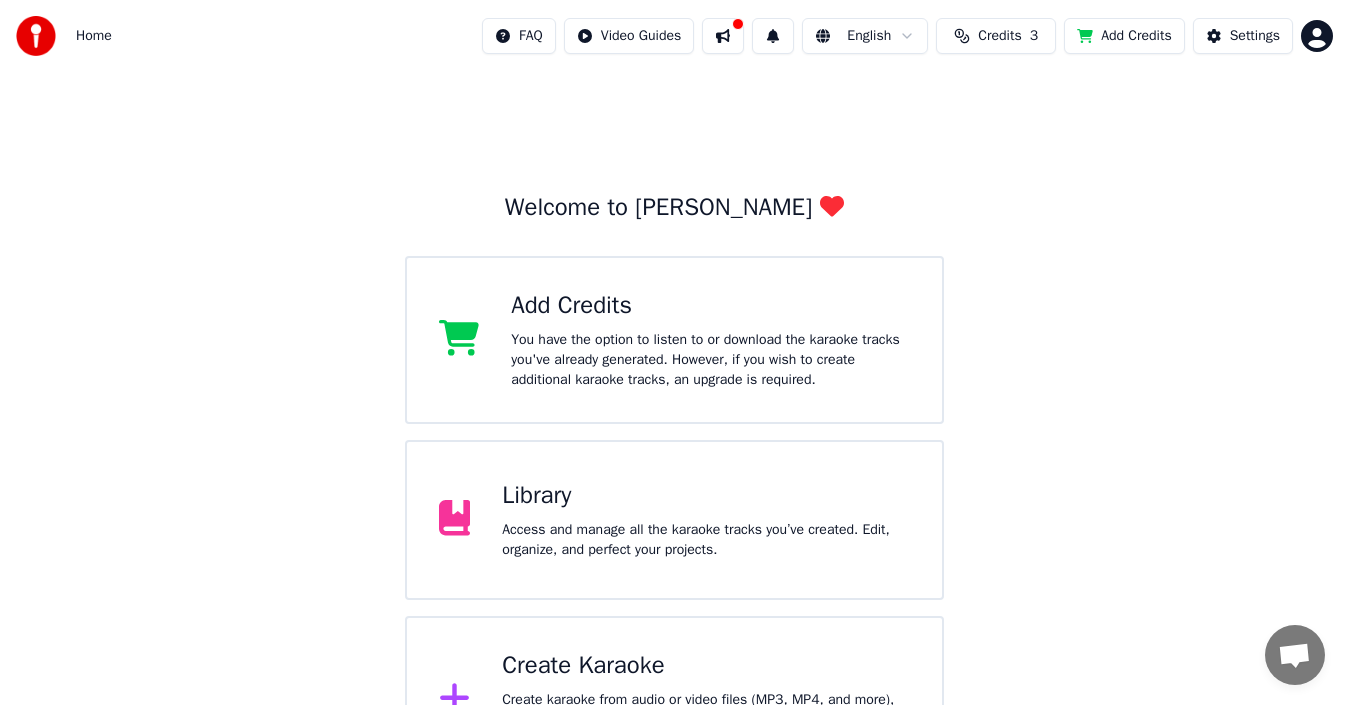click on "Library" at bounding box center [706, 496] 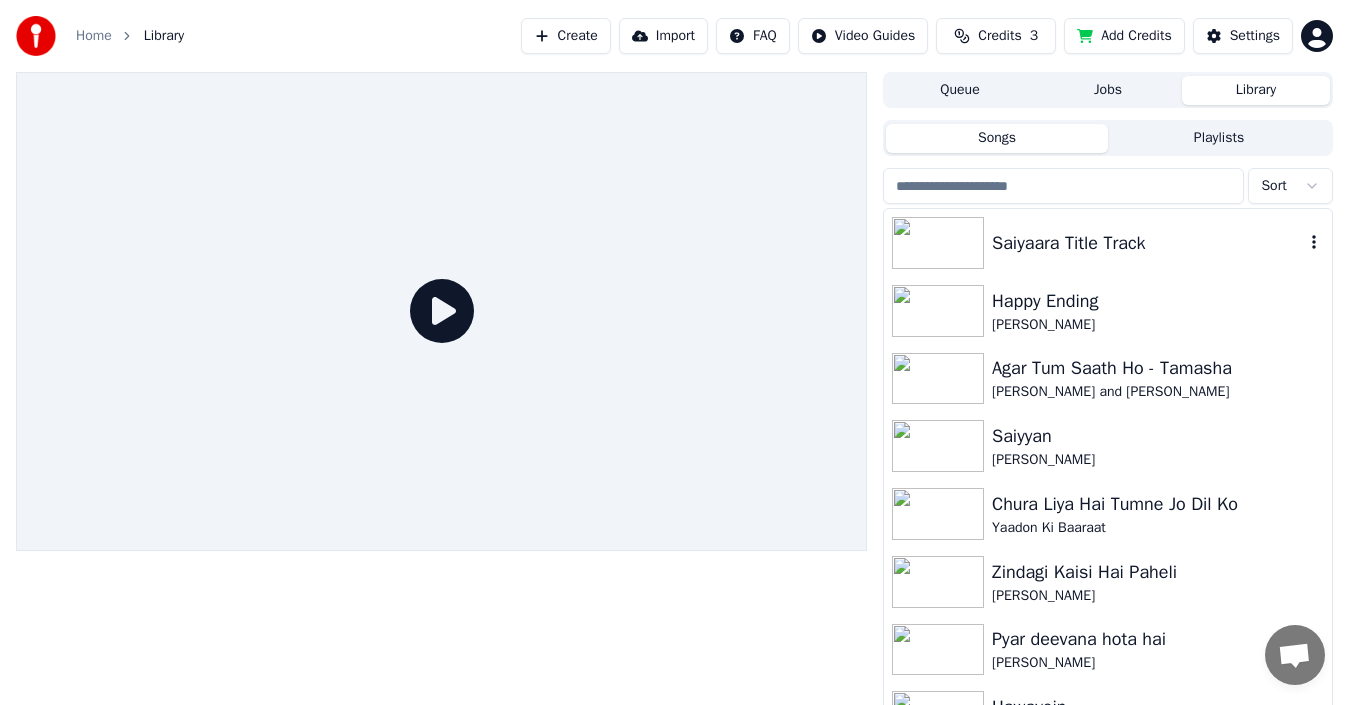 click on "Saiyaara Title Track" at bounding box center (1148, 243) 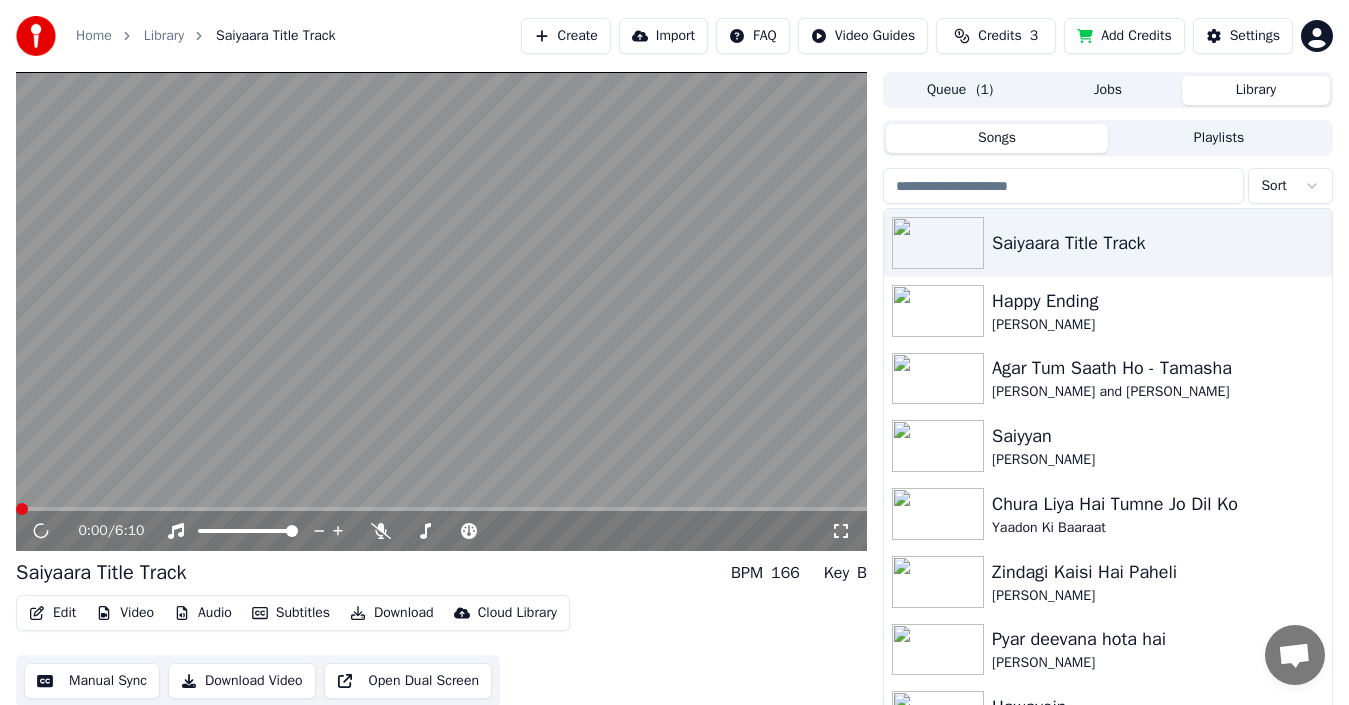 click on "Manual Sync" at bounding box center [92, 681] 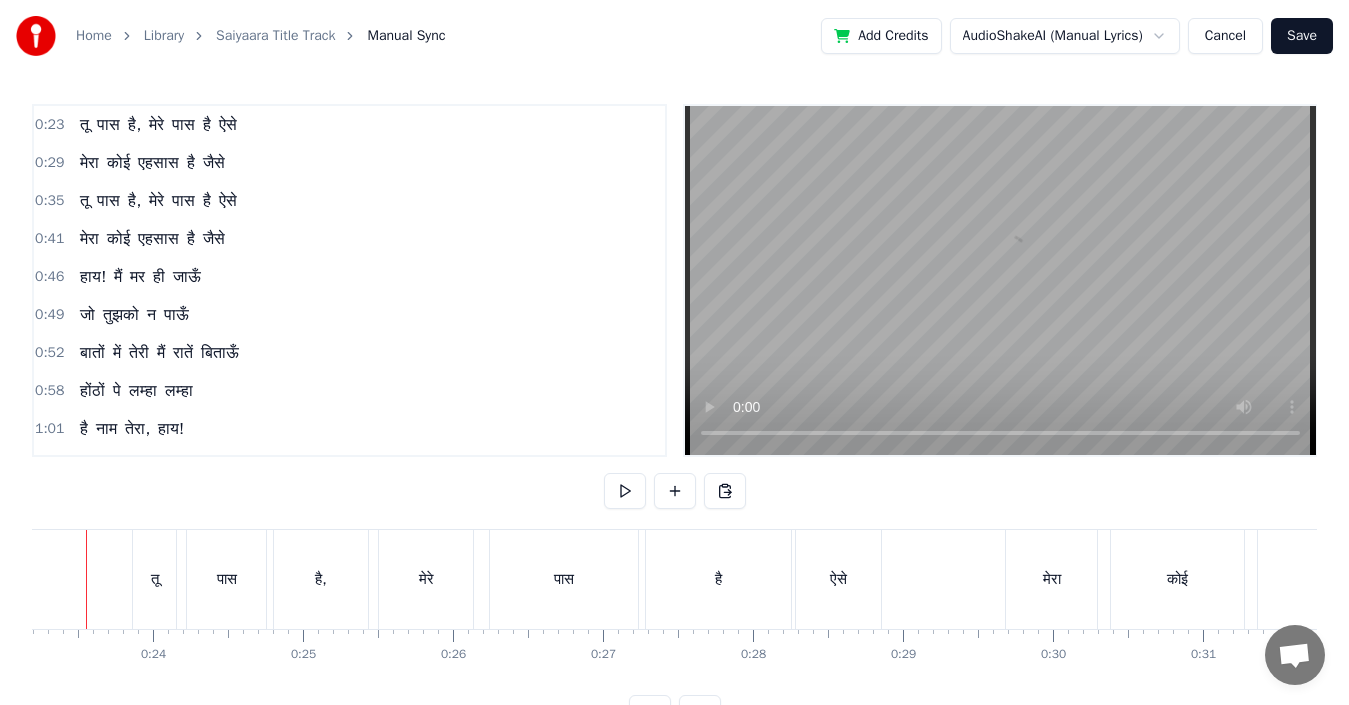 scroll, scrollTop: 0, scrollLeft: 3433, axis: horizontal 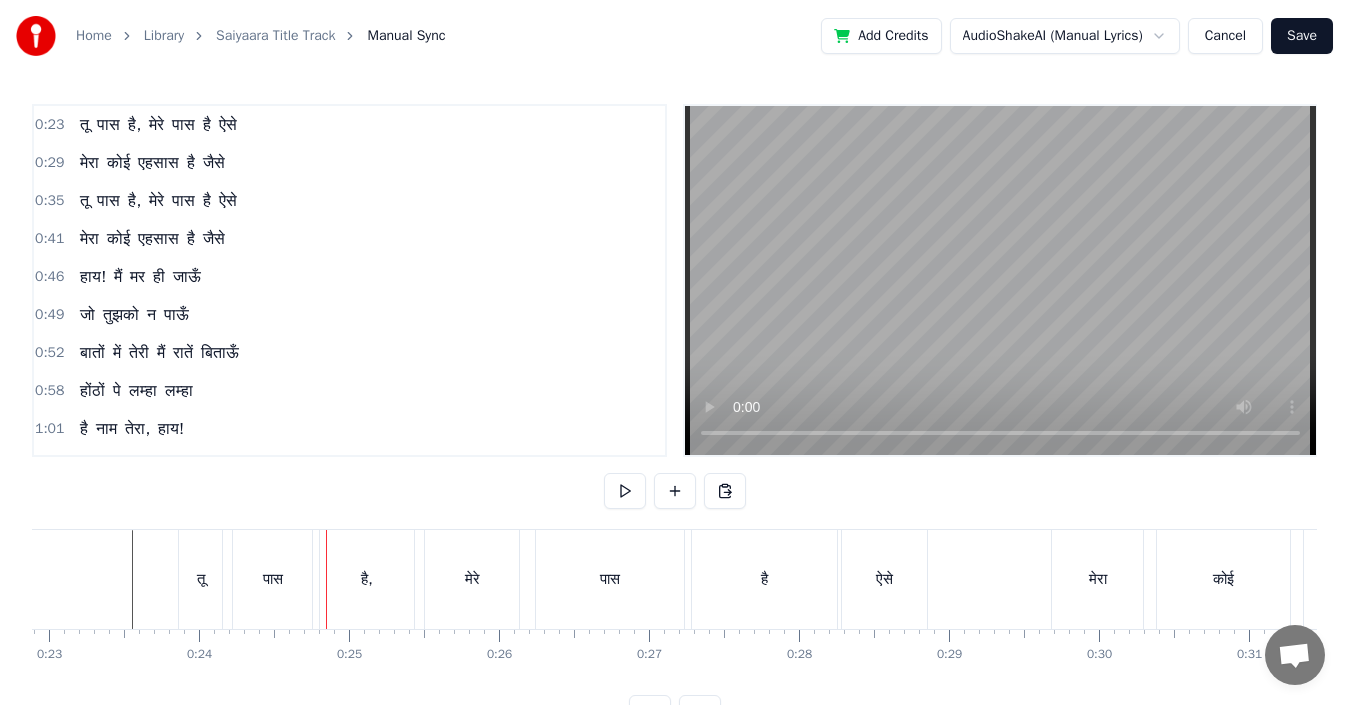 click on "Cancel" at bounding box center [1225, 36] 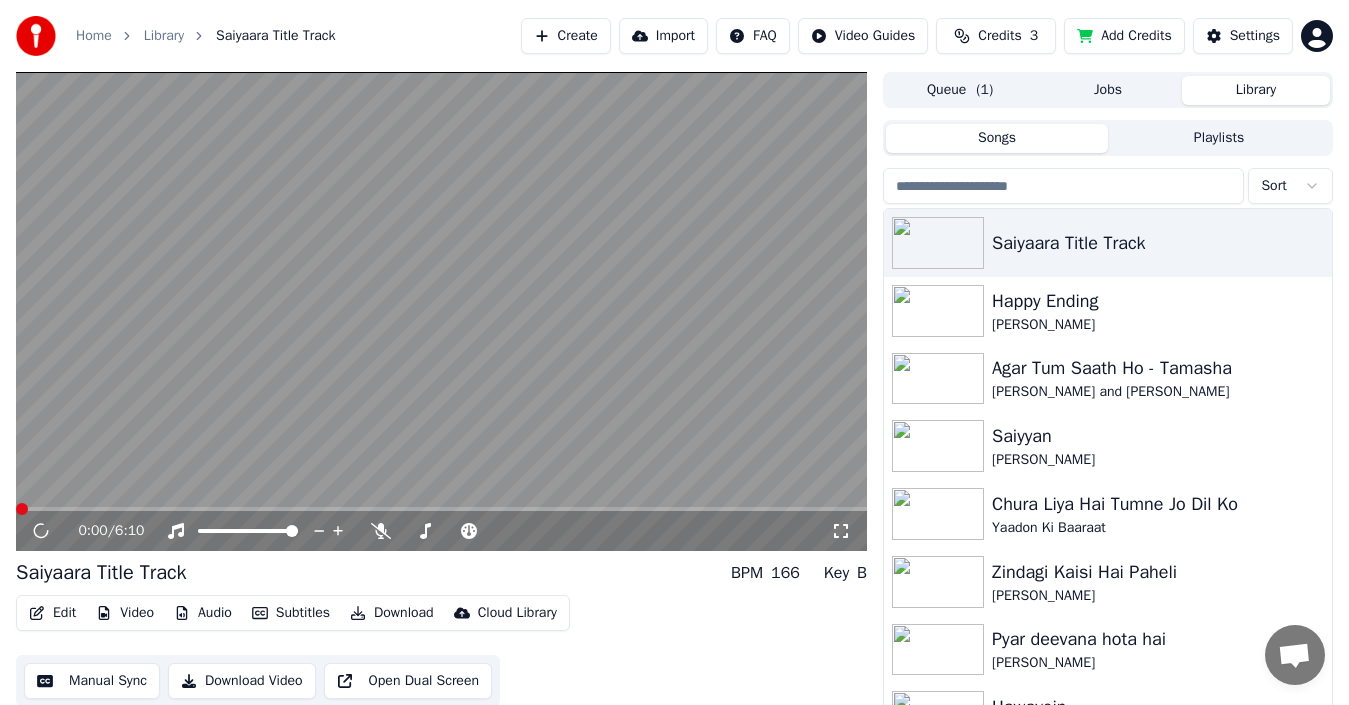 click at bounding box center [441, 311] 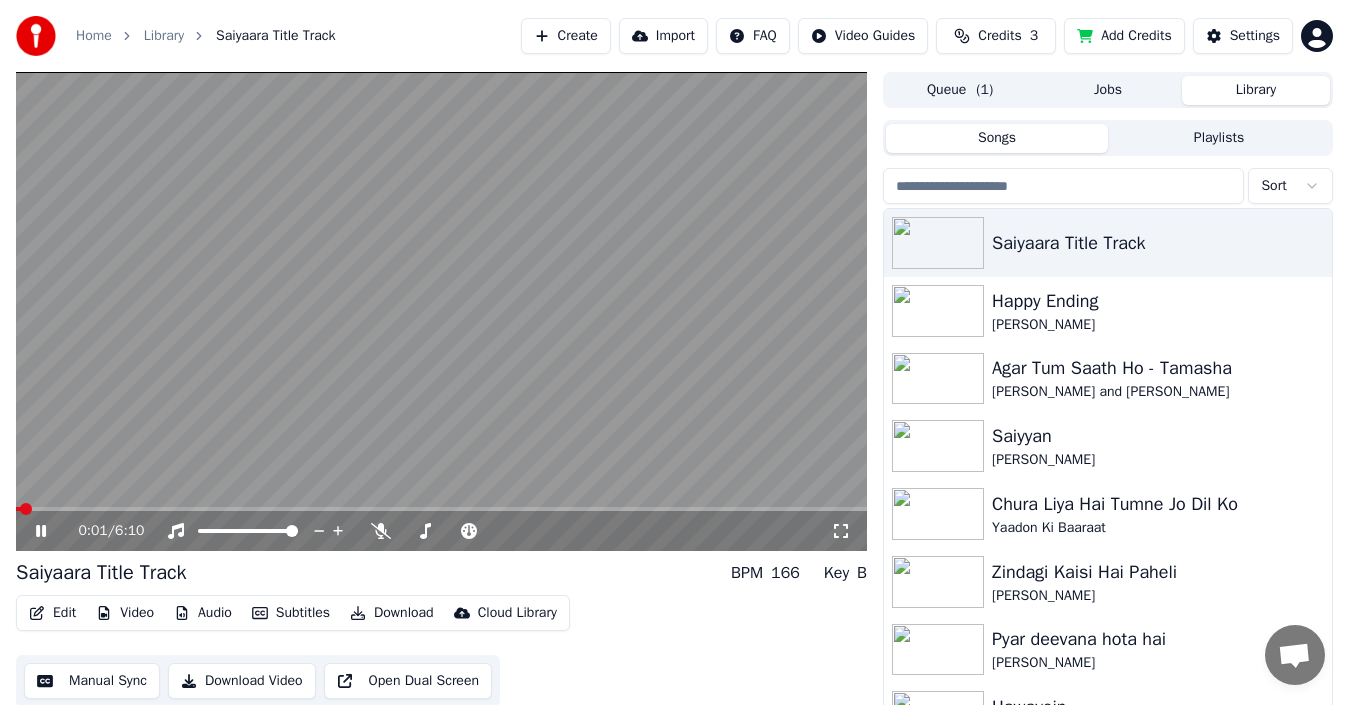 click 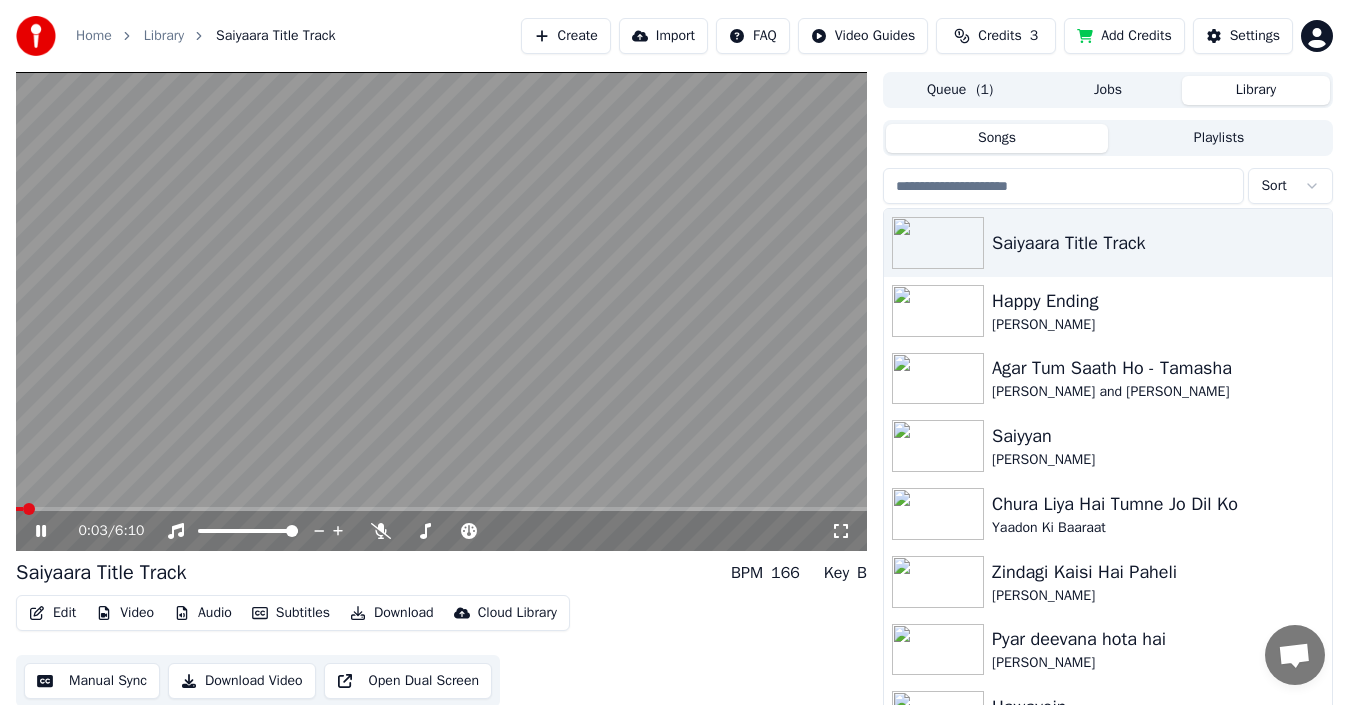 click 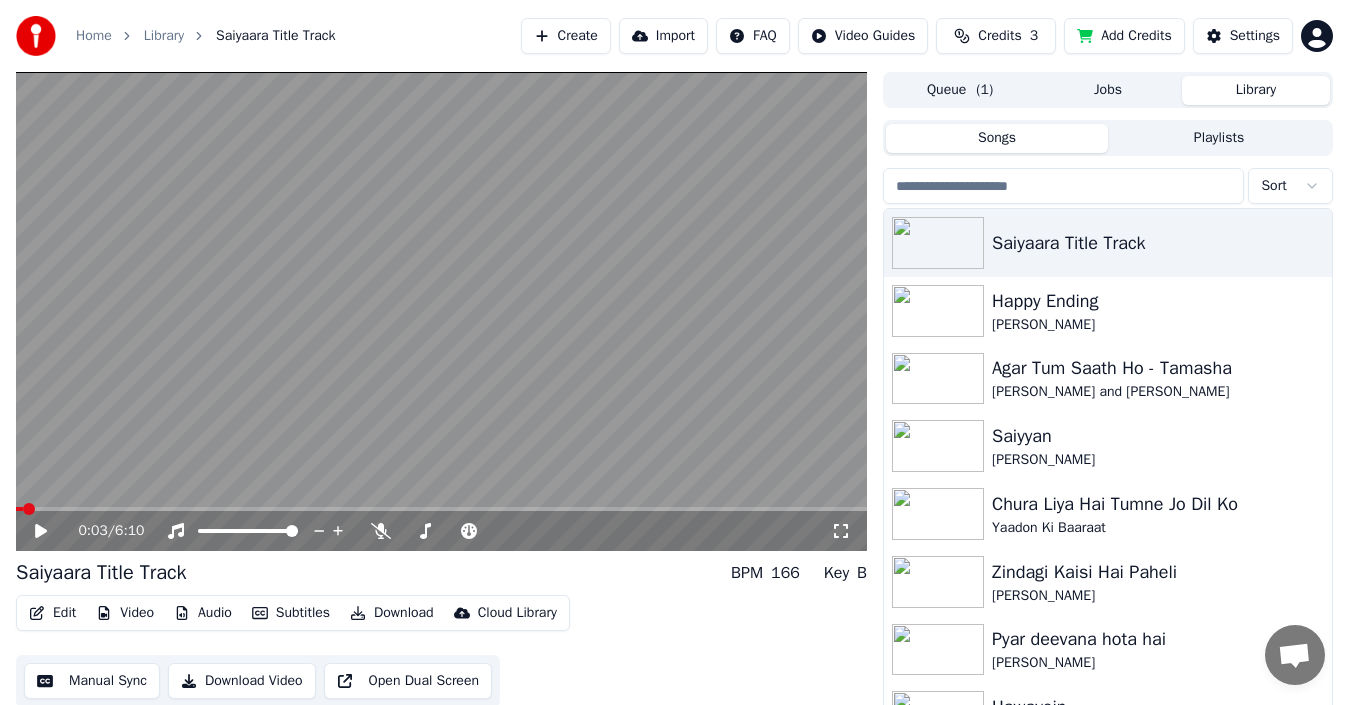click on "Manual Sync" at bounding box center [92, 681] 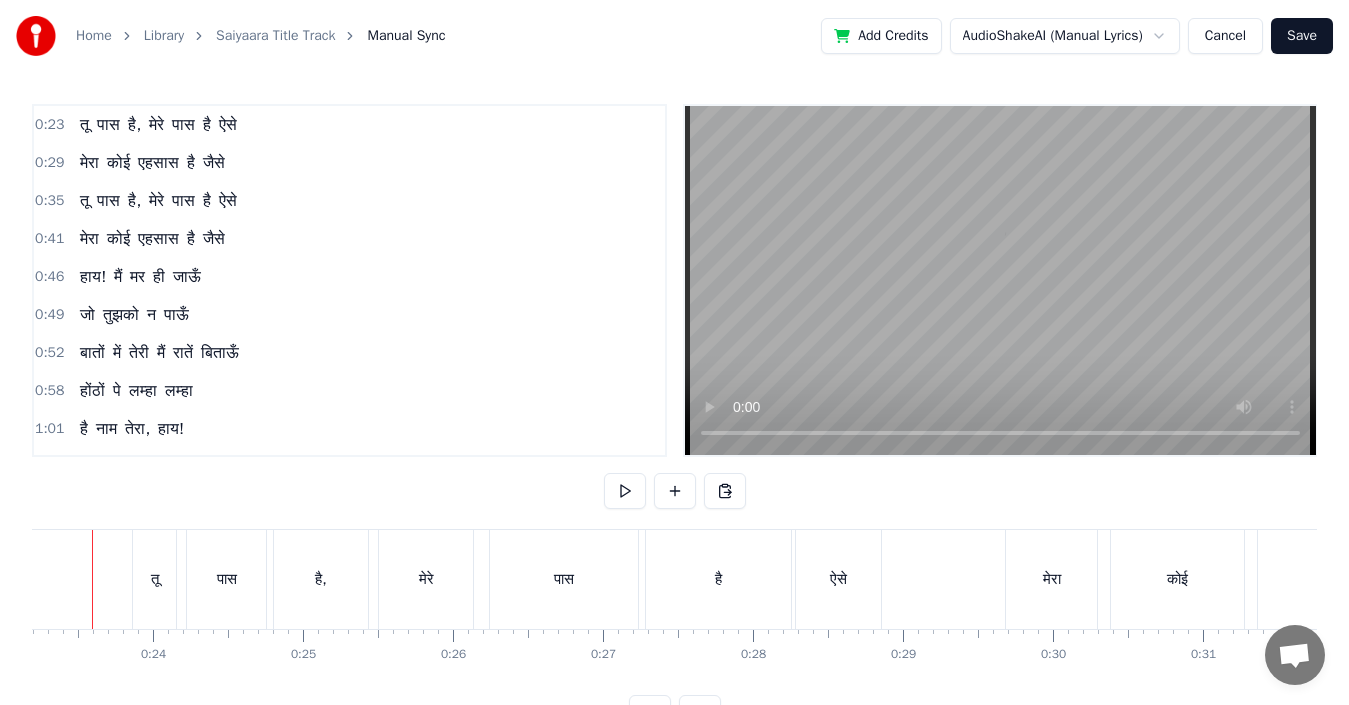 scroll, scrollTop: 0, scrollLeft: 3439, axis: horizontal 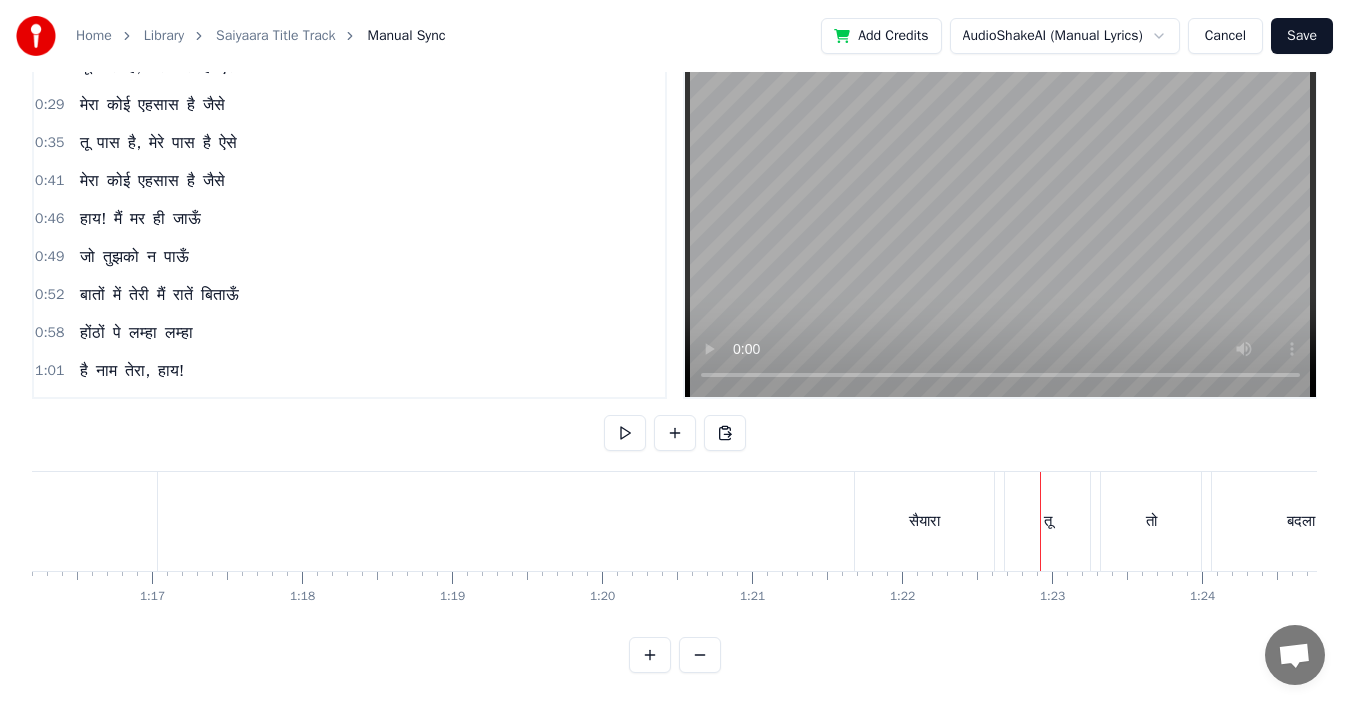 click on "पुकारूँ" at bounding box center [-481, 521] 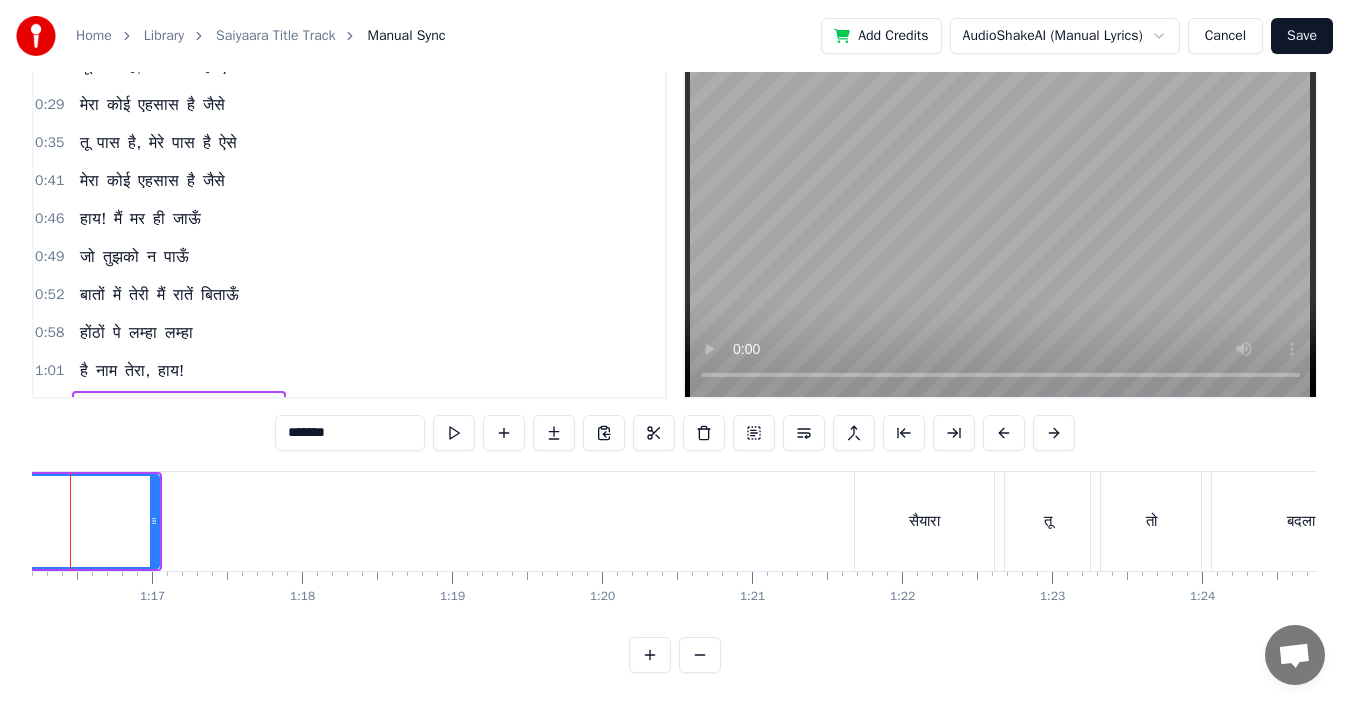 scroll, scrollTop: 0, scrollLeft: 0, axis: both 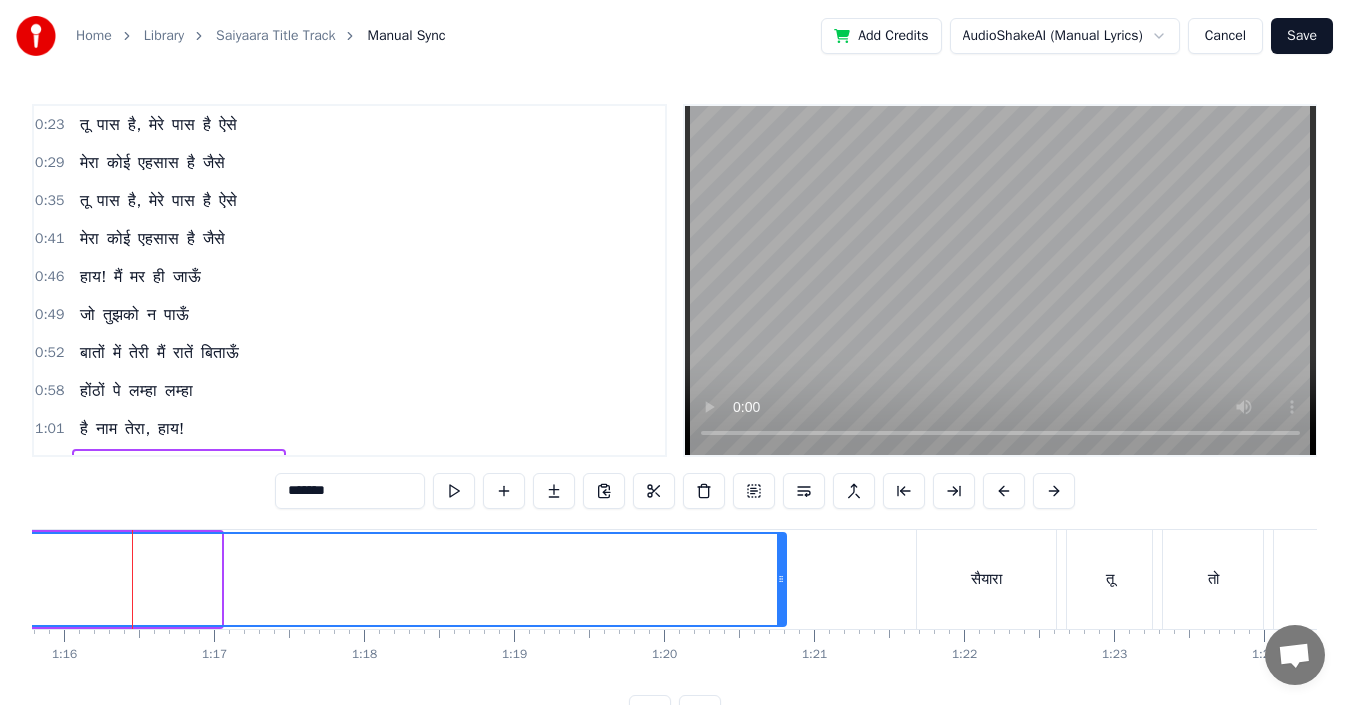 drag, startPoint x: 215, startPoint y: 577, endPoint x: 780, endPoint y: 534, distance: 566.6339 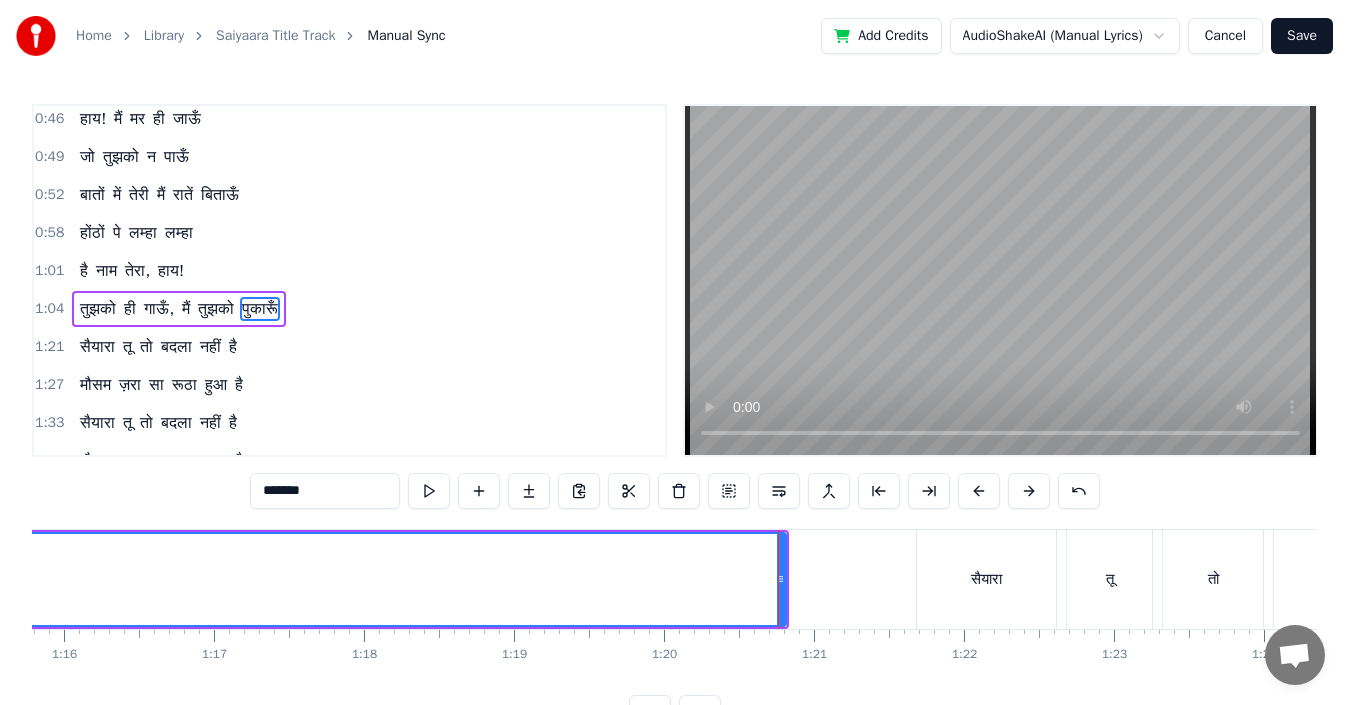 scroll, scrollTop: 186, scrollLeft: 0, axis: vertical 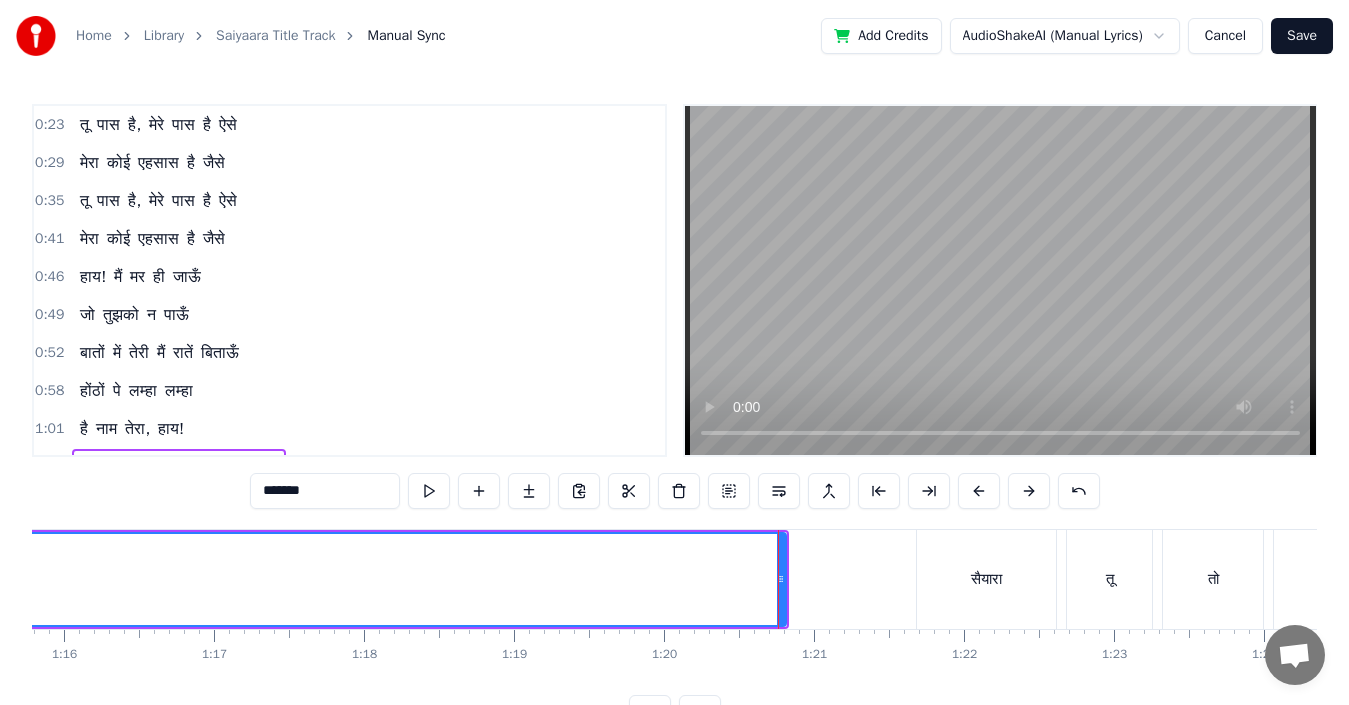 click on "तू" at bounding box center [84, 125] 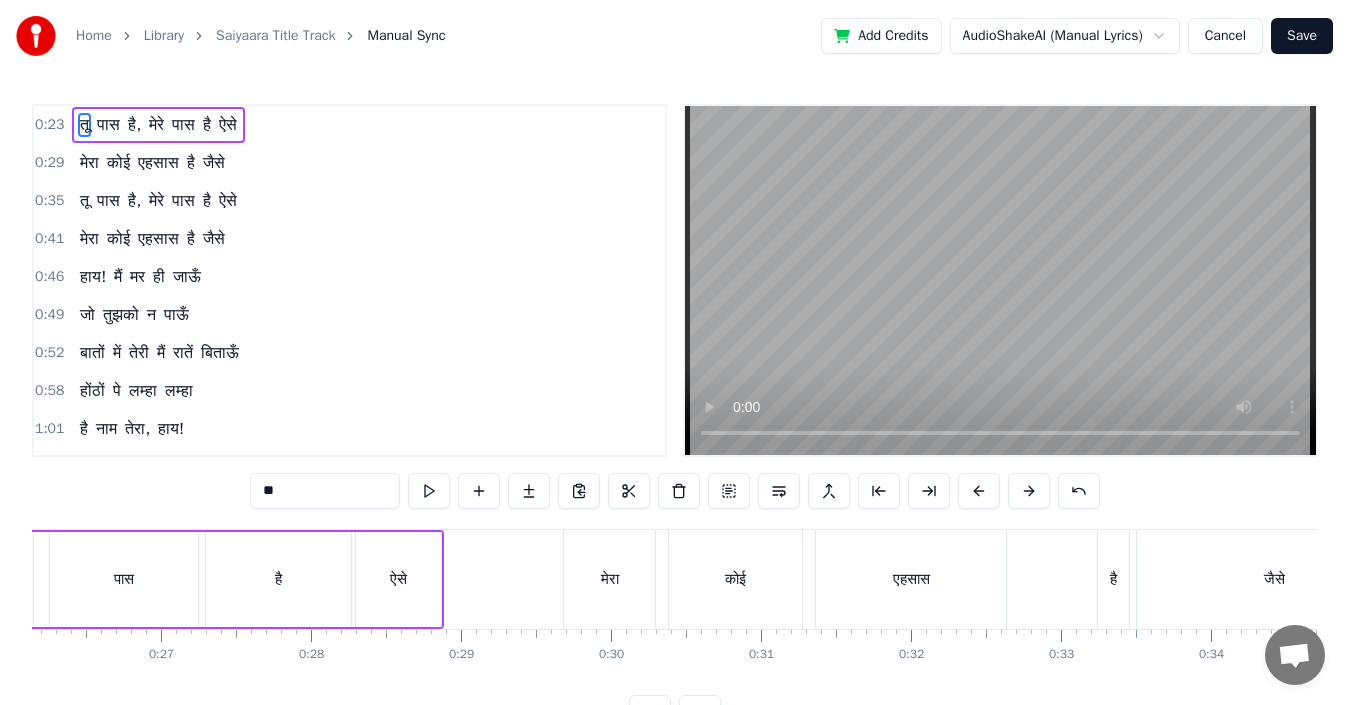 scroll, scrollTop: 0, scrollLeft: 3479, axis: horizontal 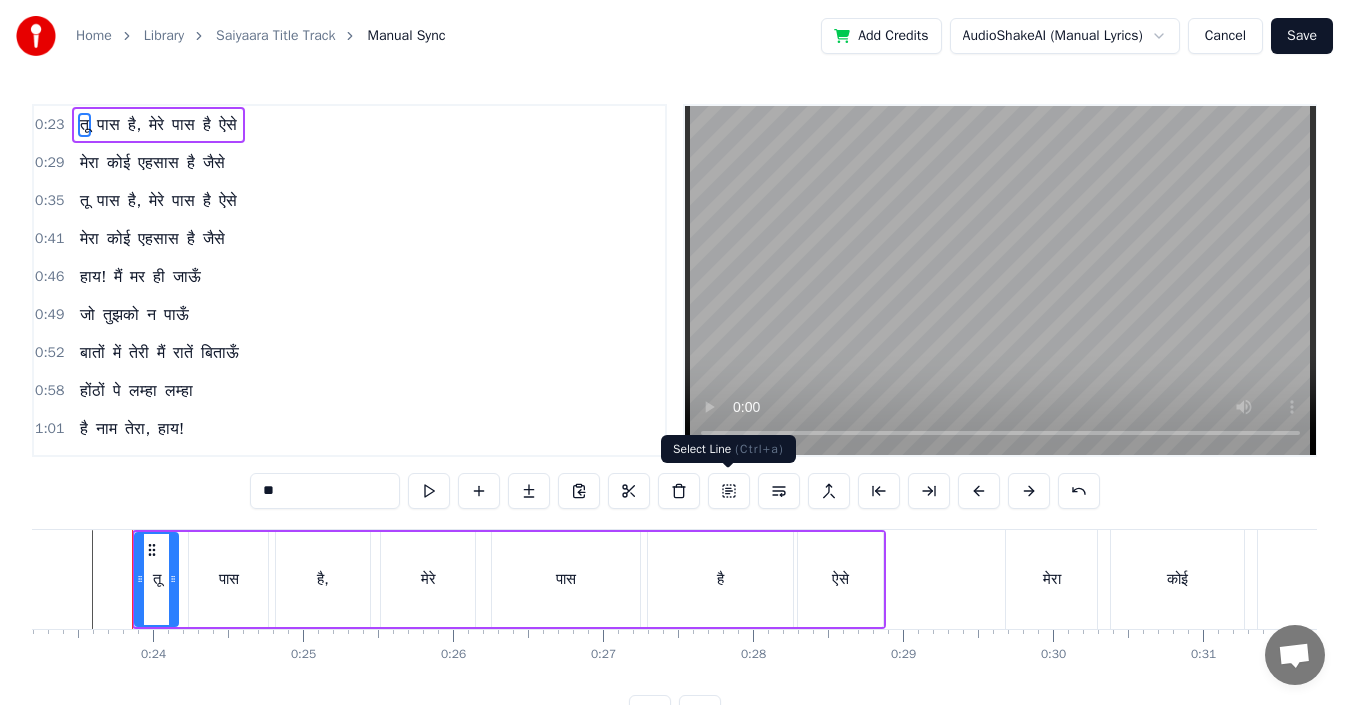 click at bounding box center (729, 491) 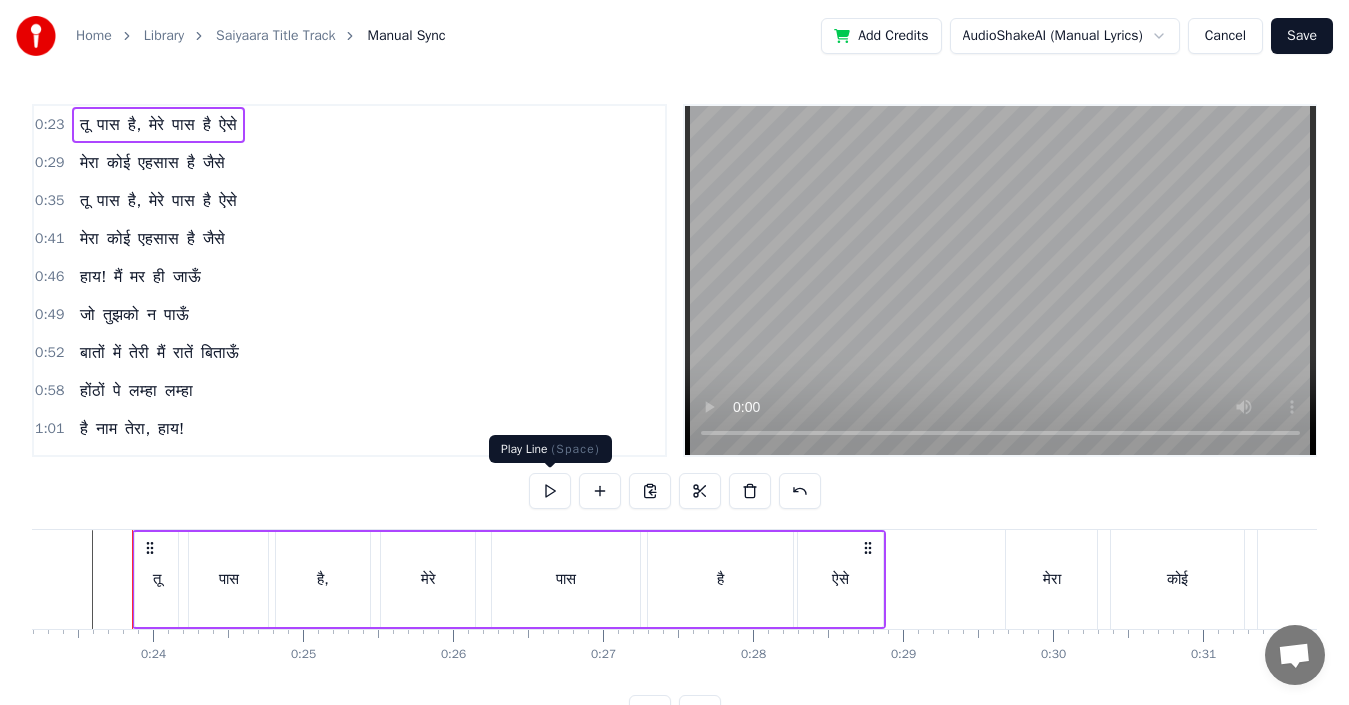 click at bounding box center (550, 491) 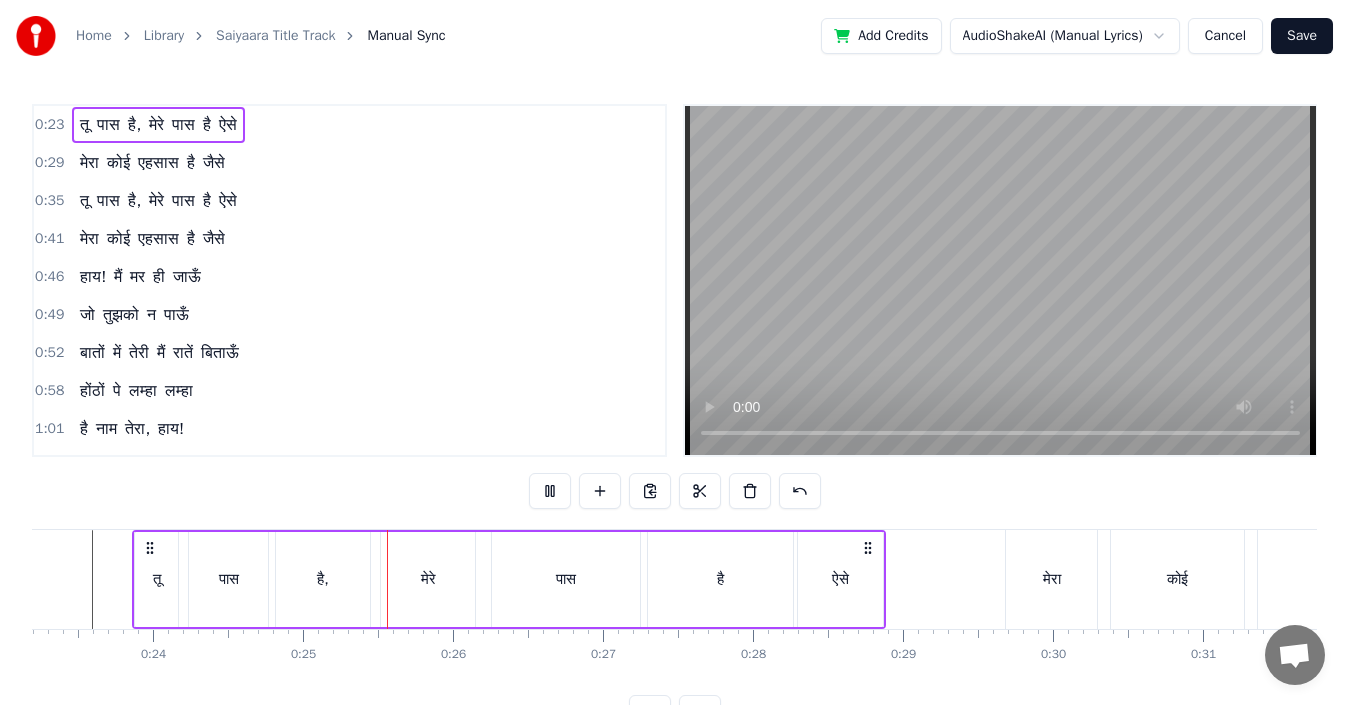 click at bounding box center [550, 491] 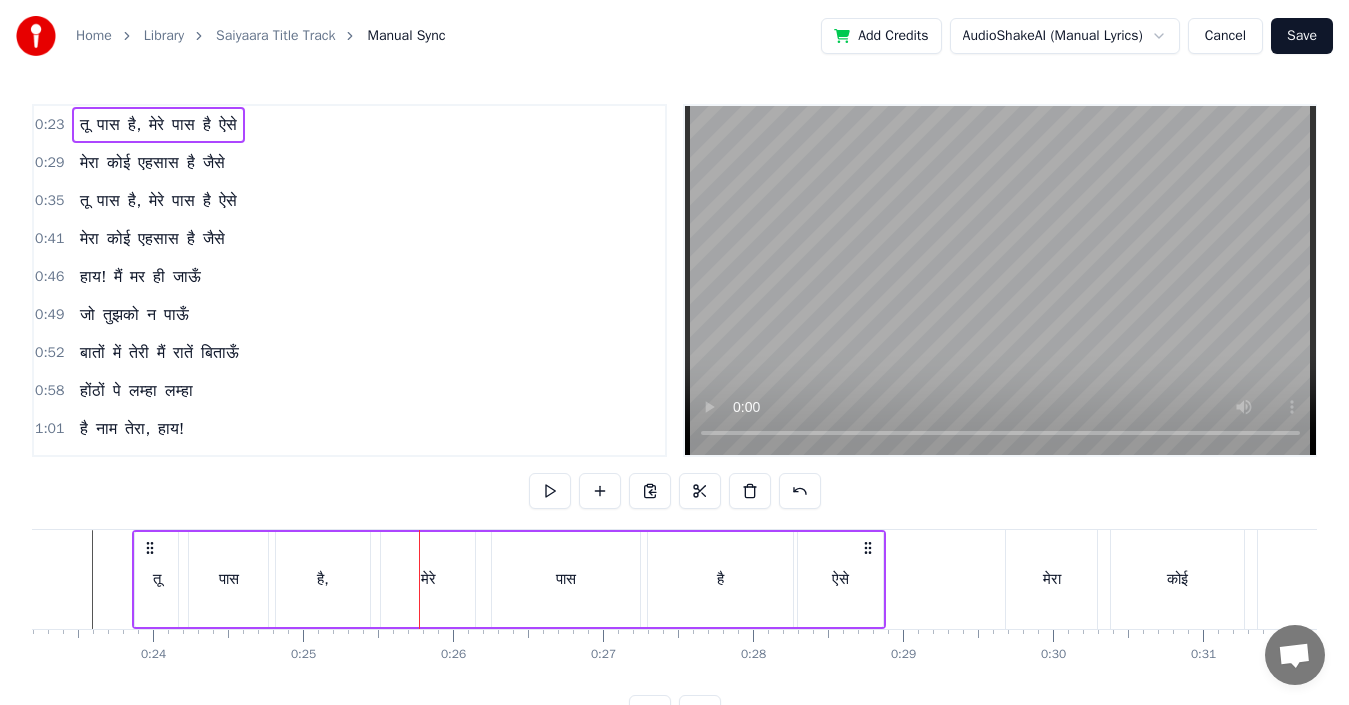 click on "तू" at bounding box center (156, 579) 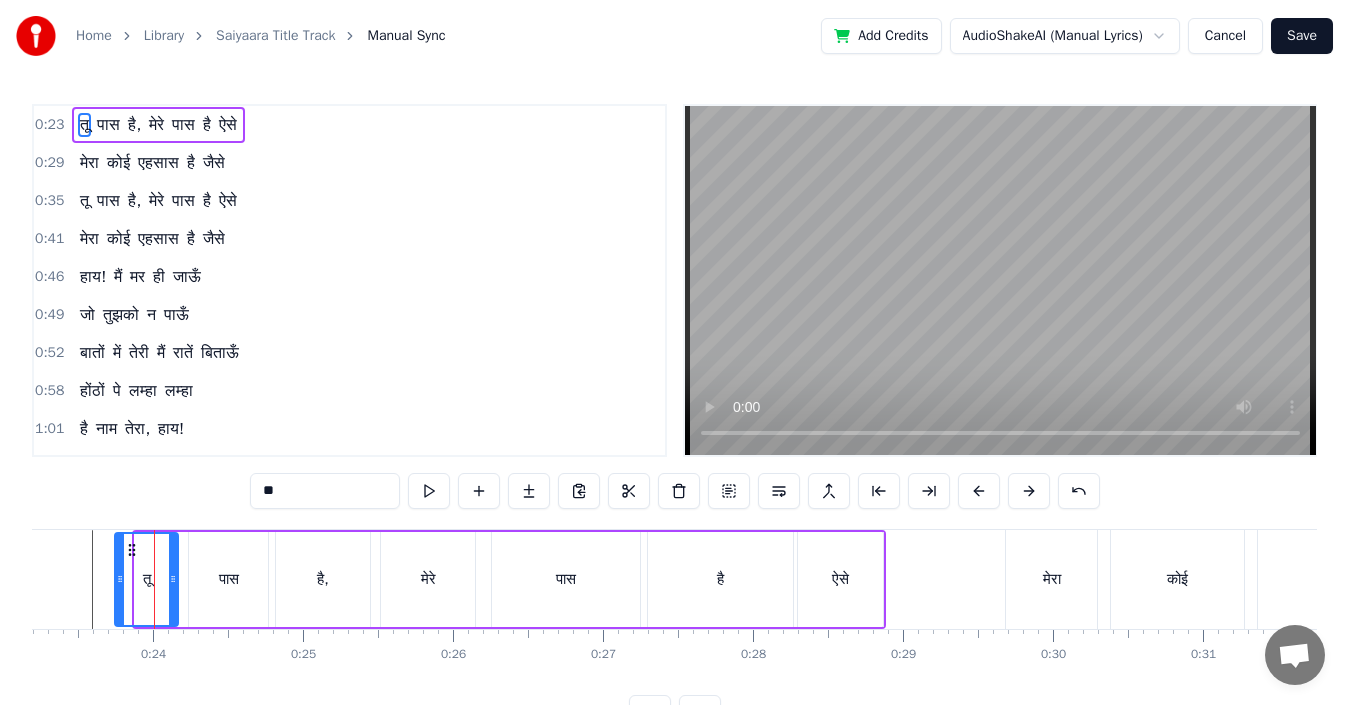 drag, startPoint x: 137, startPoint y: 591, endPoint x: 117, endPoint y: 591, distance: 20 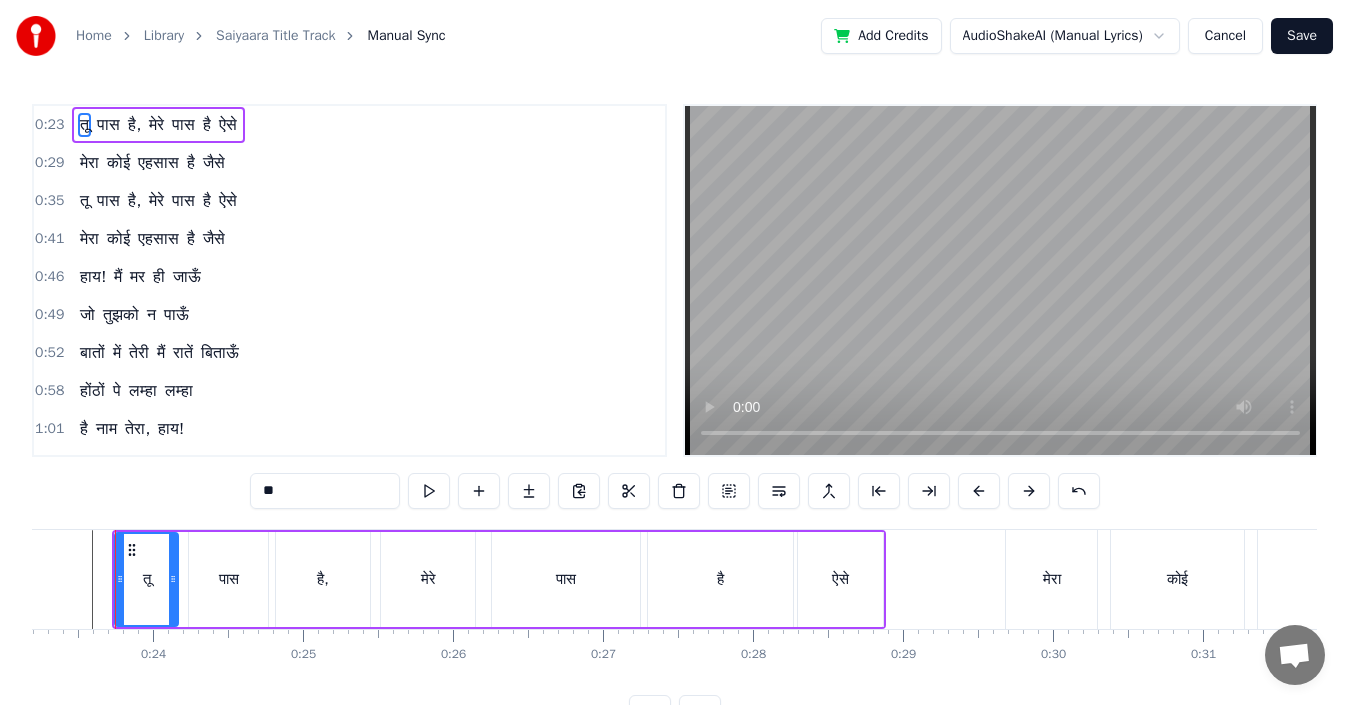 scroll, scrollTop: 0, scrollLeft: 3462, axis: horizontal 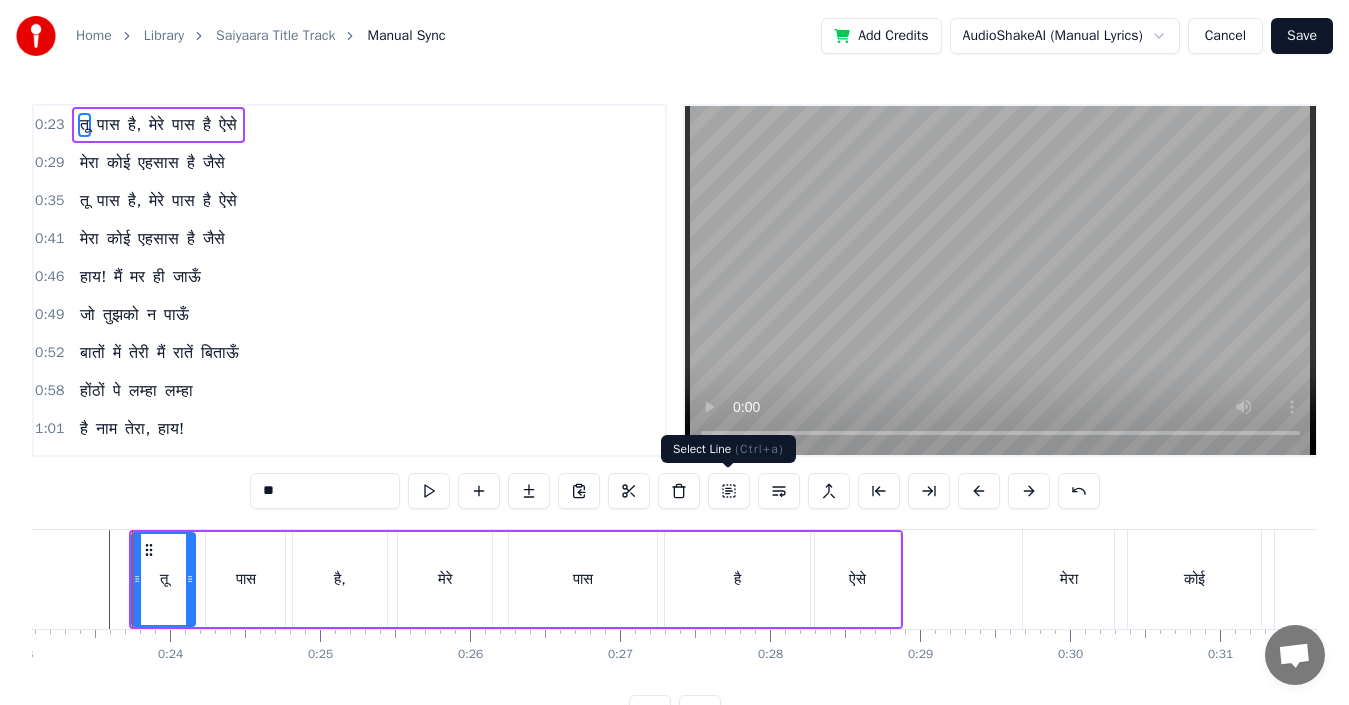 click at bounding box center [729, 491] 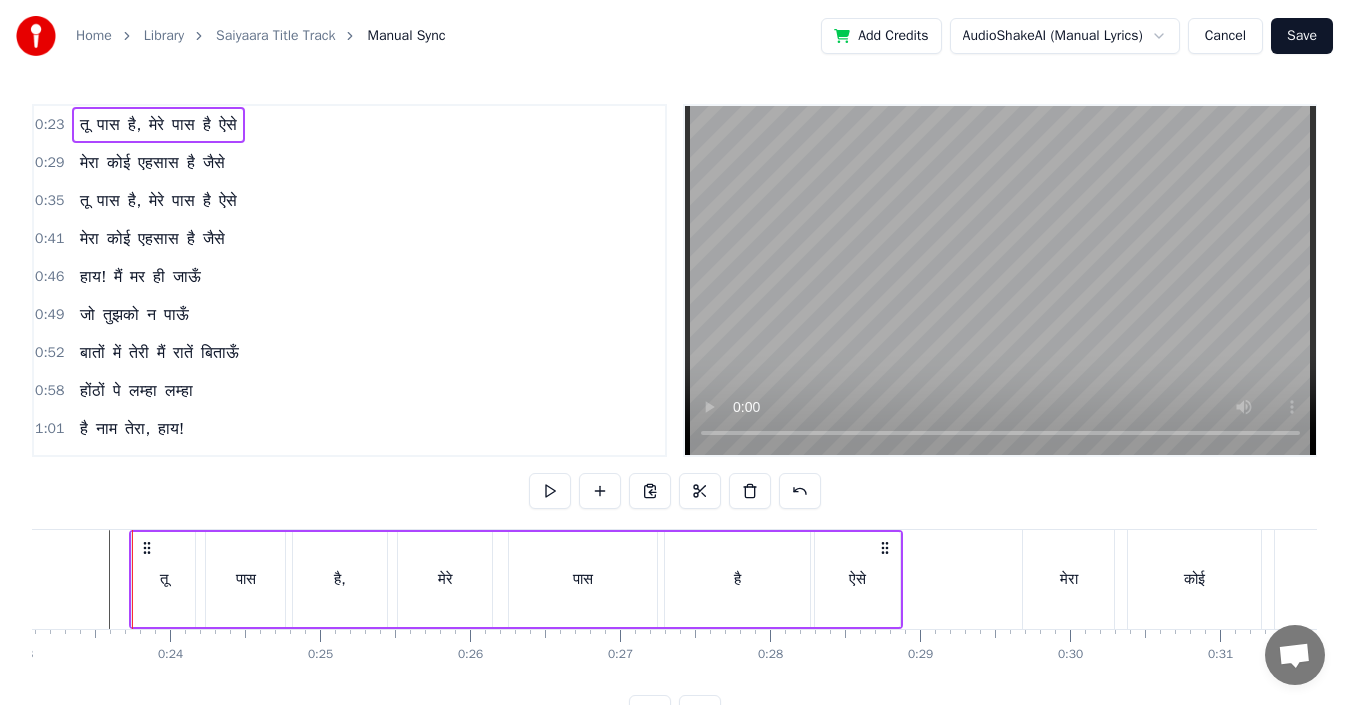 scroll, scrollTop: 0, scrollLeft: 3459, axis: horizontal 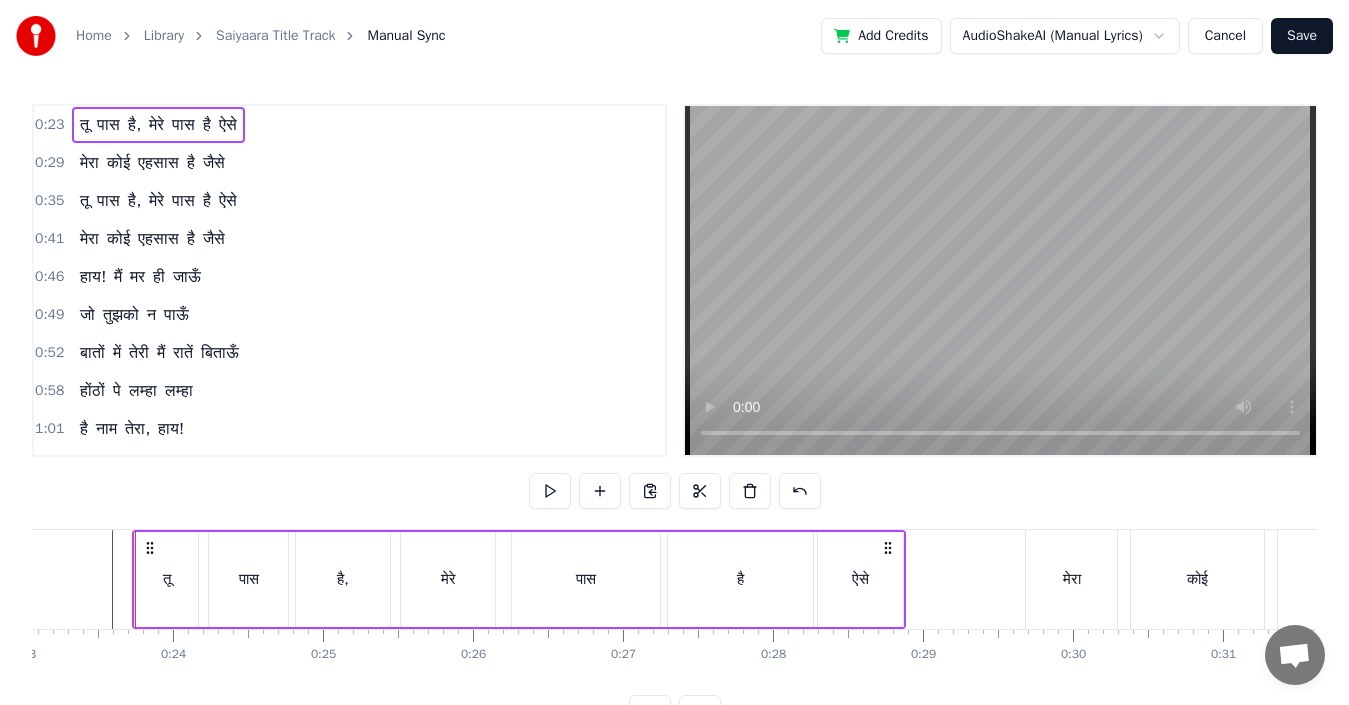 click at bounding box center [550, 491] 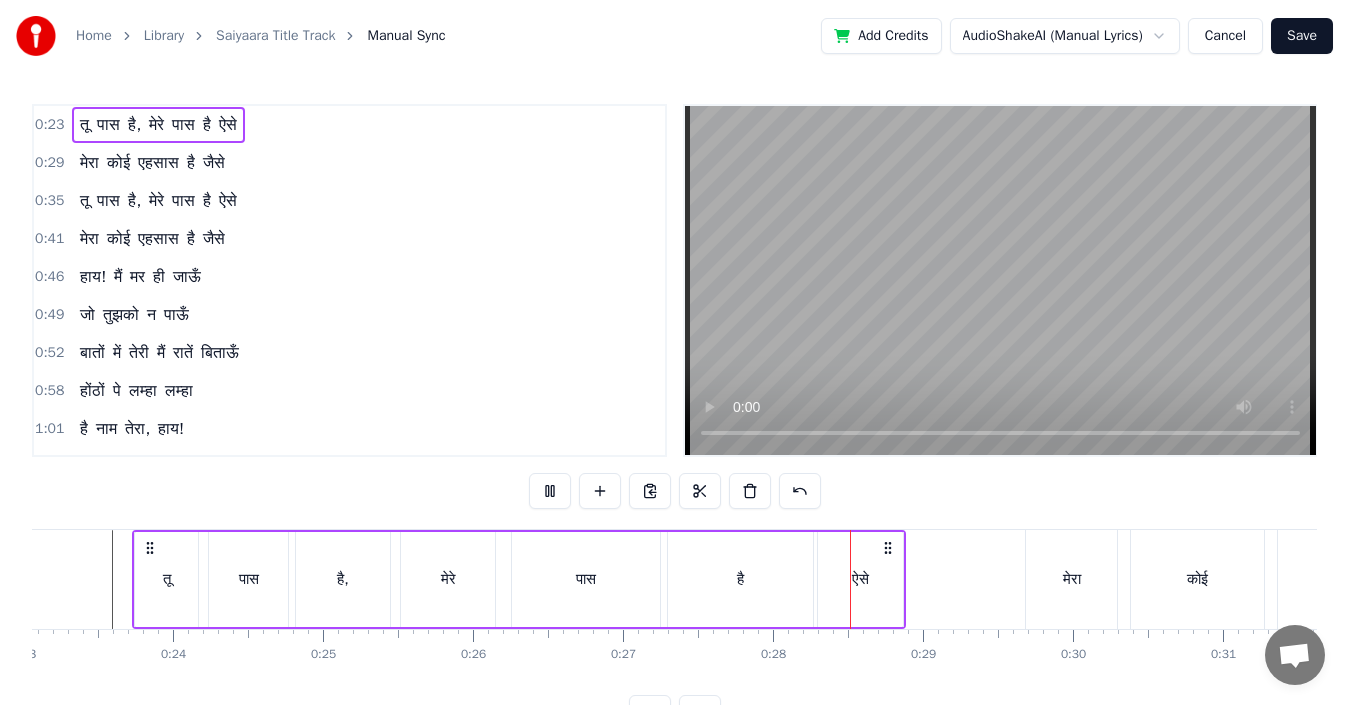 type 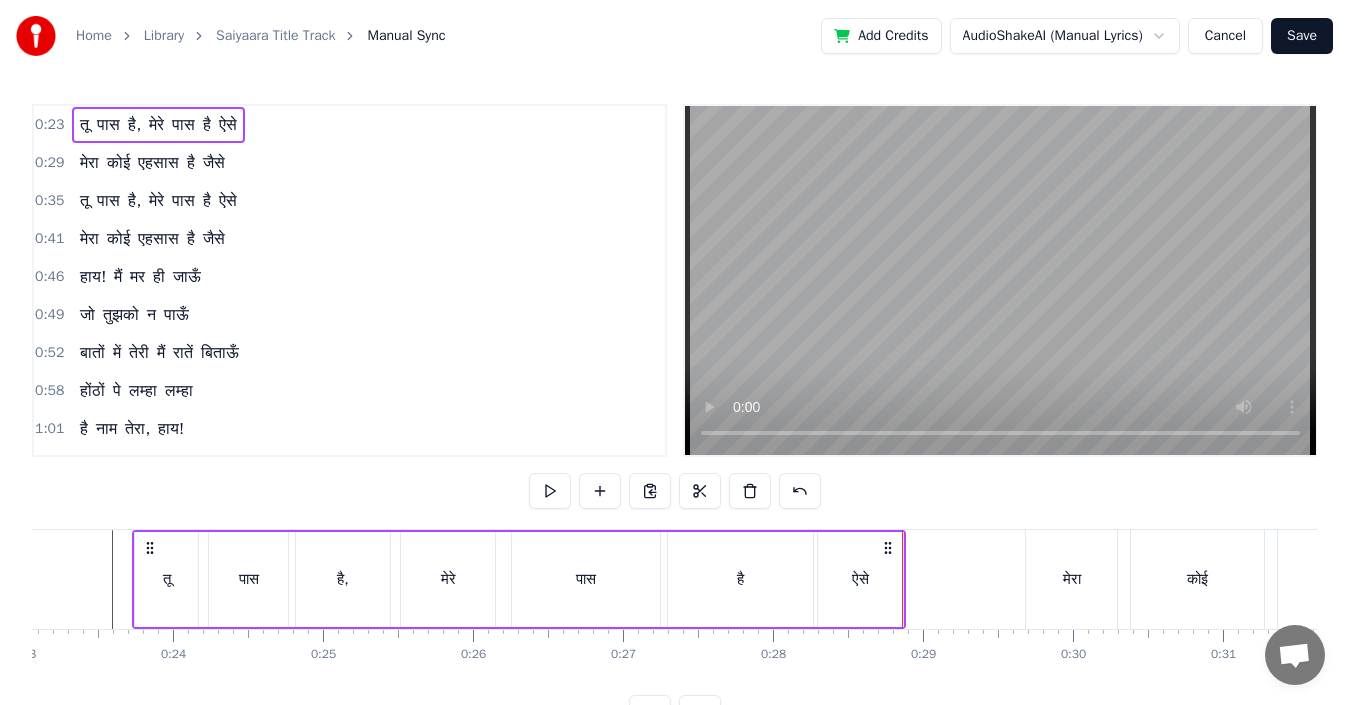 click at bounding box center (550, 491) 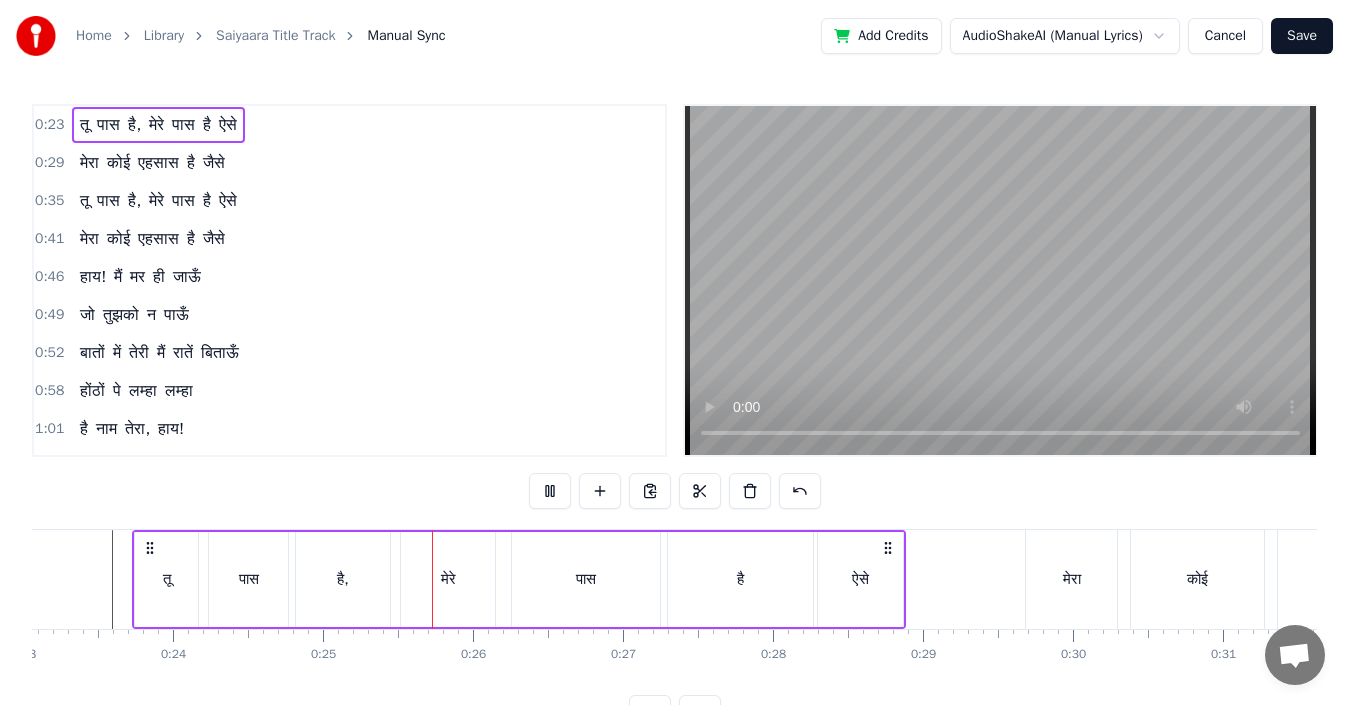 click at bounding box center [550, 491] 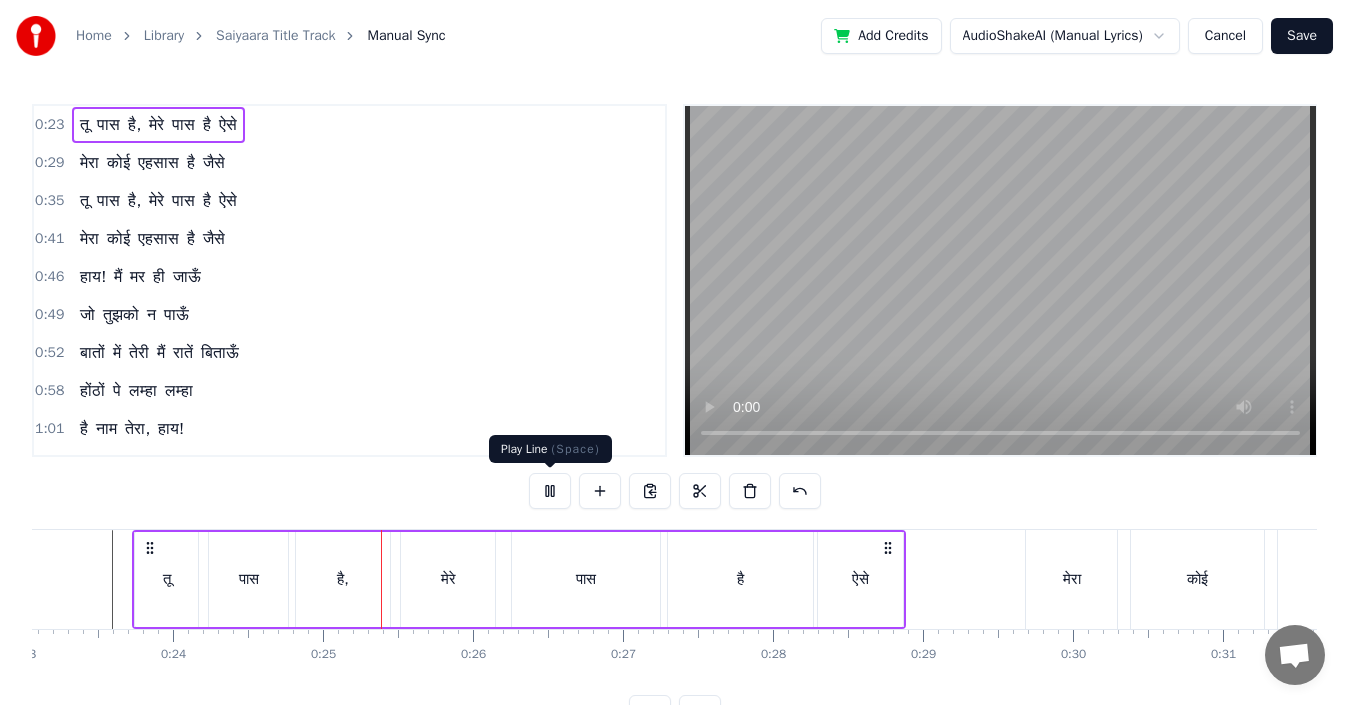 click at bounding box center (550, 491) 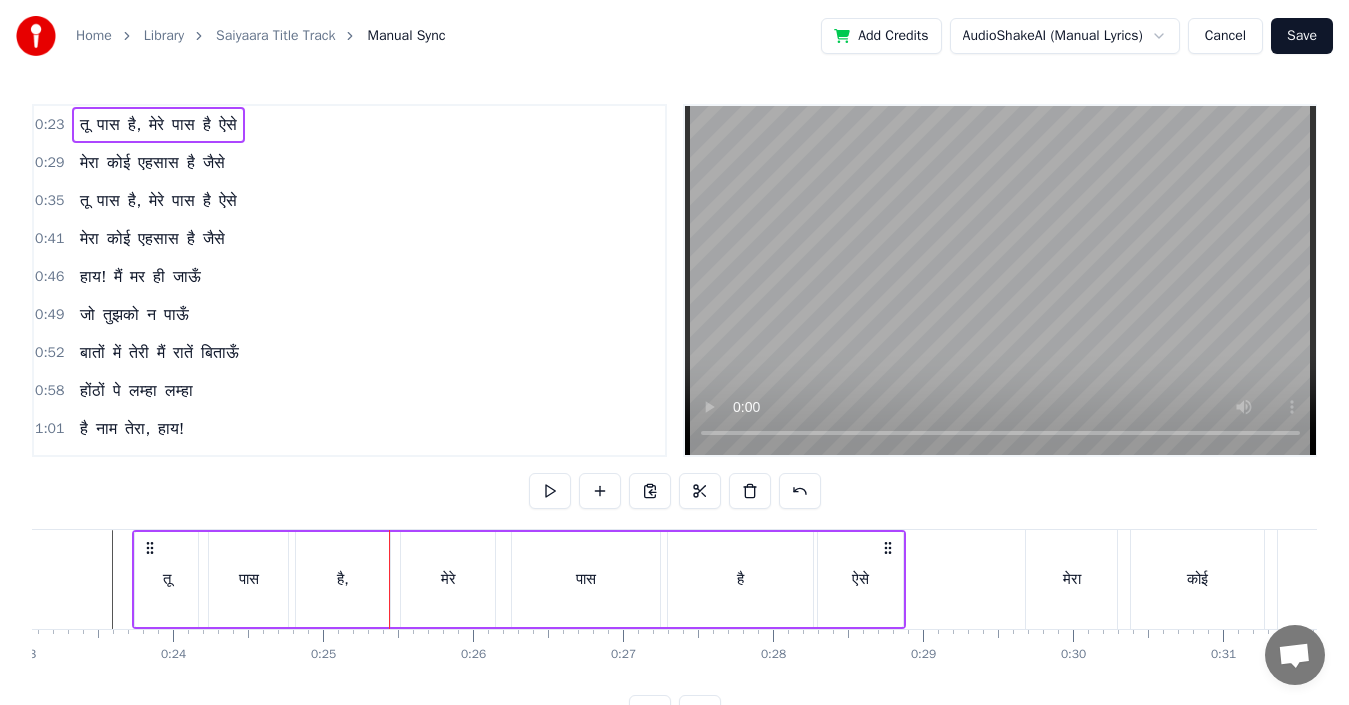 click on "ऐसे" at bounding box center (860, 579) 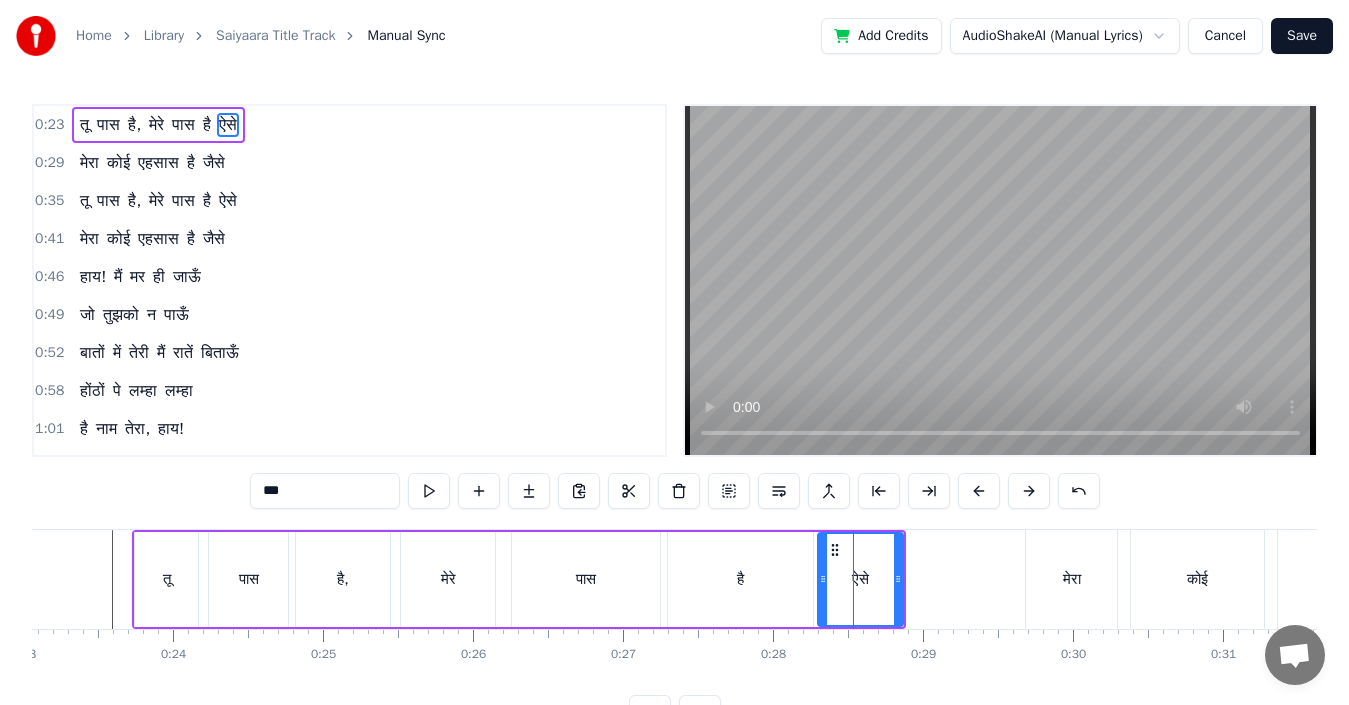 click on "है" at bounding box center (740, 579) 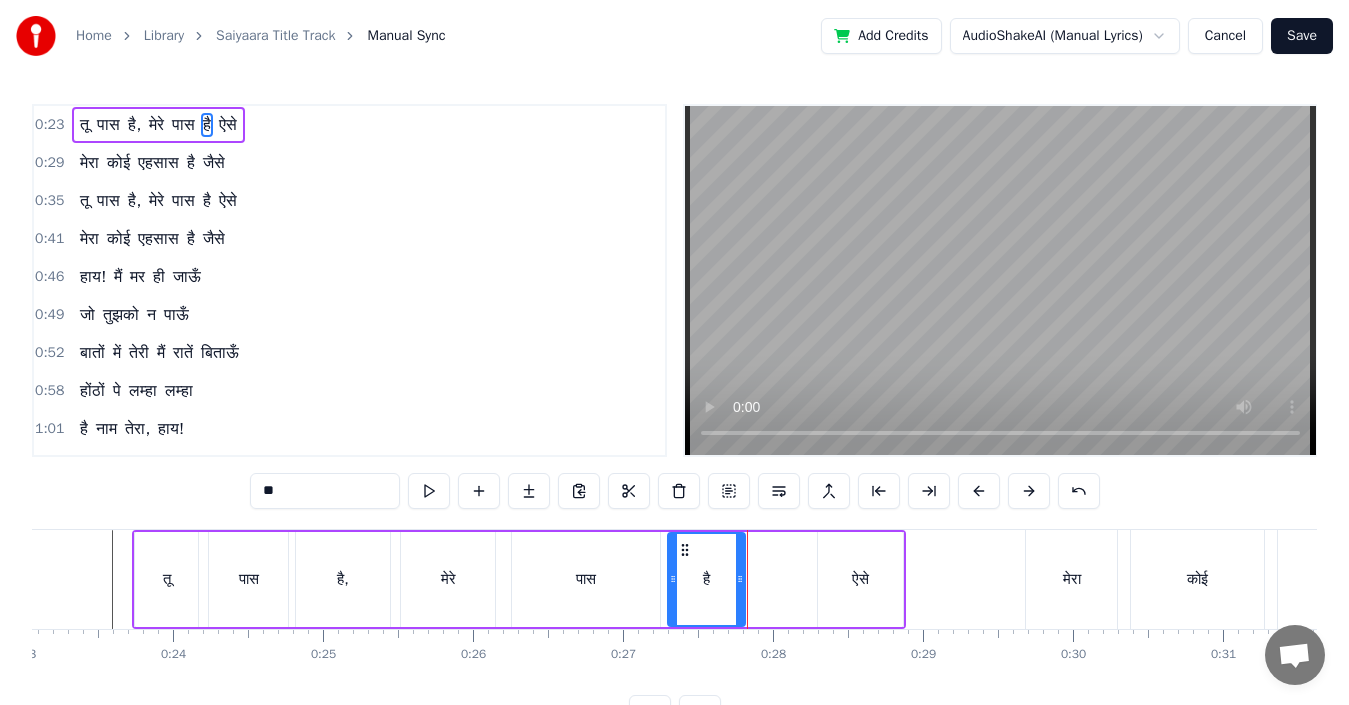 drag, startPoint x: 807, startPoint y: 582, endPoint x: 739, endPoint y: 581, distance: 68.007355 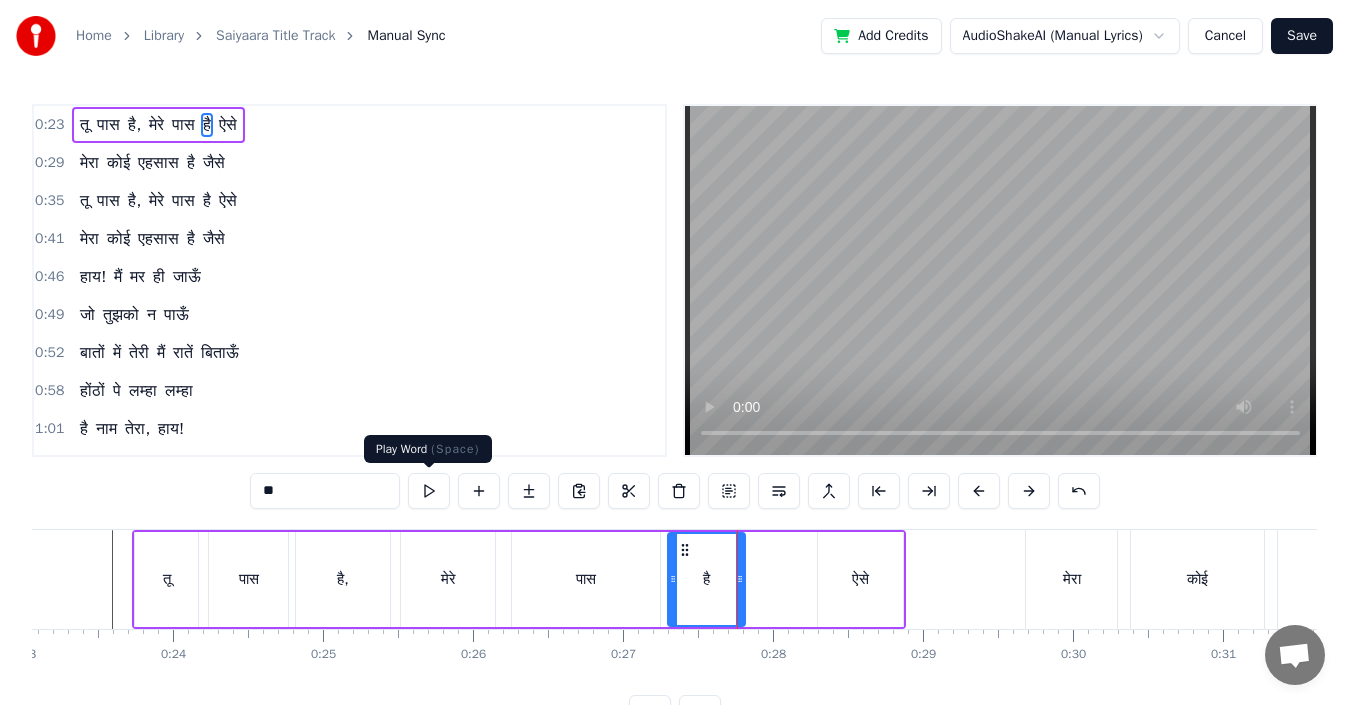 click at bounding box center [429, 491] 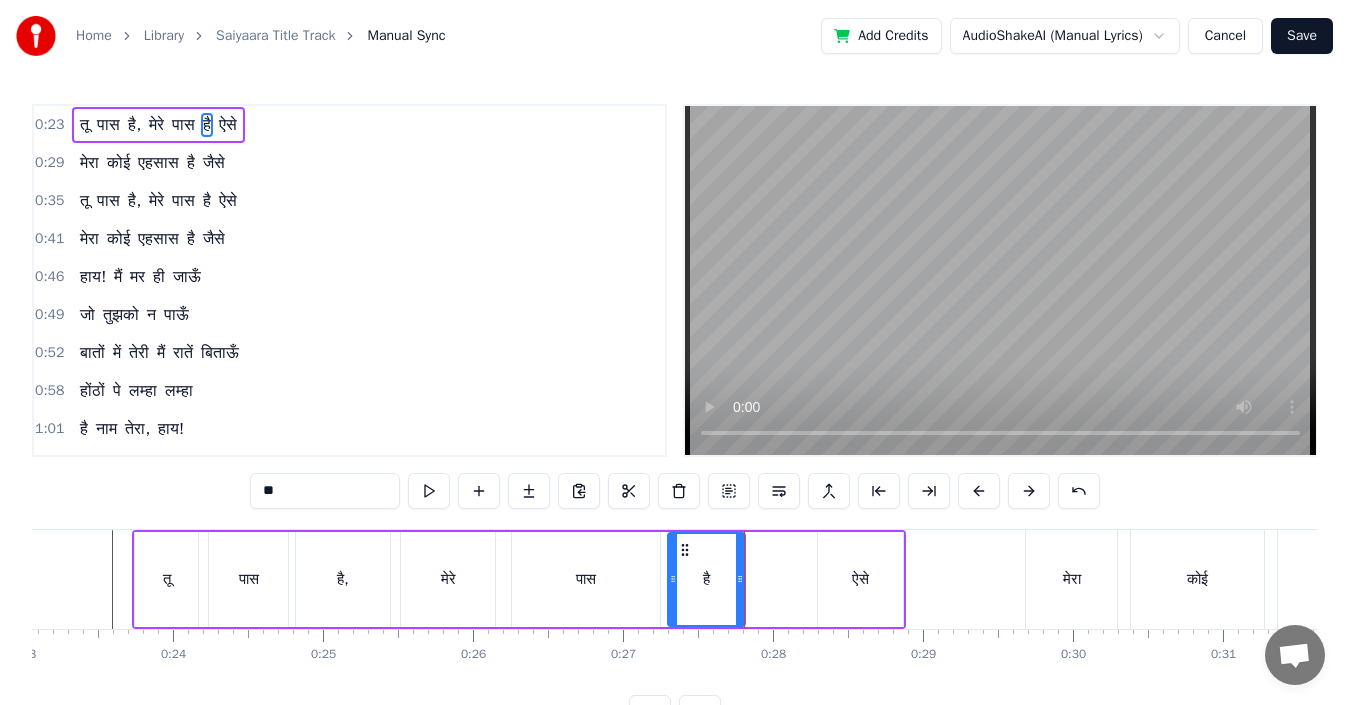 click on "ऐसे" at bounding box center (860, 579) 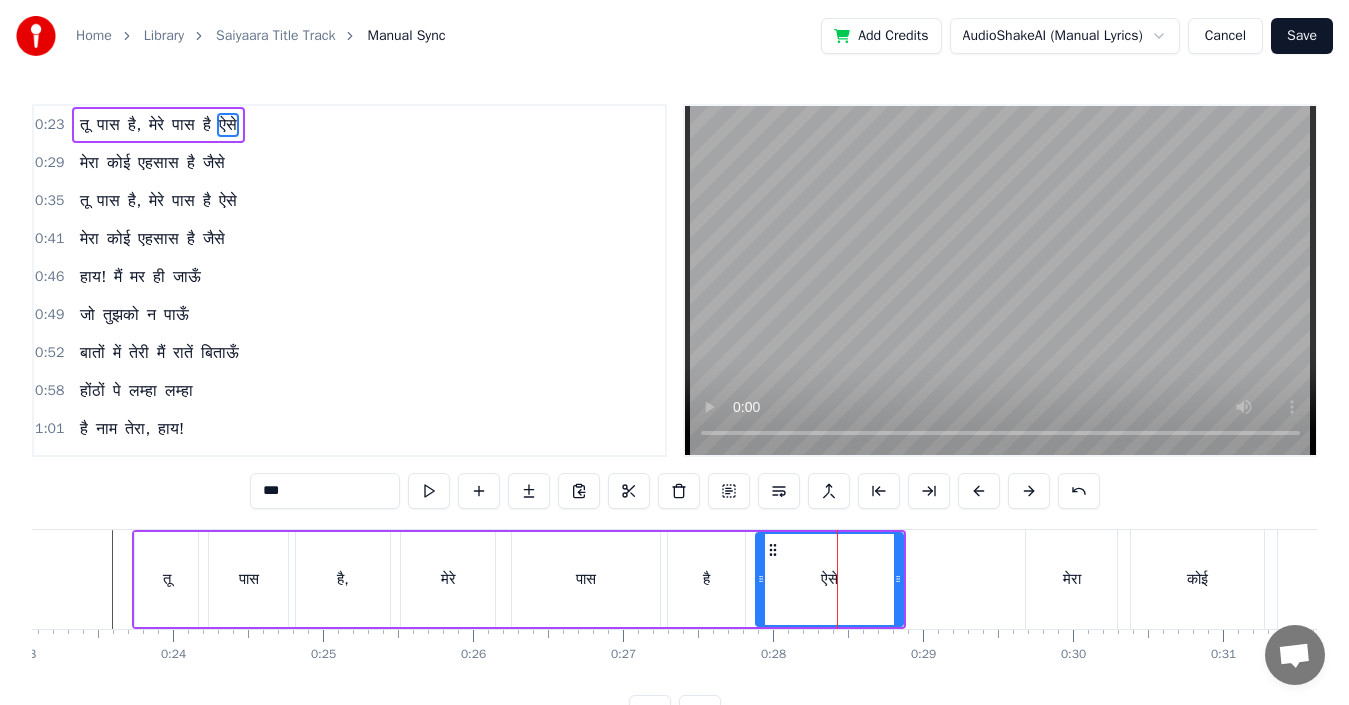 drag, startPoint x: 820, startPoint y: 577, endPoint x: 758, endPoint y: 577, distance: 62 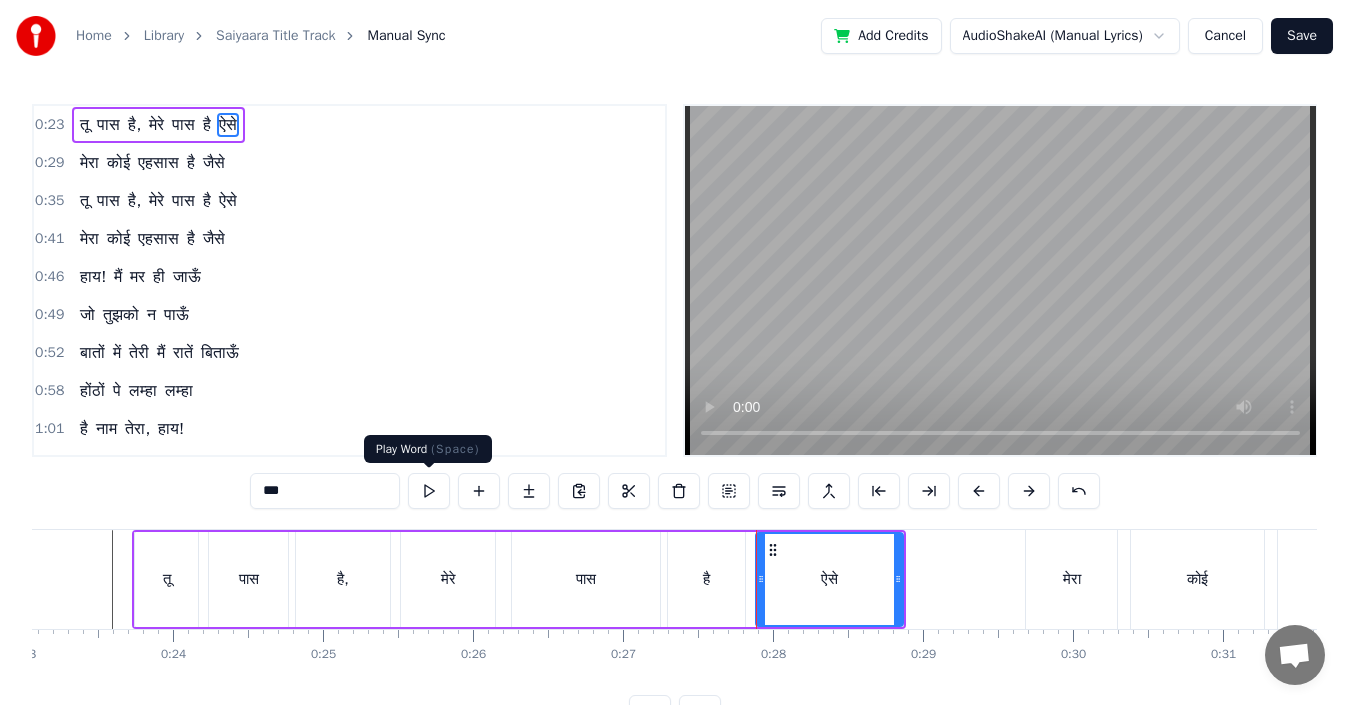 click at bounding box center (429, 491) 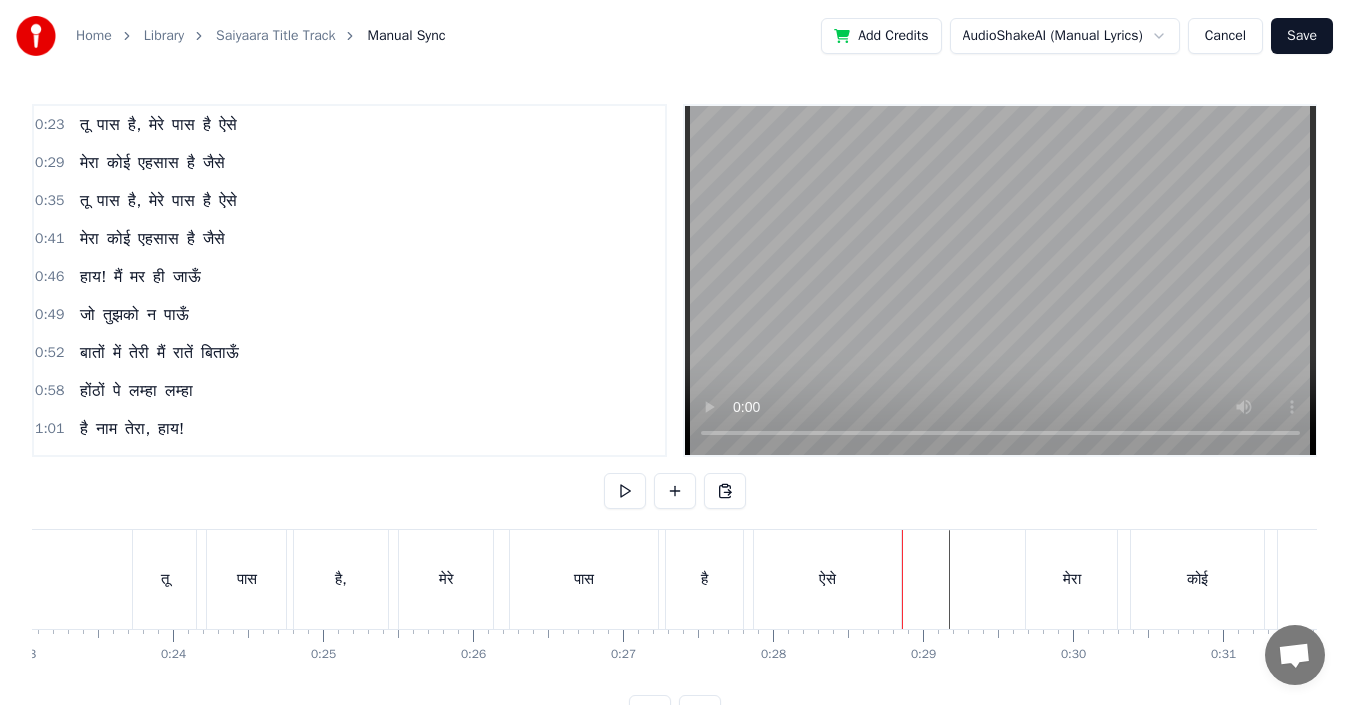scroll, scrollTop: 75, scrollLeft: 0, axis: vertical 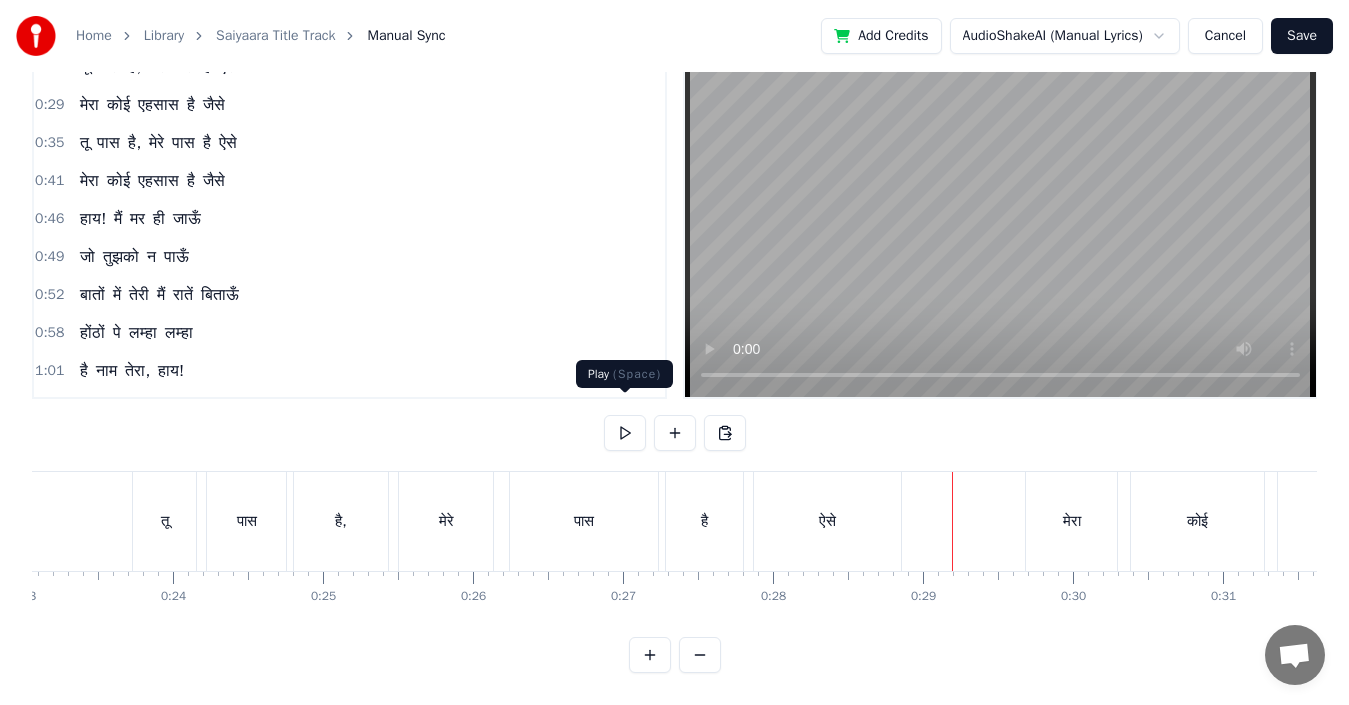 click at bounding box center [625, 433] 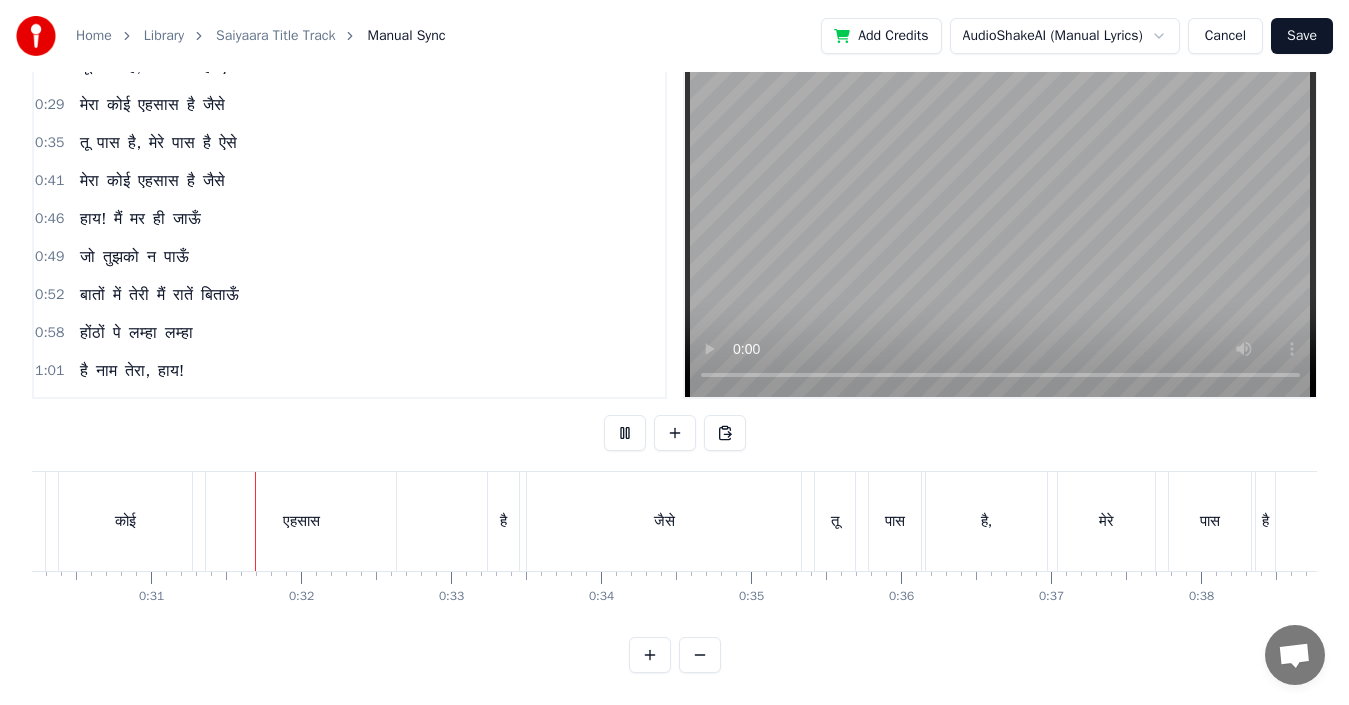 scroll, scrollTop: 0, scrollLeft: 4548, axis: horizontal 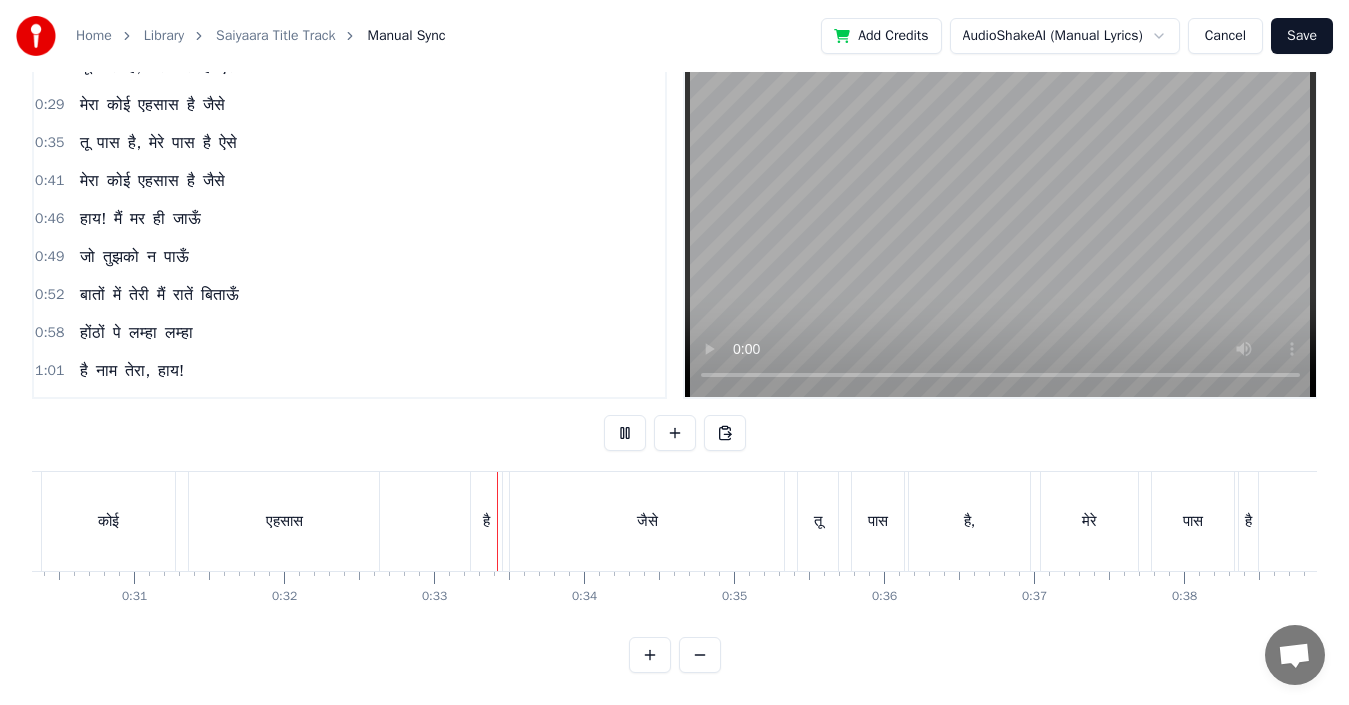 type 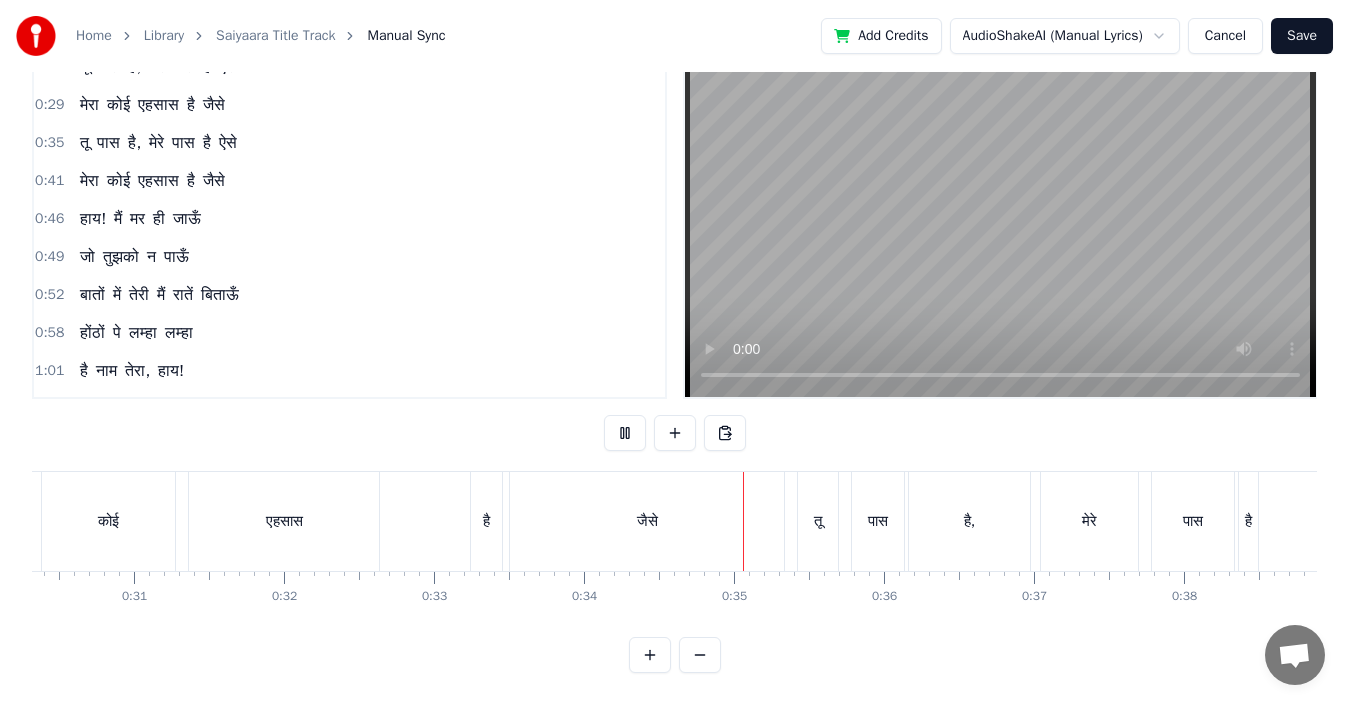click at bounding box center [625, 433] 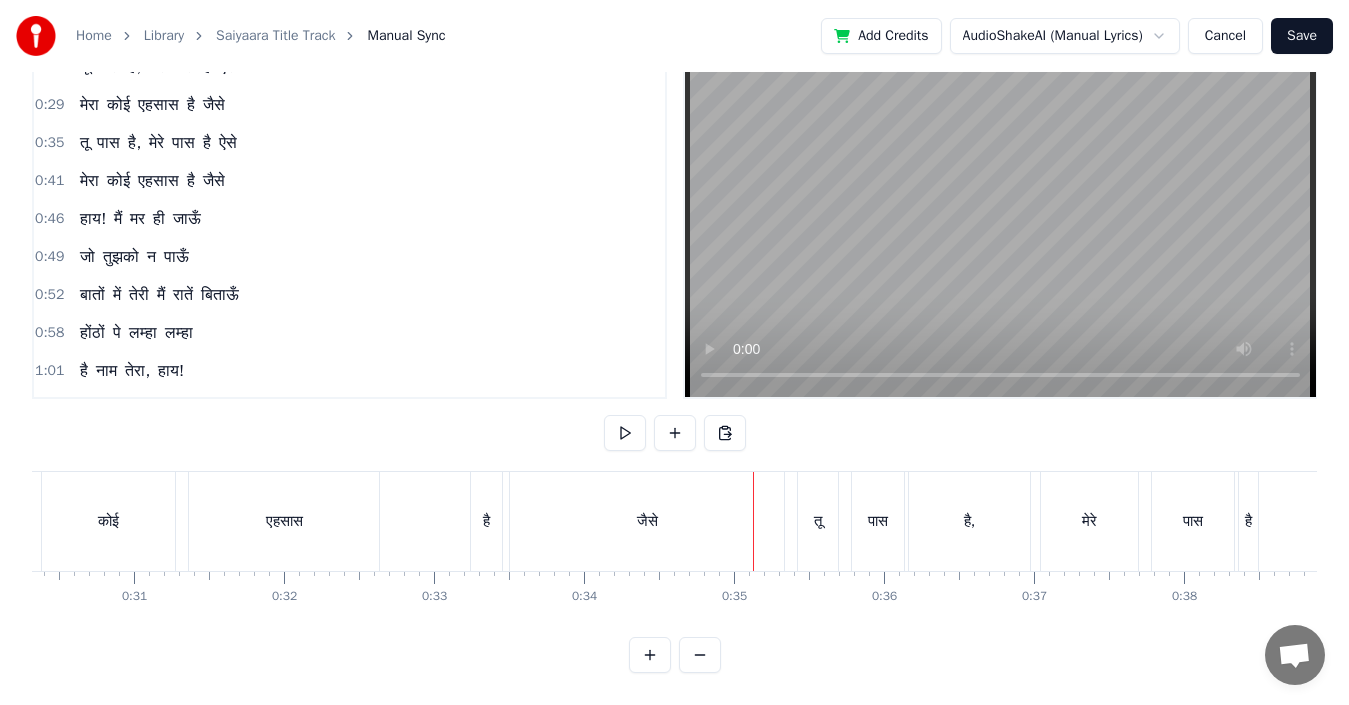 click on "मेरा कोई एहसास है जैसे" at bounding box center [362, 521] 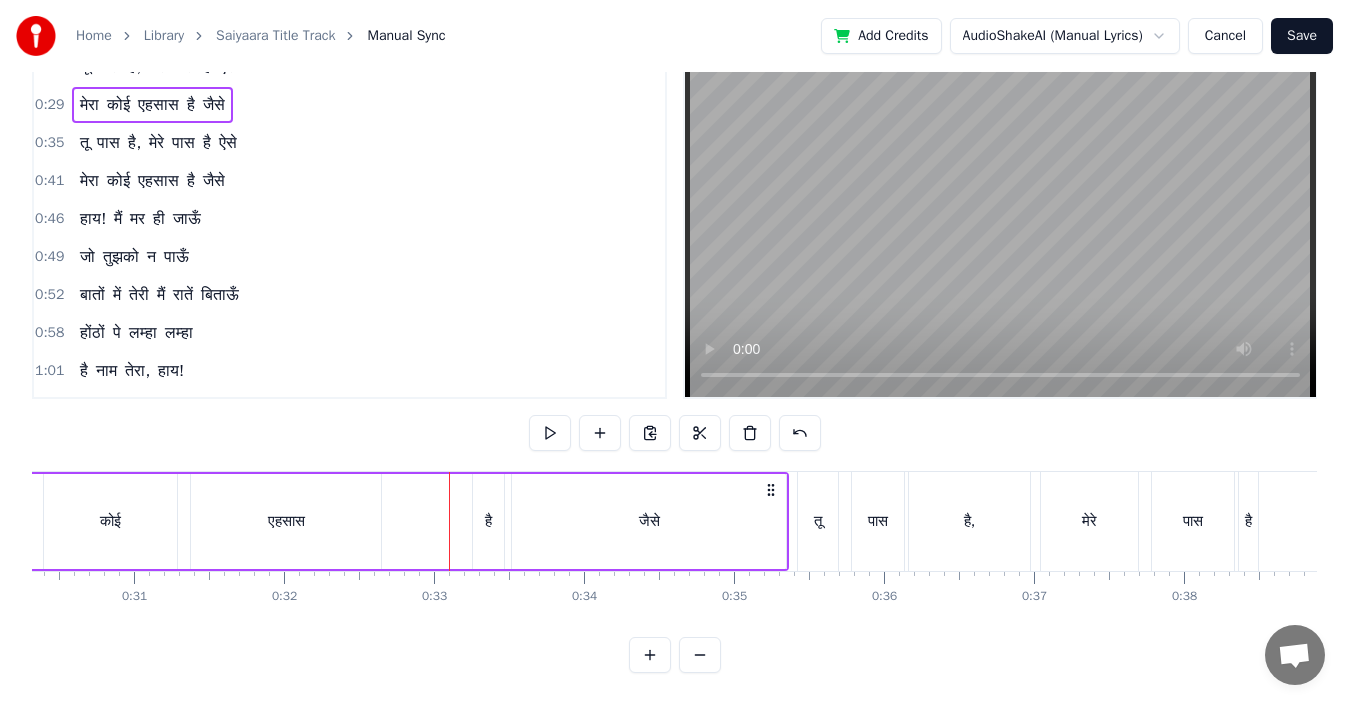 click on "है" at bounding box center (488, 521) 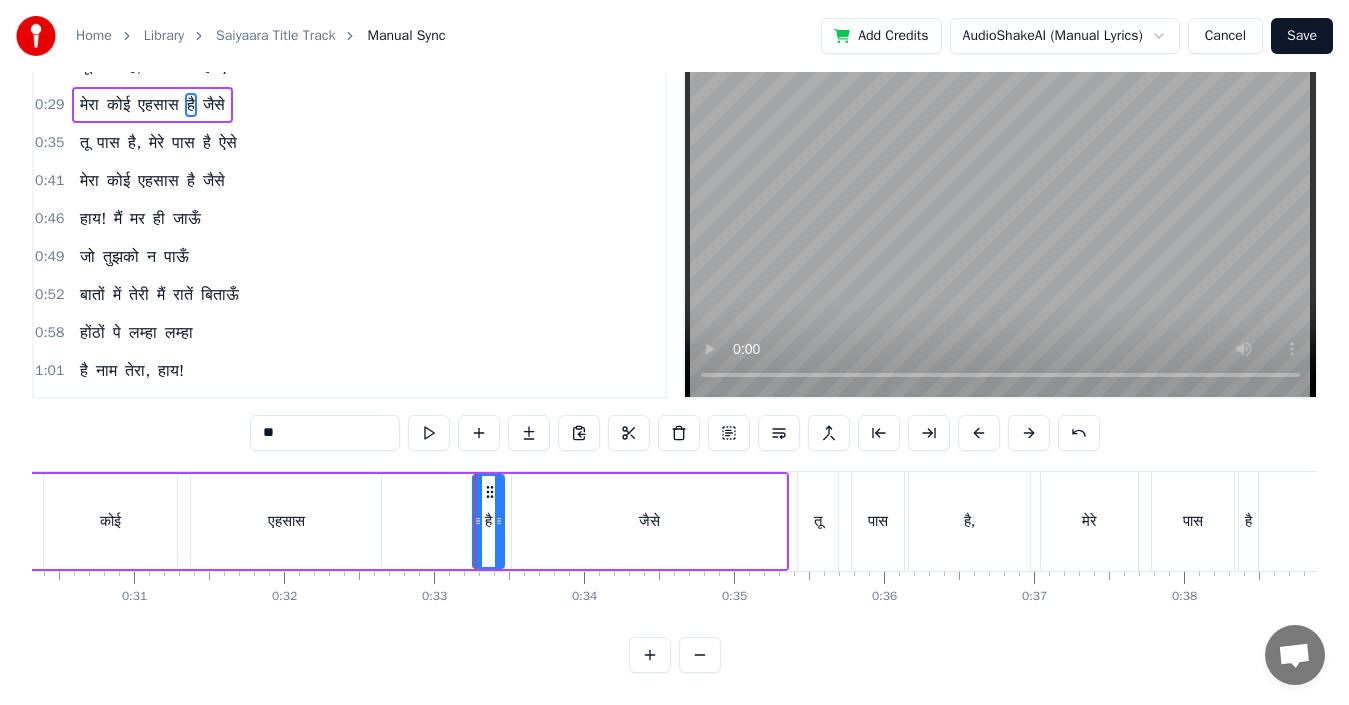 scroll, scrollTop: 0, scrollLeft: 0, axis: both 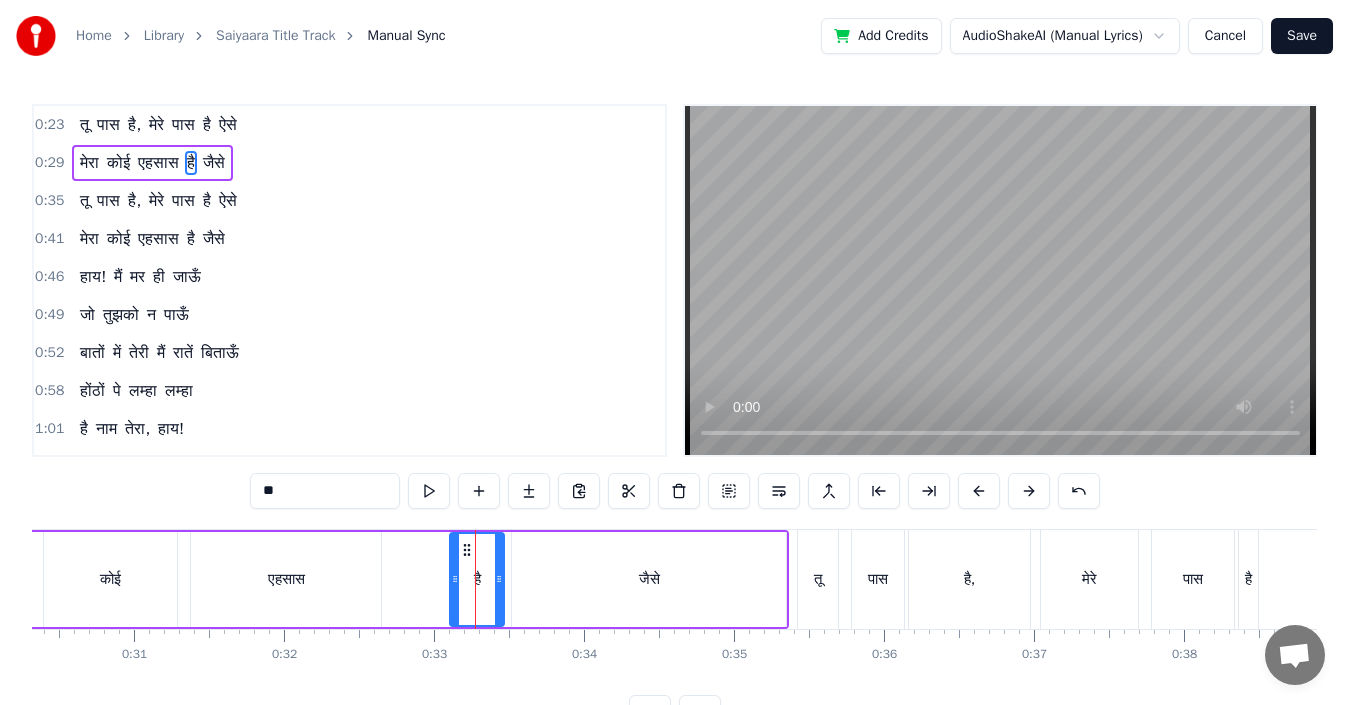 drag, startPoint x: 478, startPoint y: 579, endPoint x: 452, endPoint y: 579, distance: 26 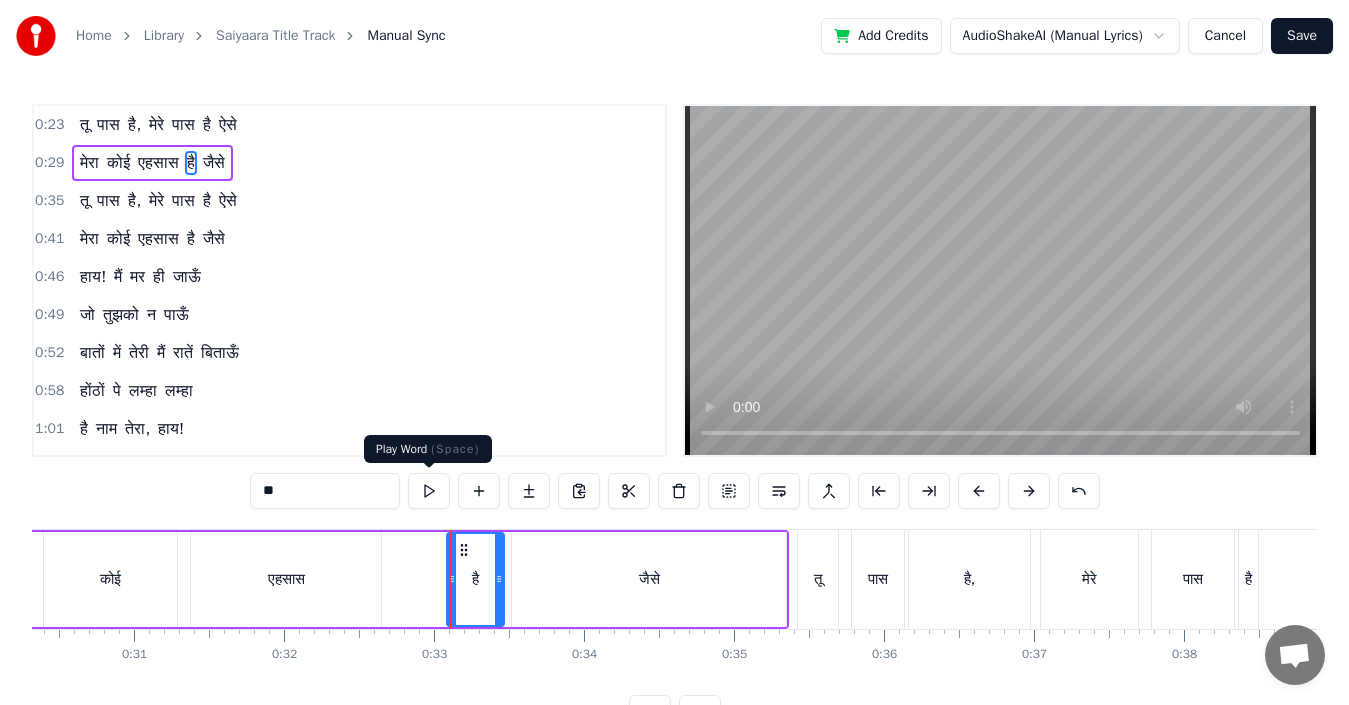 click at bounding box center [429, 491] 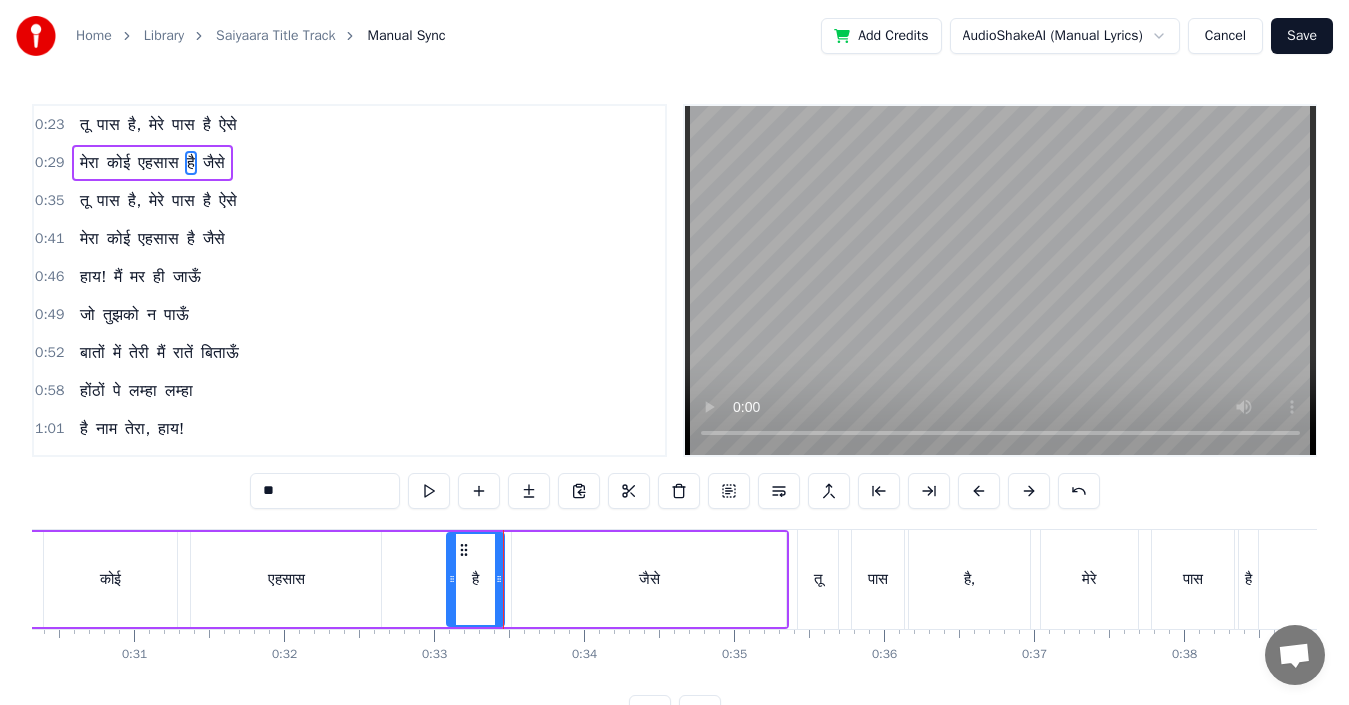 click on "जैसे" at bounding box center (649, 579) 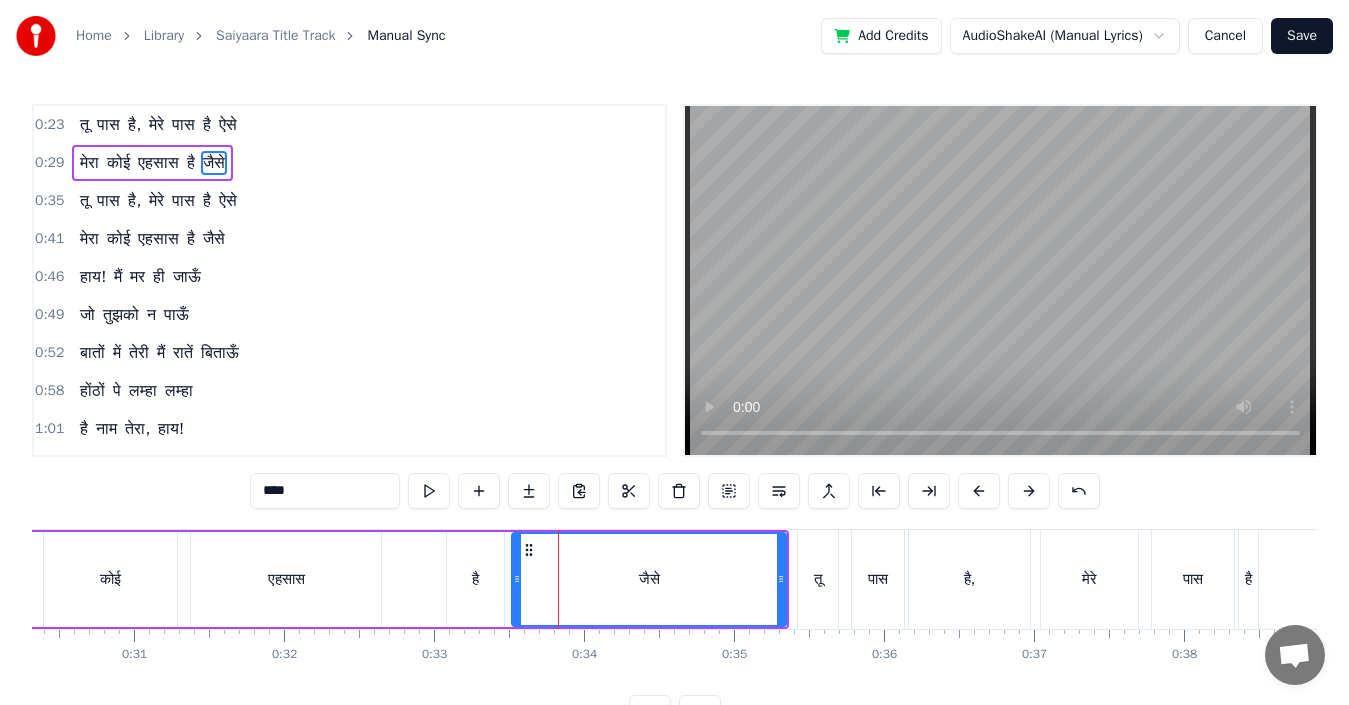 click on "है" at bounding box center [475, 579] 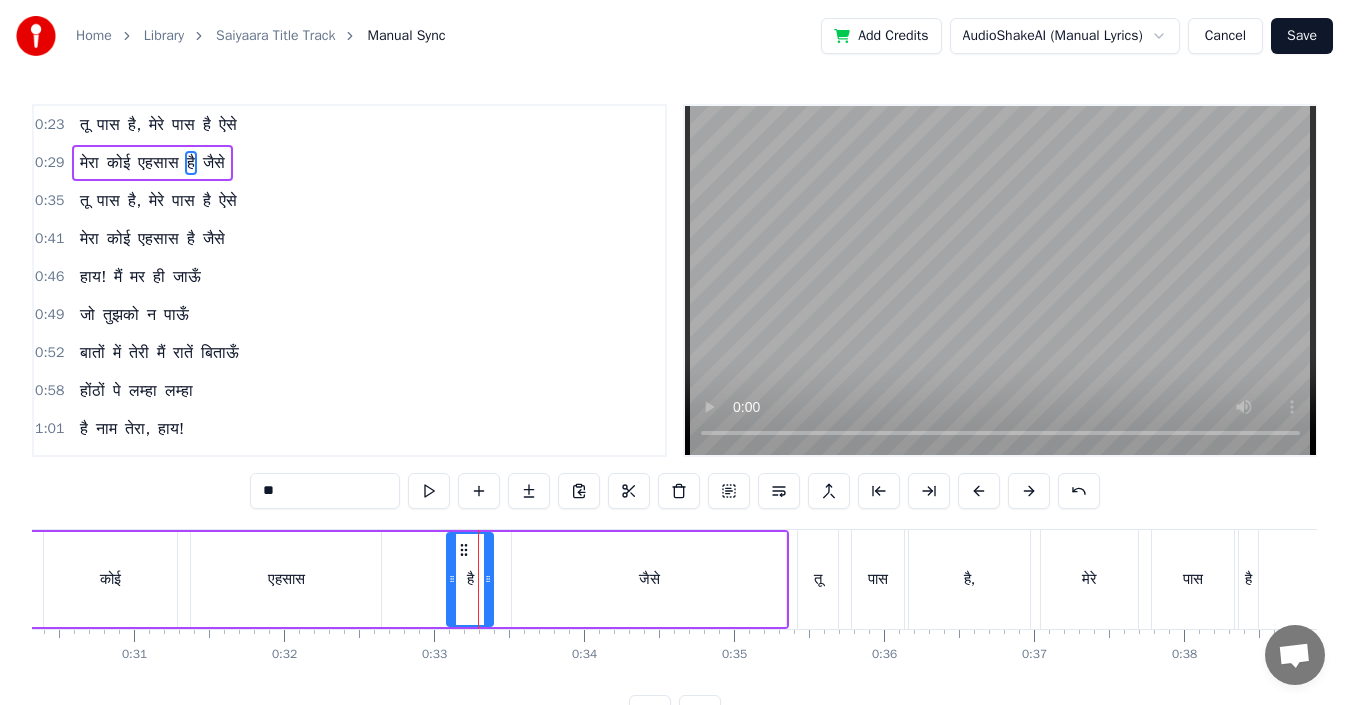 drag, startPoint x: 499, startPoint y: 579, endPoint x: 488, endPoint y: 580, distance: 11.045361 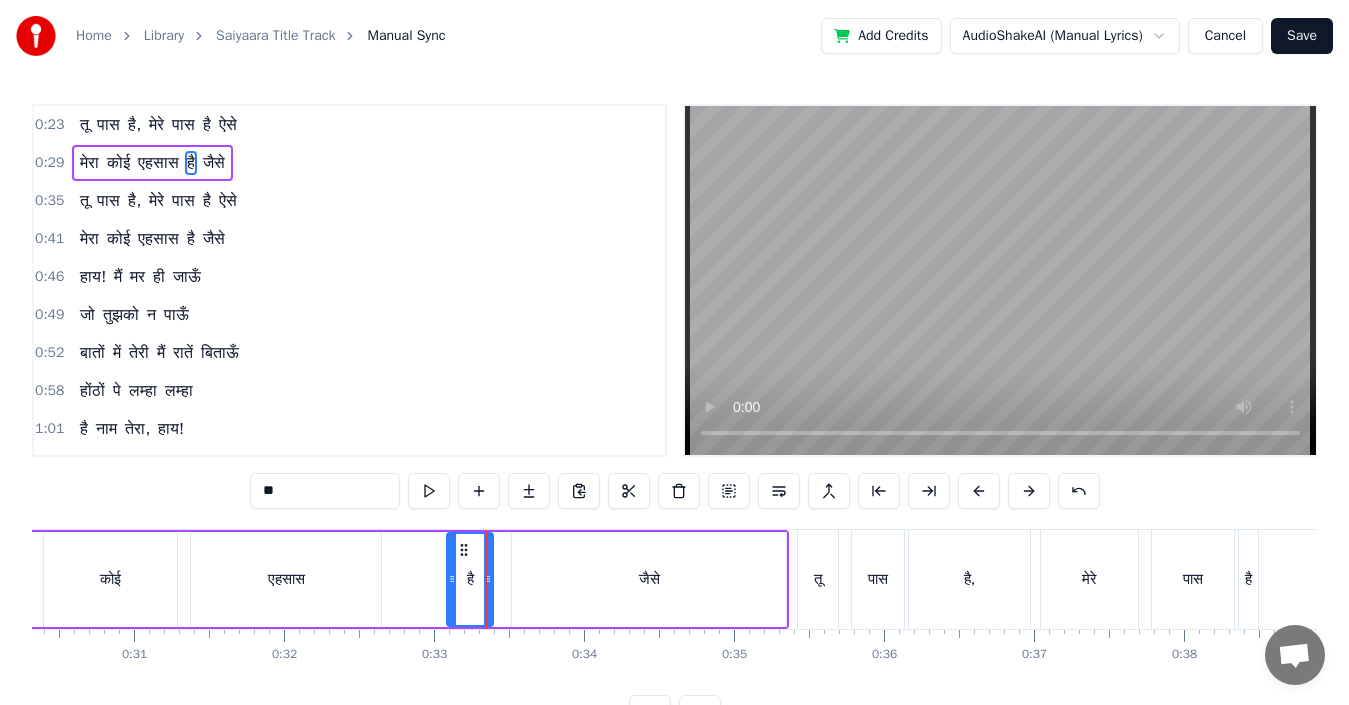 click on "जैसे" at bounding box center (649, 579) 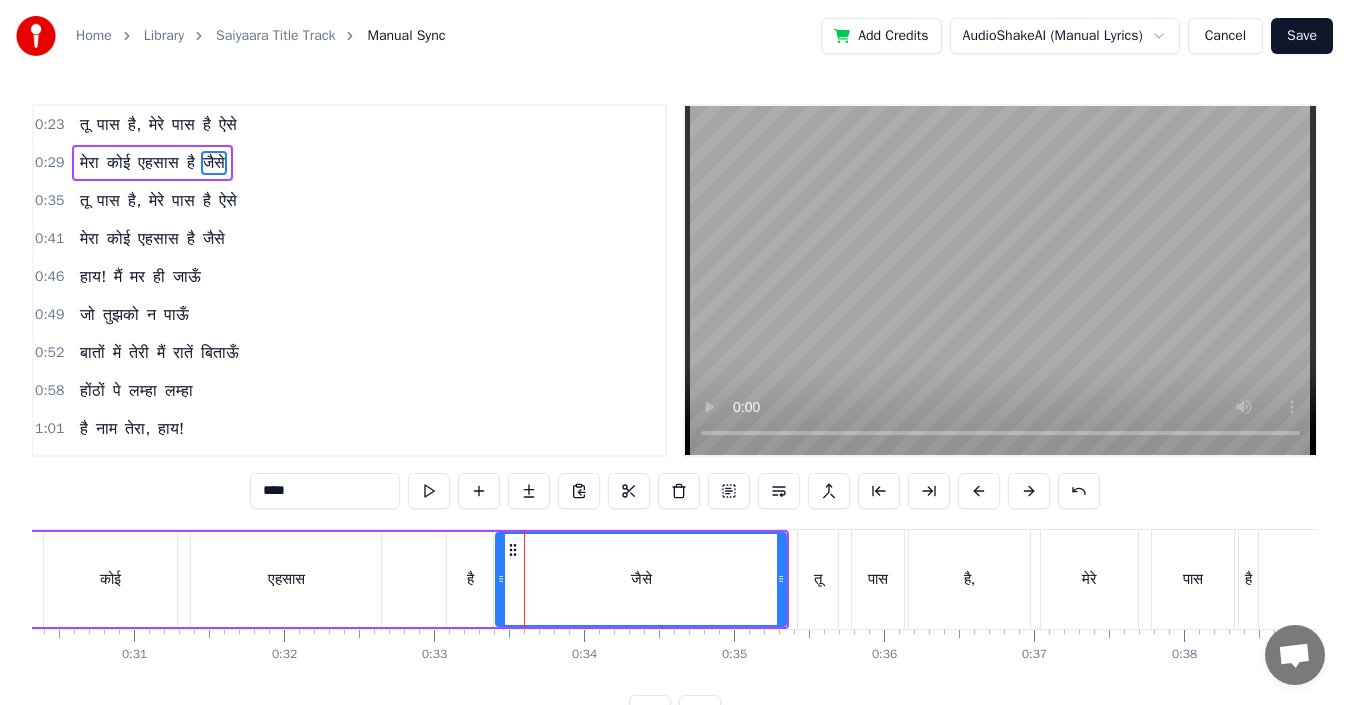 drag, startPoint x: 516, startPoint y: 577, endPoint x: 500, endPoint y: 577, distance: 16 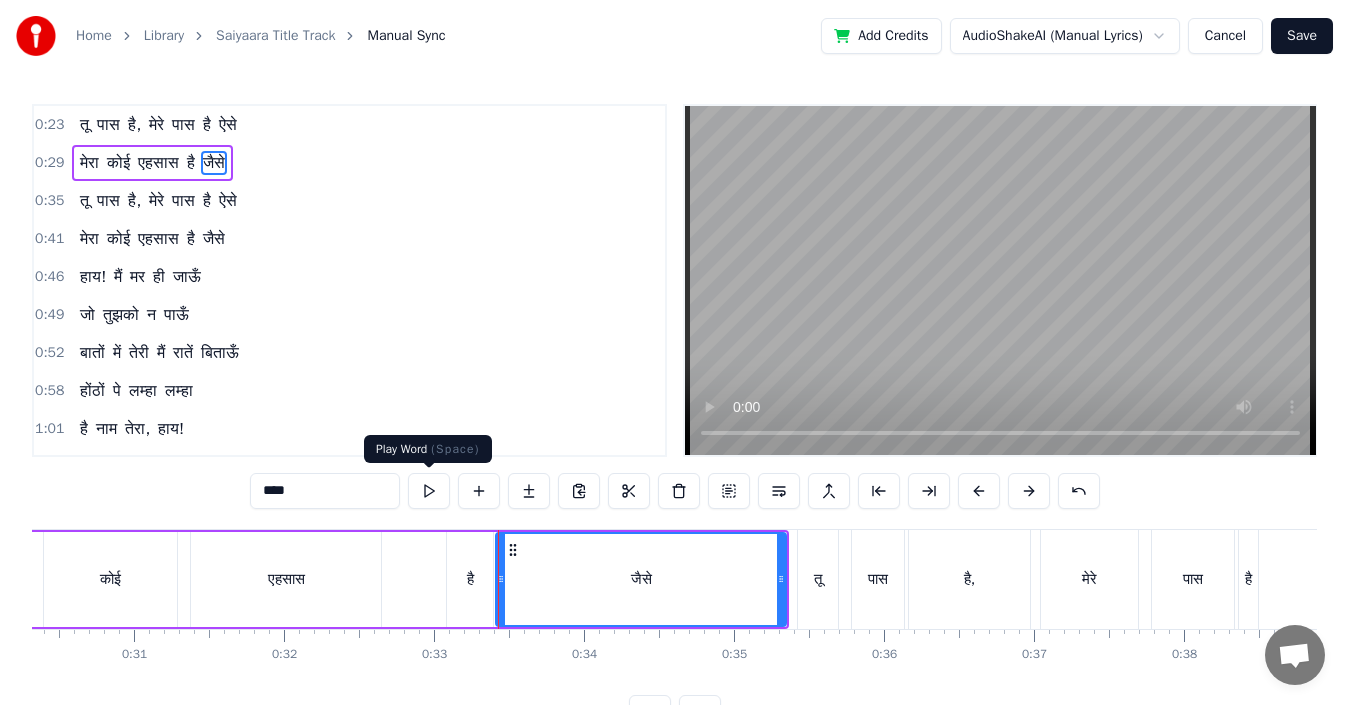 click at bounding box center (429, 491) 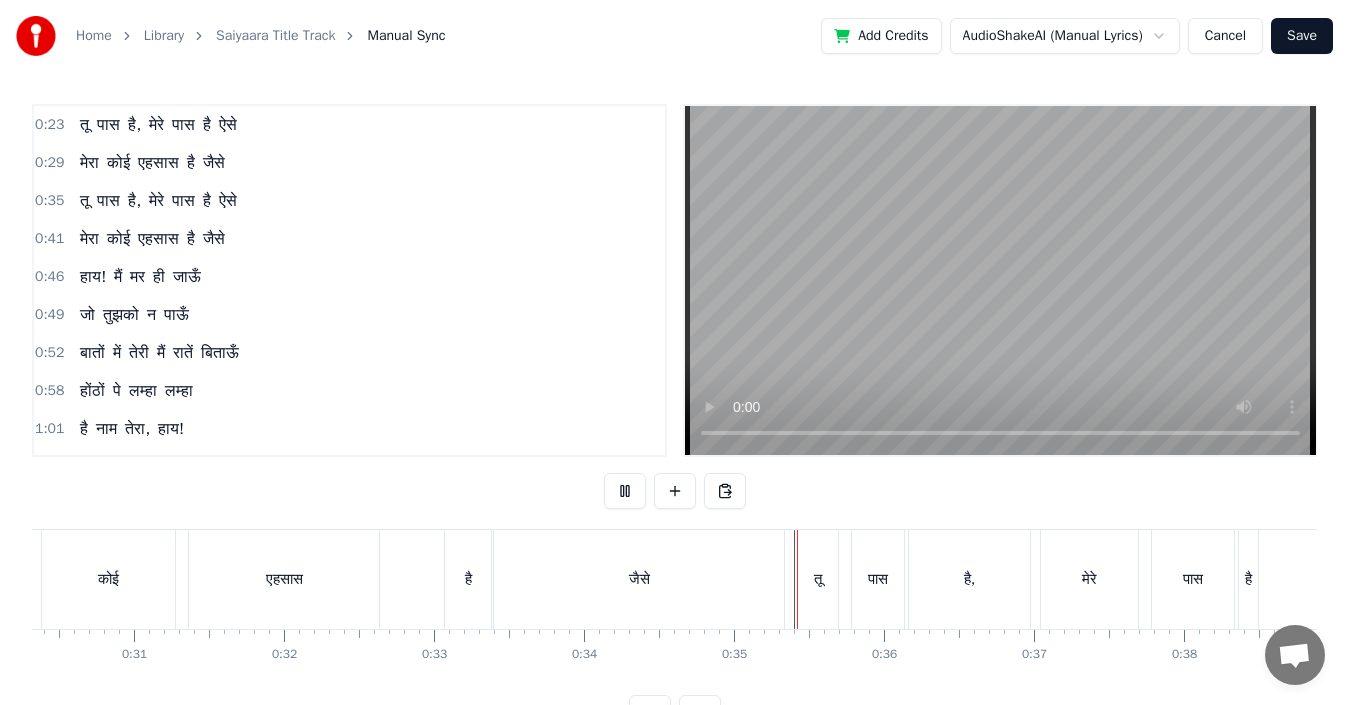 scroll, scrollTop: 75, scrollLeft: 0, axis: vertical 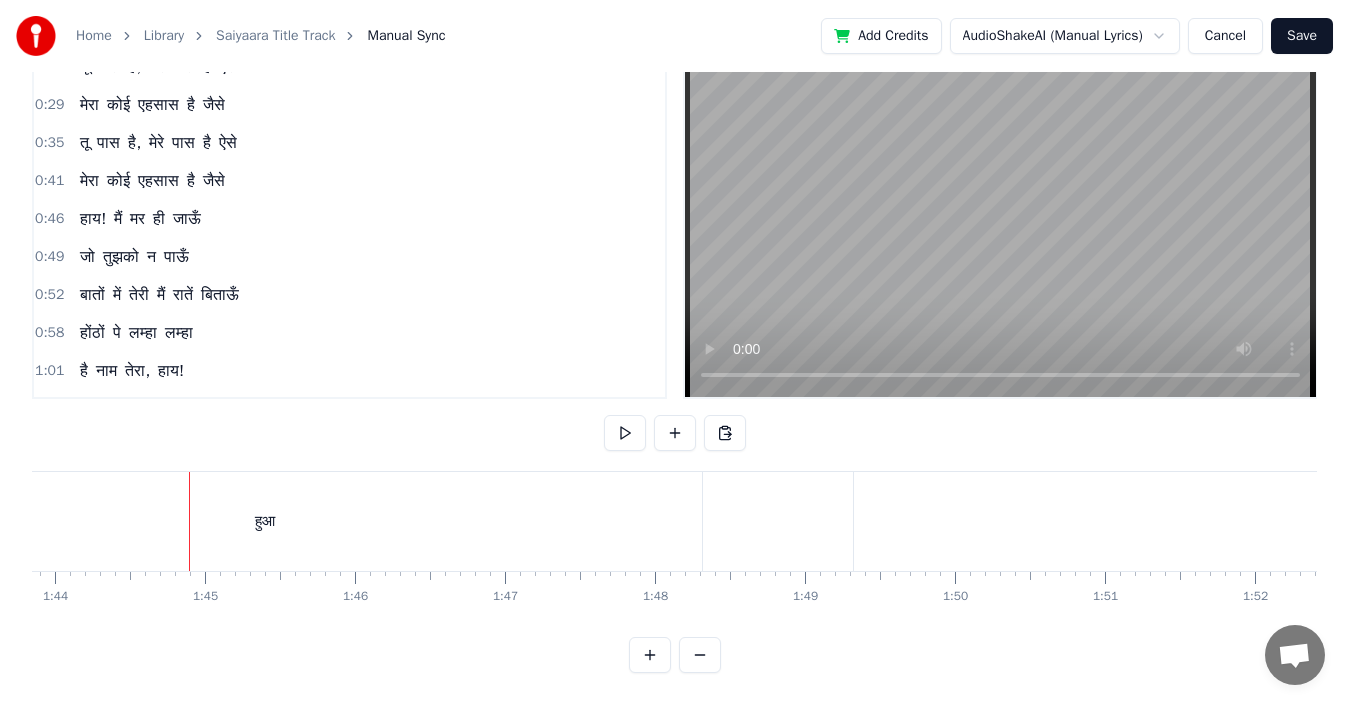click on "हुआ" at bounding box center (265, 521) 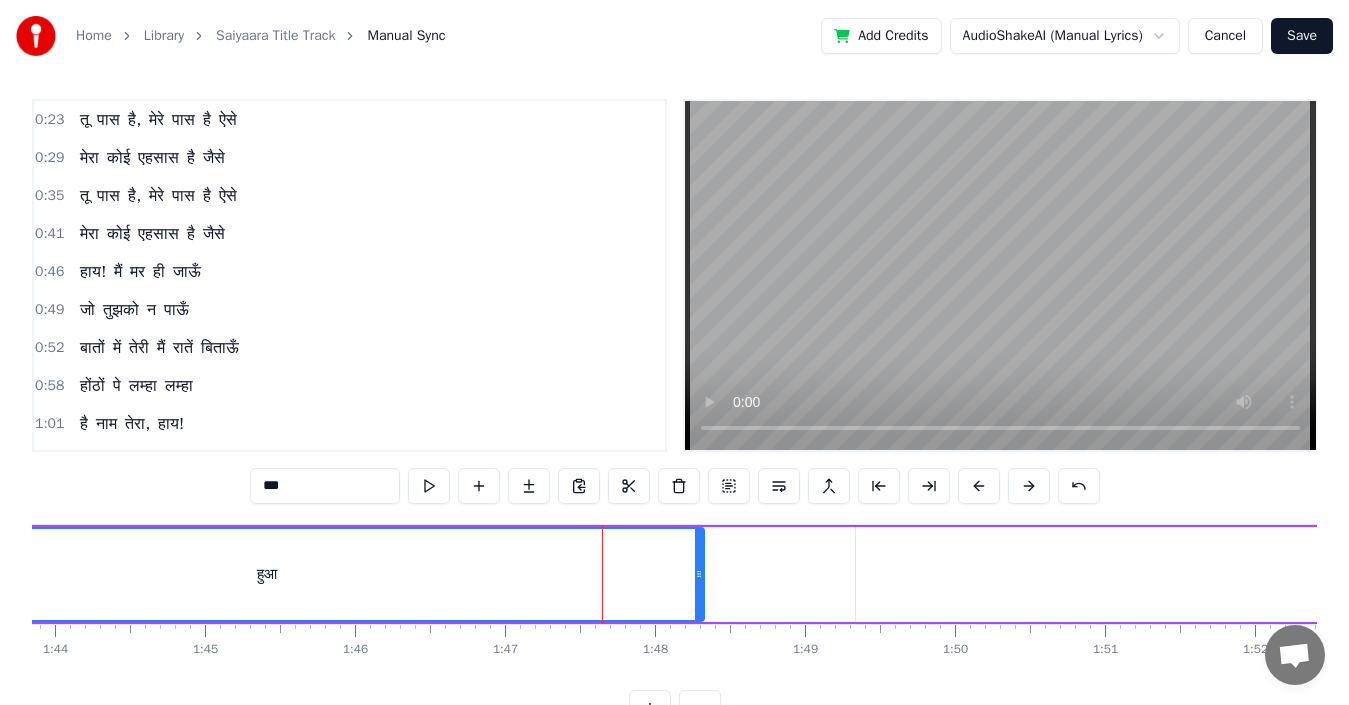 scroll, scrollTop: 0, scrollLeft: 0, axis: both 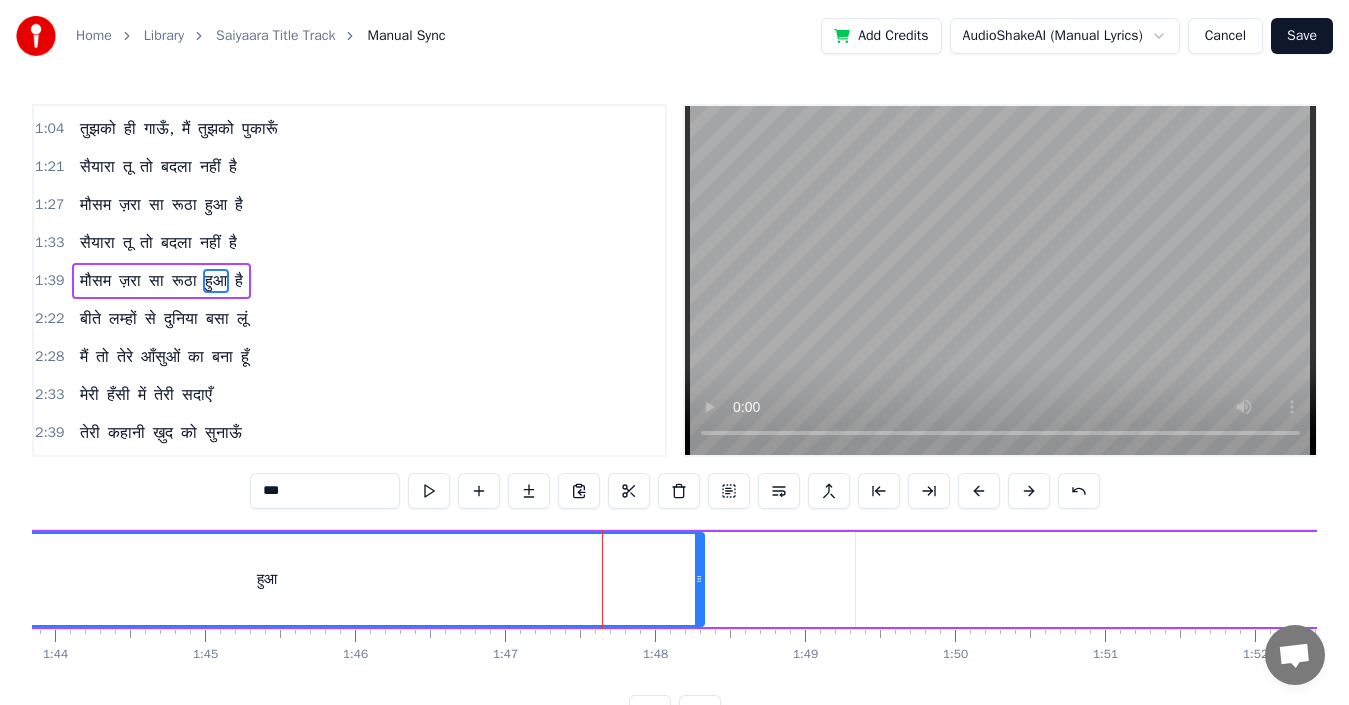 click on "रूठा" at bounding box center (184, 281) 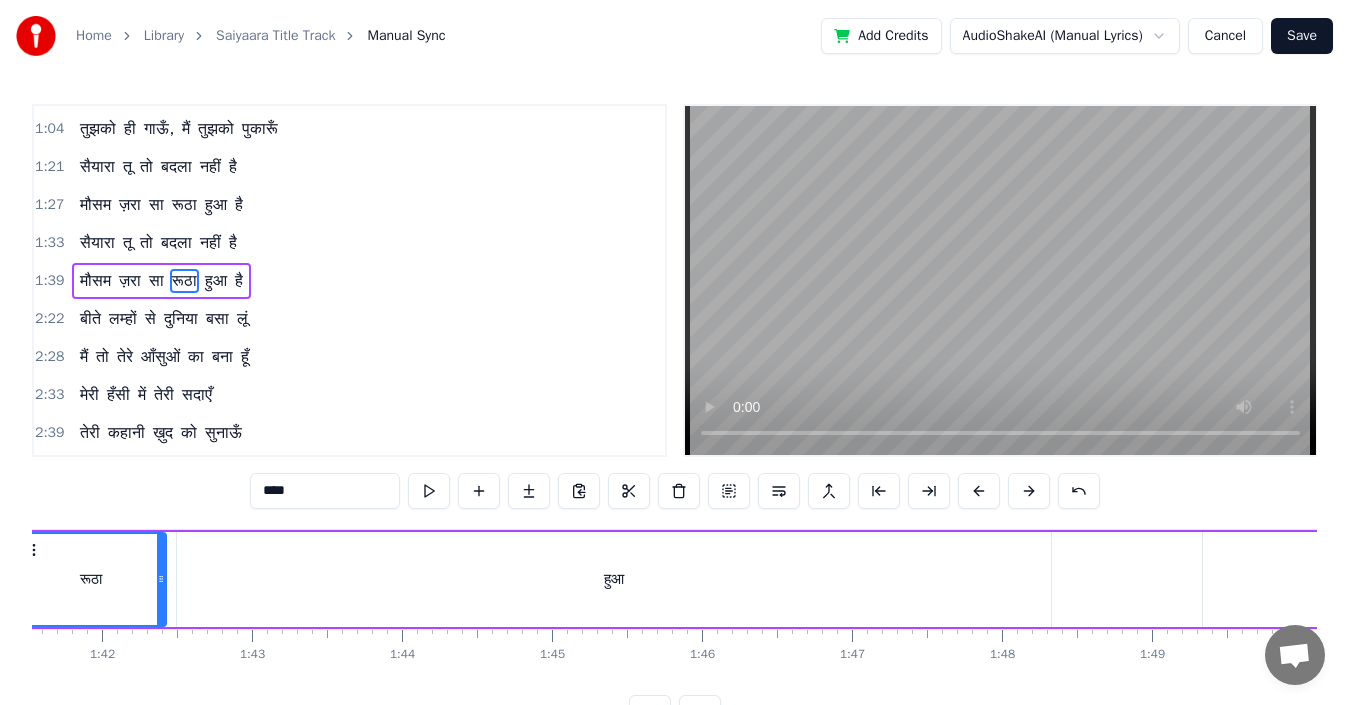 scroll, scrollTop: 0, scrollLeft: 15110, axis: horizontal 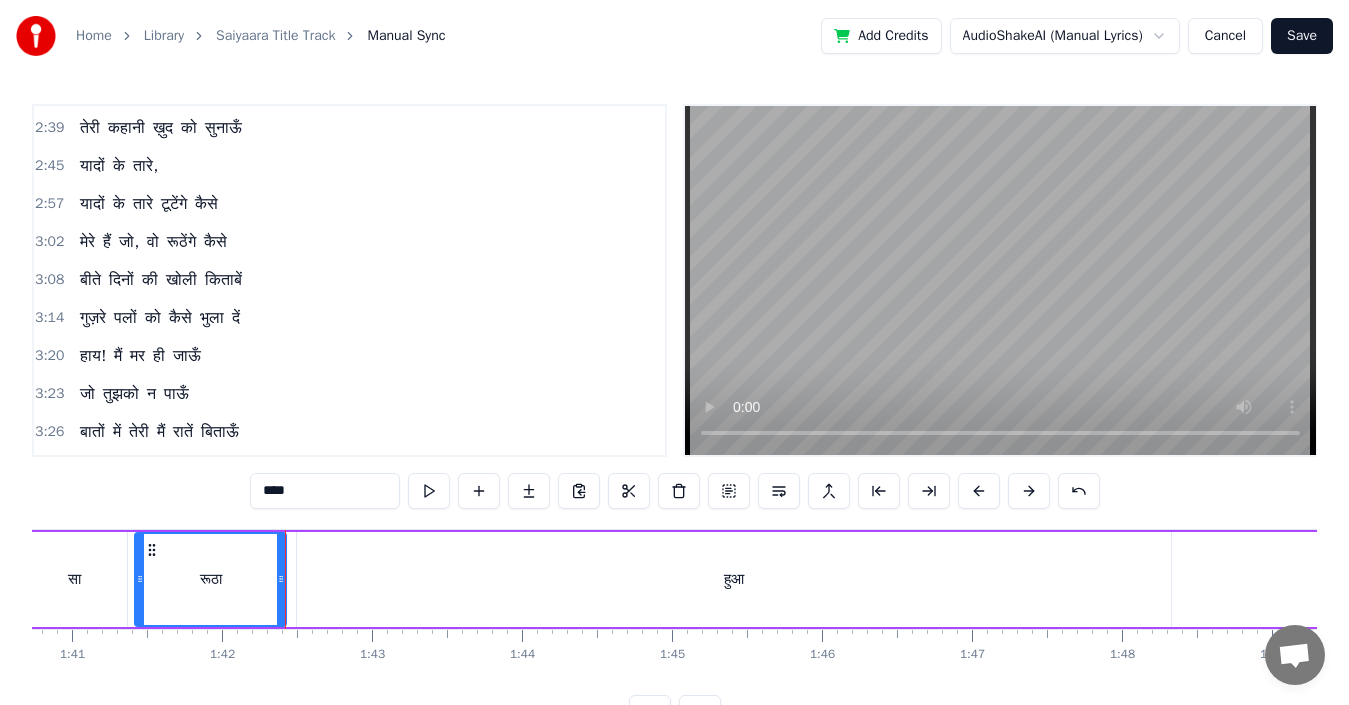 click on "हुआ" at bounding box center [734, 579] 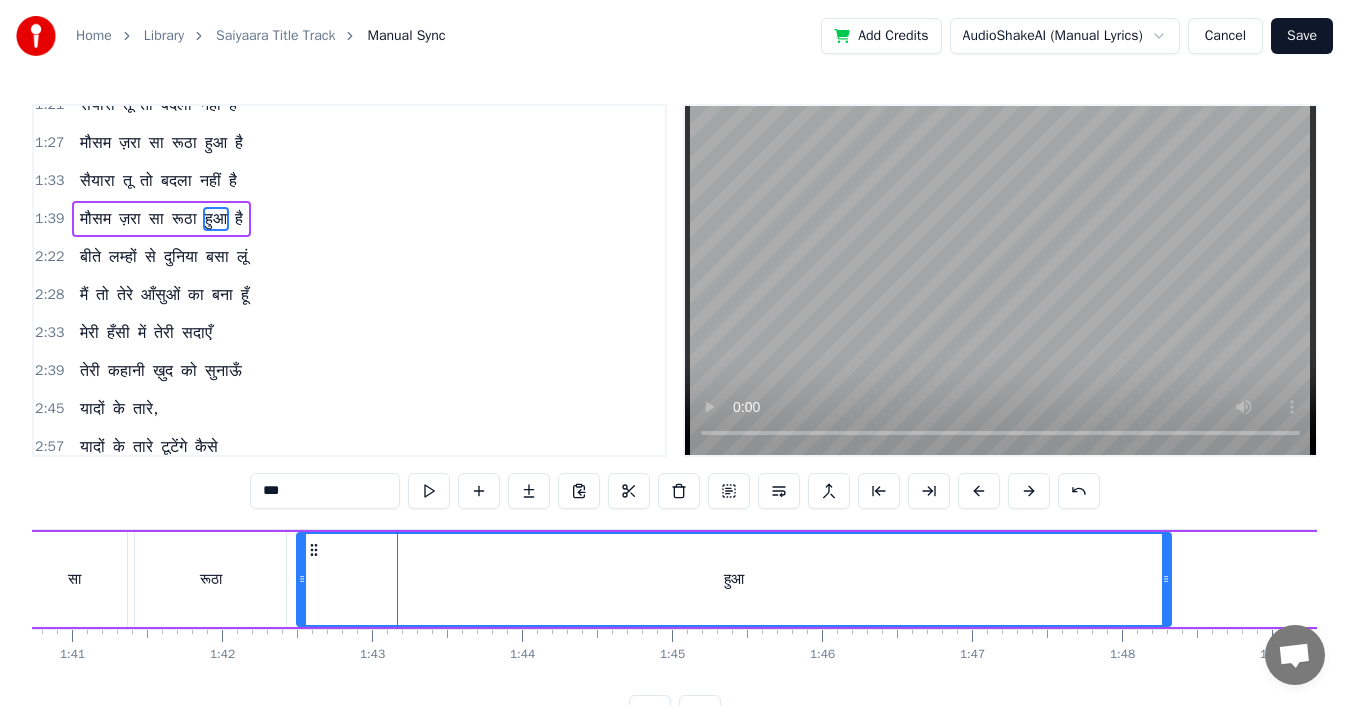 scroll, scrollTop: 338, scrollLeft: 0, axis: vertical 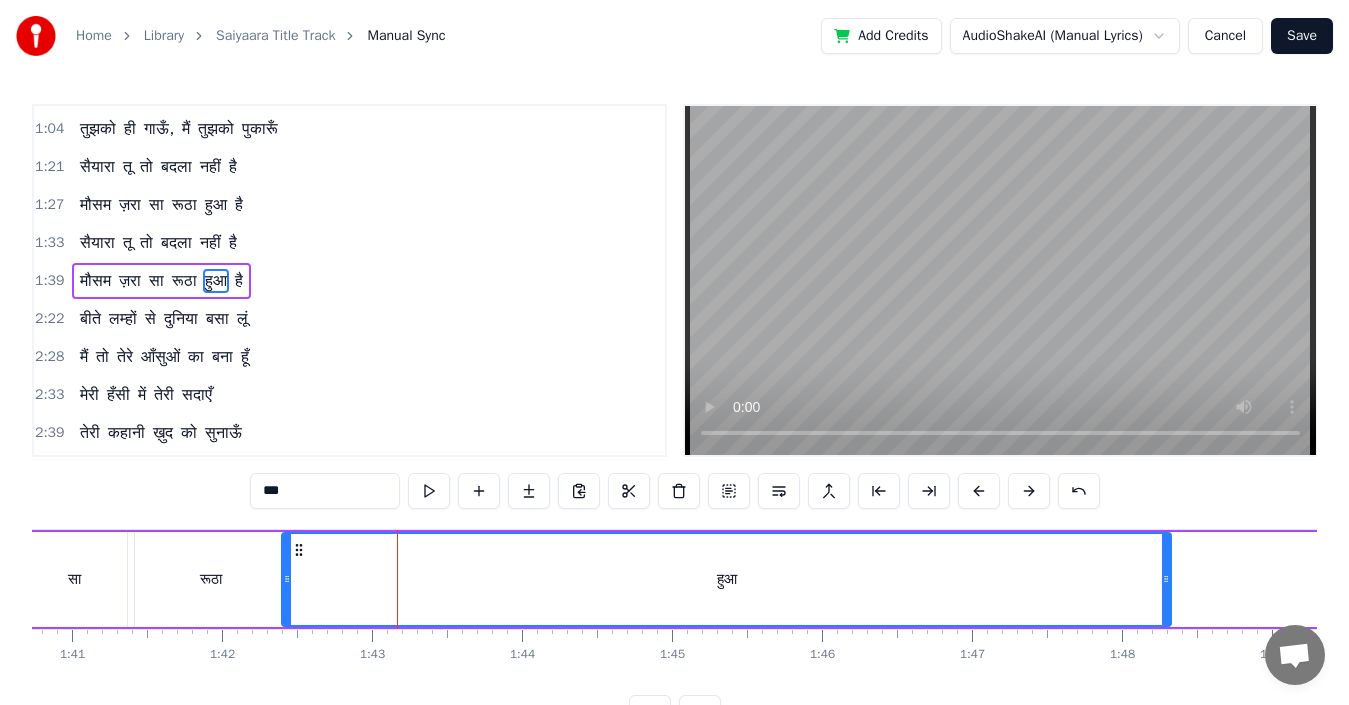 drag, startPoint x: 302, startPoint y: 578, endPoint x: 287, endPoint y: 578, distance: 15 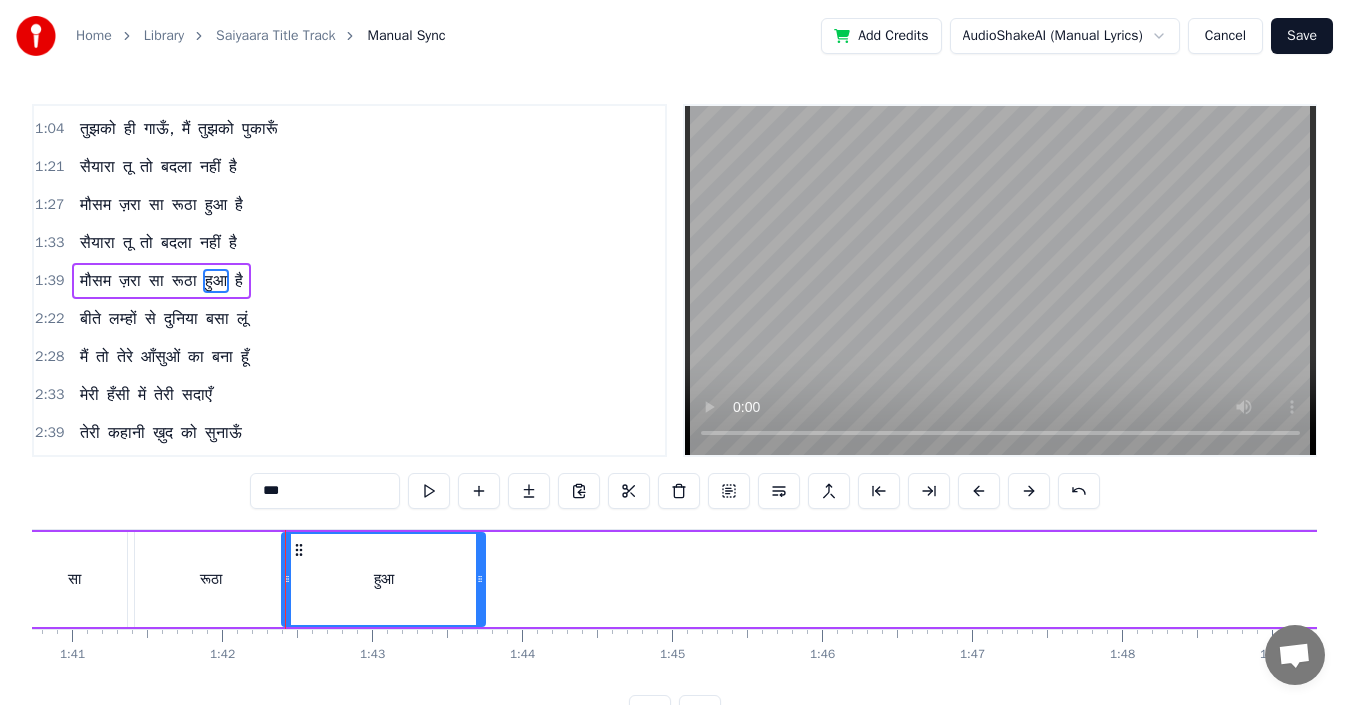 drag, startPoint x: 1167, startPoint y: 578, endPoint x: 480, endPoint y: 634, distance: 689.2786 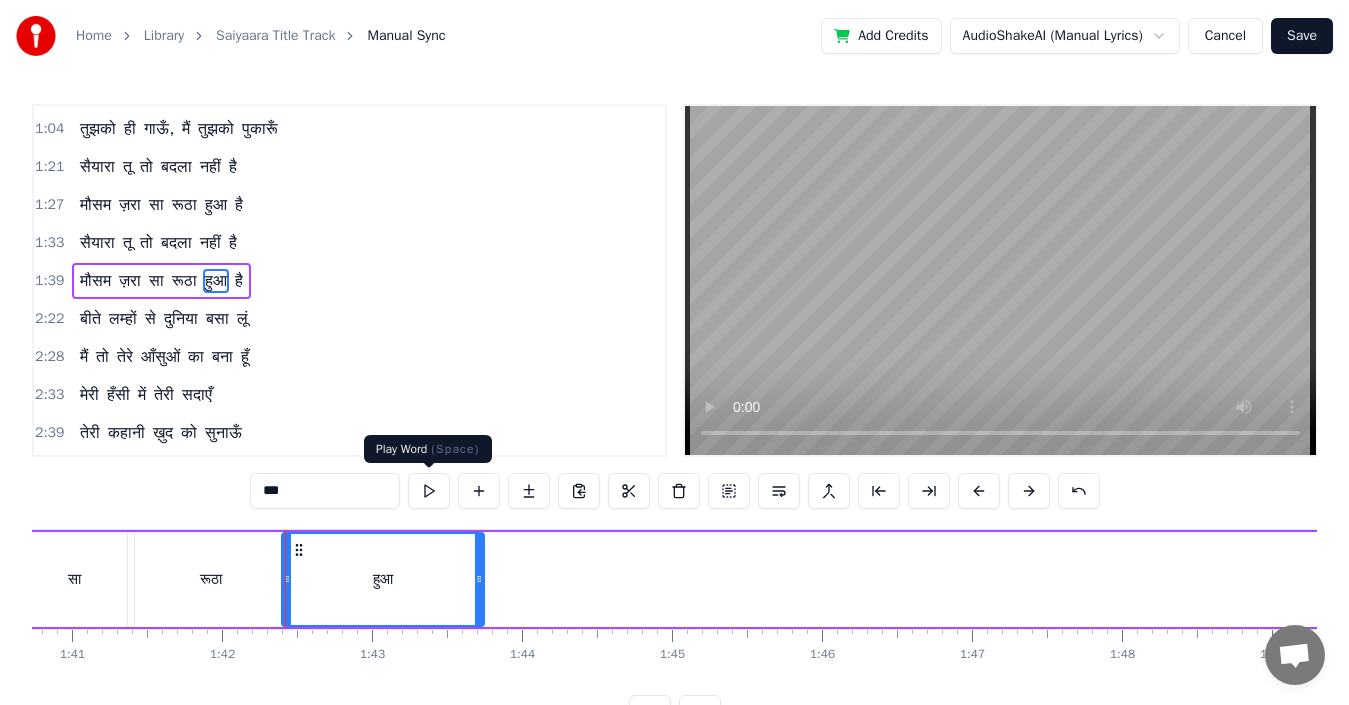 click at bounding box center [429, 491] 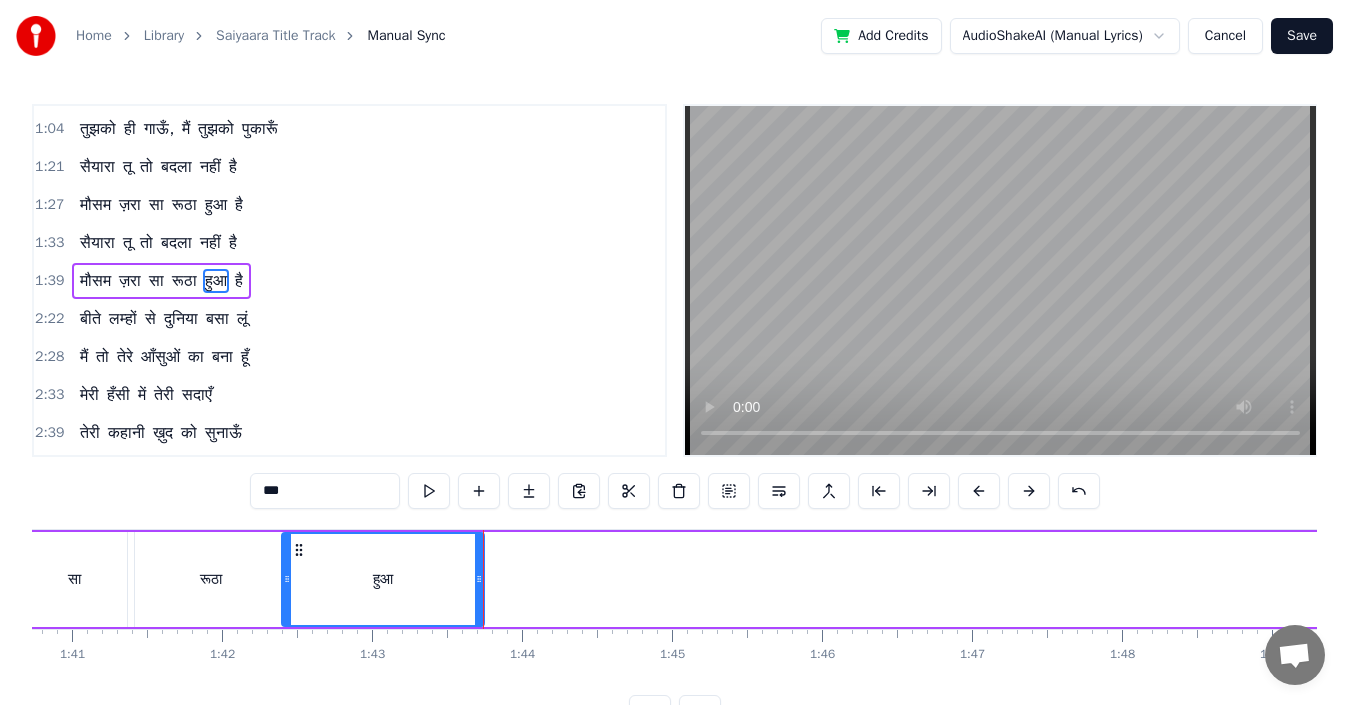 click on "है" at bounding box center [239, 281] 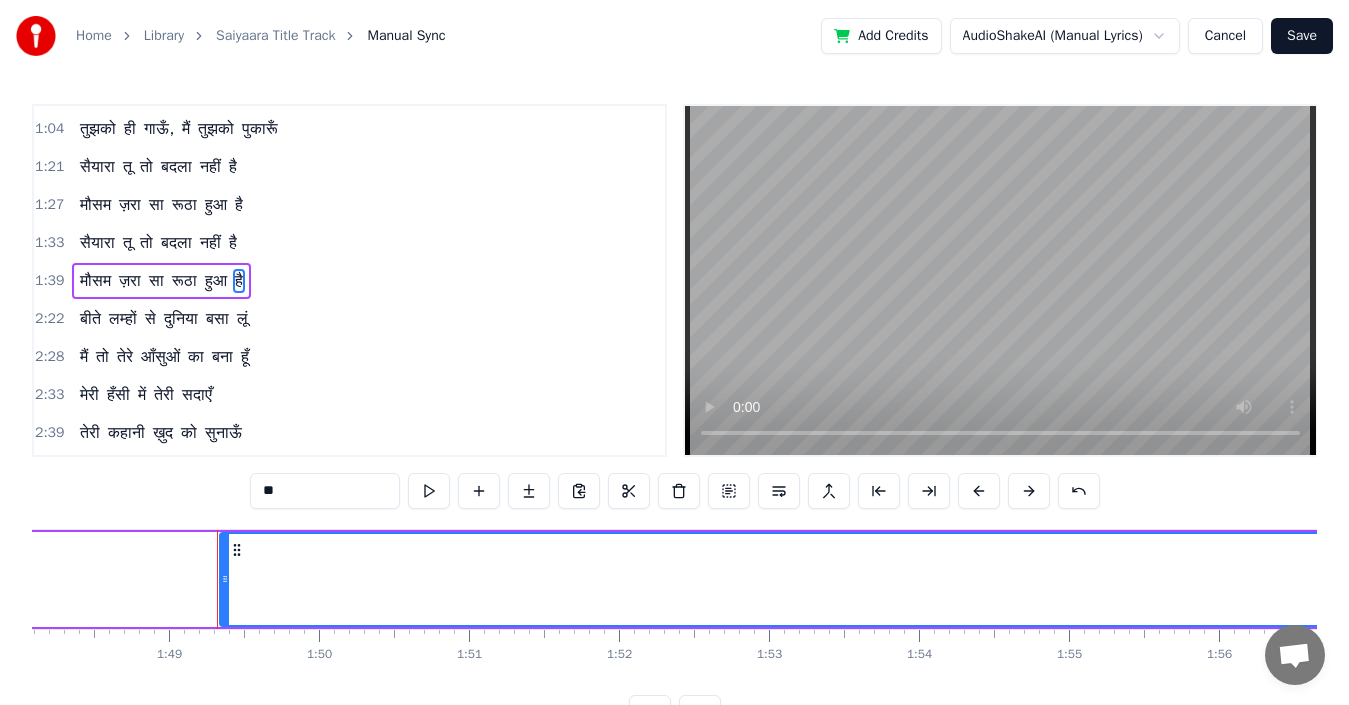 scroll, scrollTop: 0, scrollLeft: 16298, axis: horizontal 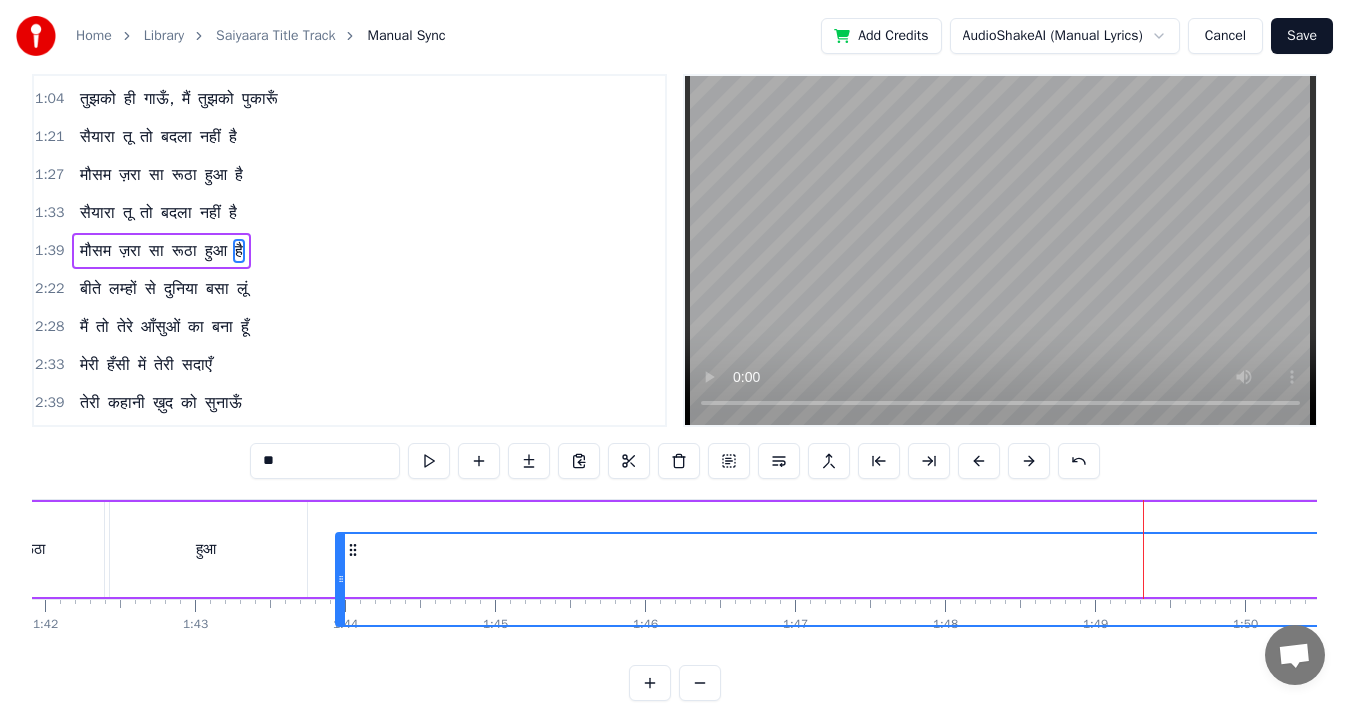 drag, startPoint x: 151, startPoint y: 549, endPoint x: 352, endPoint y: 520, distance: 203.08127 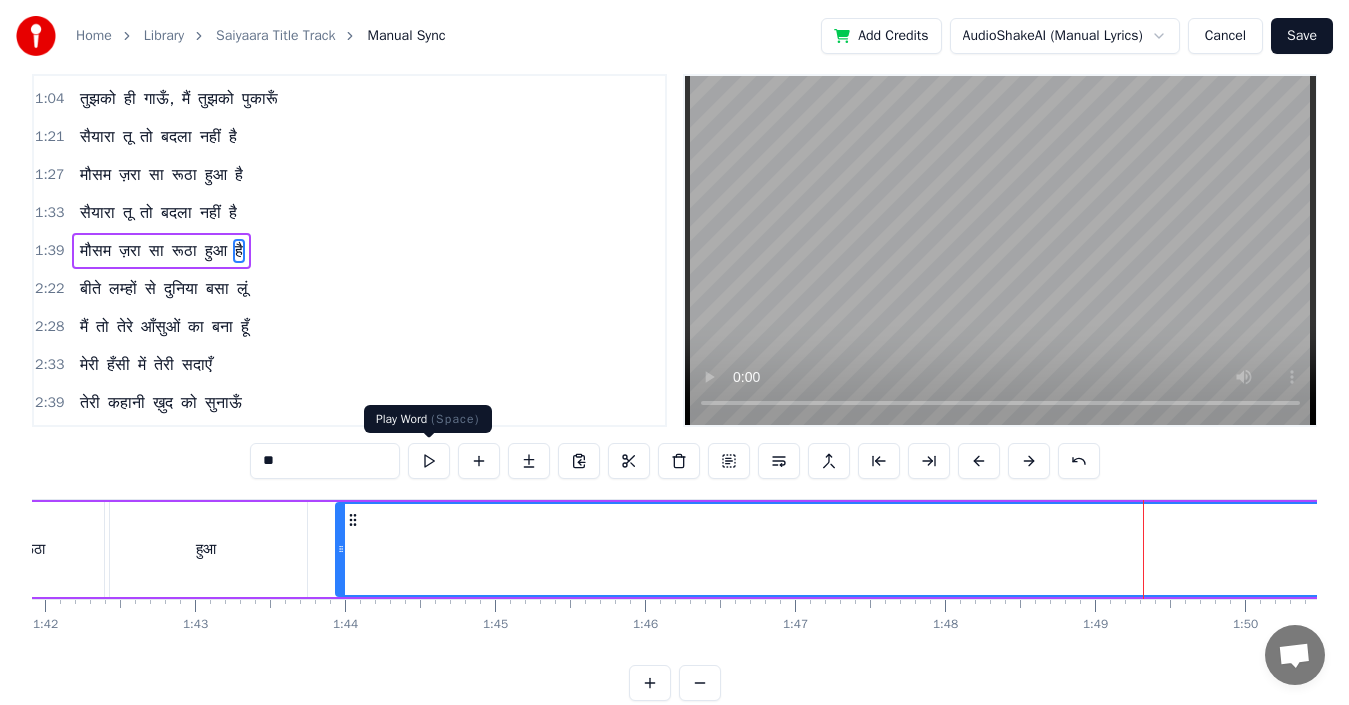 click at bounding box center (429, 461) 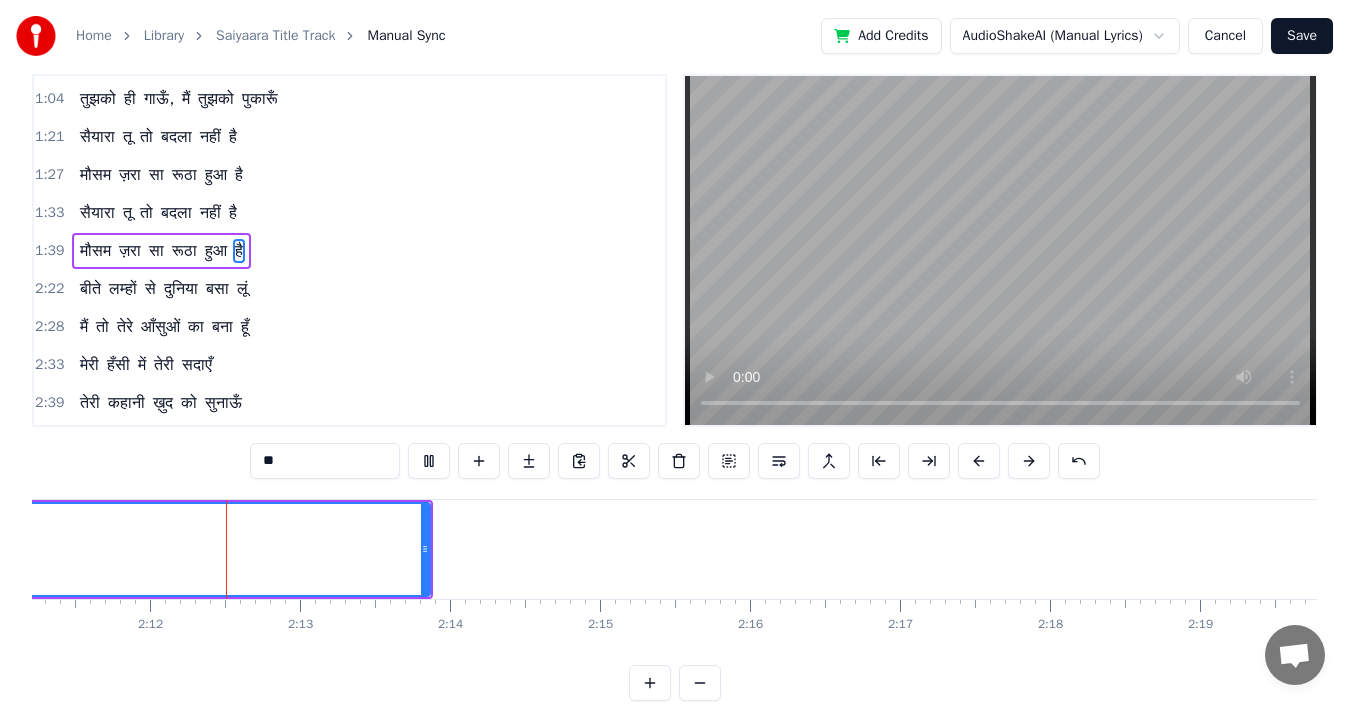 scroll, scrollTop: 0, scrollLeft: 19705, axis: horizontal 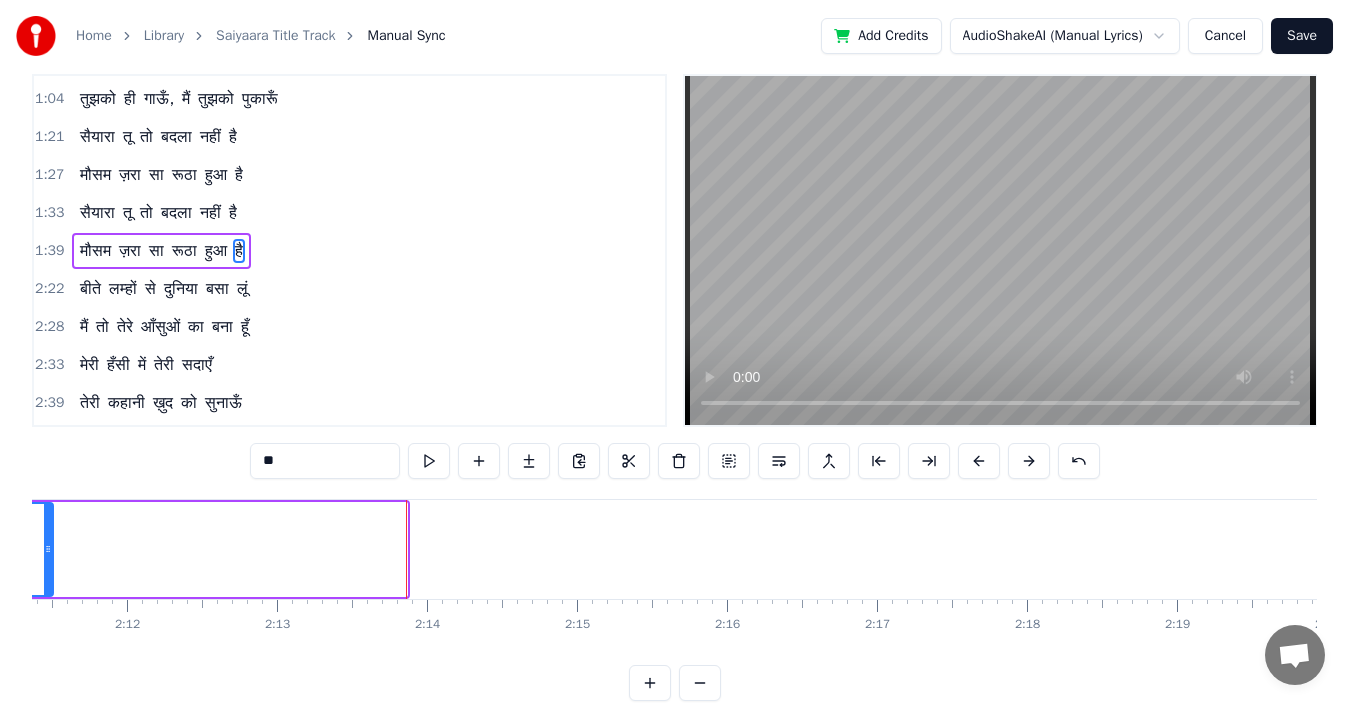 drag, startPoint x: 400, startPoint y: 548, endPoint x: 46, endPoint y: 558, distance: 354.1412 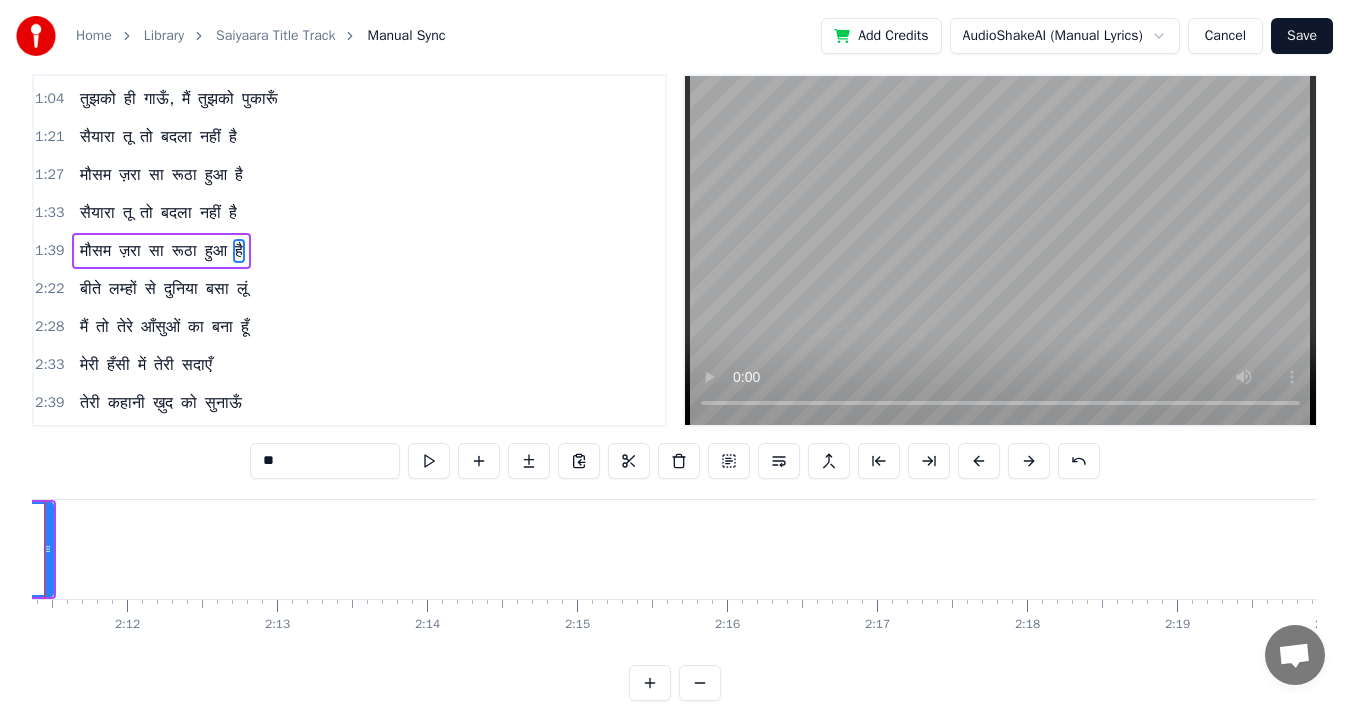 scroll, scrollTop: 0, scrollLeft: 0, axis: both 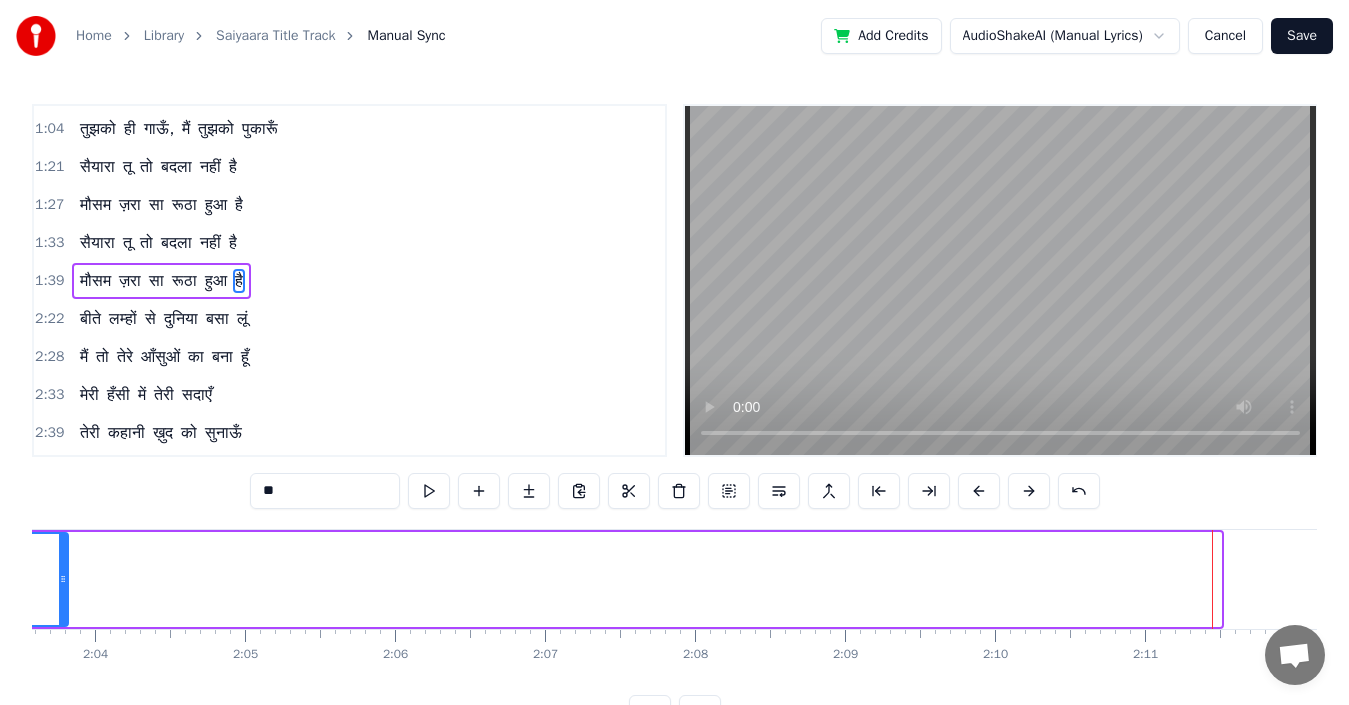 drag, startPoint x: 1215, startPoint y: 596, endPoint x: 61, endPoint y: 603, distance: 1154.0212 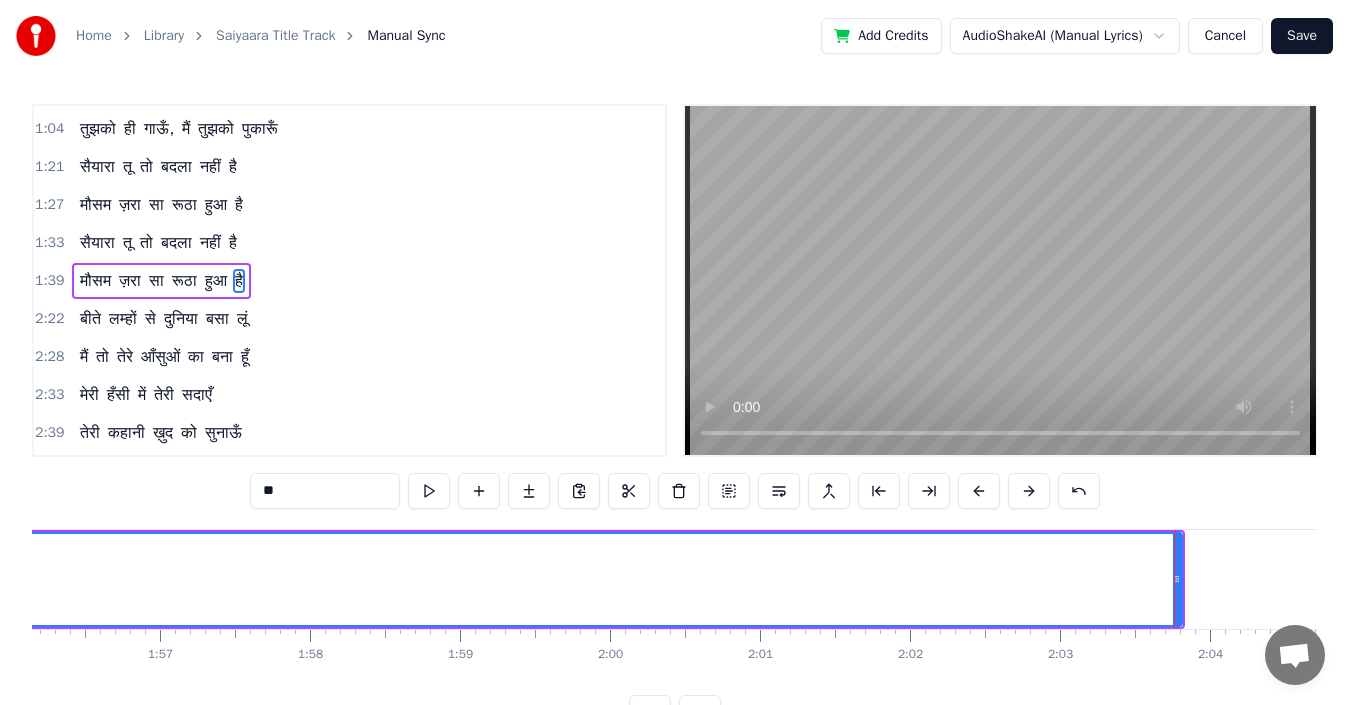 scroll, scrollTop: 0, scrollLeft: 17344, axis: horizontal 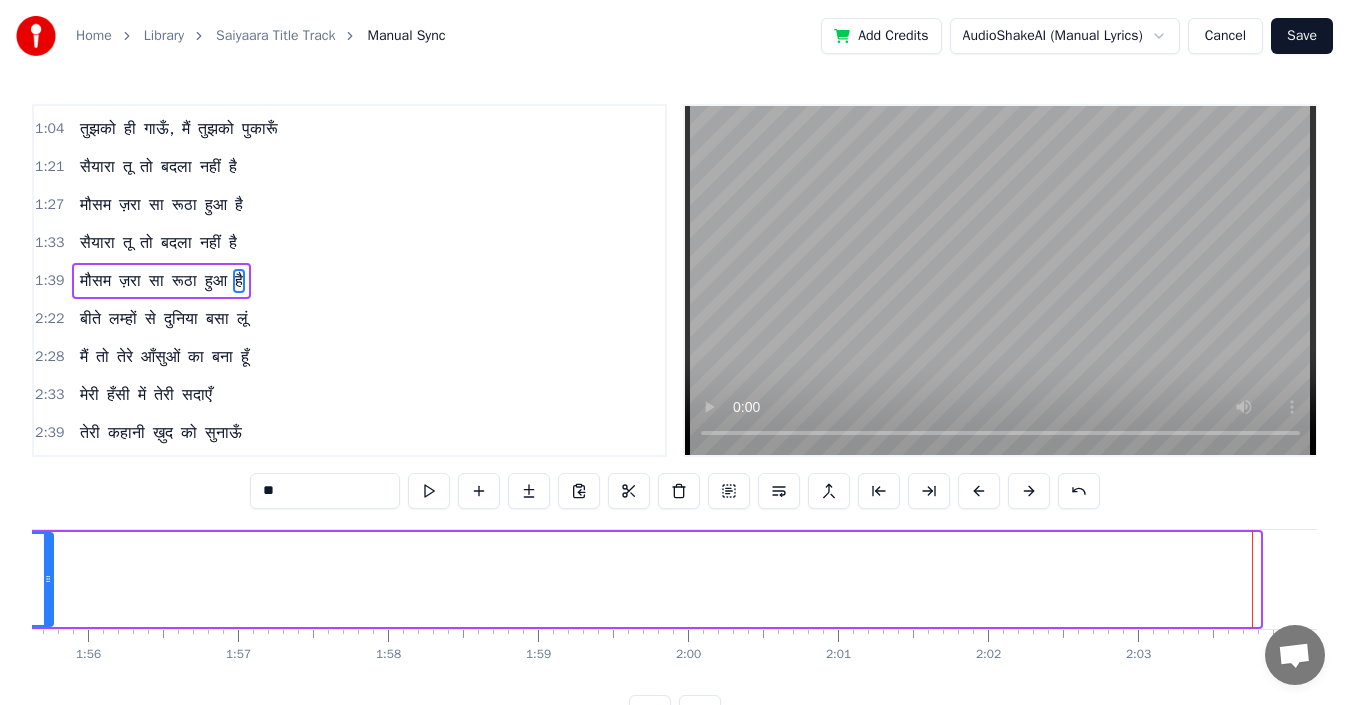 drag, startPoint x: 1254, startPoint y: 576, endPoint x: 47, endPoint y: 572, distance: 1207.0066 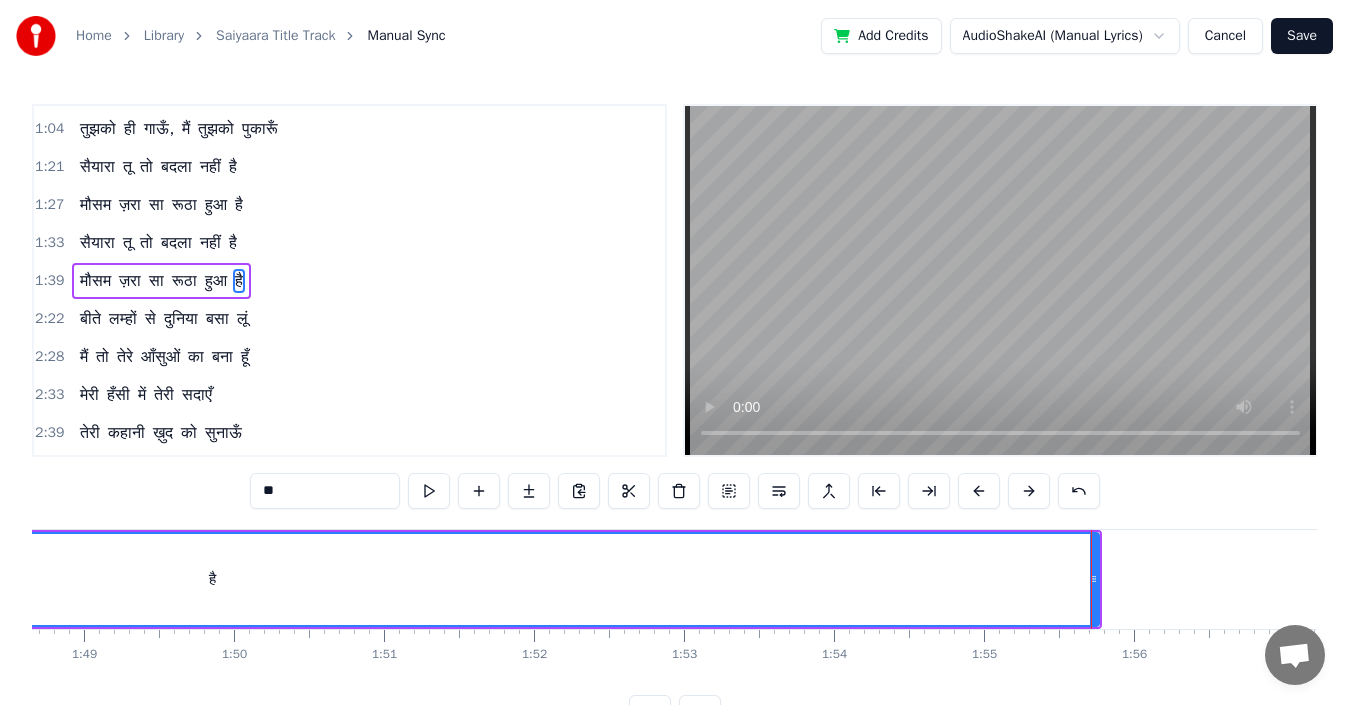 scroll, scrollTop: 0, scrollLeft: 16297, axis: horizontal 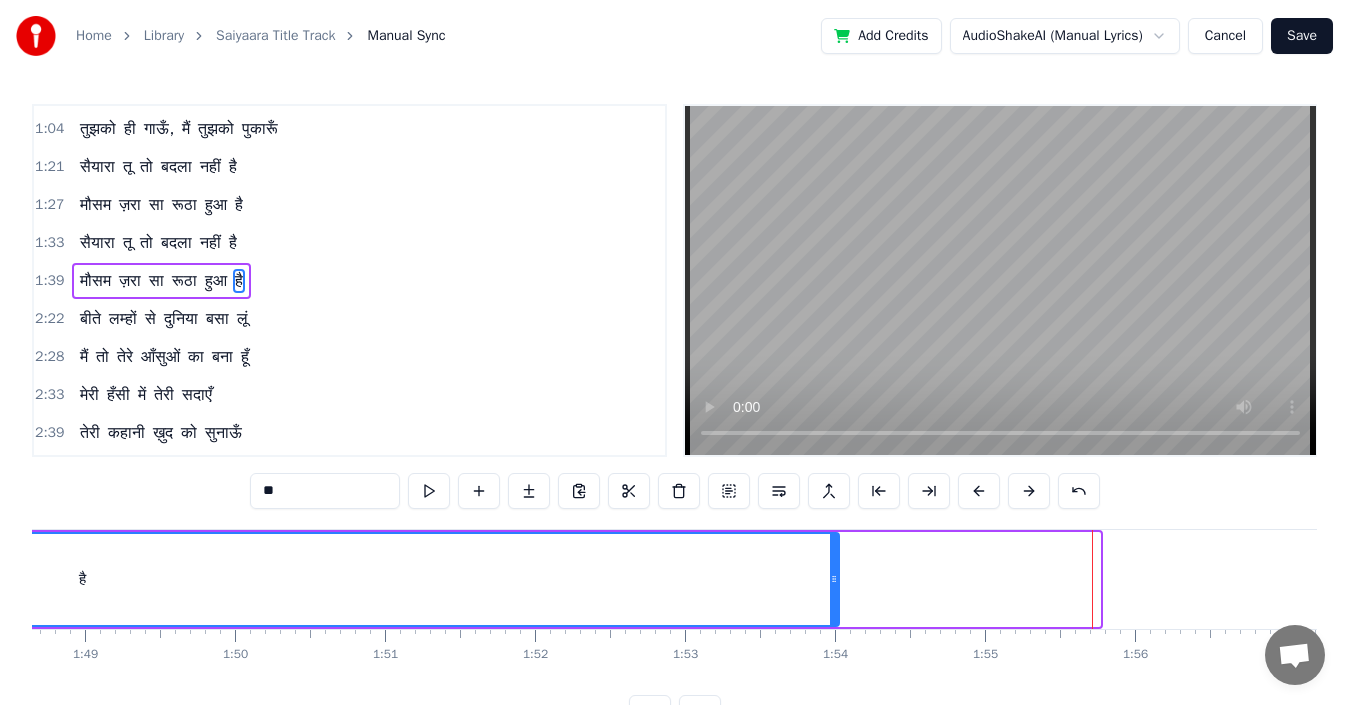 drag, startPoint x: 1099, startPoint y: 578, endPoint x: 835, endPoint y: 606, distance: 265.48068 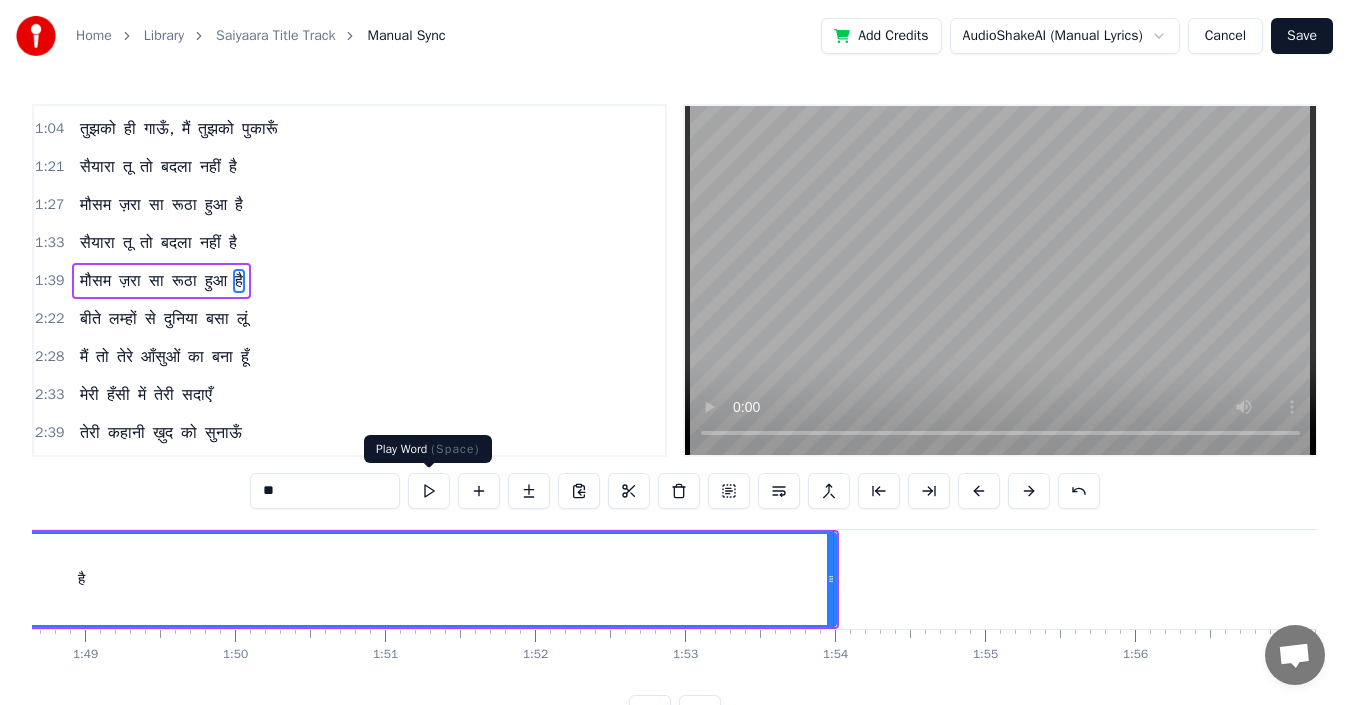 click at bounding box center (429, 491) 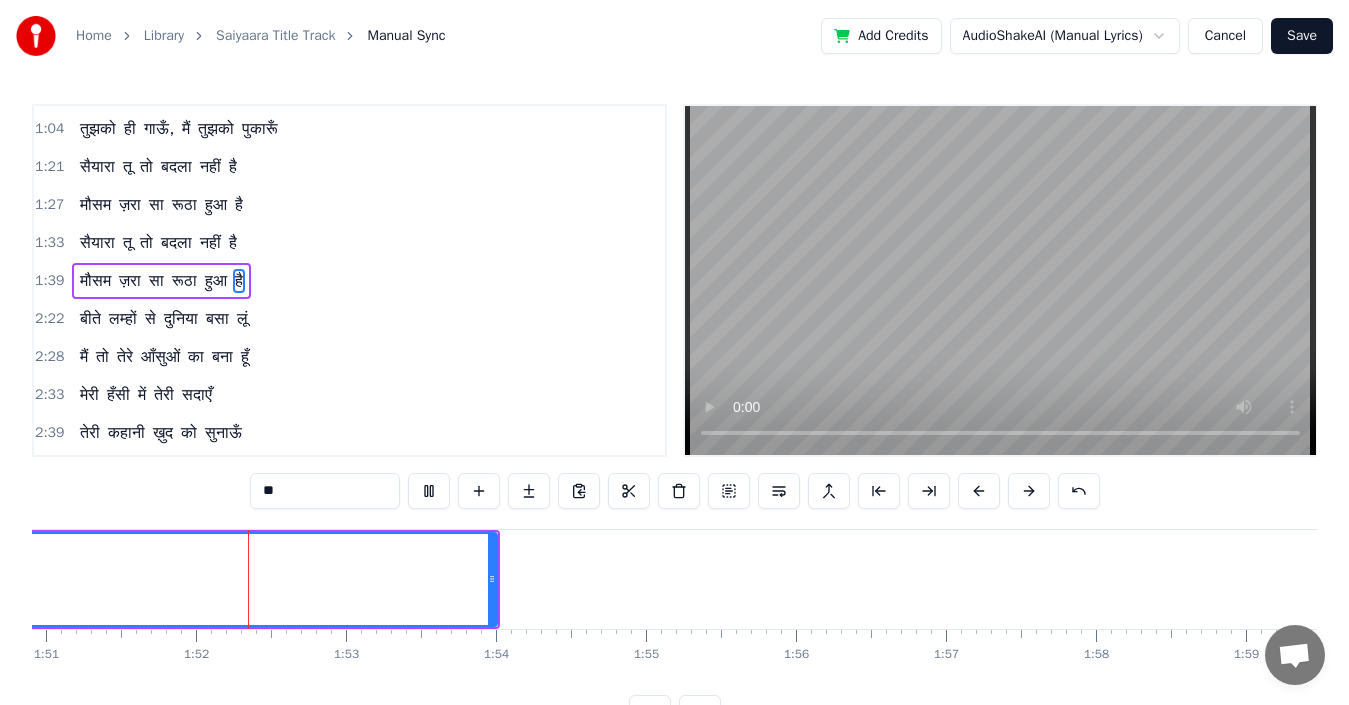 scroll, scrollTop: 0, scrollLeft: 16640, axis: horizontal 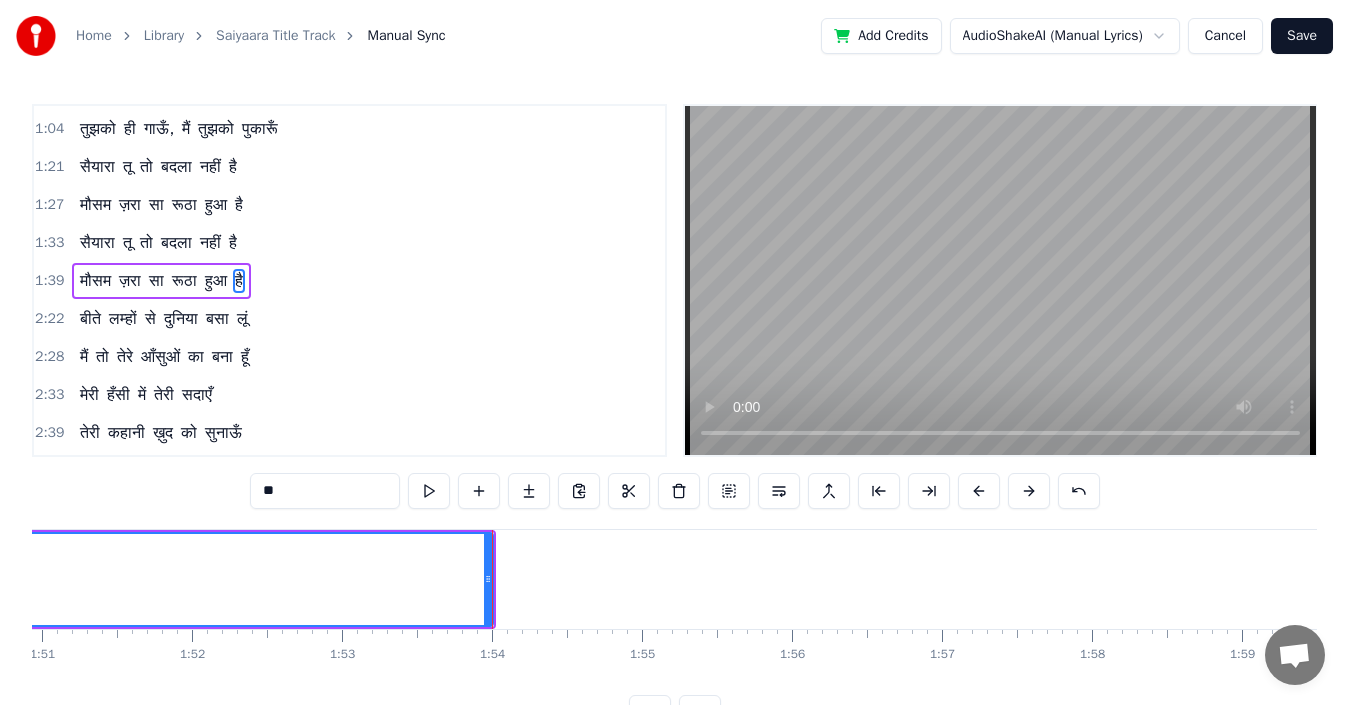 click on "बीते" at bounding box center [90, 319] 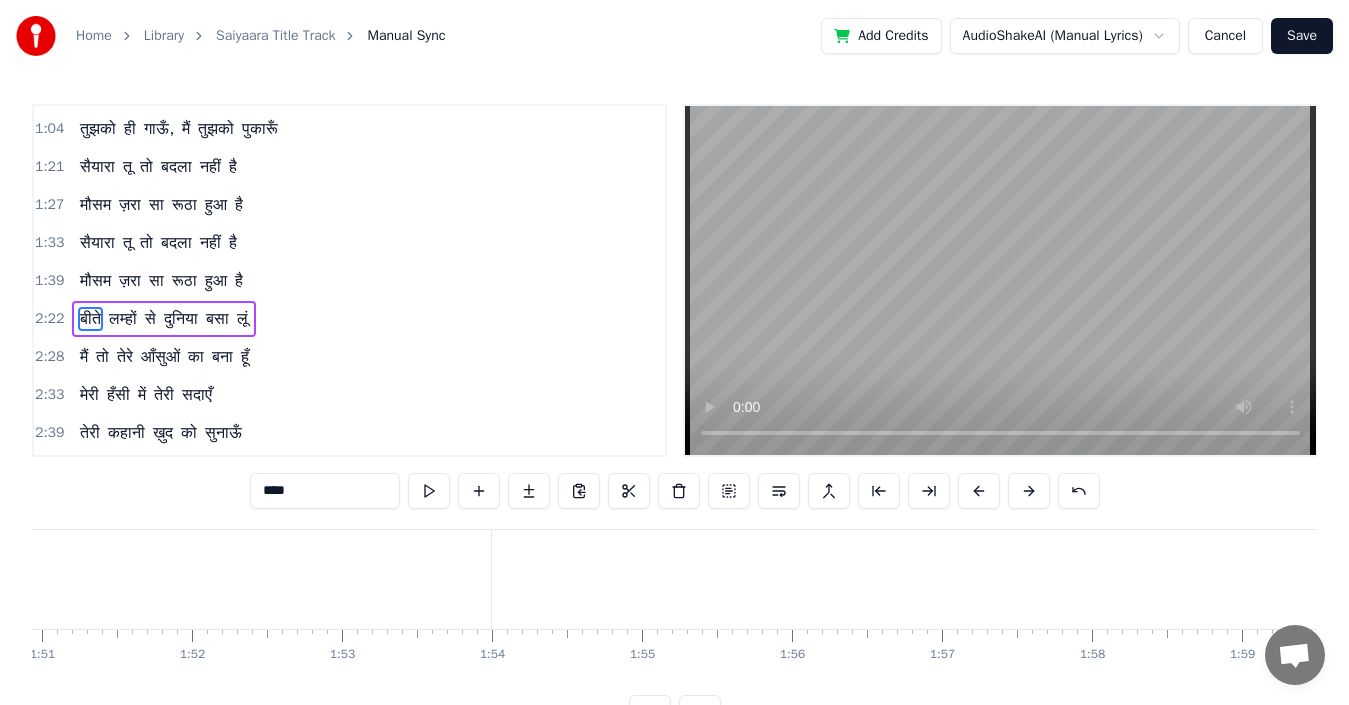 scroll, scrollTop: 340, scrollLeft: 0, axis: vertical 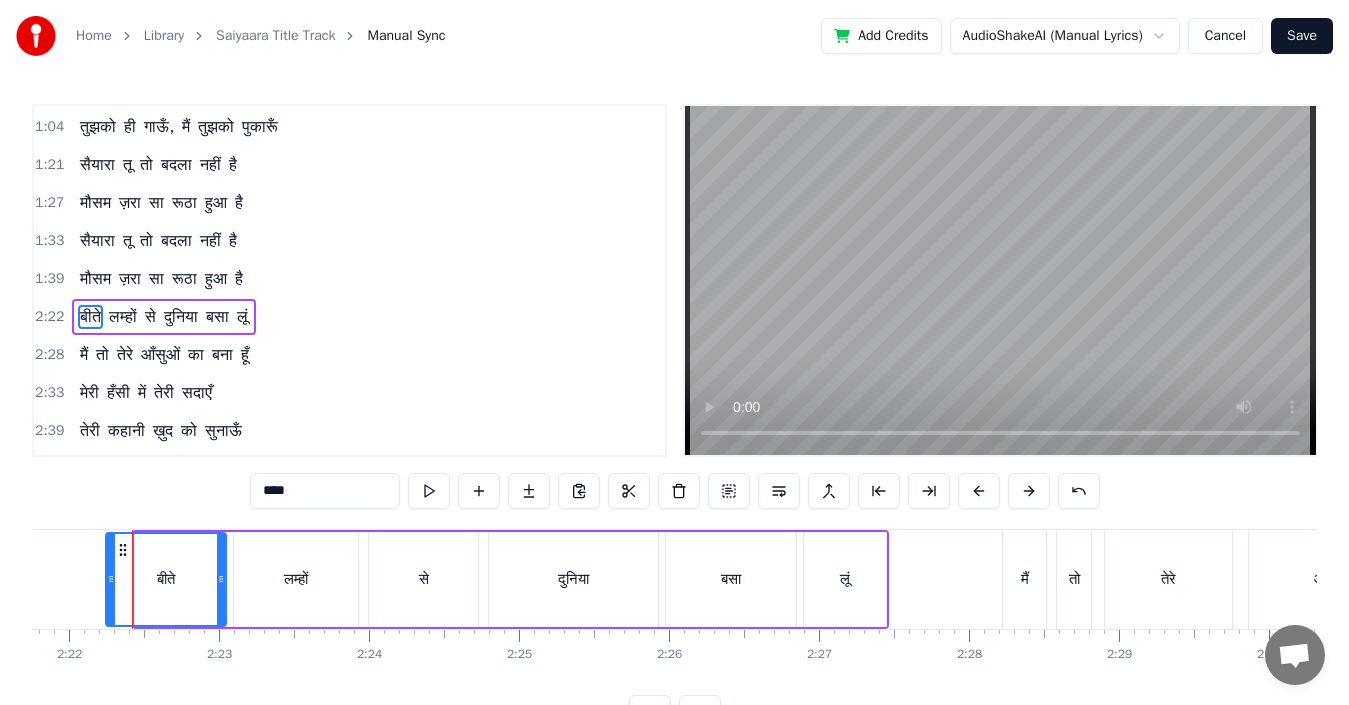 drag, startPoint x: 140, startPoint y: 592, endPoint x: 111, endPoint y: 591, distance: 29.017237 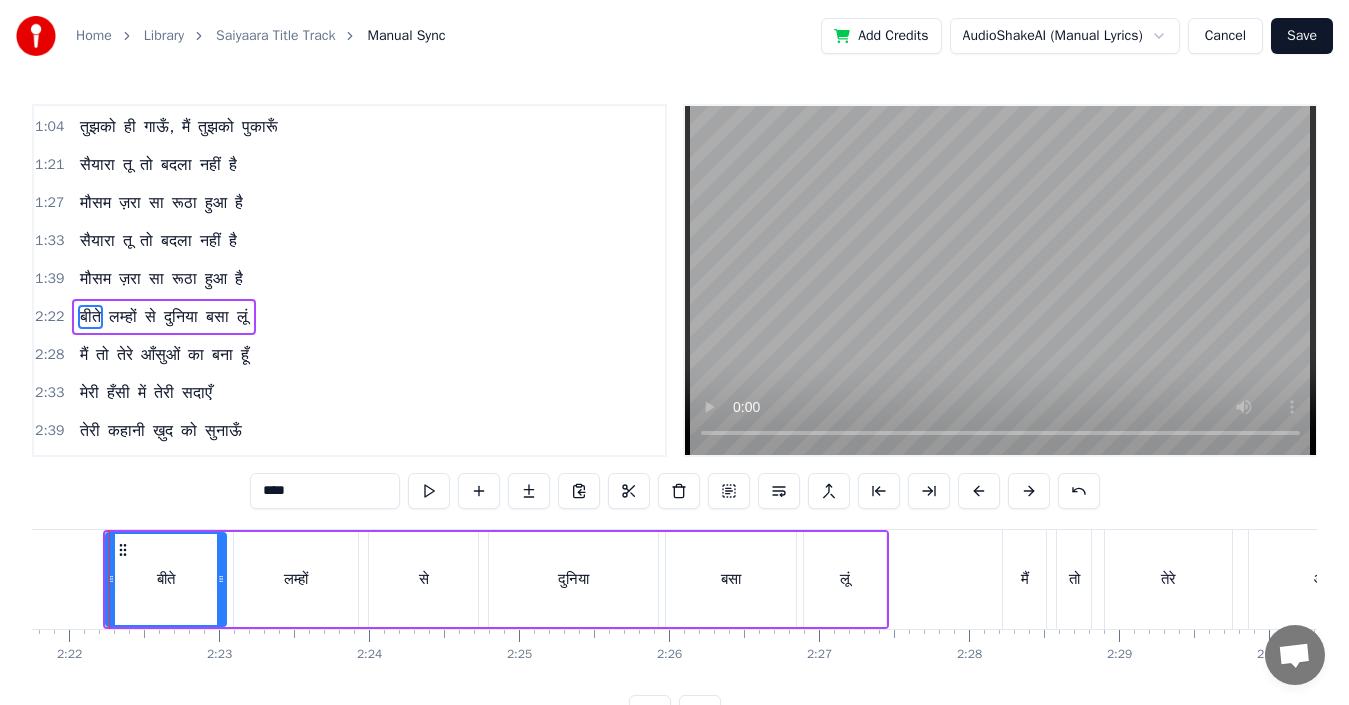 scroll, scrollTop: 376, scrollLeft: 0, axis: vertical 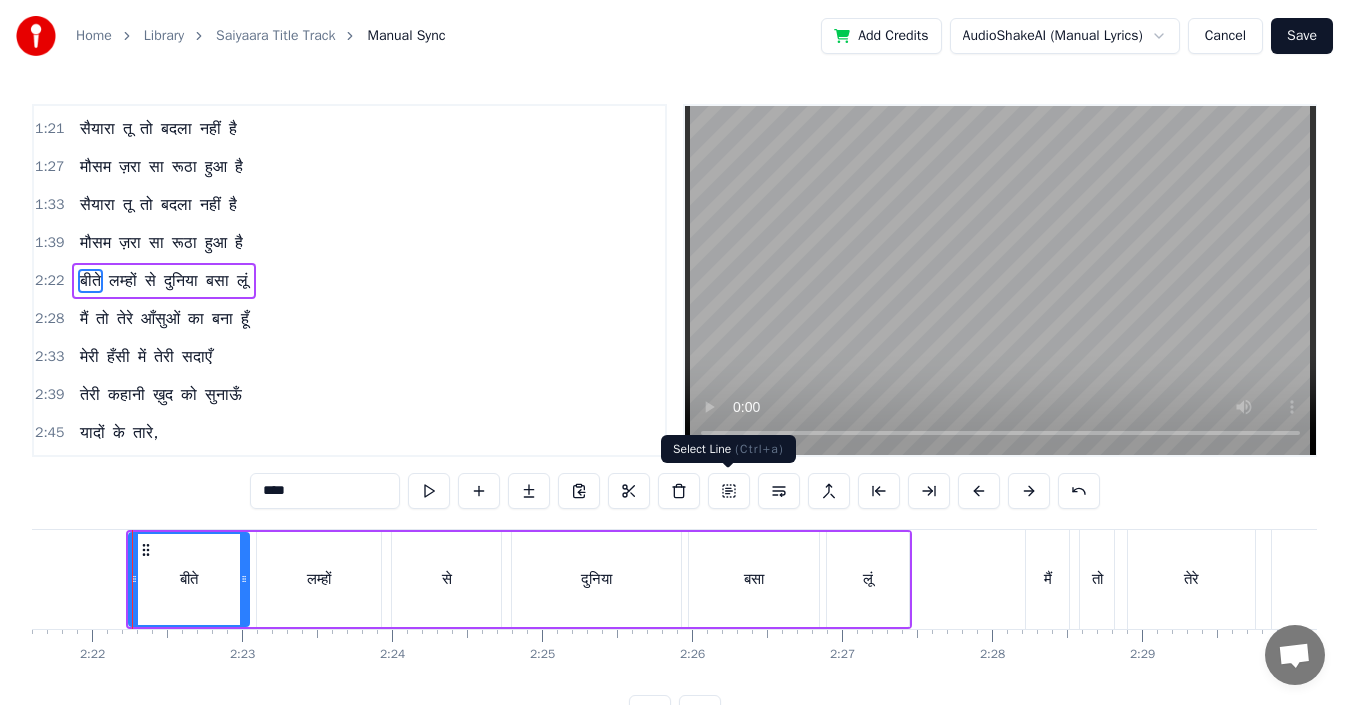 click at bounding box center [729, 491] 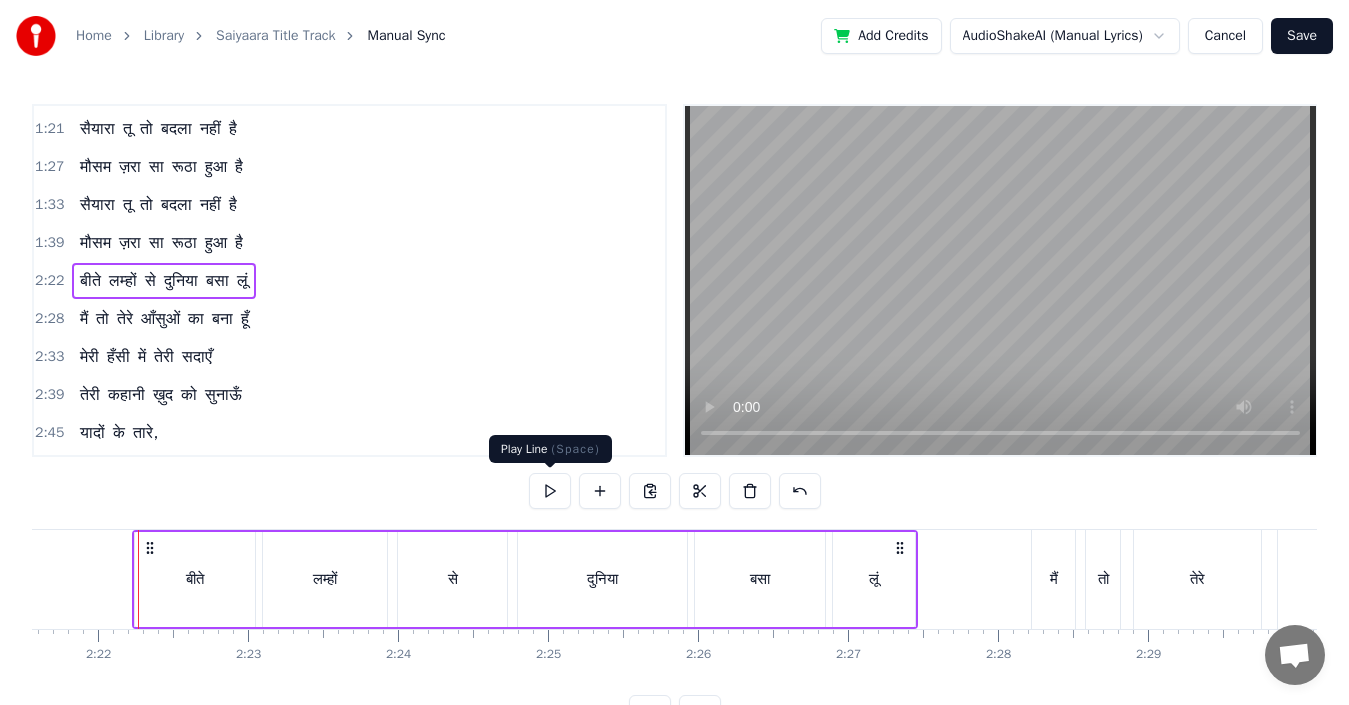 click at bounding box center (550, 491) 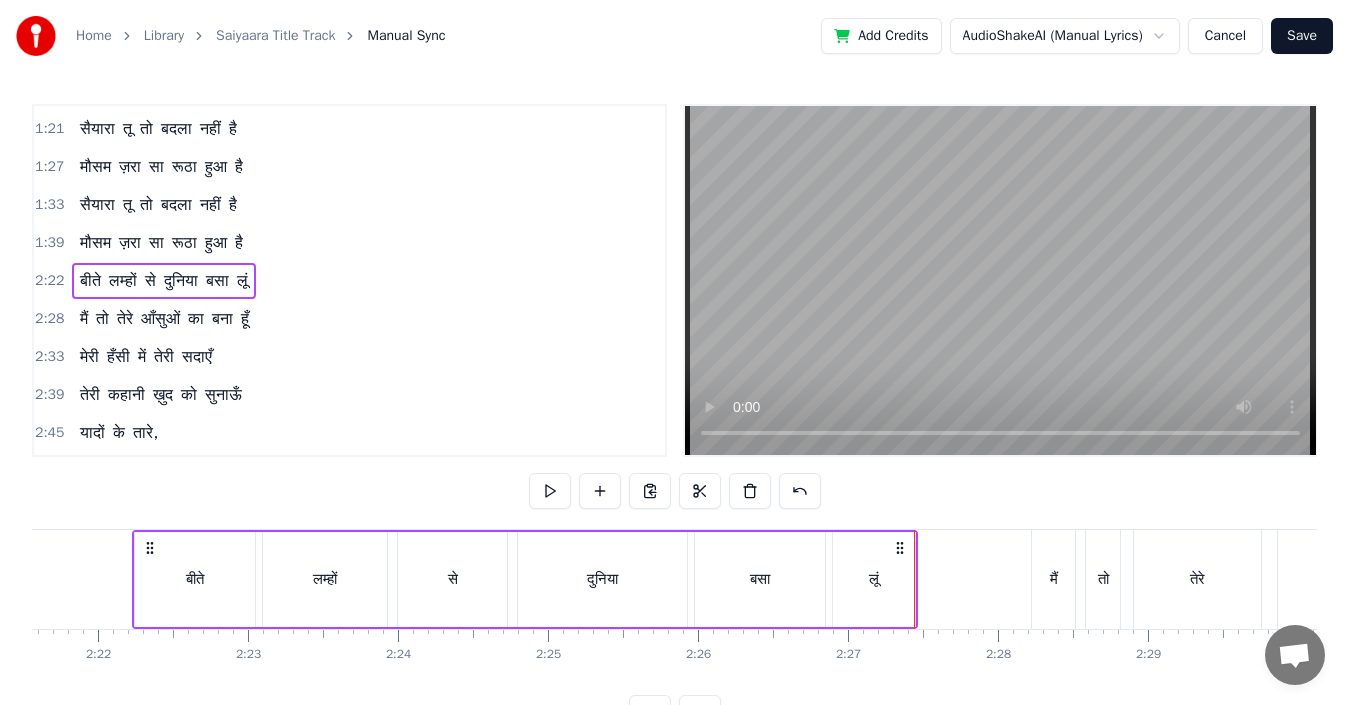 click on "मैं" at bounding box center [1054, 579] 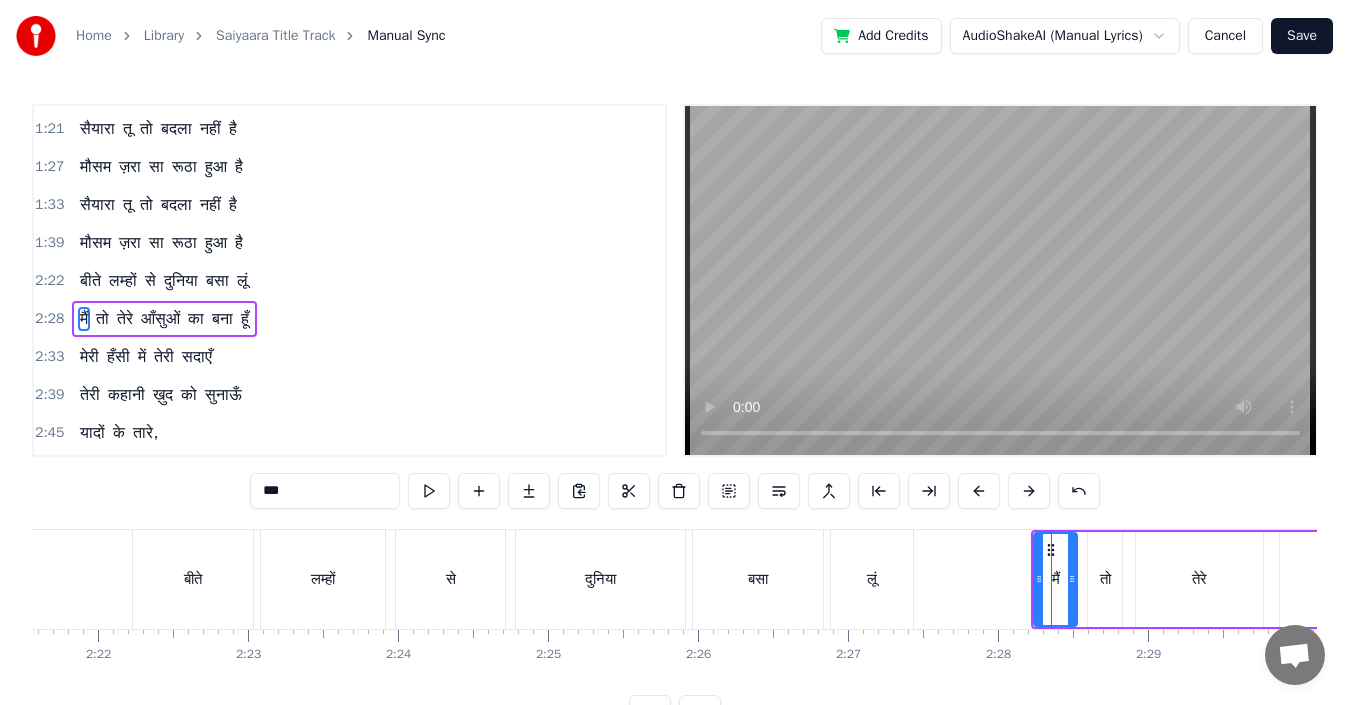 scroll, scrollTop: 414, scrollLeft: 0, axis: vertical 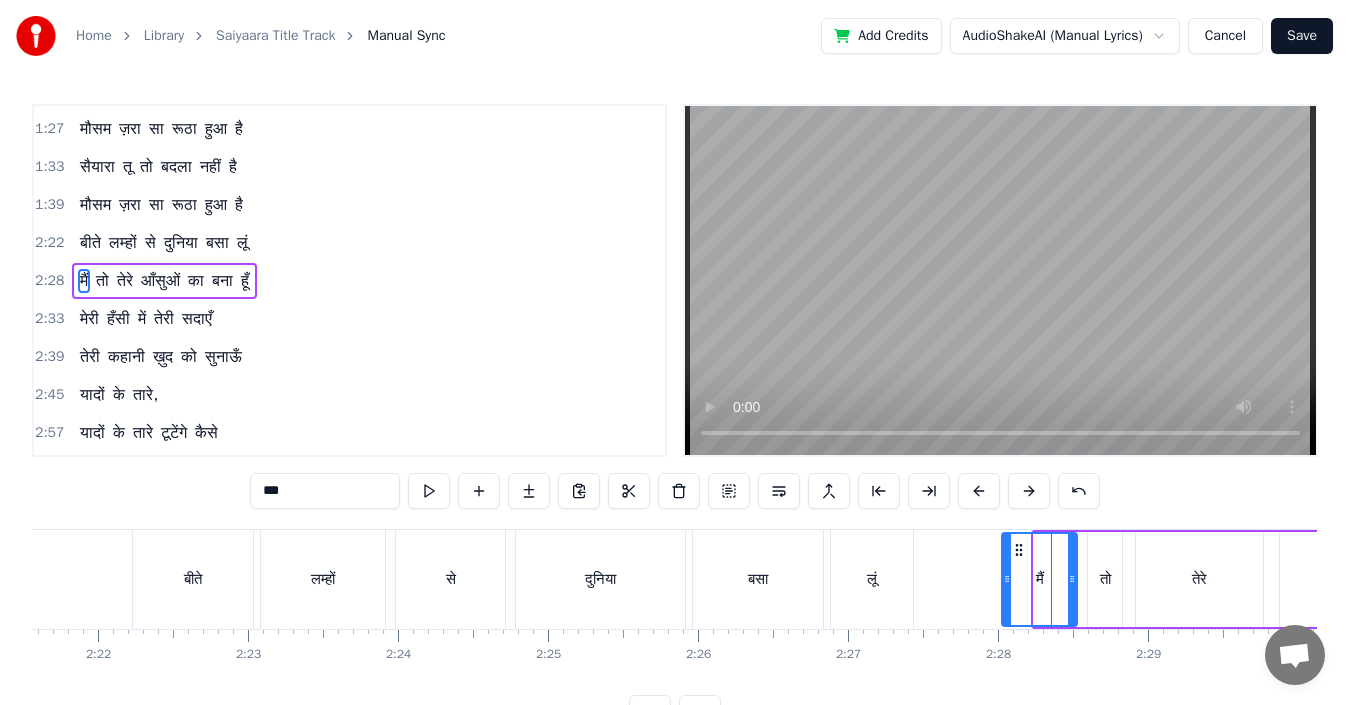 drag, startPoint x: 1035, startPoint y: 585, endPoint x: 995, endPoint y: 590, distance: 40.311287 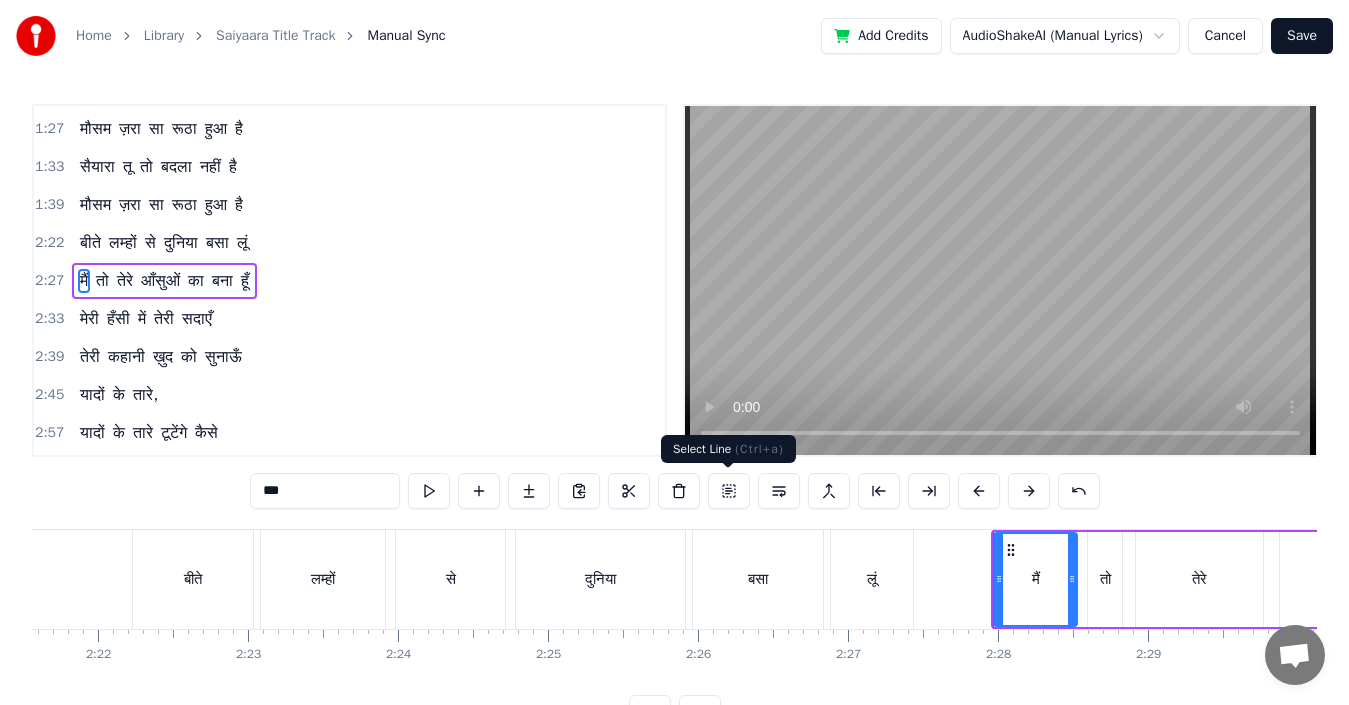 click at bounding box center [729, 491] 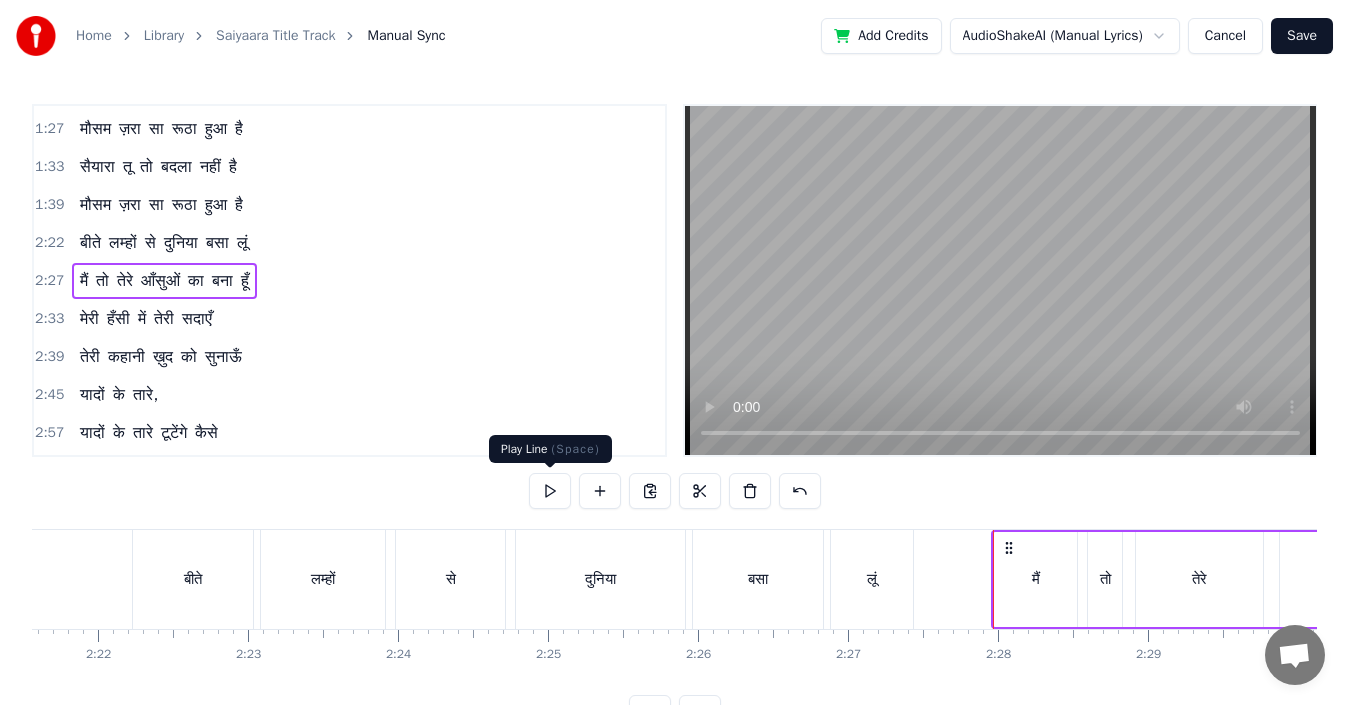 click at bounding box center (550, 491) 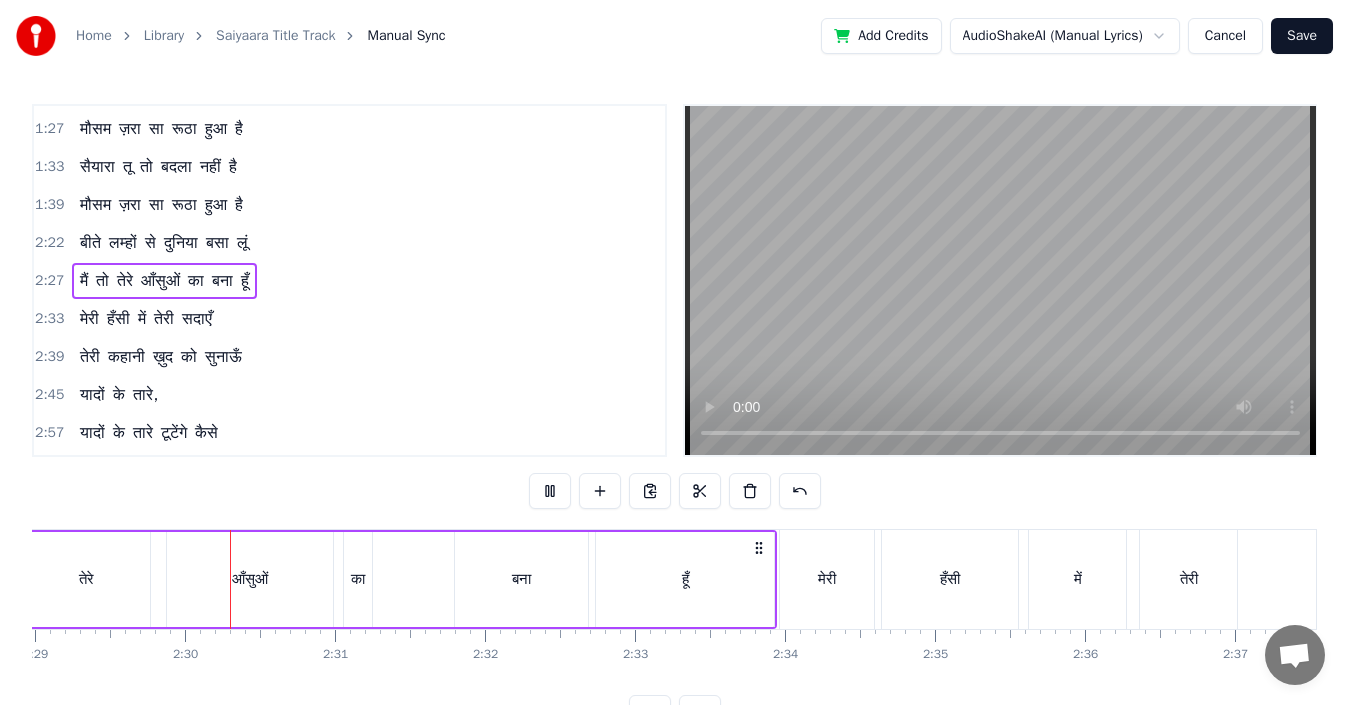 scroll, scrollTop: 0, scrollLeft: 22351, axis: horizontal 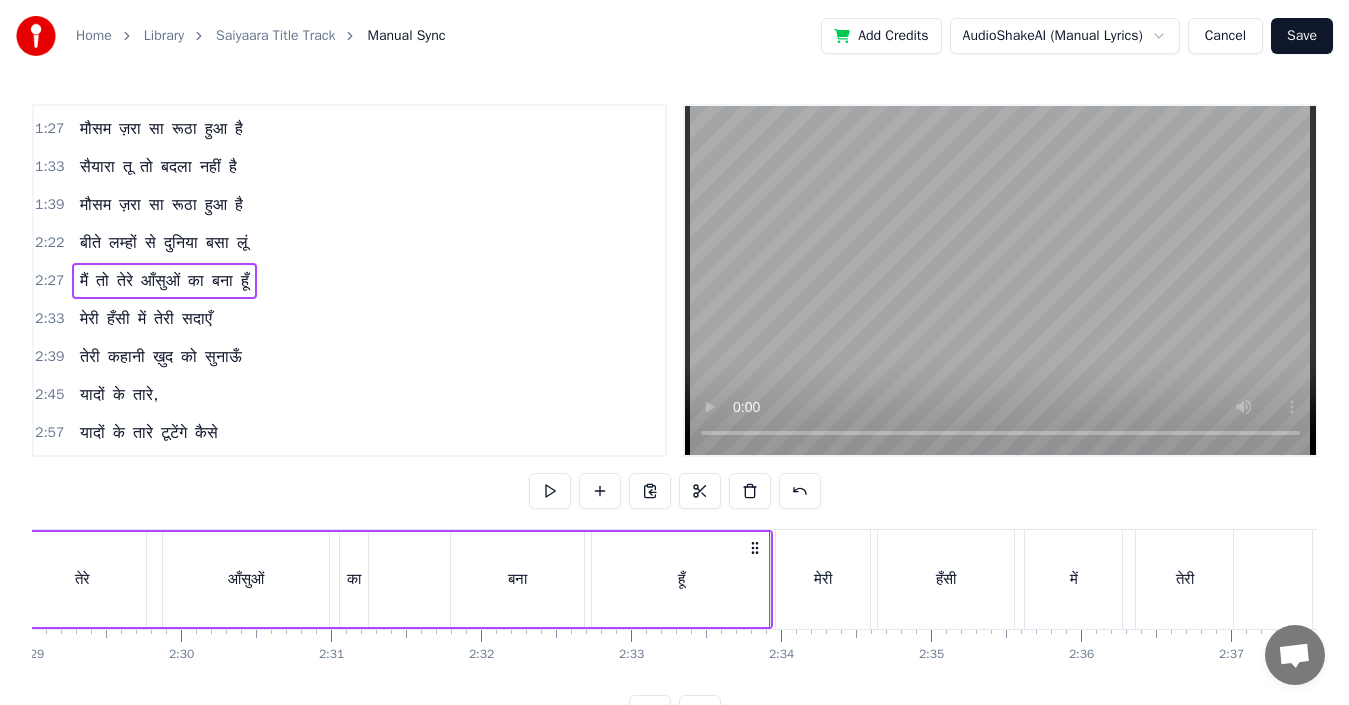 click on "मेरी" at bounding box center (823, 579) 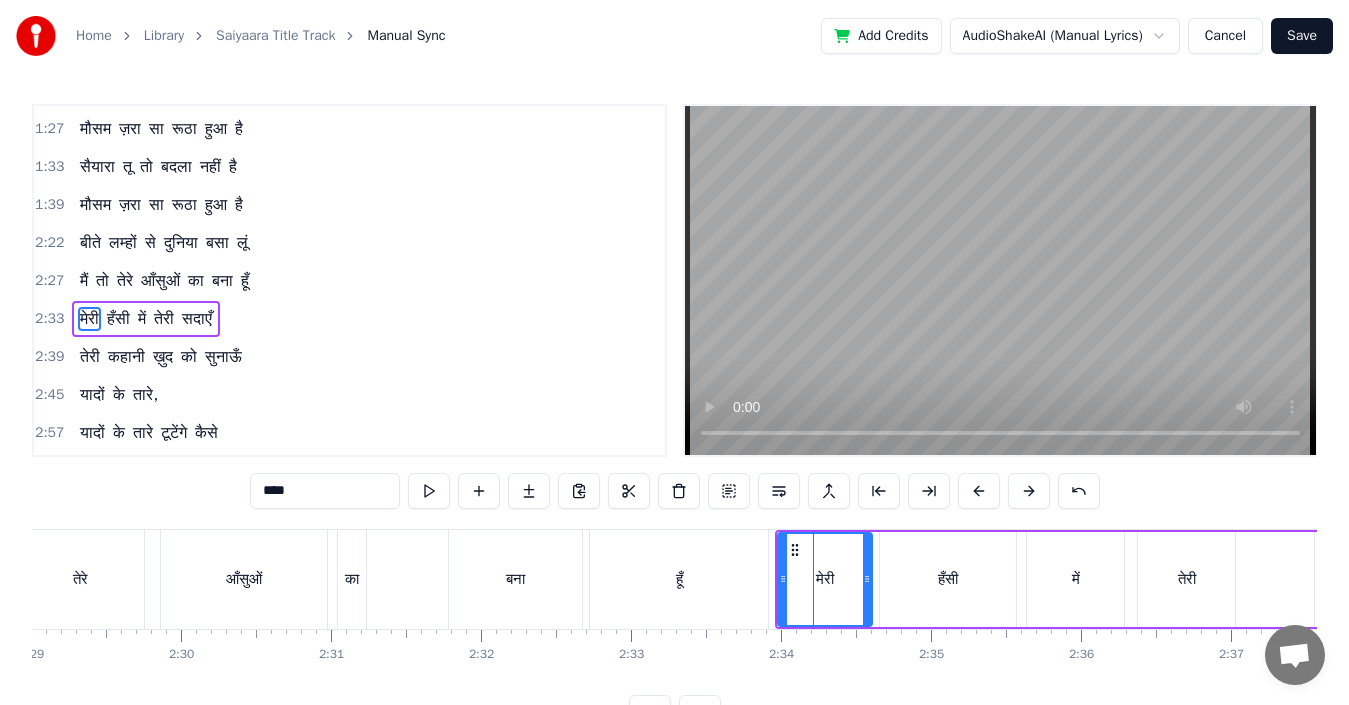 scroll, scrollTop: 452, scrollLeft: 0, axis: vertical 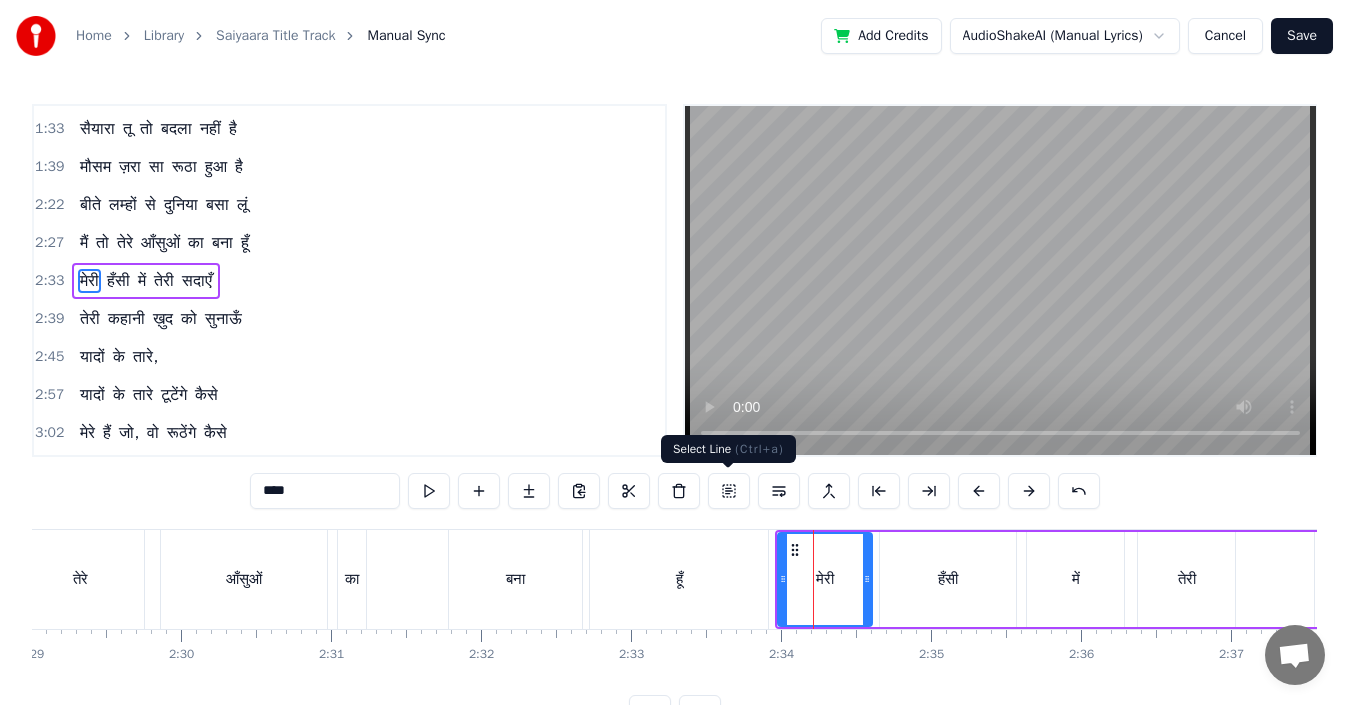 click at bounding box center (729, 491) 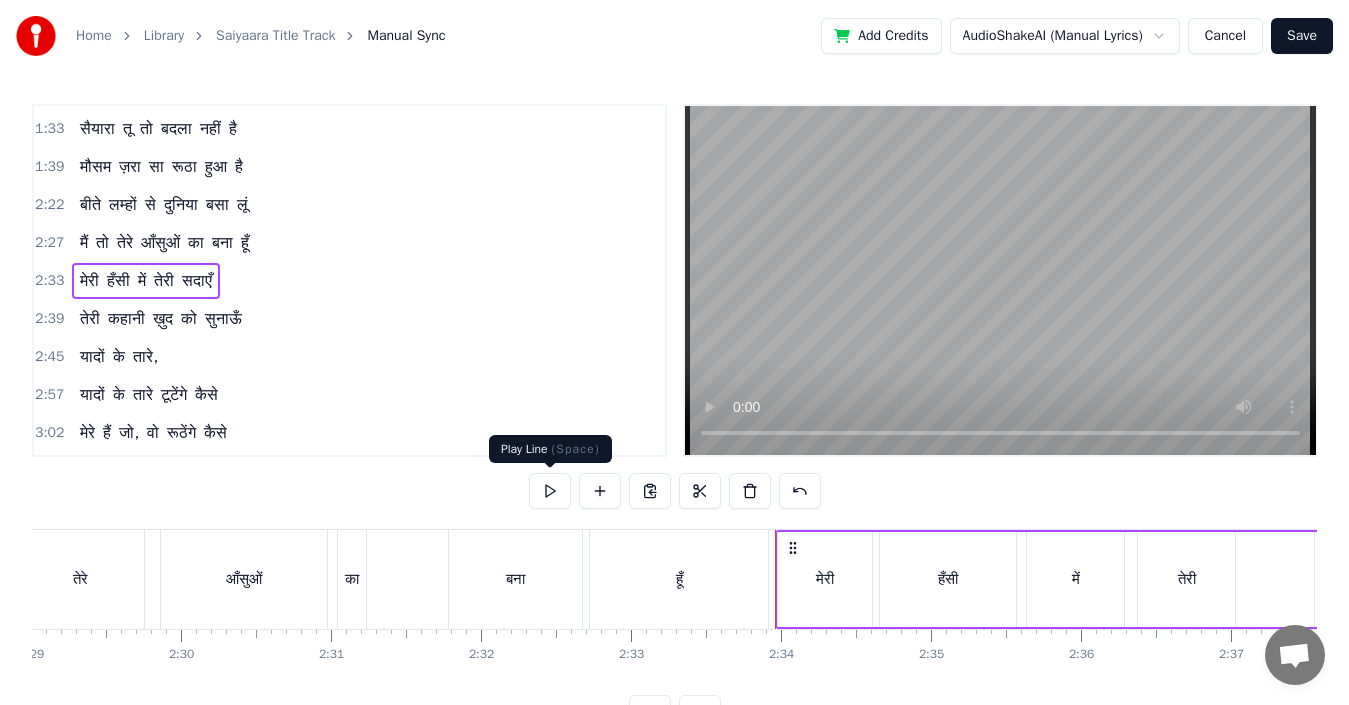 click at bounding box center [550, 491] 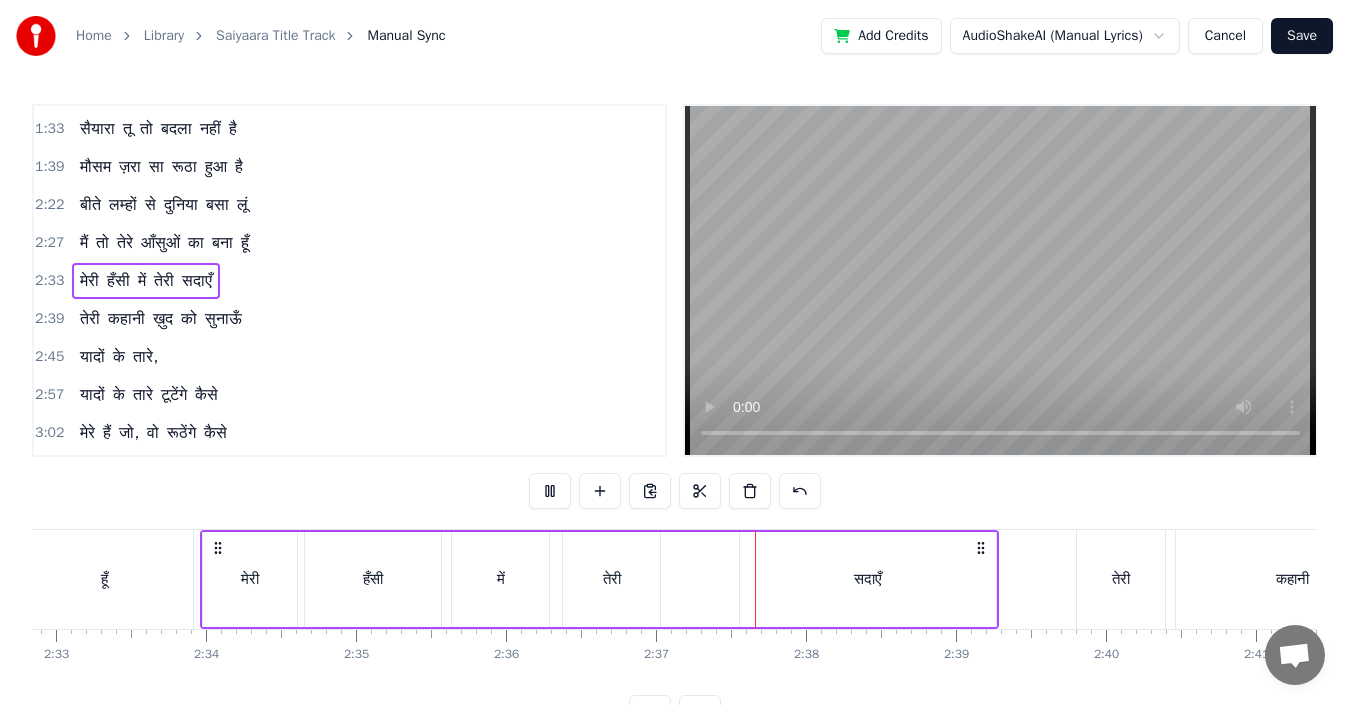 scroll, scrollTop: 0, scrollLeft: 23472, axis: horizontal 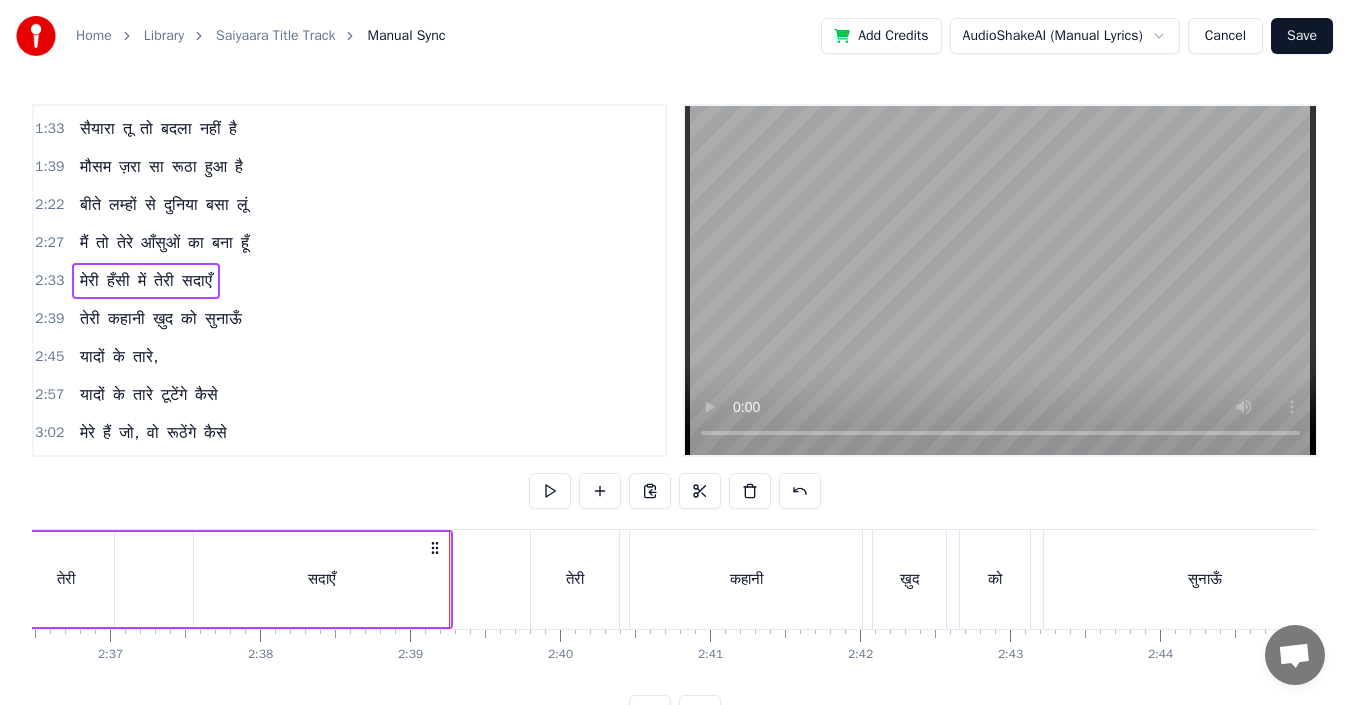 click on "तेरी" at bounding box center (575, 579) 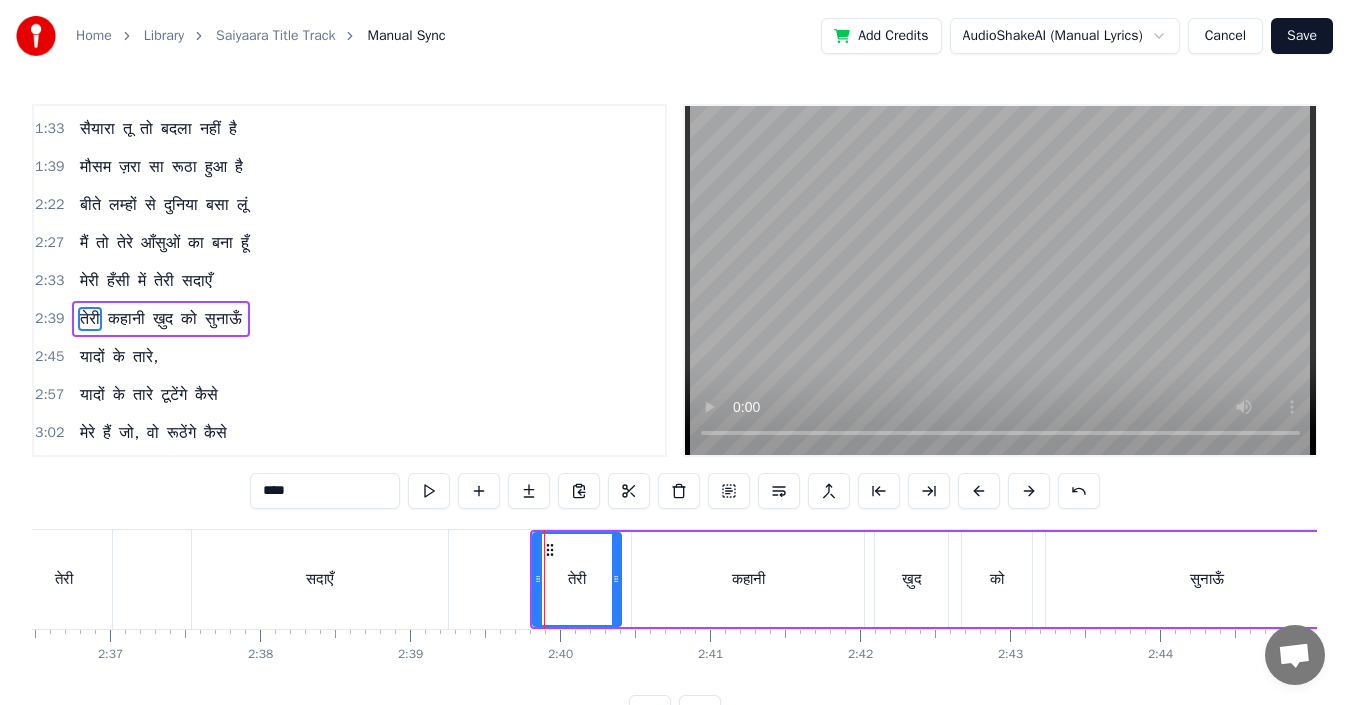 scroll, scrollTop: 490, scrollLeft: 0, axis: vertical 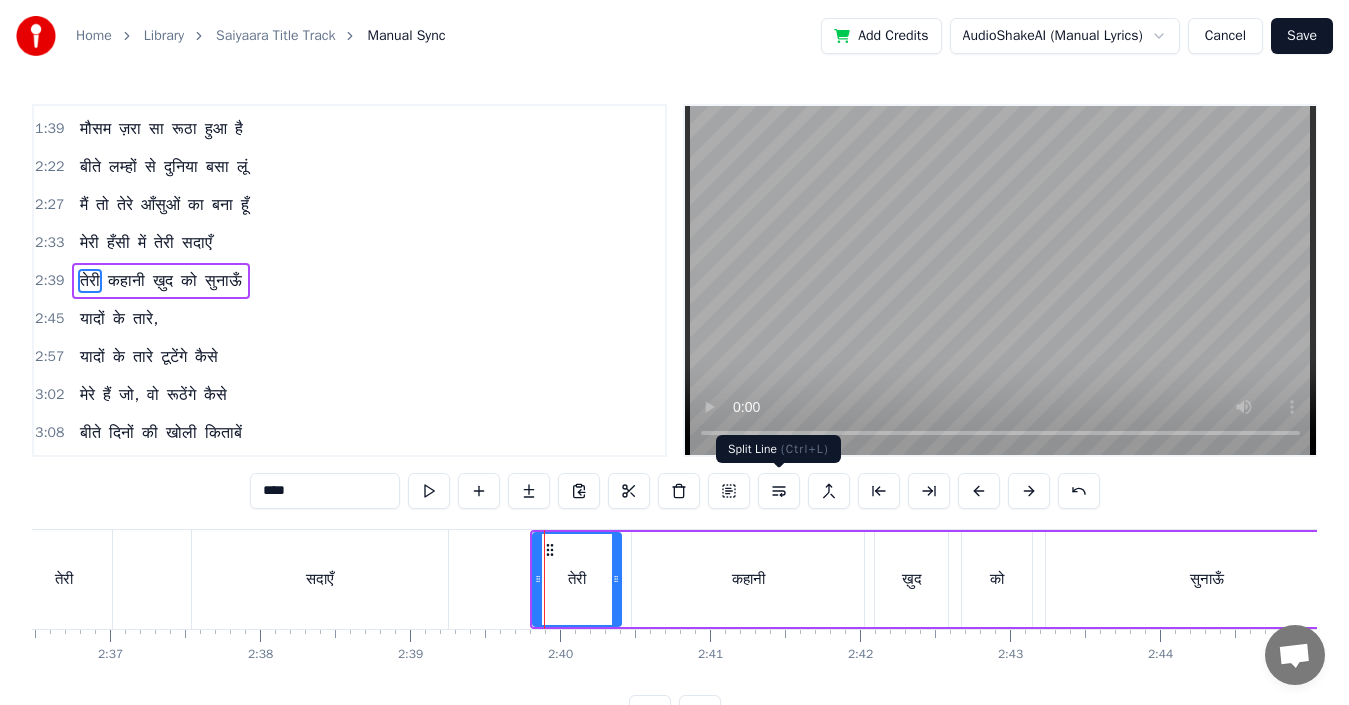 click at bounding box center (729, 491) 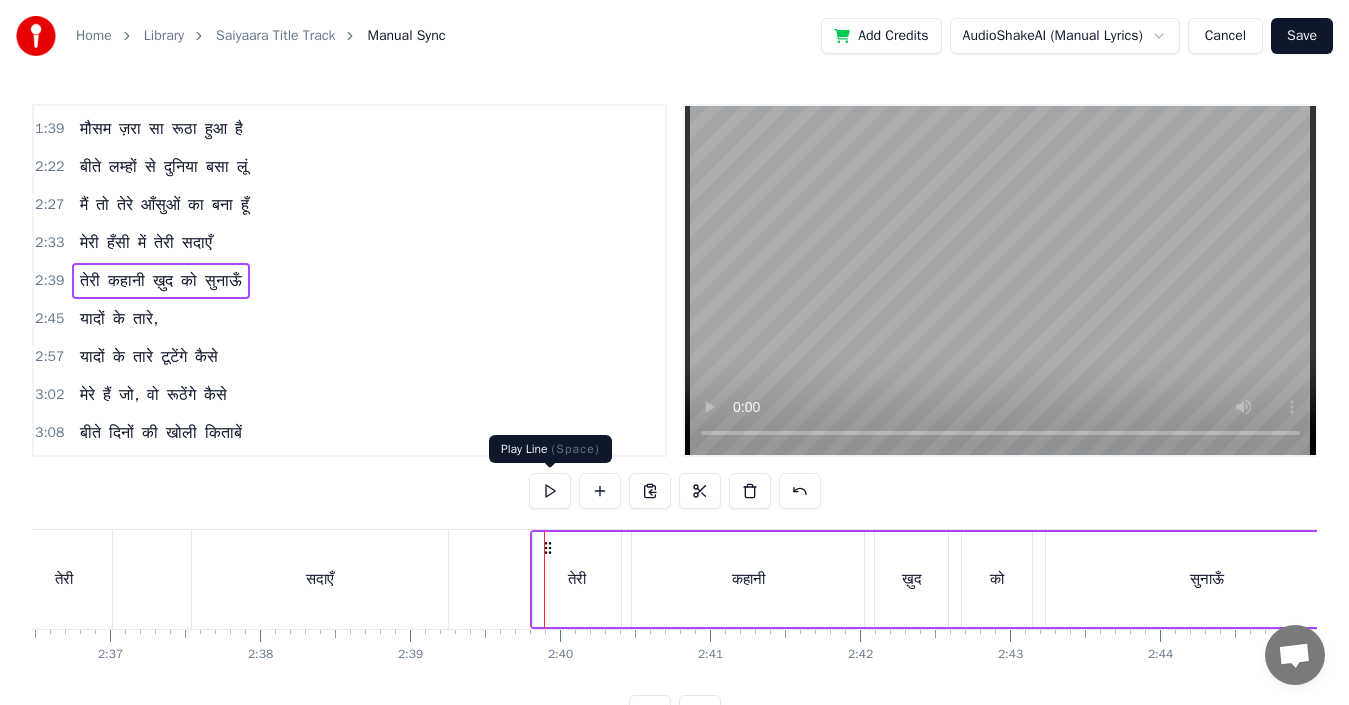 click at bounding box center [550, 491] 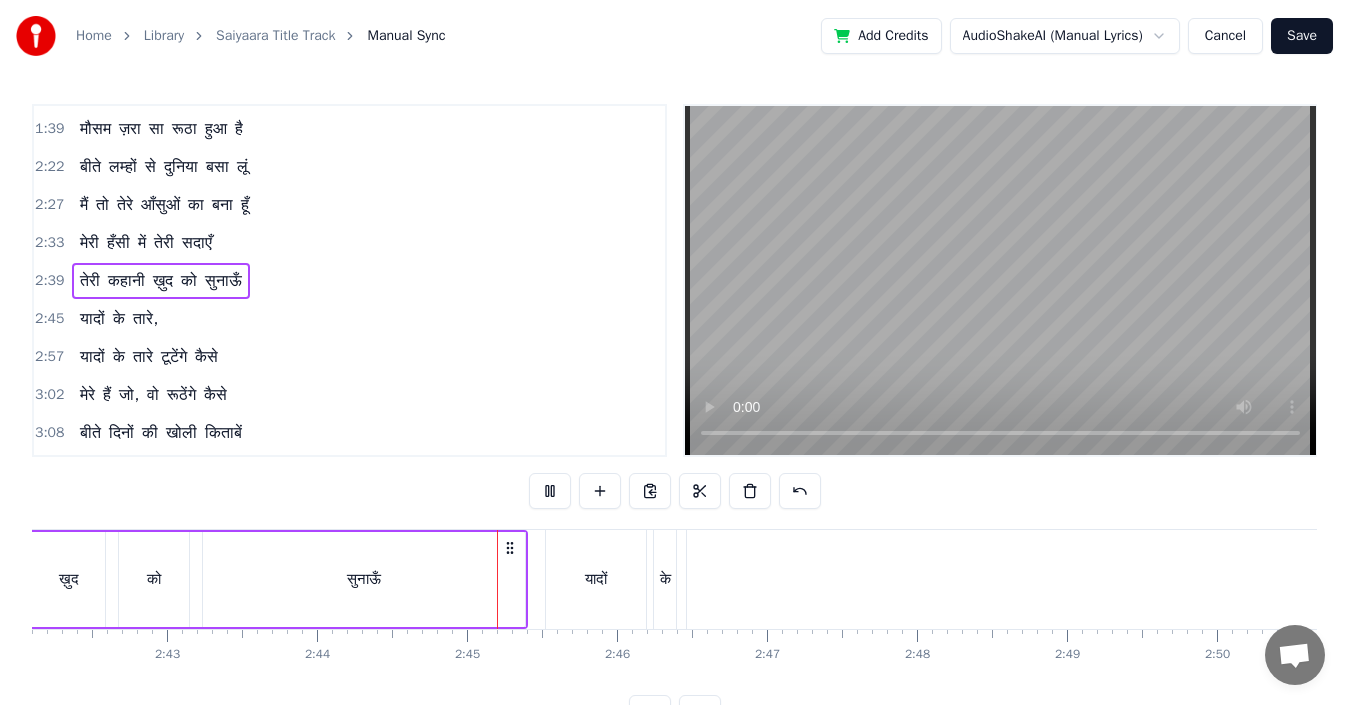 scroll, scrollTop: 0, scrollLeft: 24585, axis: horizontal 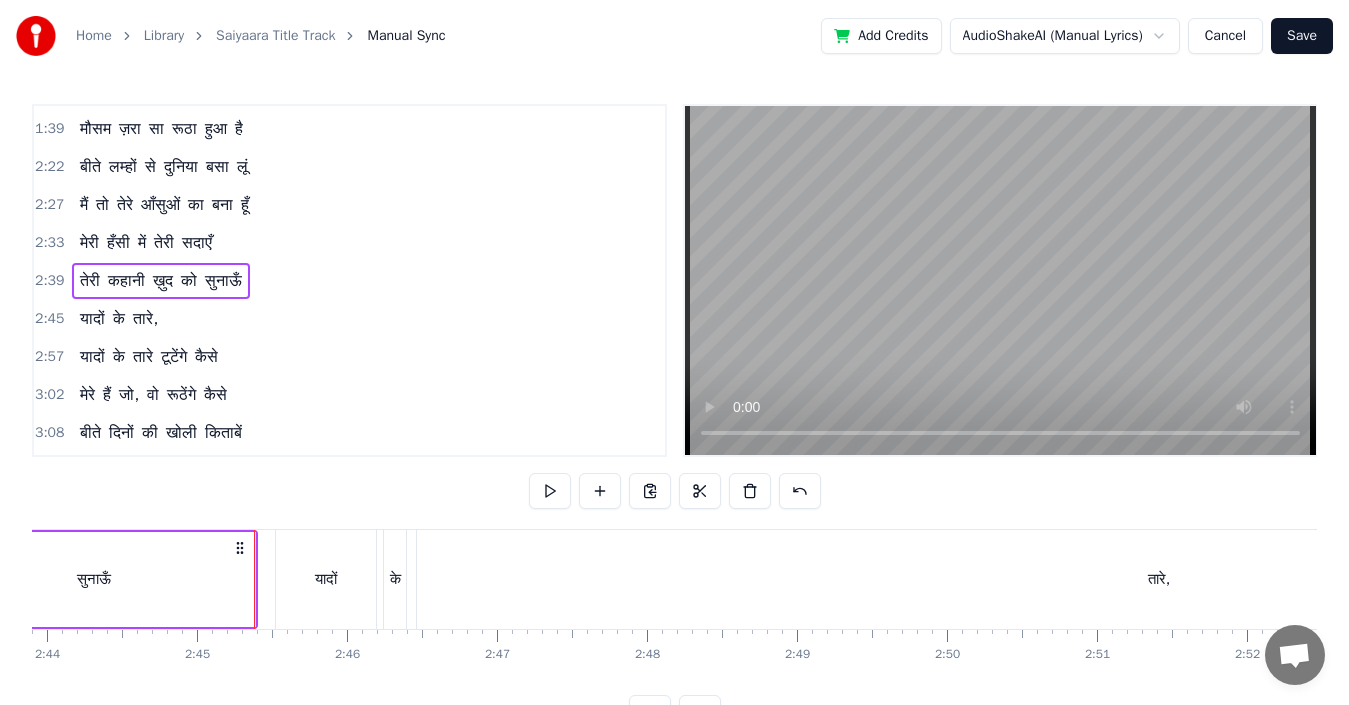 click on "यादों" at bounding box center (326, 579) 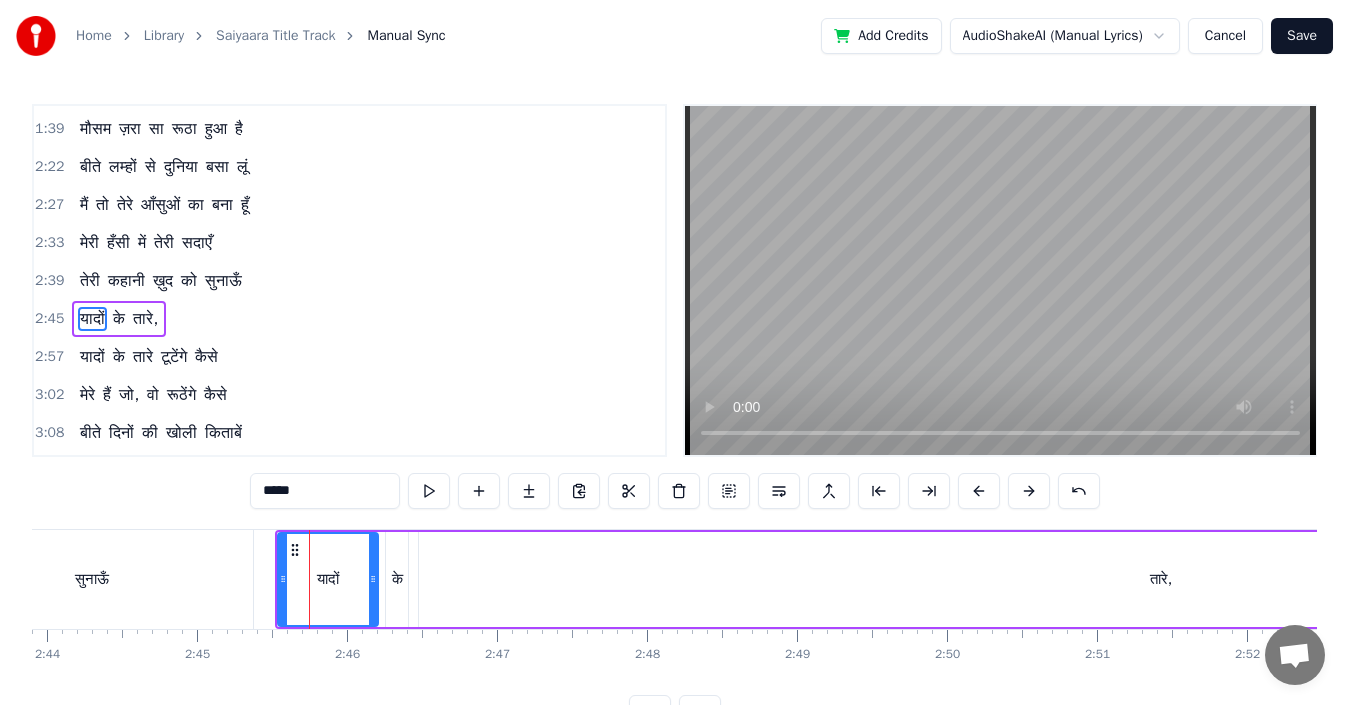 scroll, scrollTop: 528, scrollLeft: 0, axis: vertical 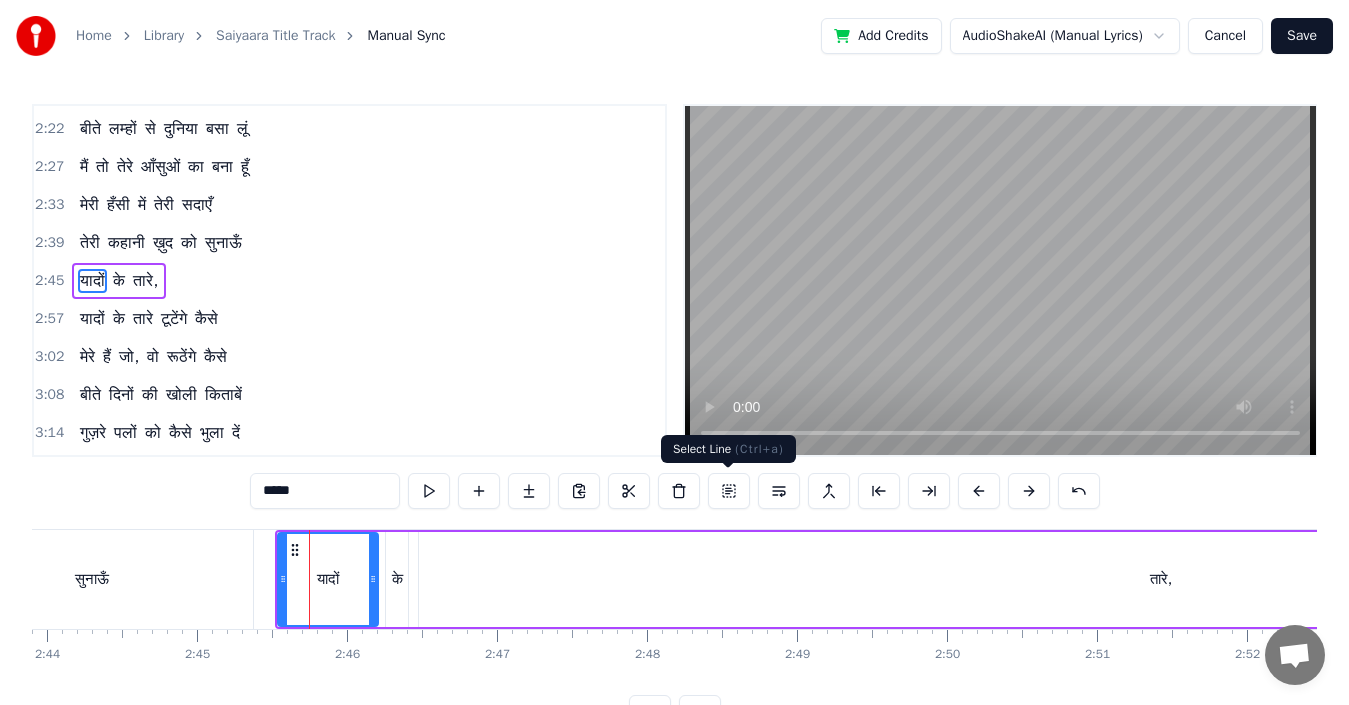 click at bounding box center [729, 491] 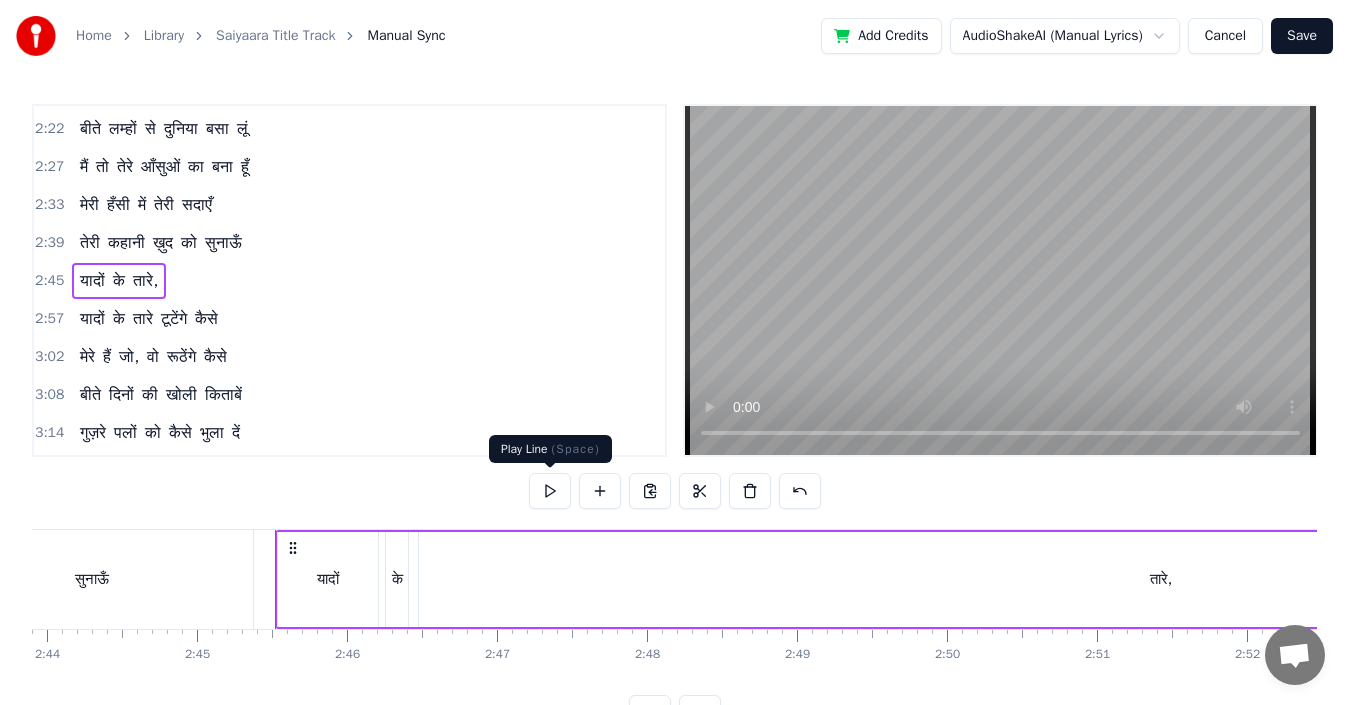 click at bounding box center (550, 491) 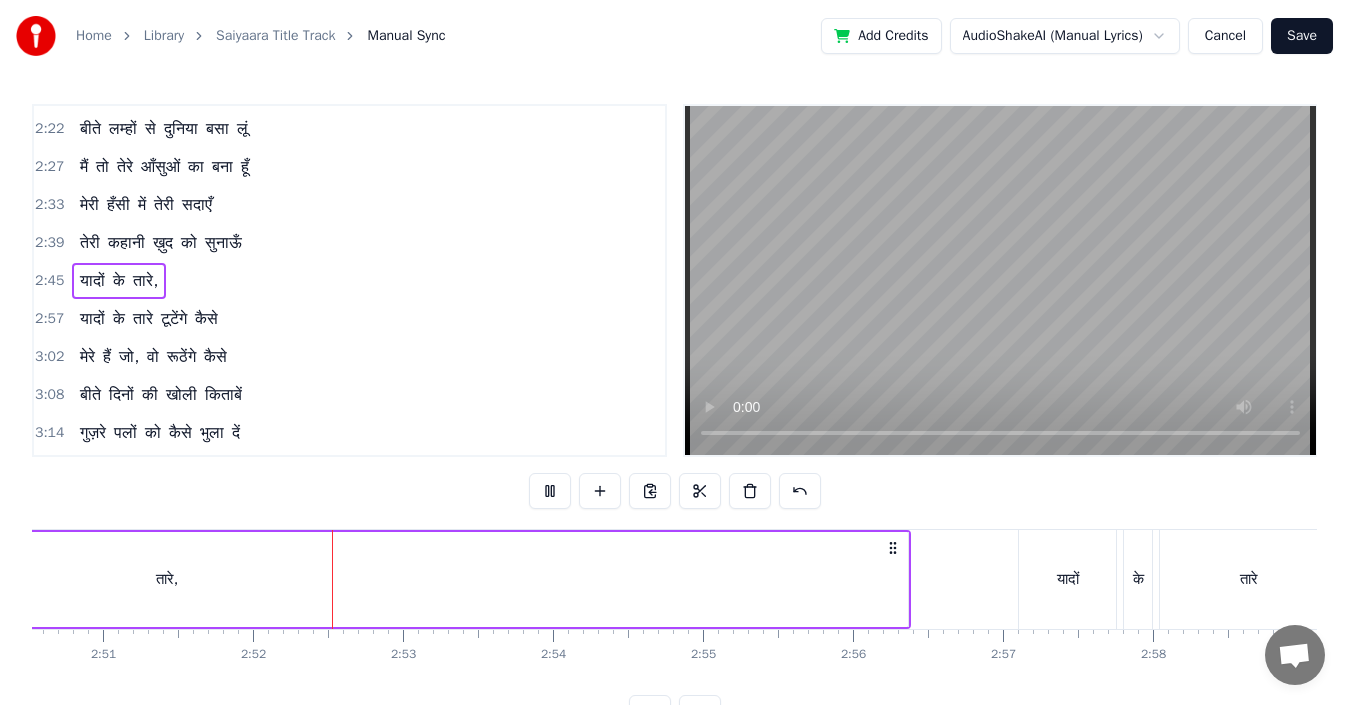 scroll, scrollTop: 0, scrollLeft: 25684, axis: horizontal 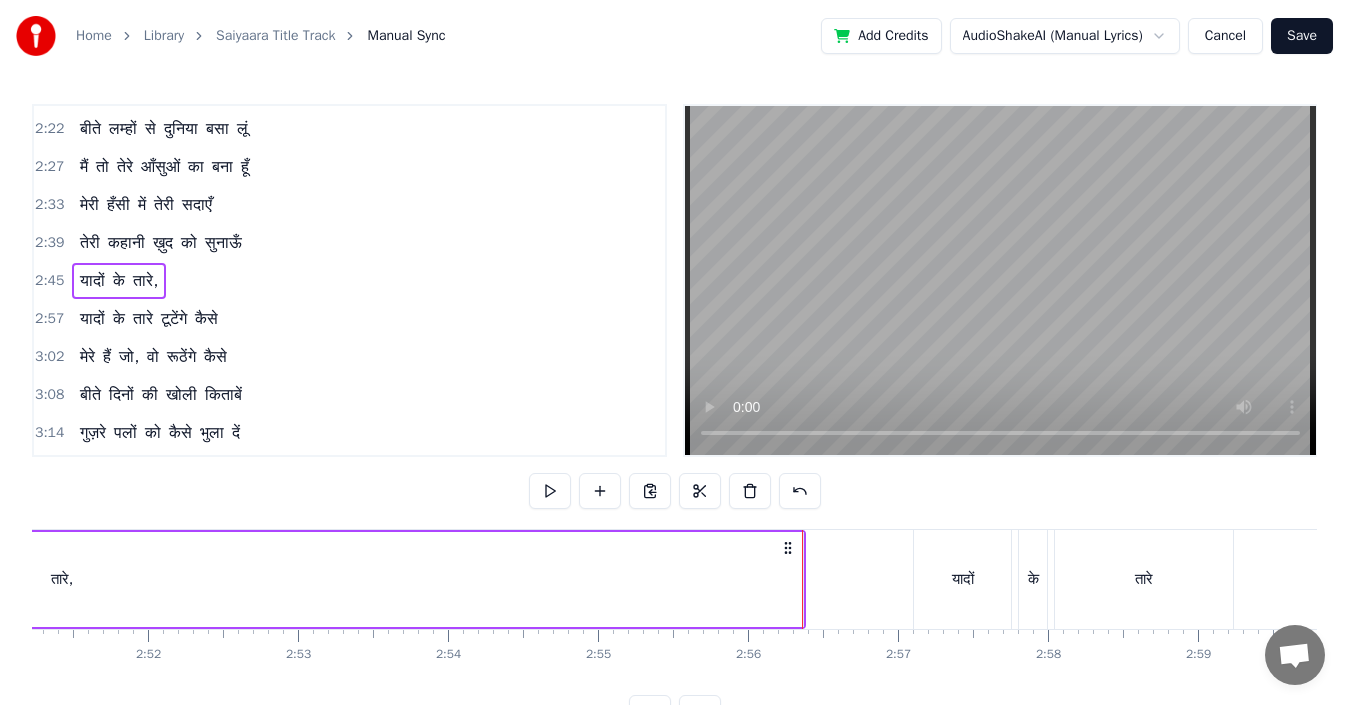 click on "यादों" at bounding box center [962, 579] 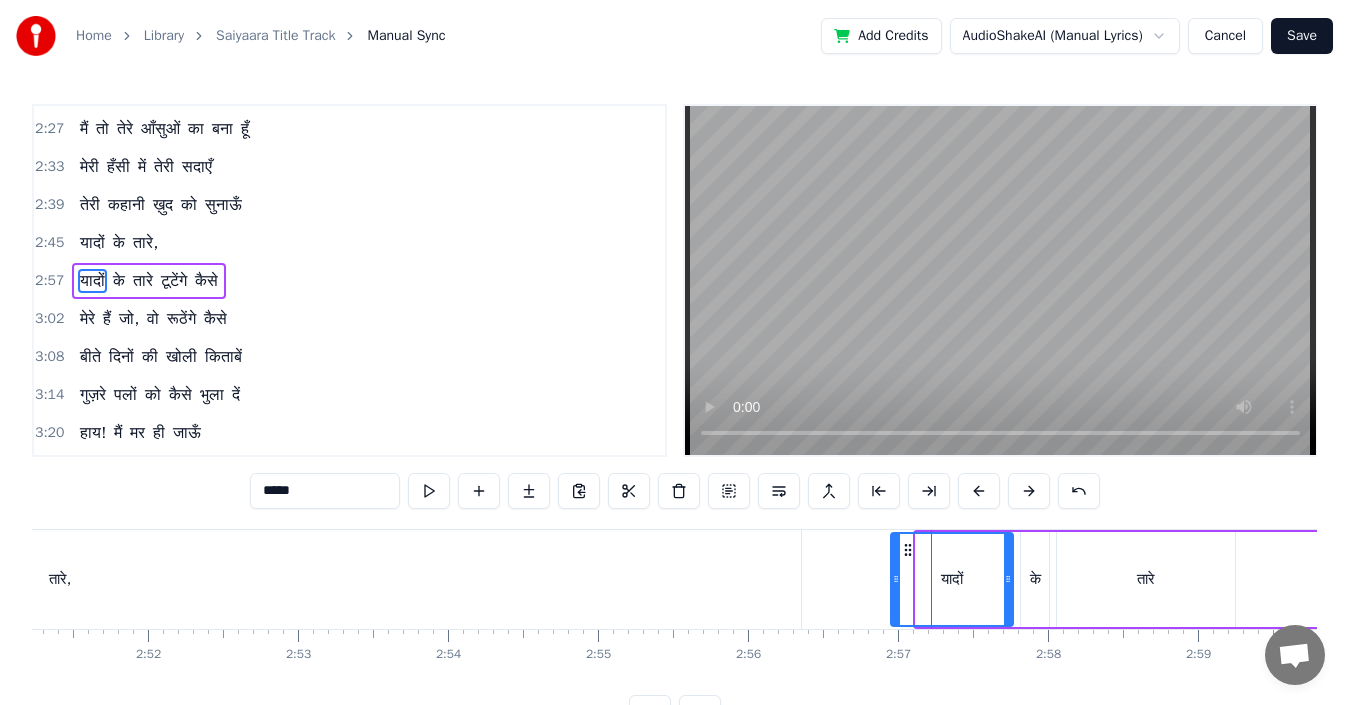 drag, startPoint x: 918, startPoint y: 588, endPoint x: 893, endPoint y: 588, distance: 25 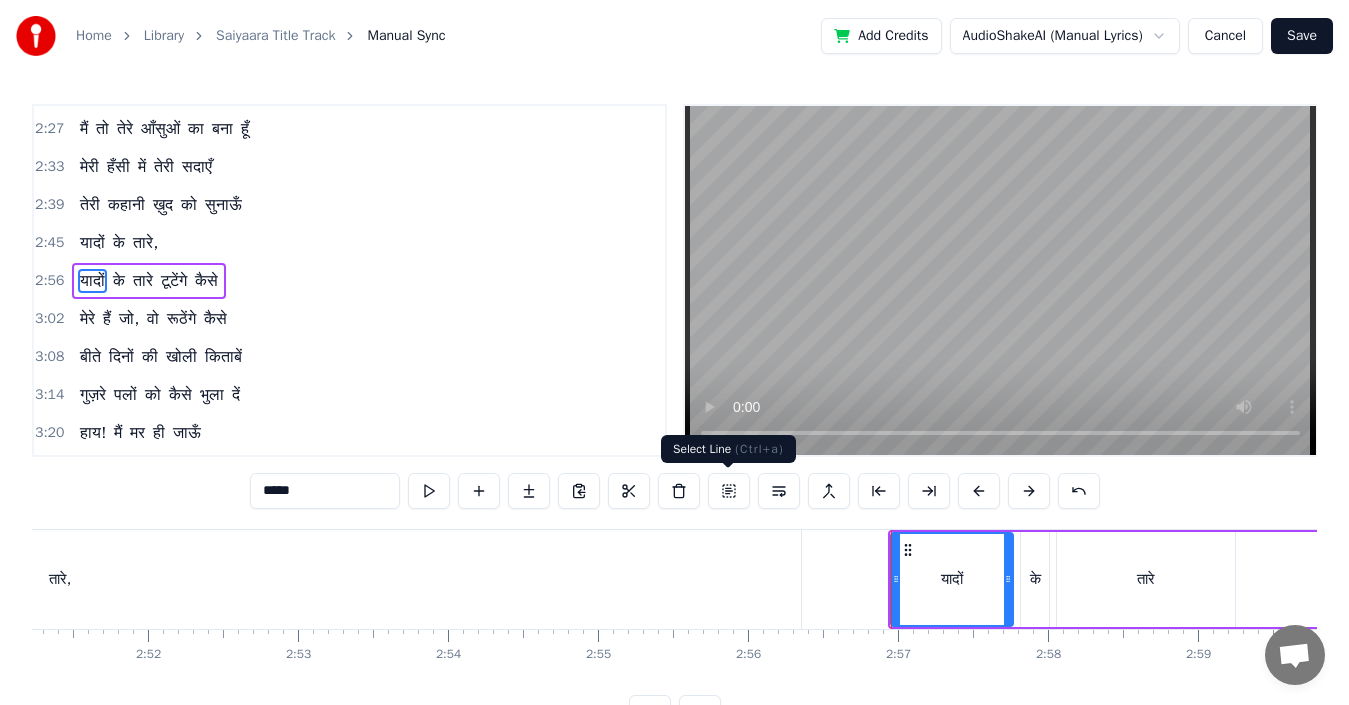 click at bounding box center (729, 491) 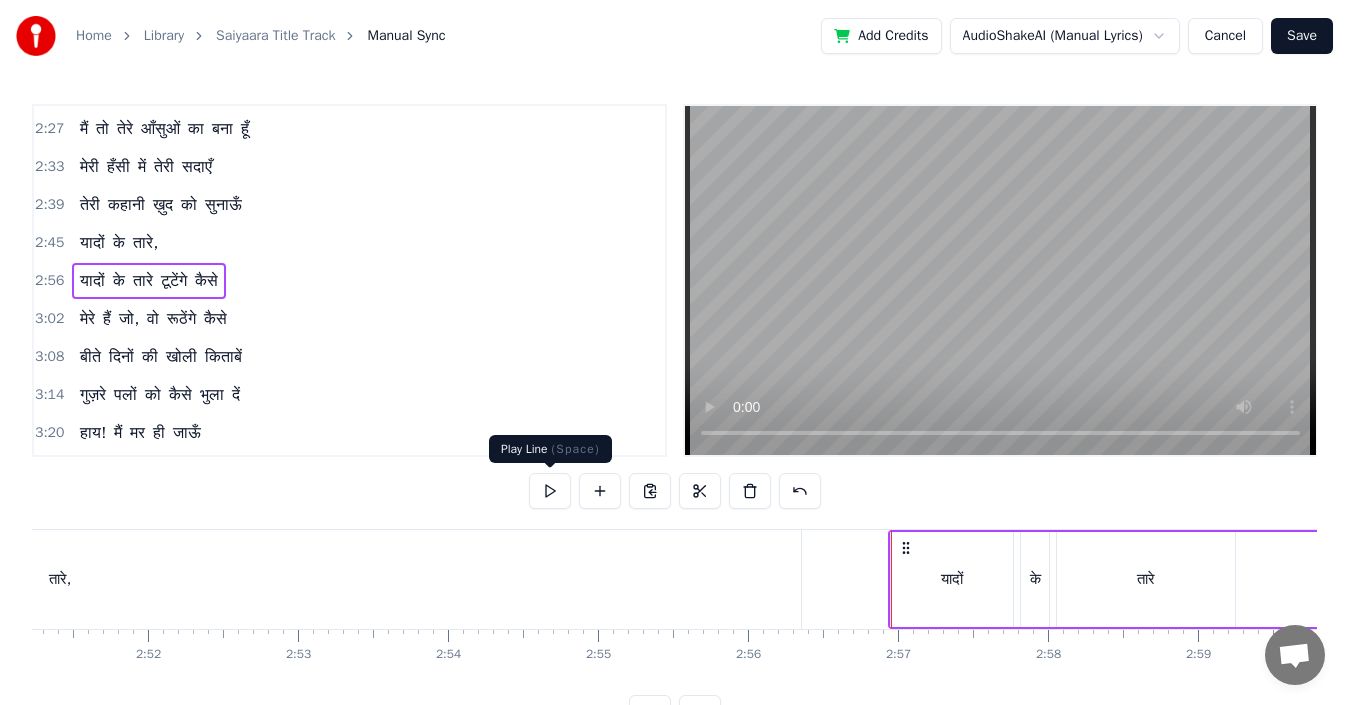 click at bounding box center (550, 491) 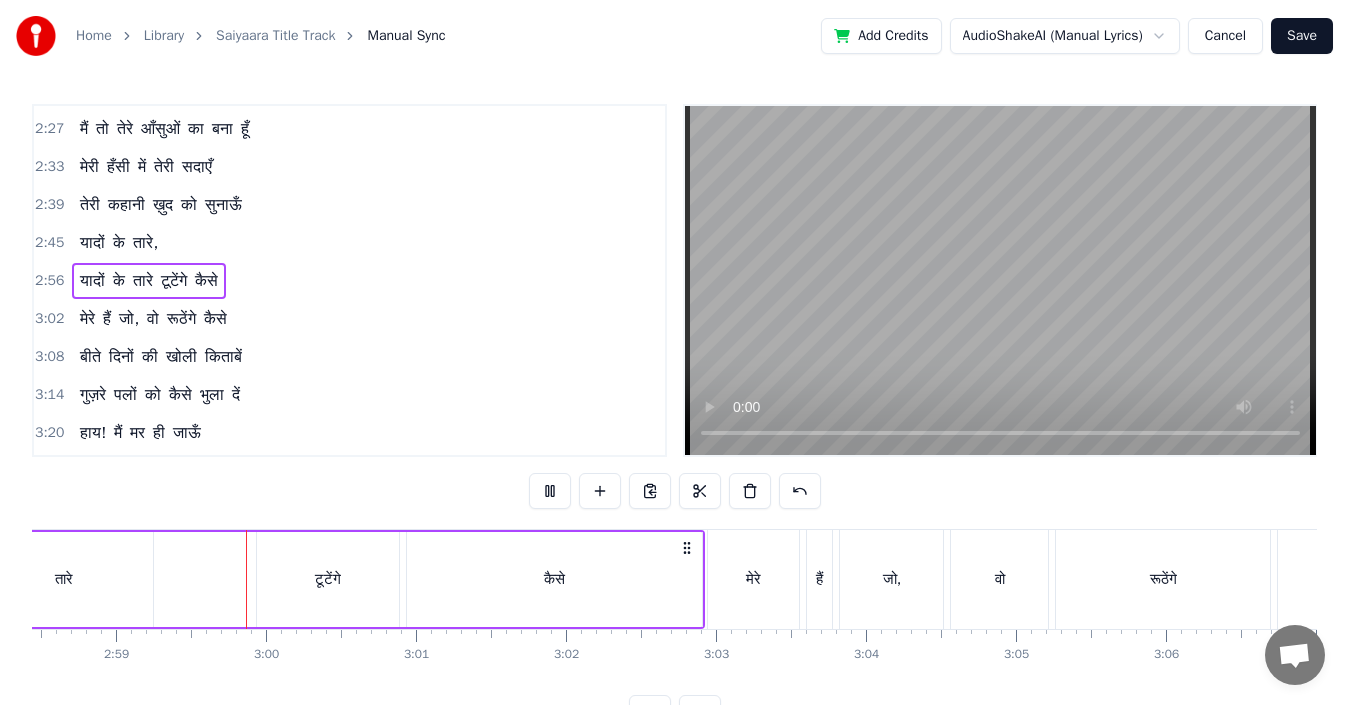 scroll, scrollTop: 0, scrollLeft: 26786, axis: horizontal 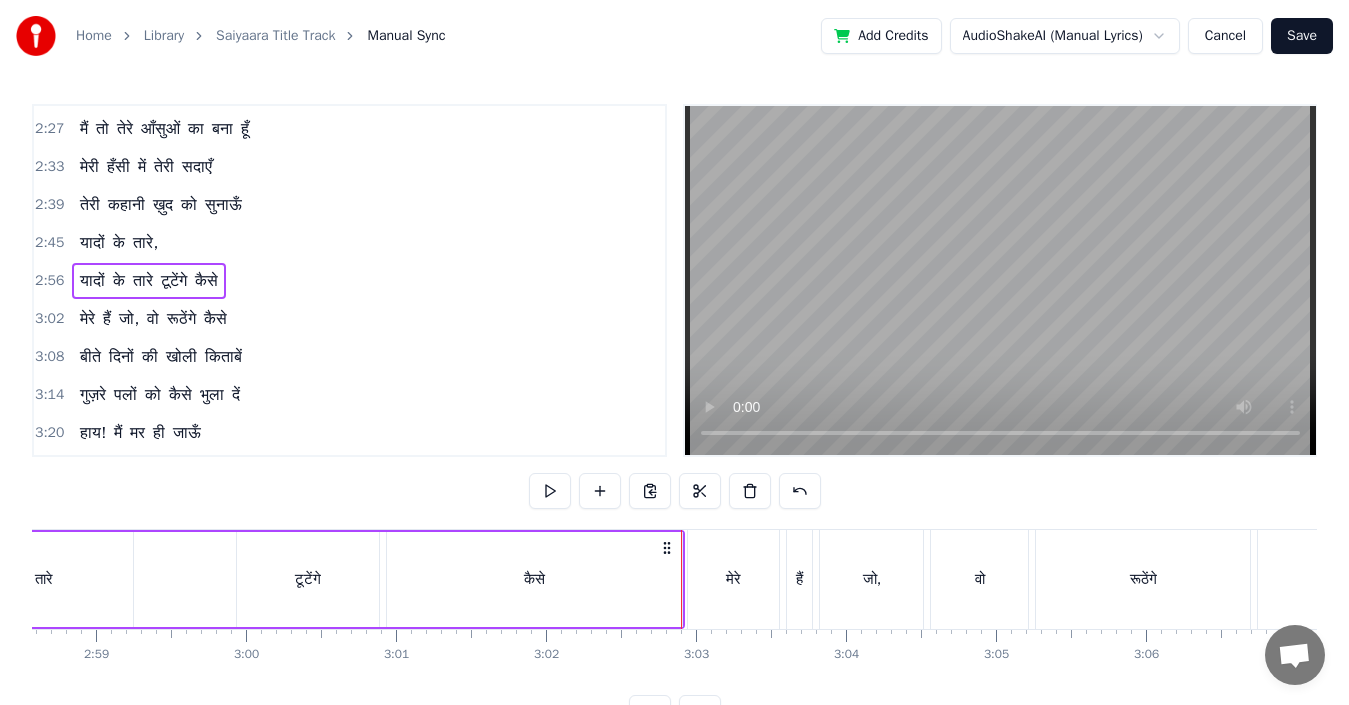 click on "कैसे" at bounding box center [534, 579] 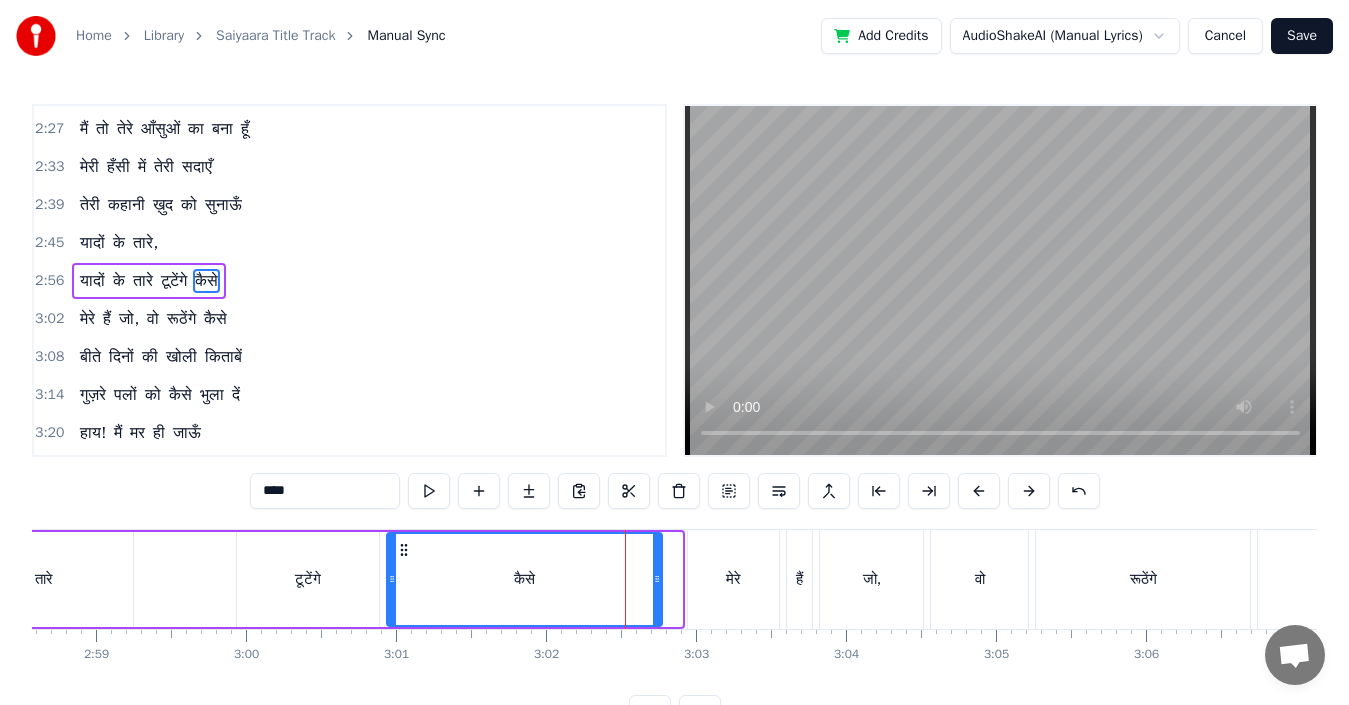 drag, startPoint x: 676, startPoint y: 592, endPoint x: 655, endPoint y: 592, distance: 21 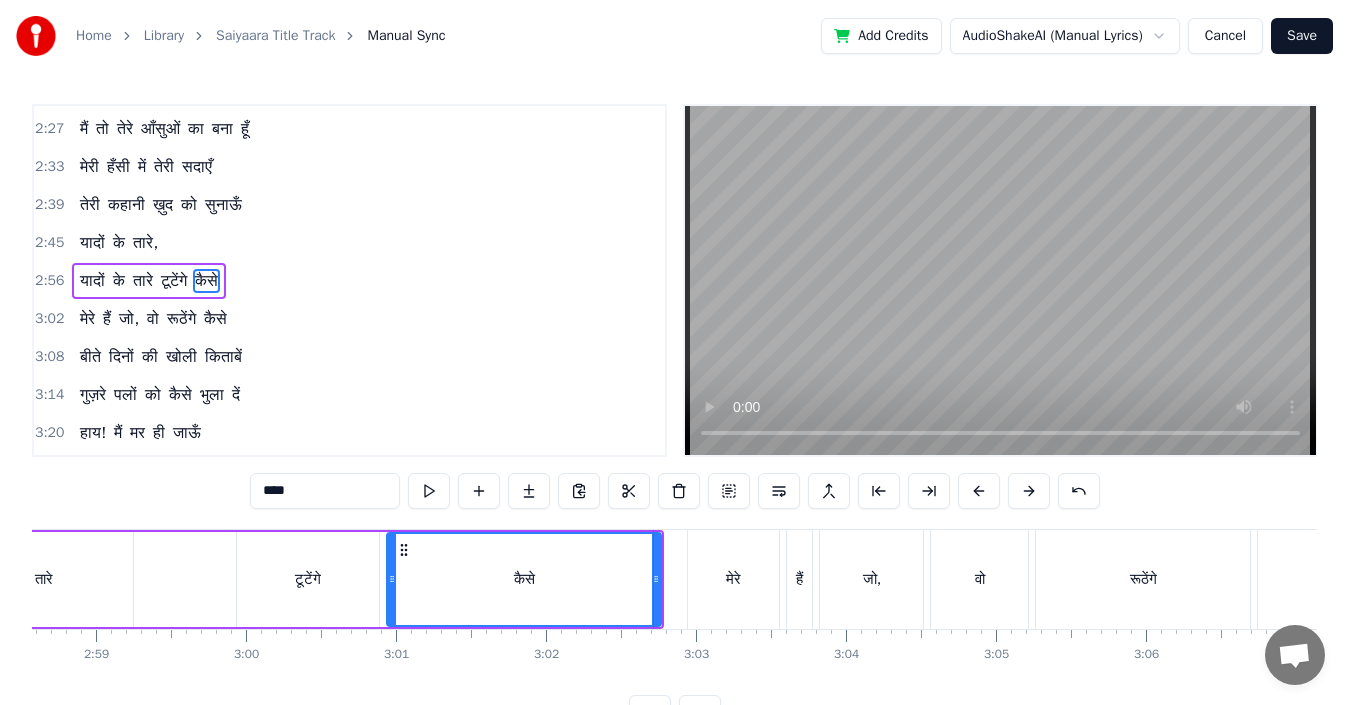 click on "मेरे" at bounding box center [733, 579] 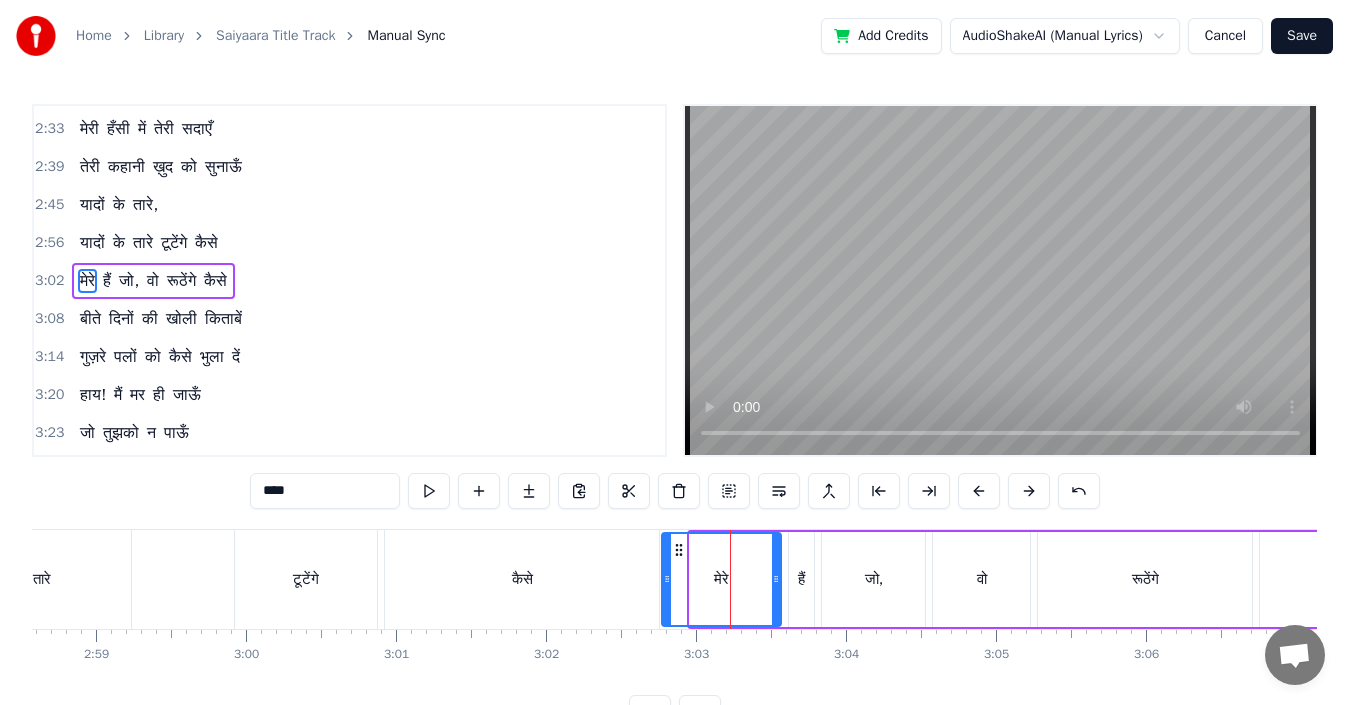 drag, startPoint x: 697, startPoint y: 578, endPoint x: 669, endPoint y: 578, distance: 28 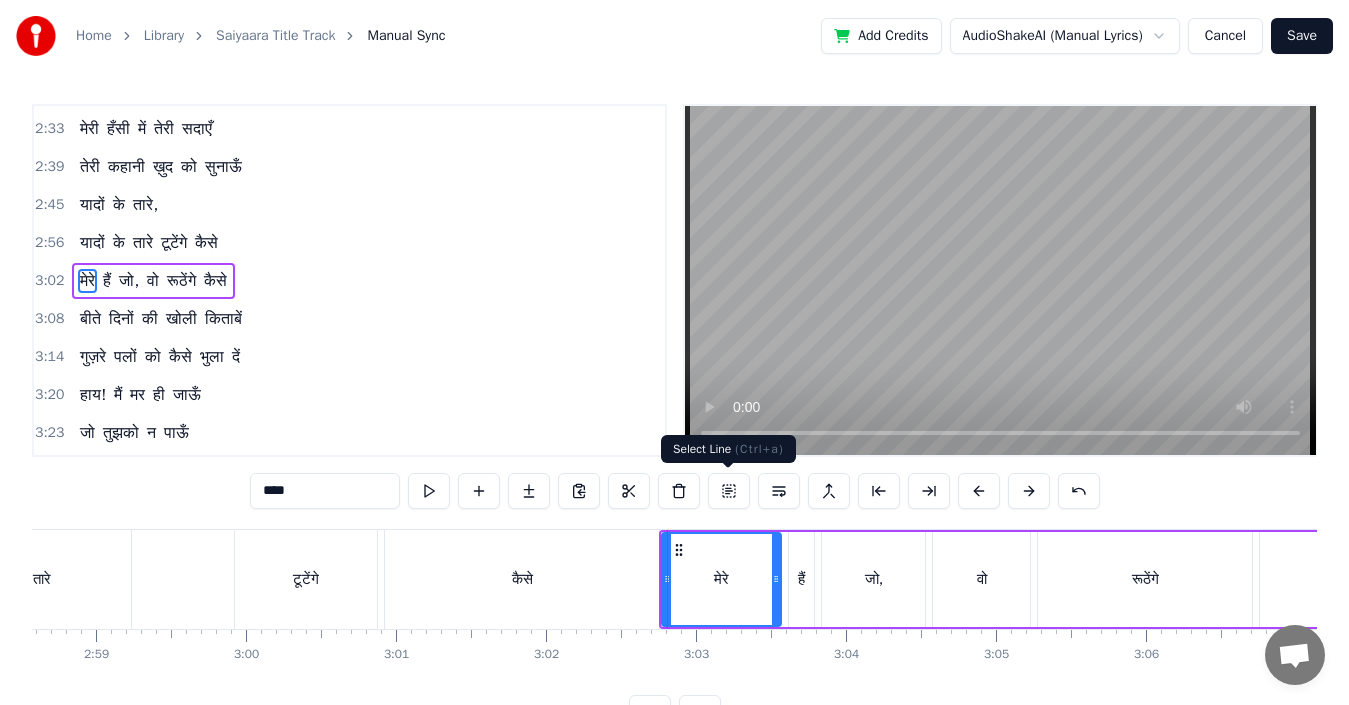 click at bounding box center (729, 491) 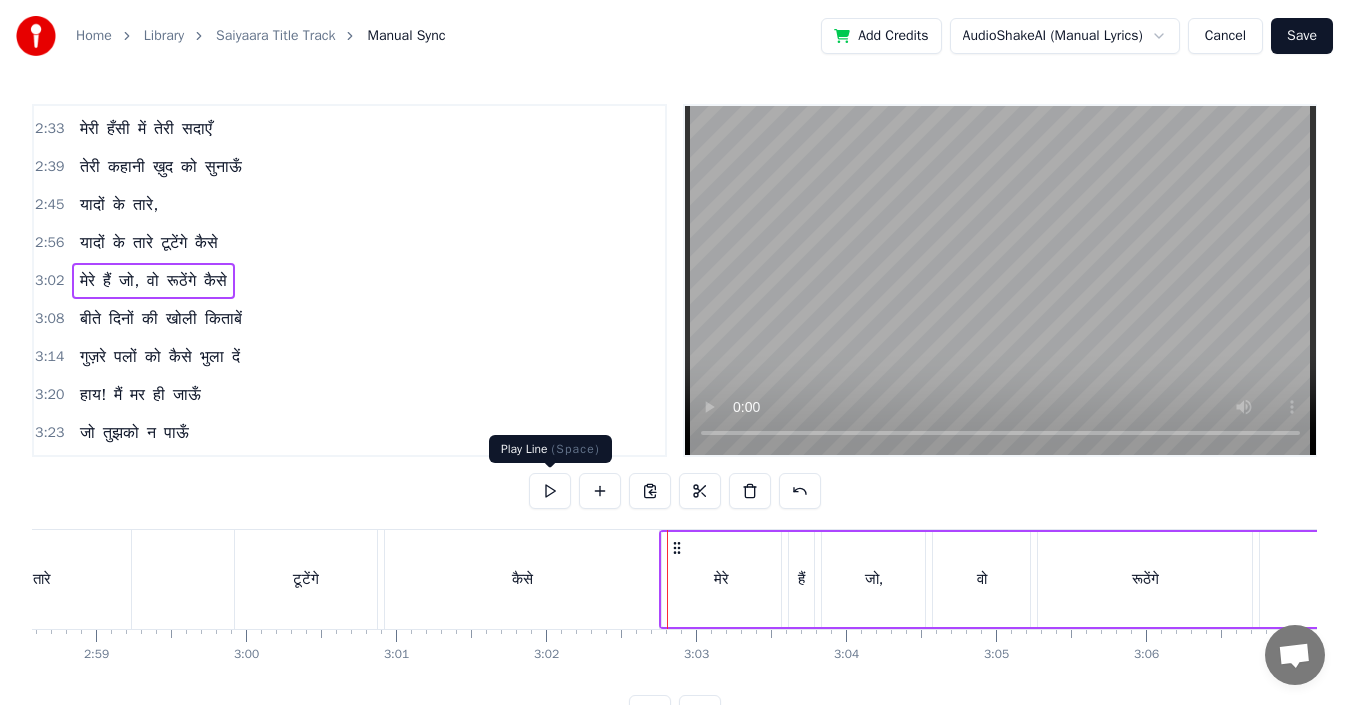 click at bounding box center [550, 491] 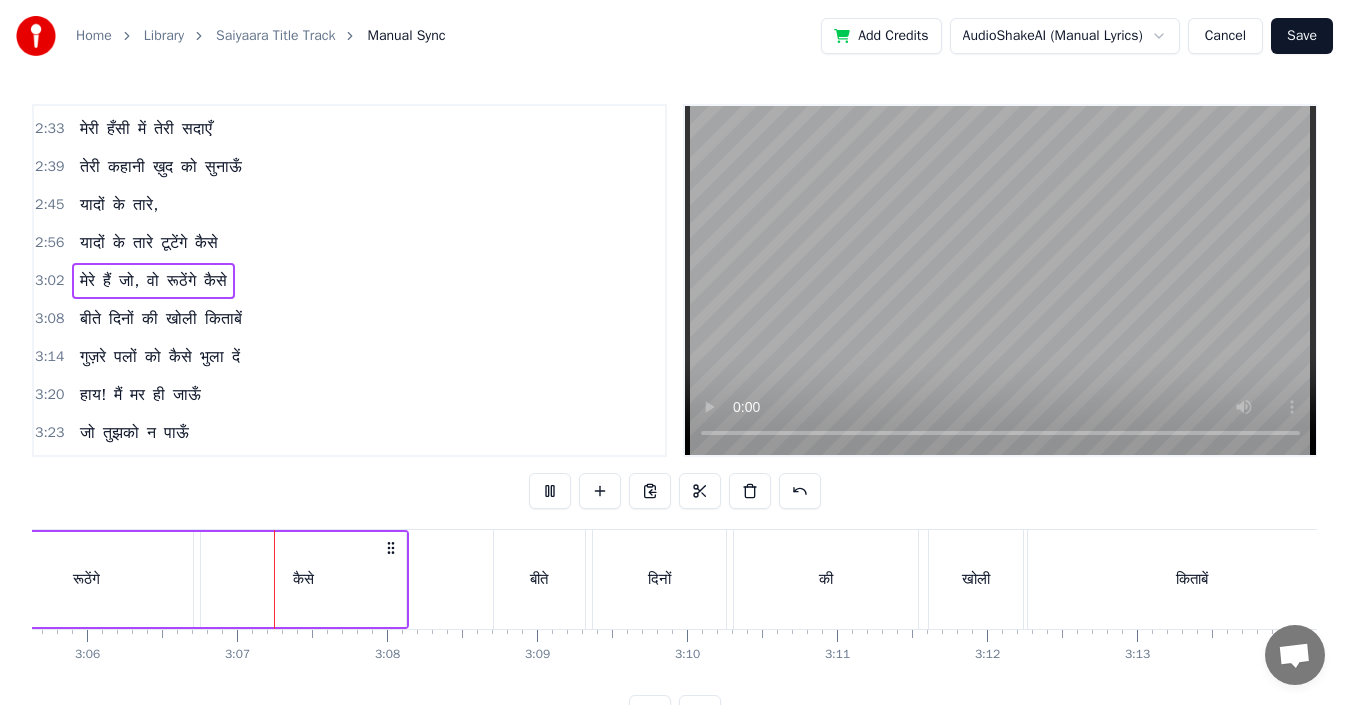 scroll, scrollTop: 0, scrollLeft: 27878, axis: horizontal 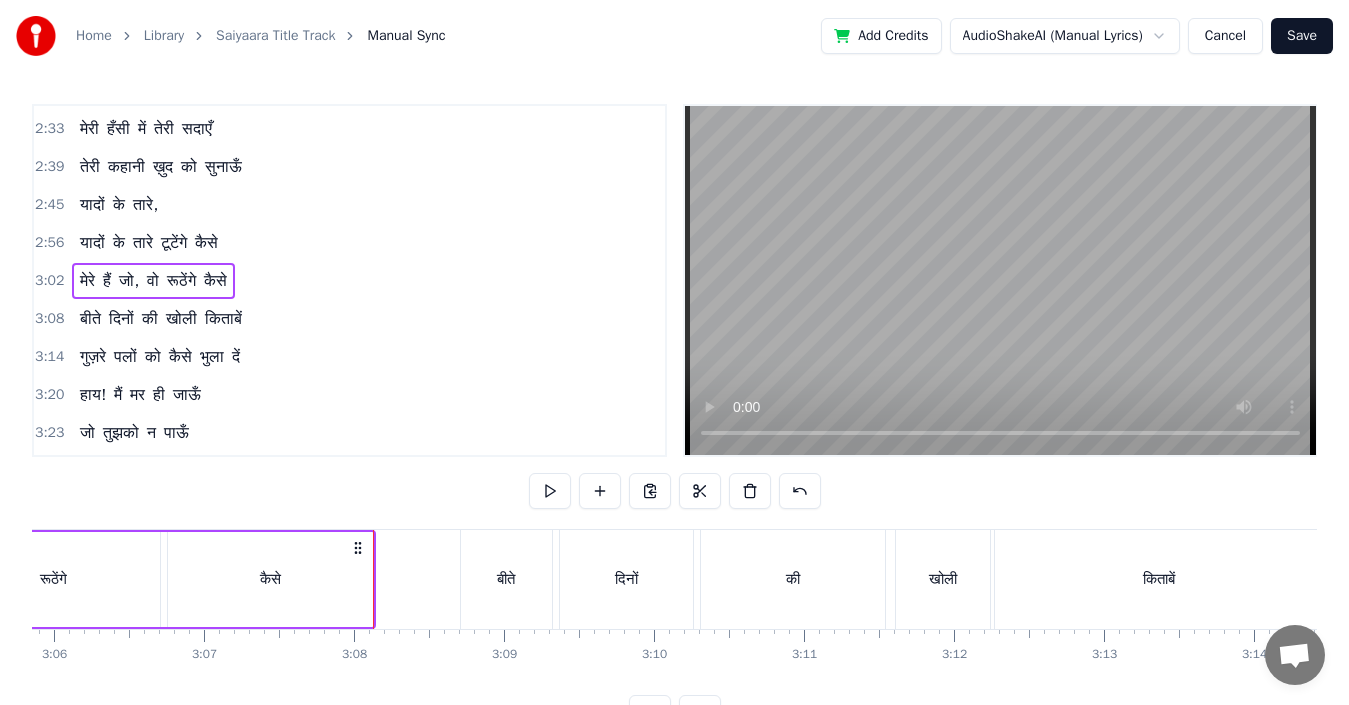 click on "बीते" at bounding box center [506, 579] 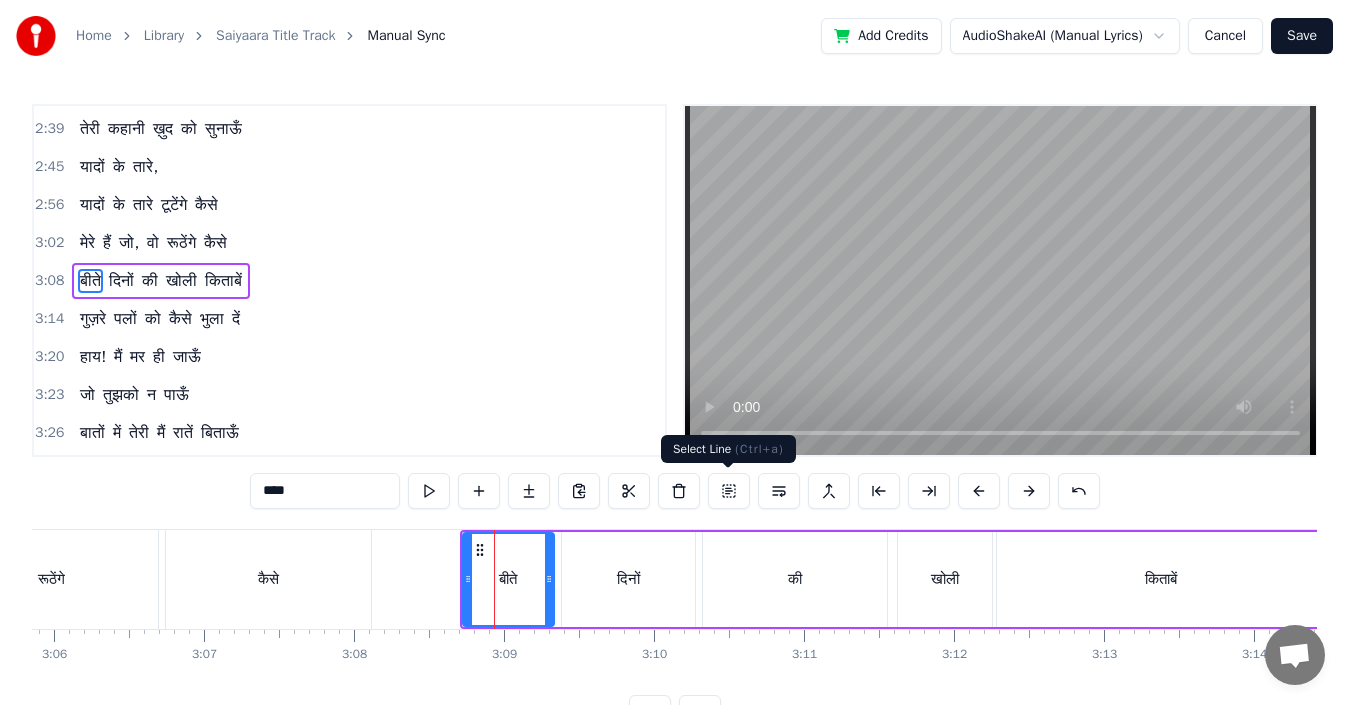 click at bounding box center (729, 491) 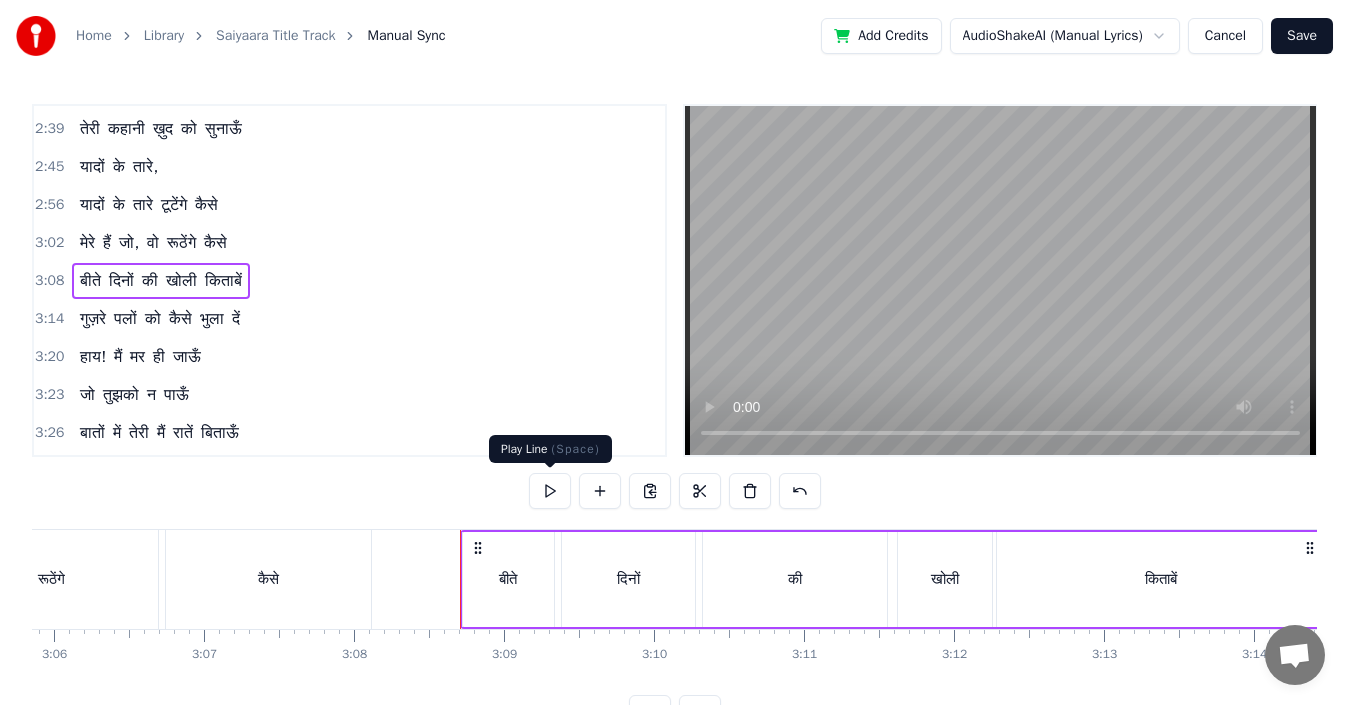 click at bounding box center [550, 491] 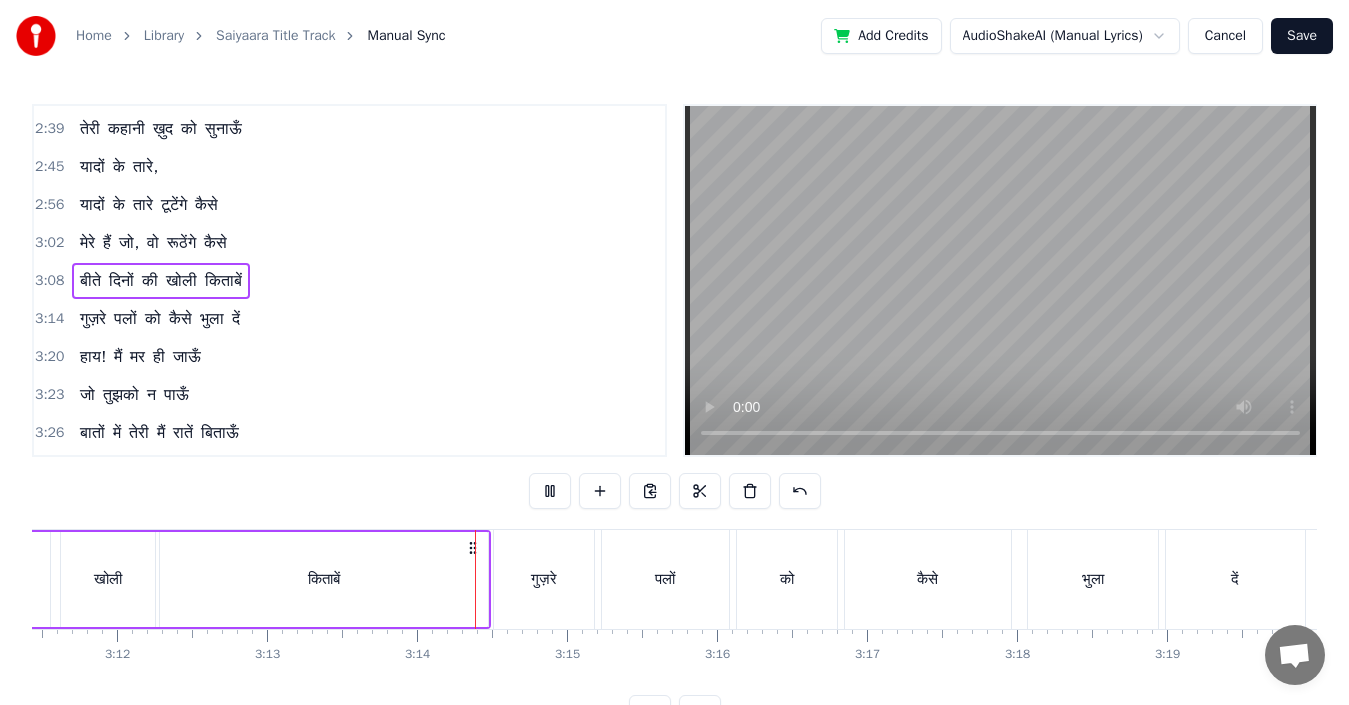 scroll, scrollTop: 0, scrollLeft: 28970, axis: horizontal 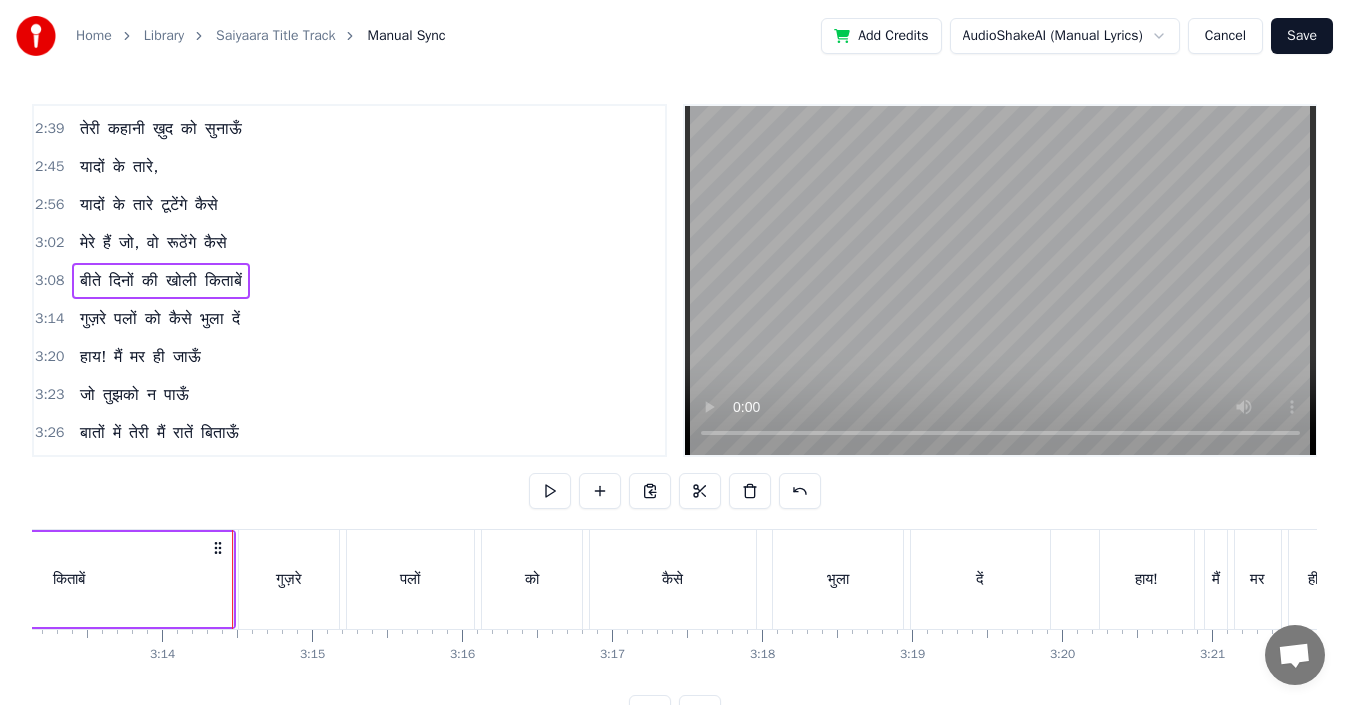 click on "किताबें" at bounding box center (69, 579) 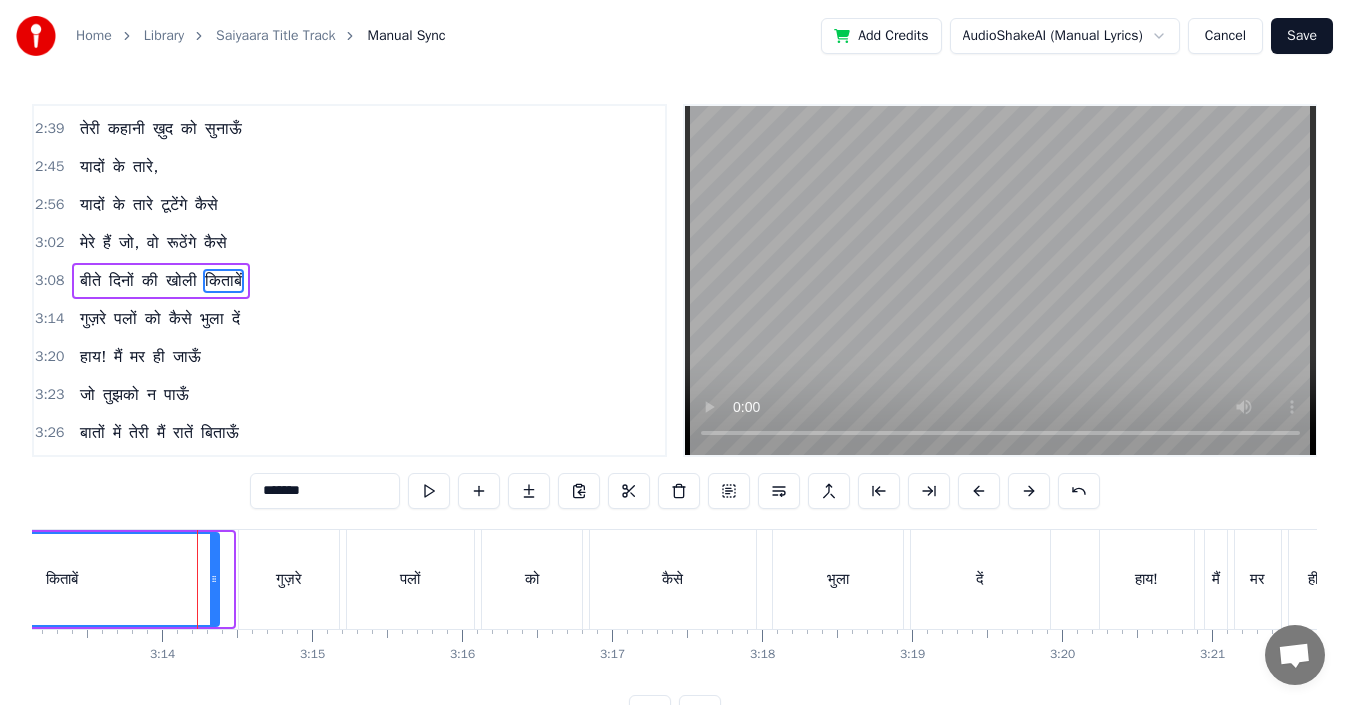 drag, startPoint x: 228, startPoint y: 585, endPoint x: 214, endPoint y: 585, distance: 14 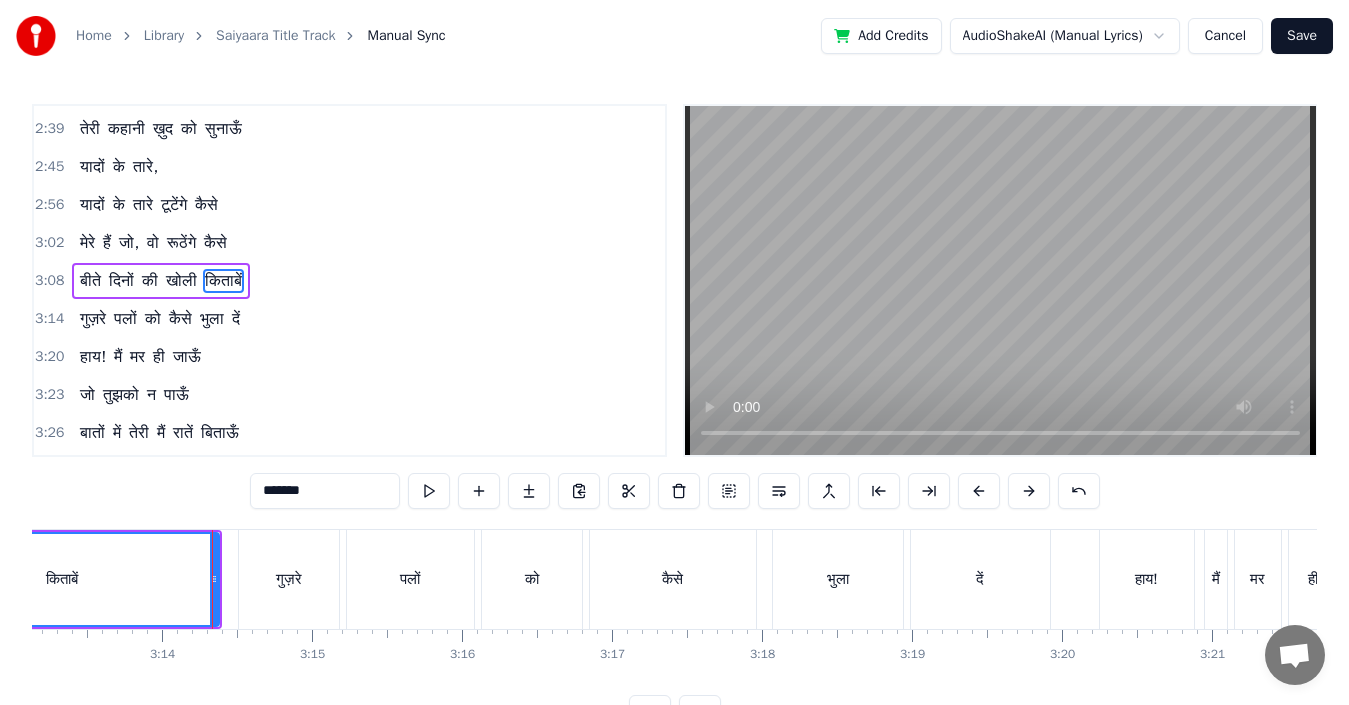 click on "गुज़रे" at bounding box center [289, 579] 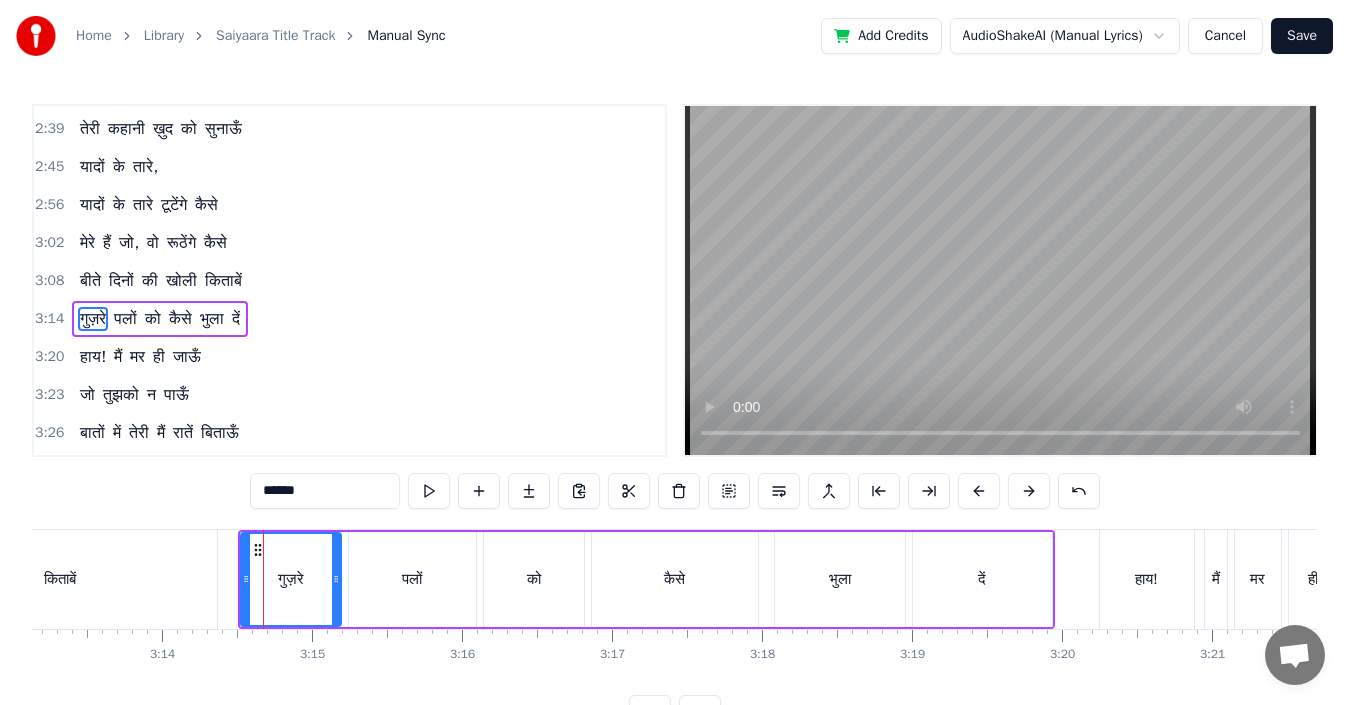 scroll, scrollTop: 680, scrollLeft: 0, axis: vertical 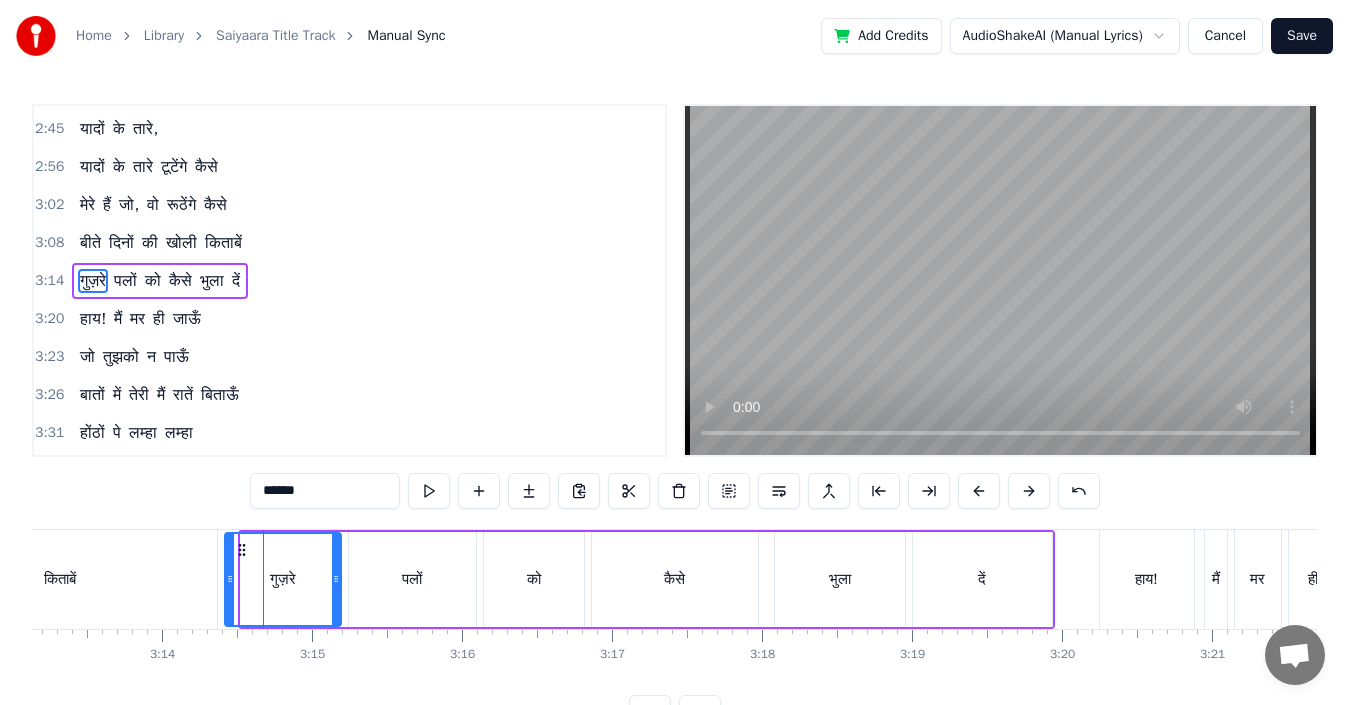 drag, startPoint x: 242, startPoint y: 581, endPoint x: 226, endPoint y: 581, distance: 16 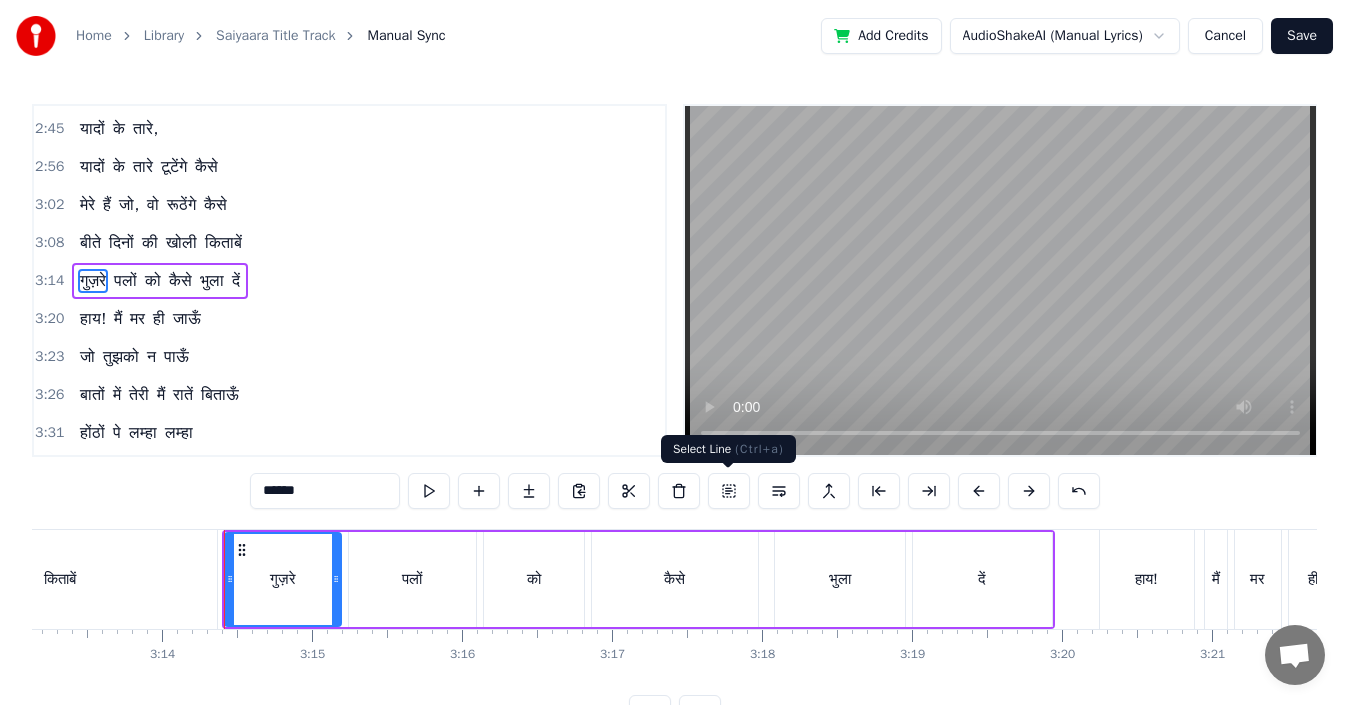 click at bounding box center (729, 491) 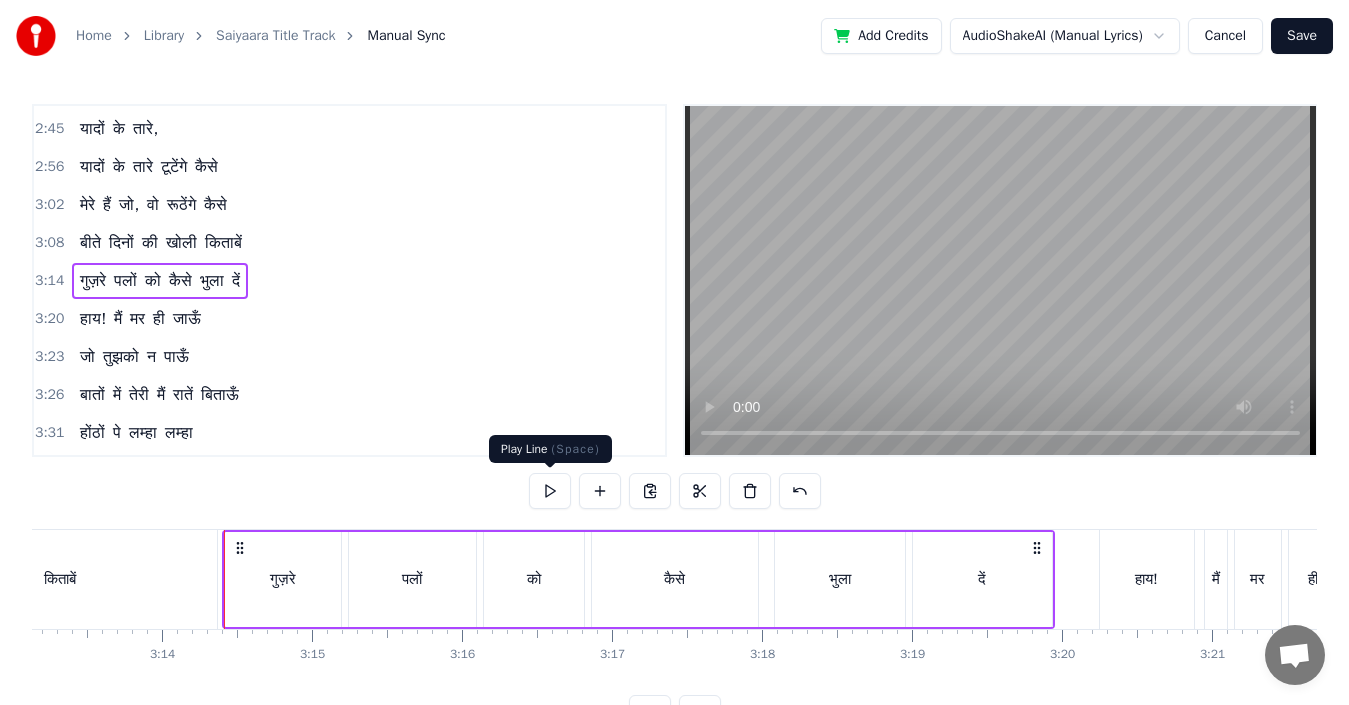 click at bounding box center (550, 491) 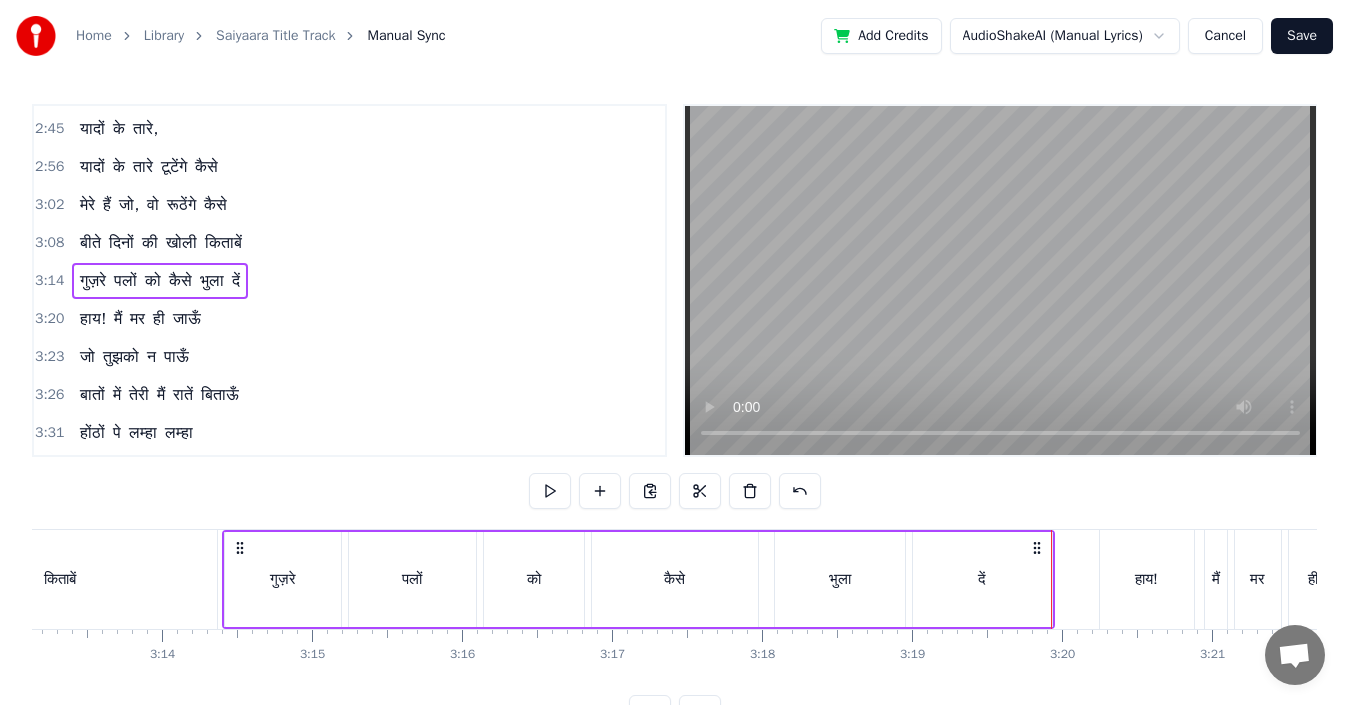 click on "हाय!" at bounding box center (1146, 579) 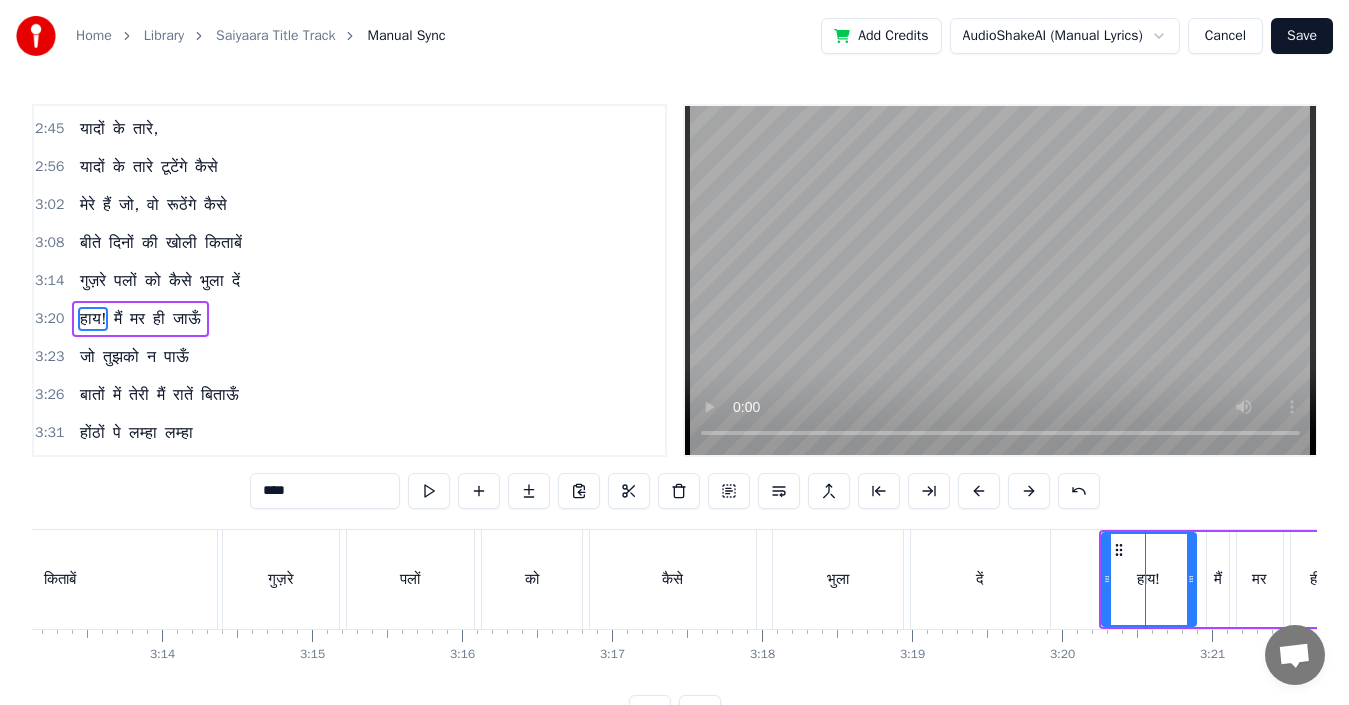 scroll, scrollTop: 718, scrollLeft: 0, axis: vertical 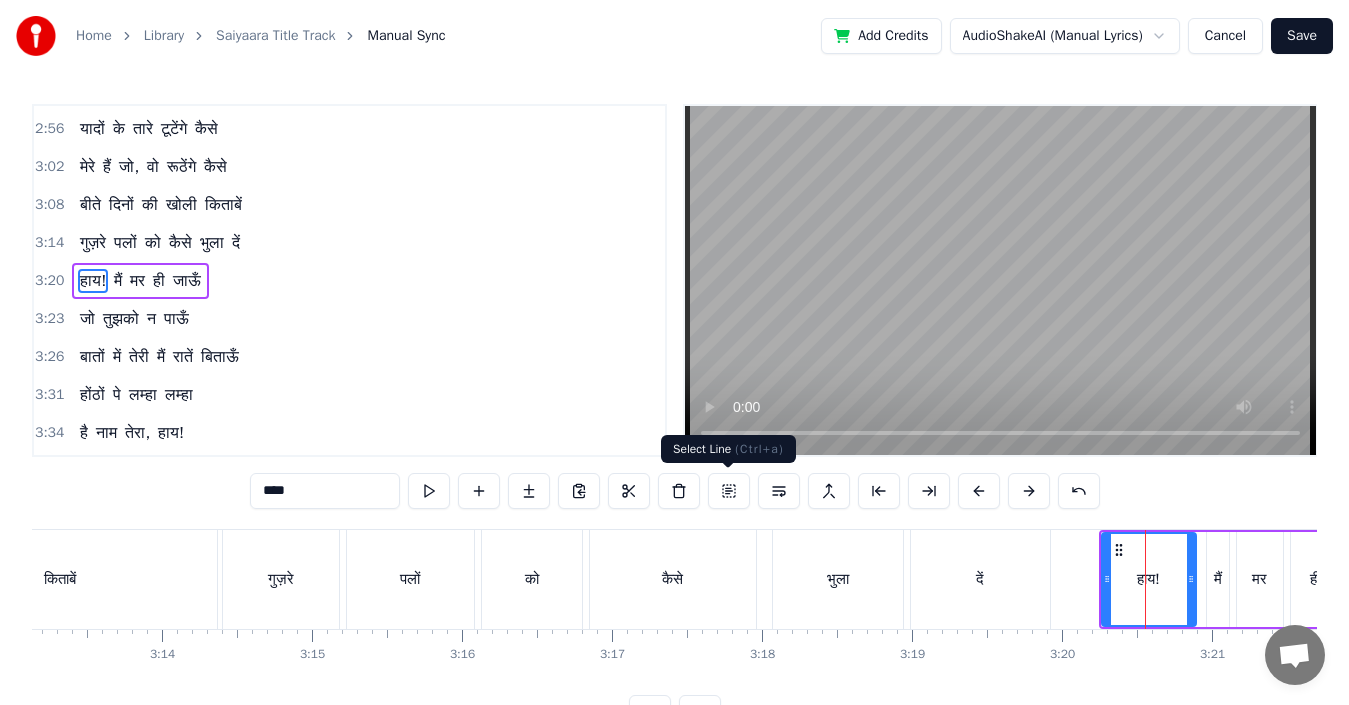 click at bounding box center [729, 491] 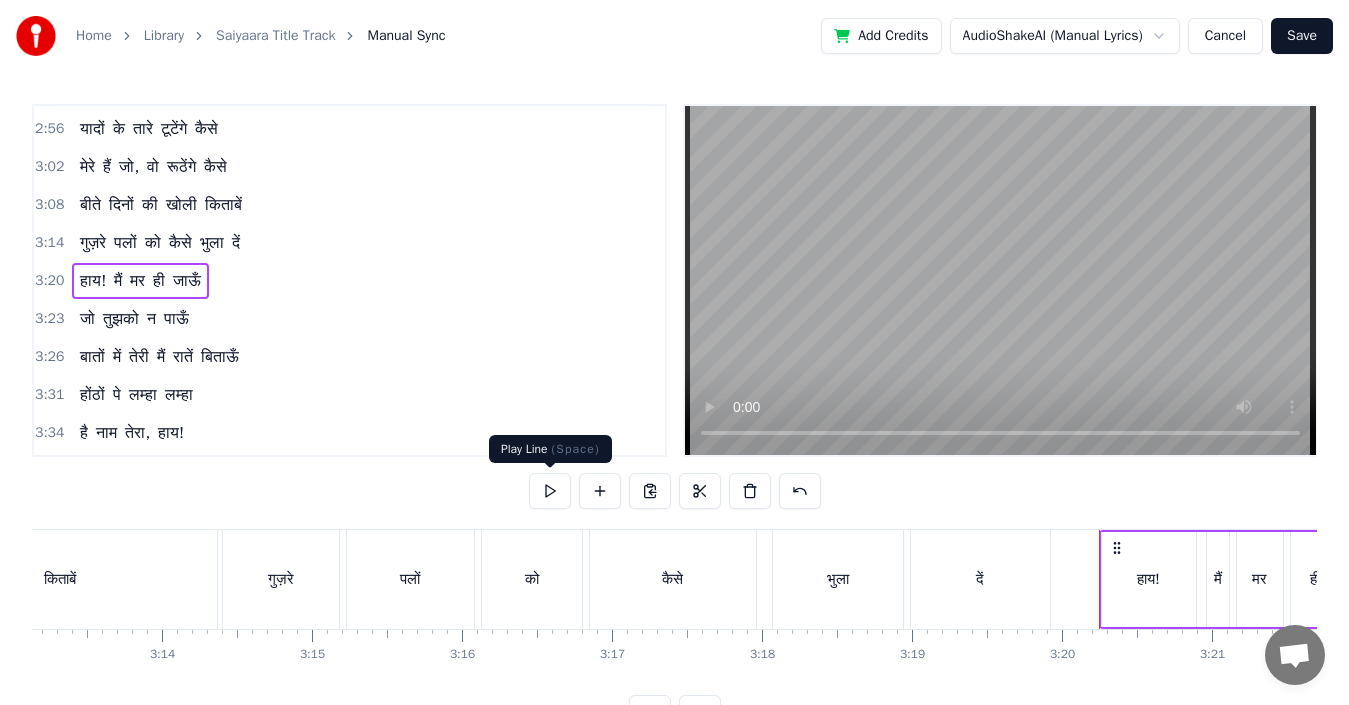 click at bounding box center (550, 491) 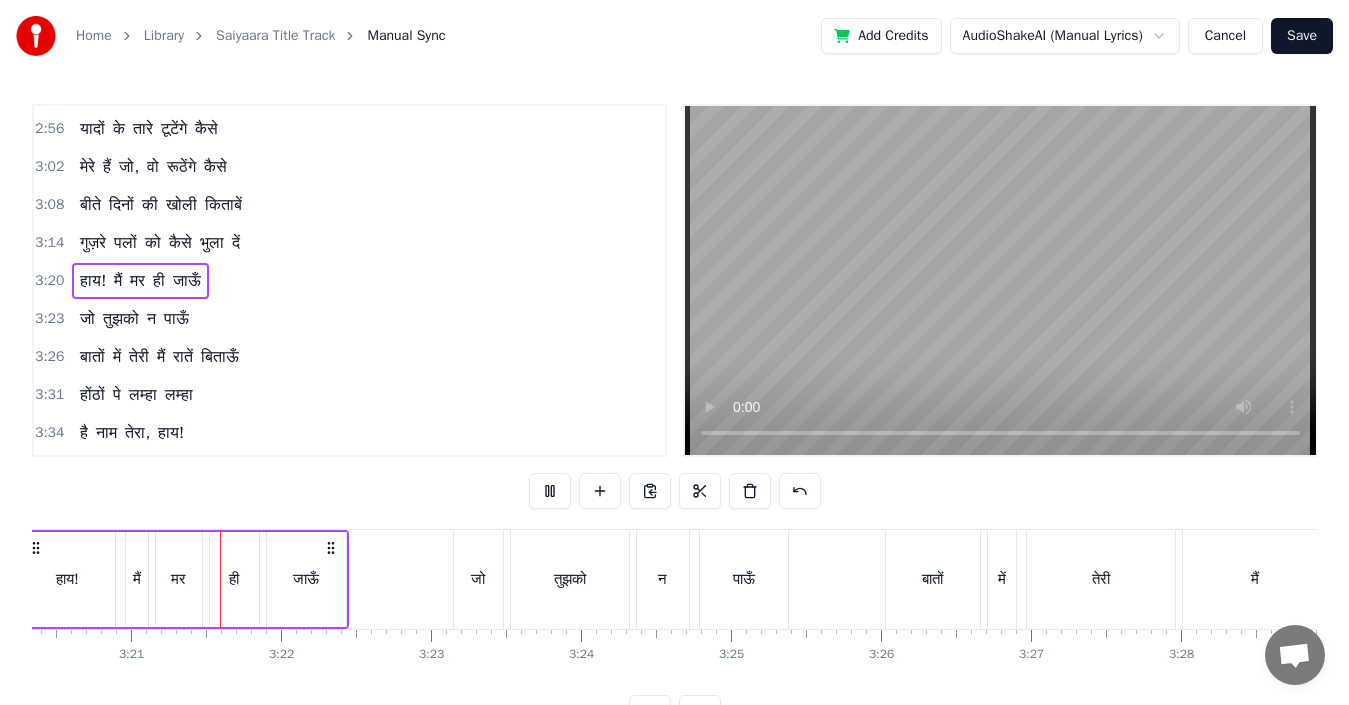 scroll, scrollTop: 0, scrollLeft: 30058, axis: horizontal 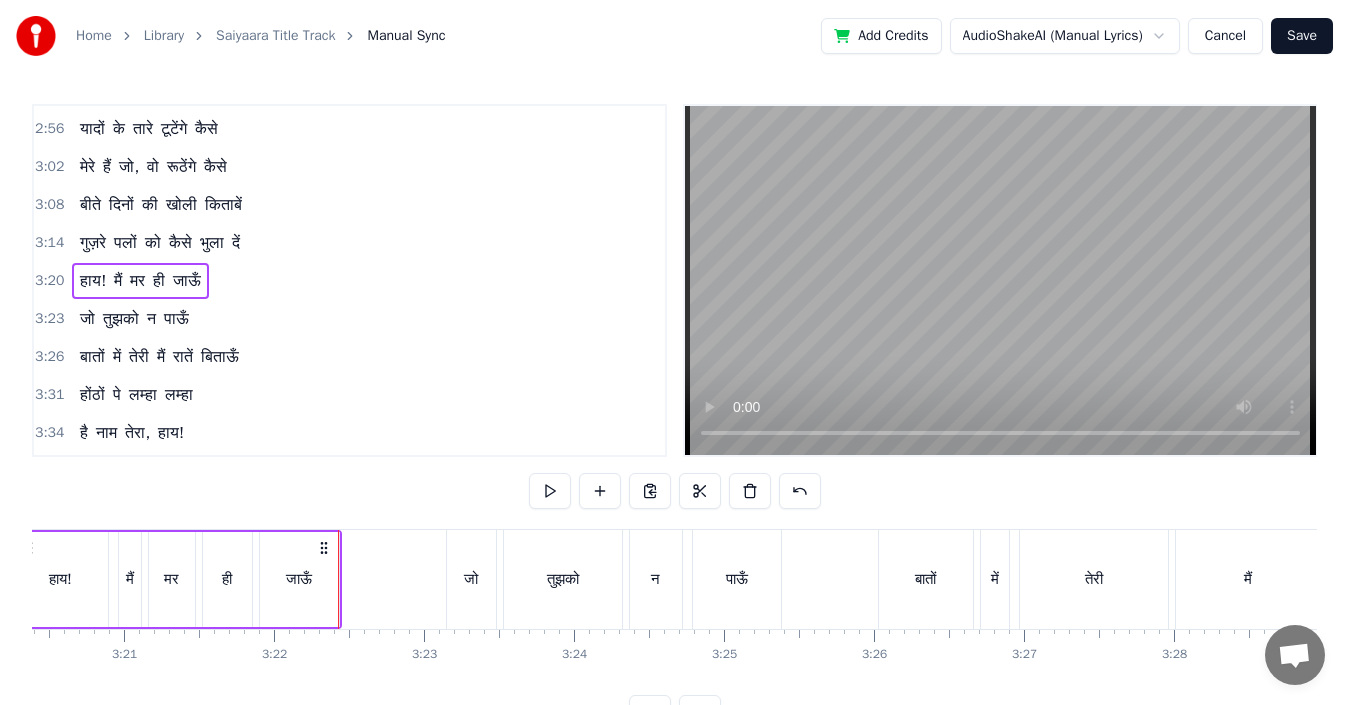 click on "जो" at bounding box center (471, 579) 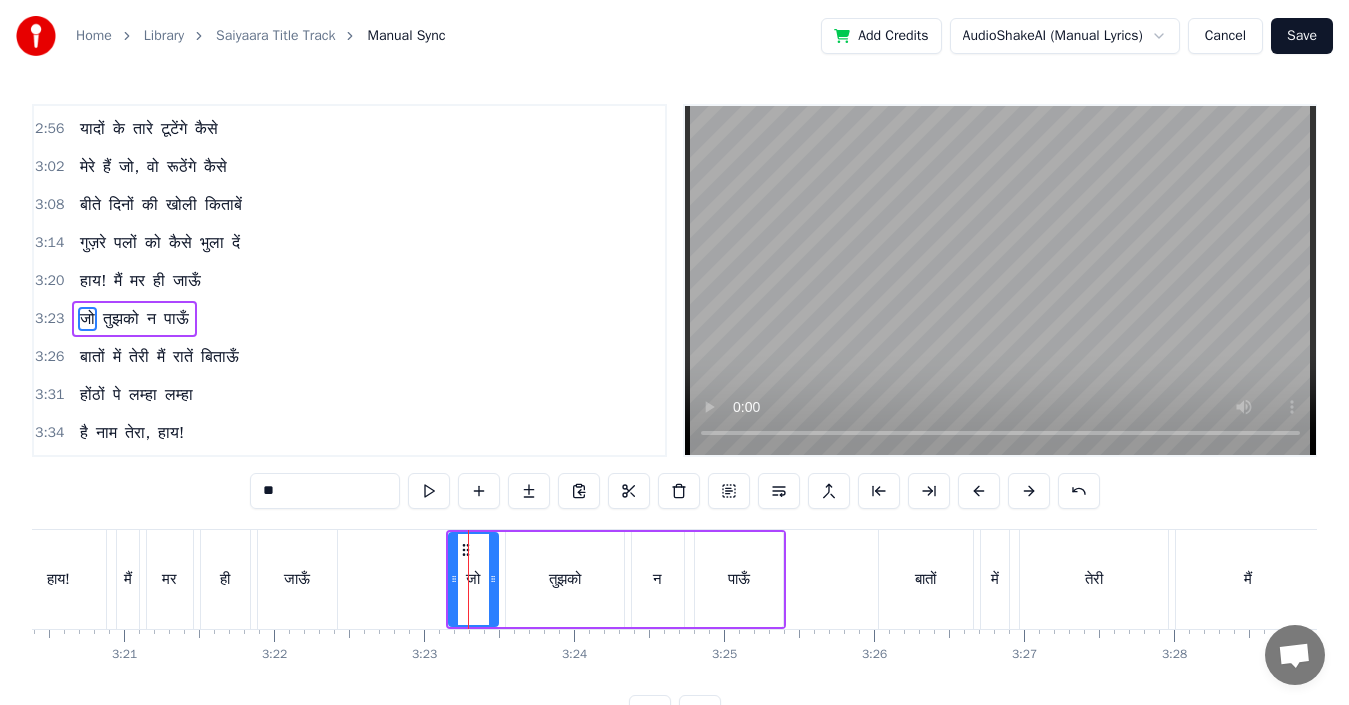 scroll, scrollTop: 756, scrollLeft: 0, axis: vertical 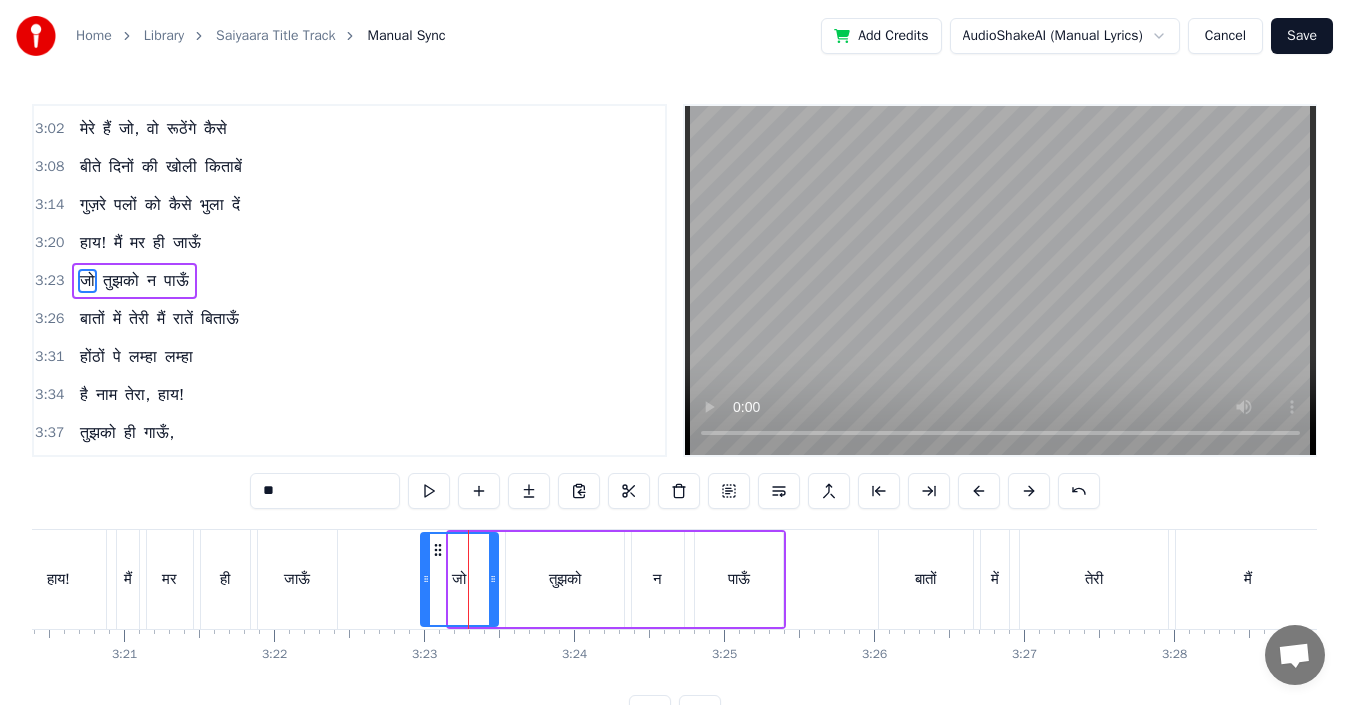 drag, startPoint x: 449, startPoint y: 585, endPoint x: 421, endPoint y: 589, distance: 28.284271 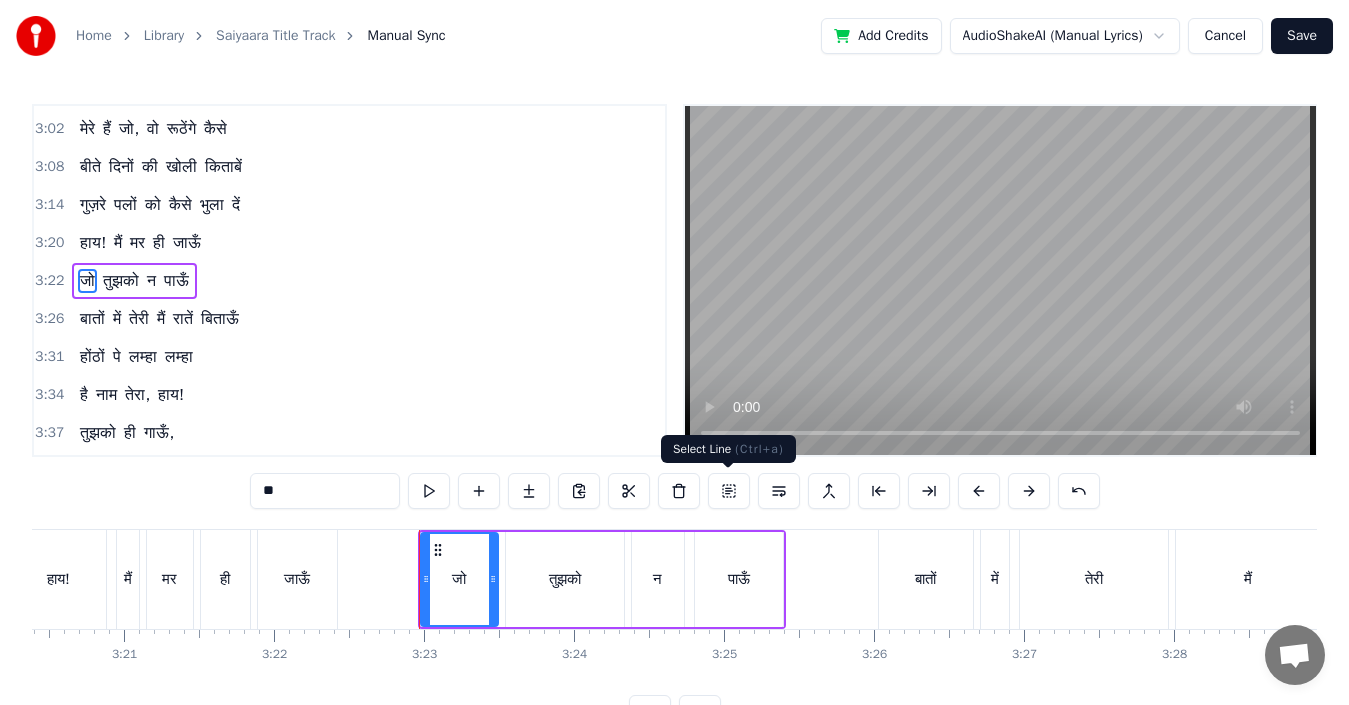 click at bounding box center (729, 491) 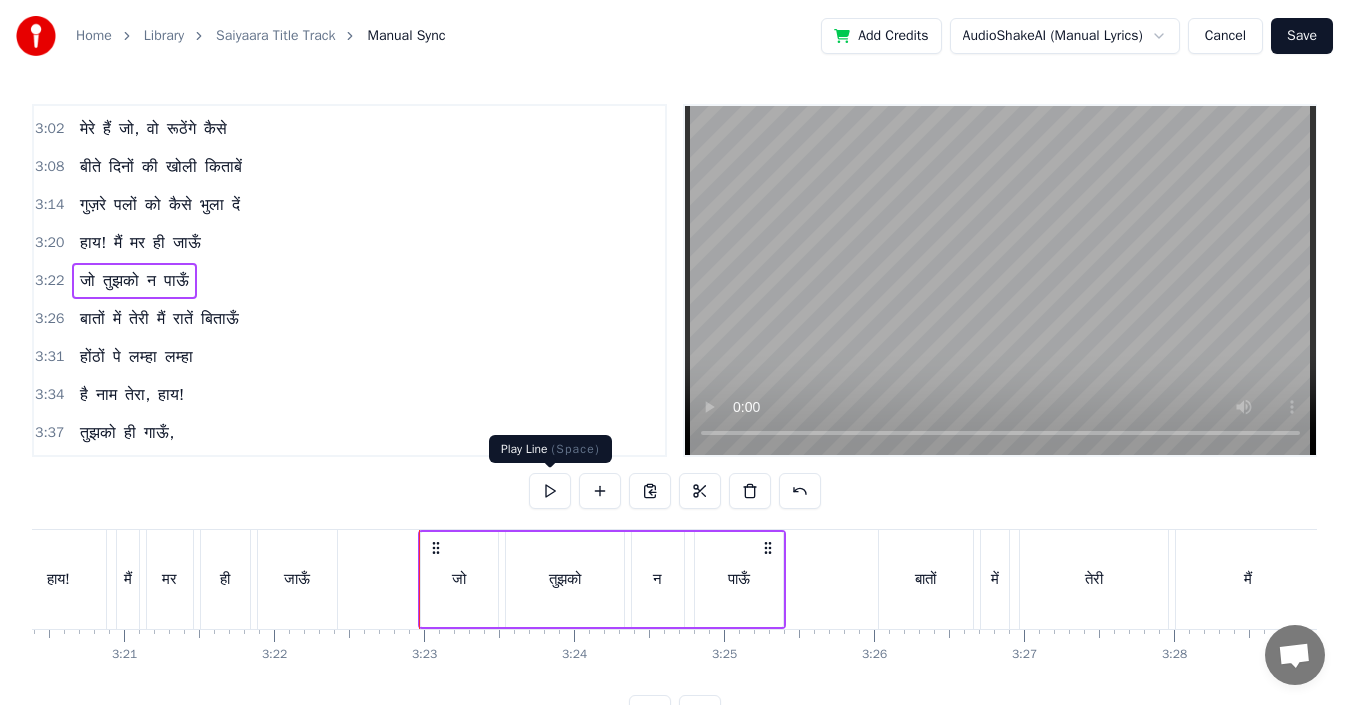 click at bounding box center [550, 491] 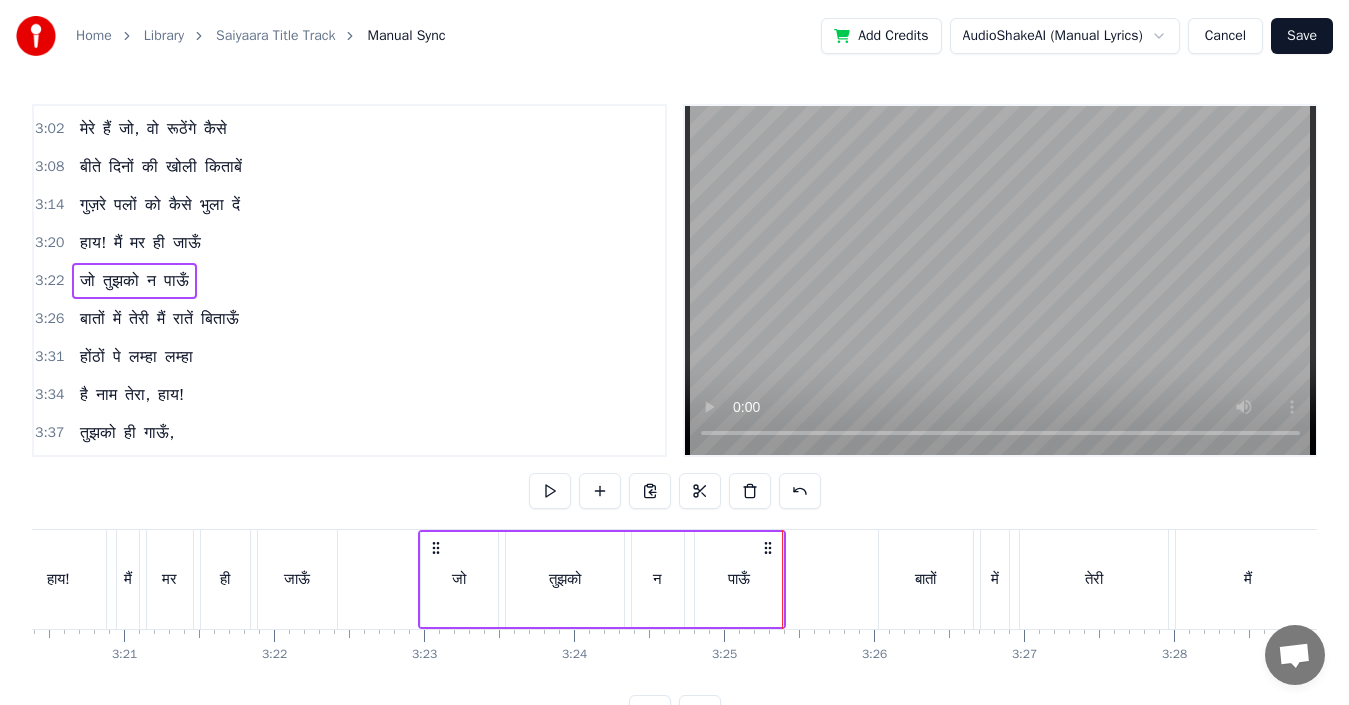 click on "बातों" at bounding box center [926, 579] 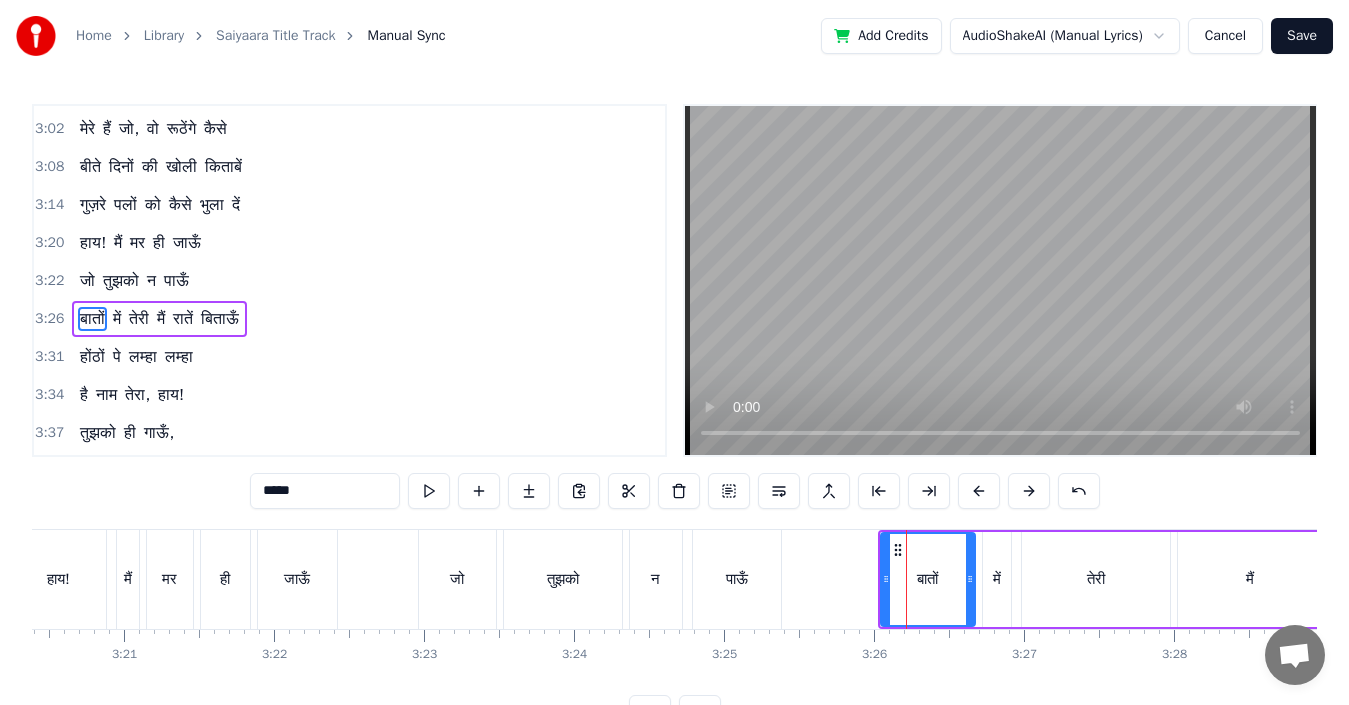 scroll, scrollTop: 794, scrollLeft: 0, axis: vertical 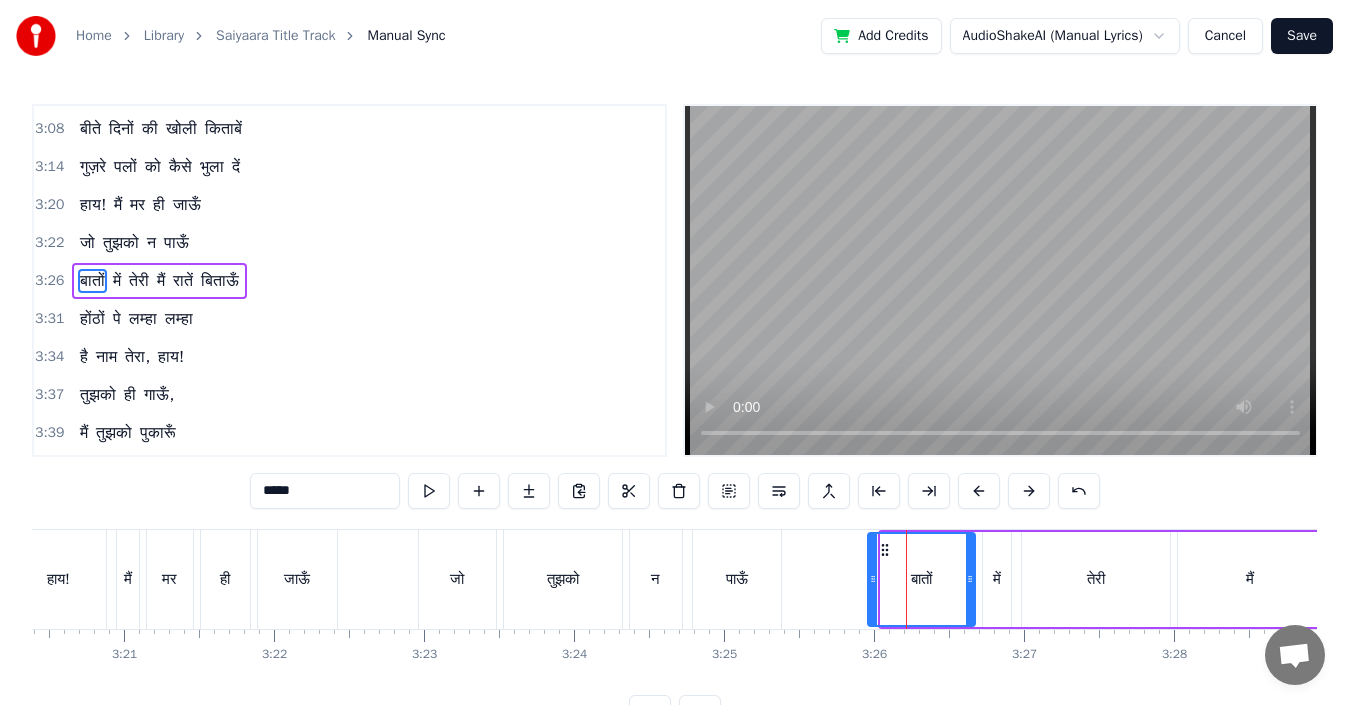 drag, startPoint x: 882, startPoint y: 579, endPoint x: 865, endPoint y: 585, distance: 18.027756 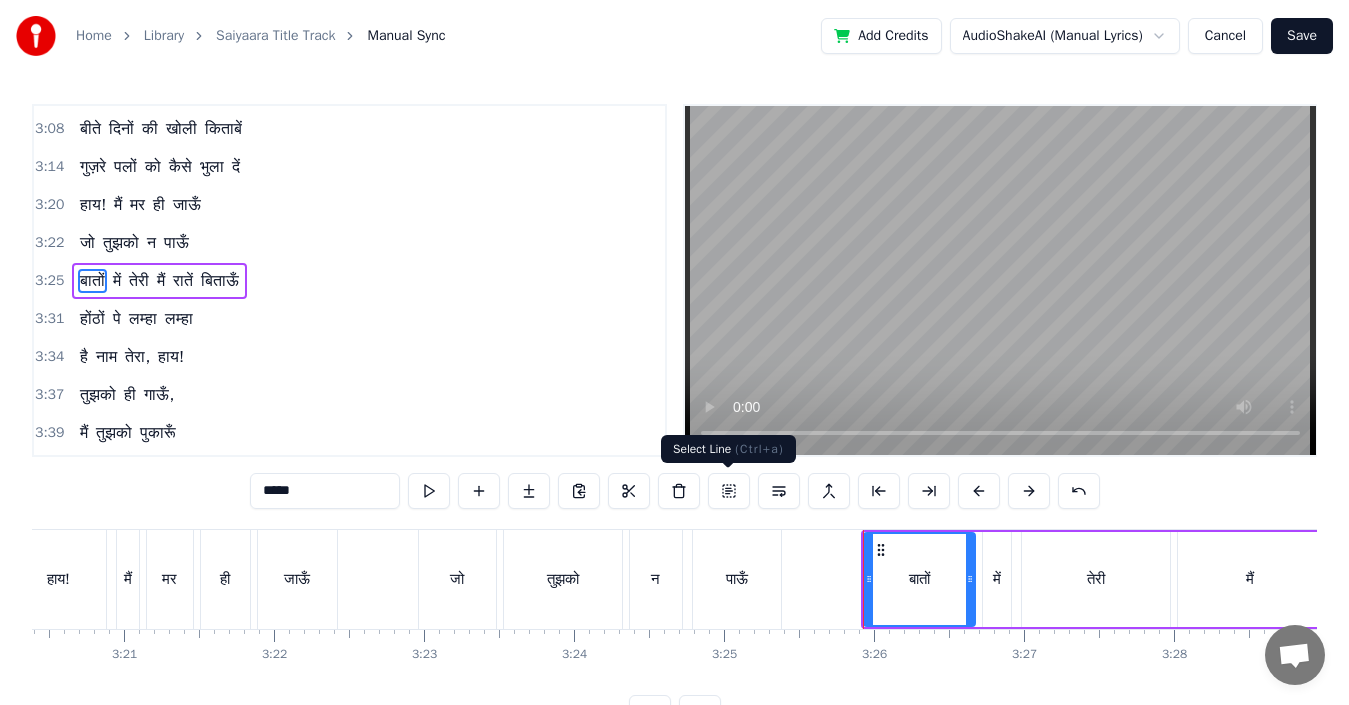 click at bounding box center (729, 491) 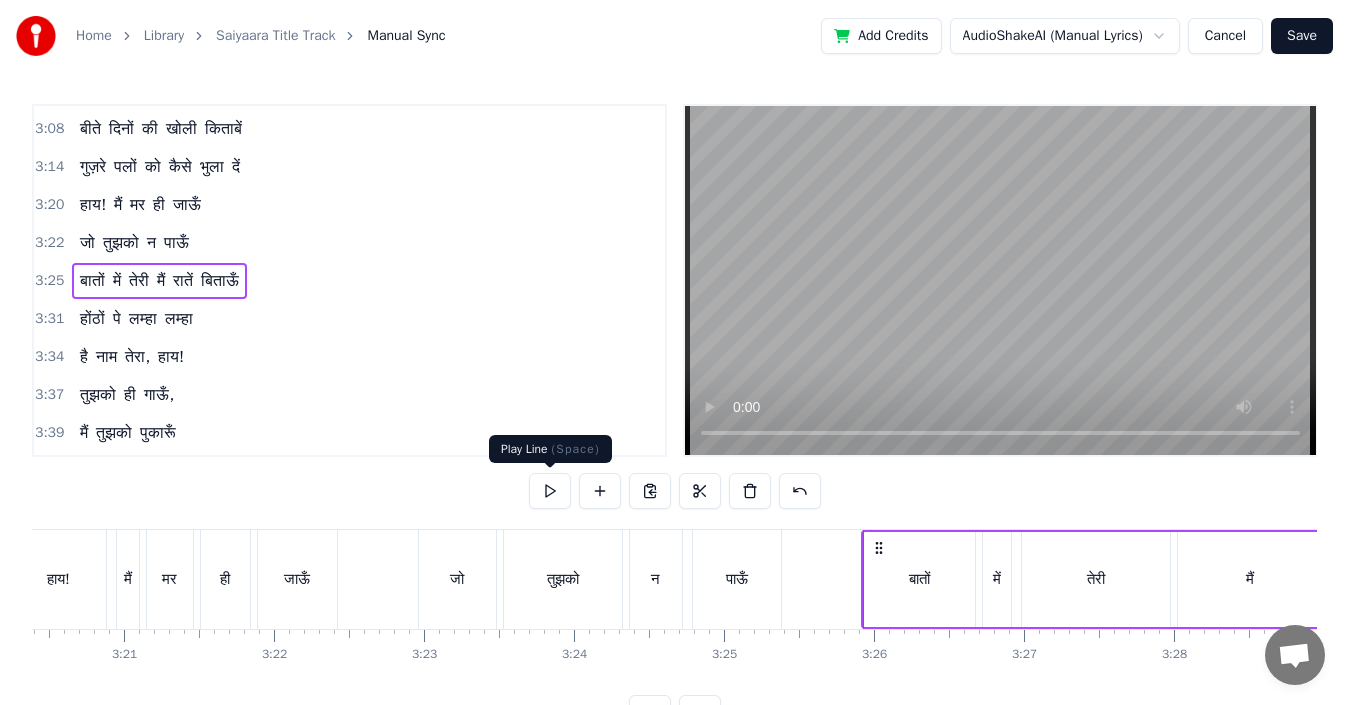 click at bounding box center (550, 491) 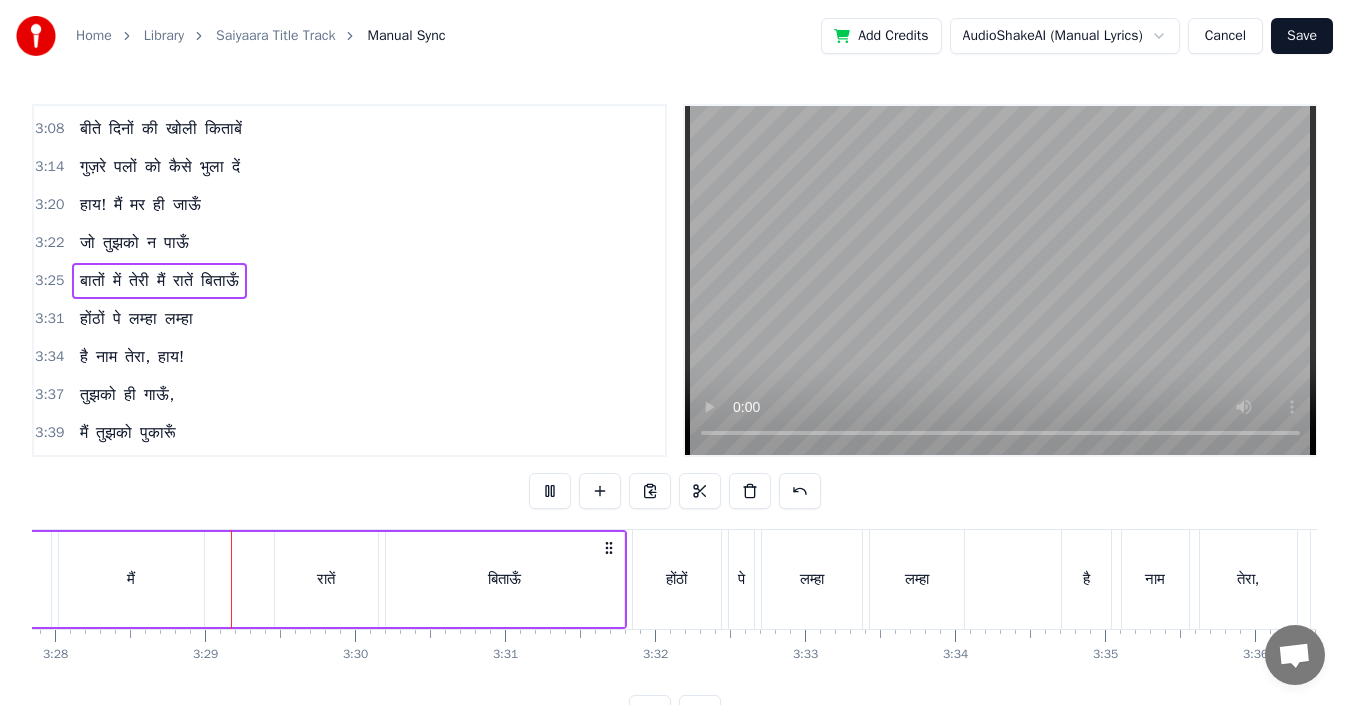 scroll, scrollTop: 0, scrollLeft: 31181, axis: horizontal 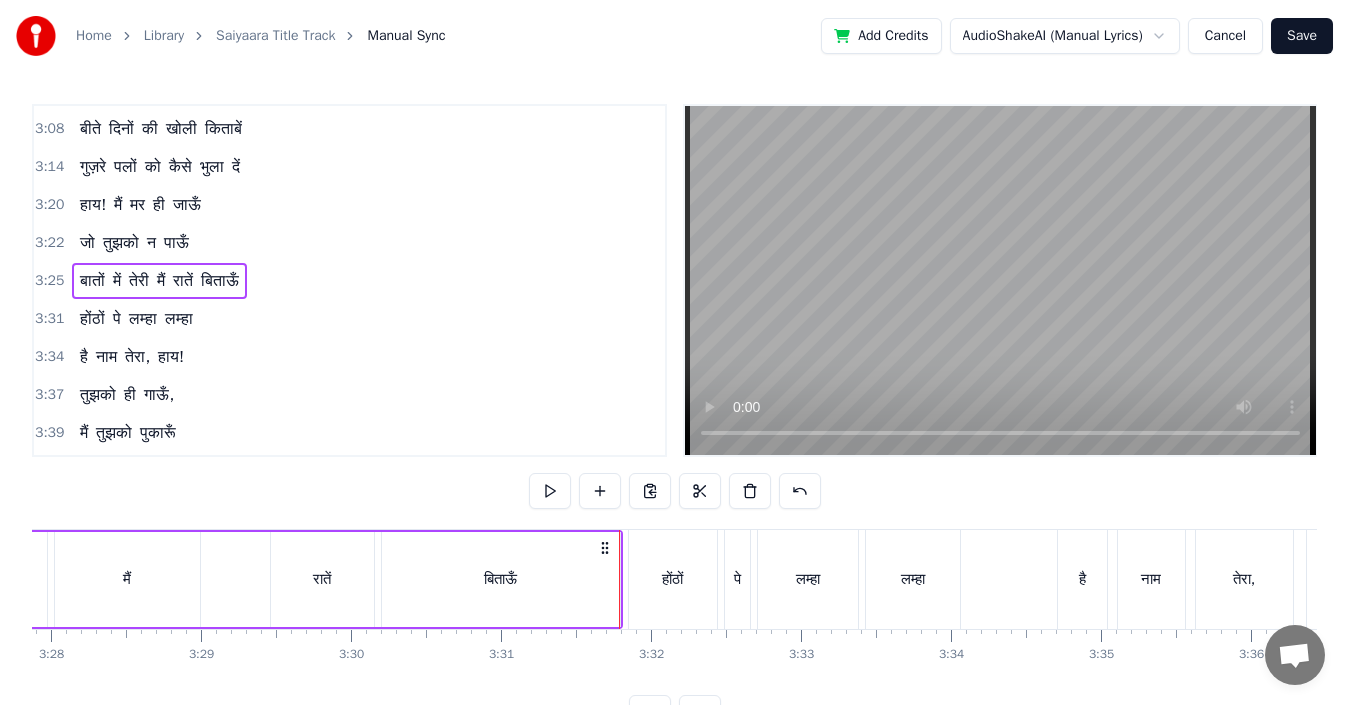 click on "होंठों" at bounding box center (672, 579) 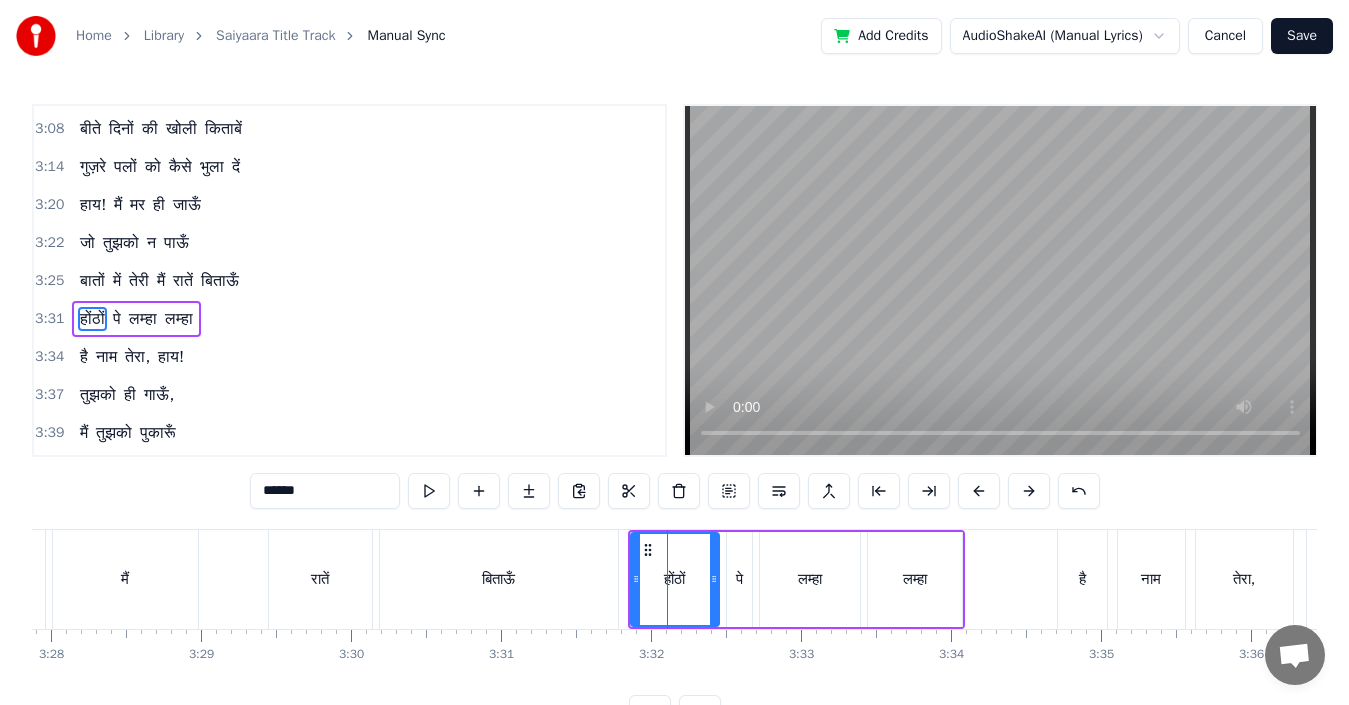 scroll, scrollTop: 832, scrollLeft: 0, axis: vertical 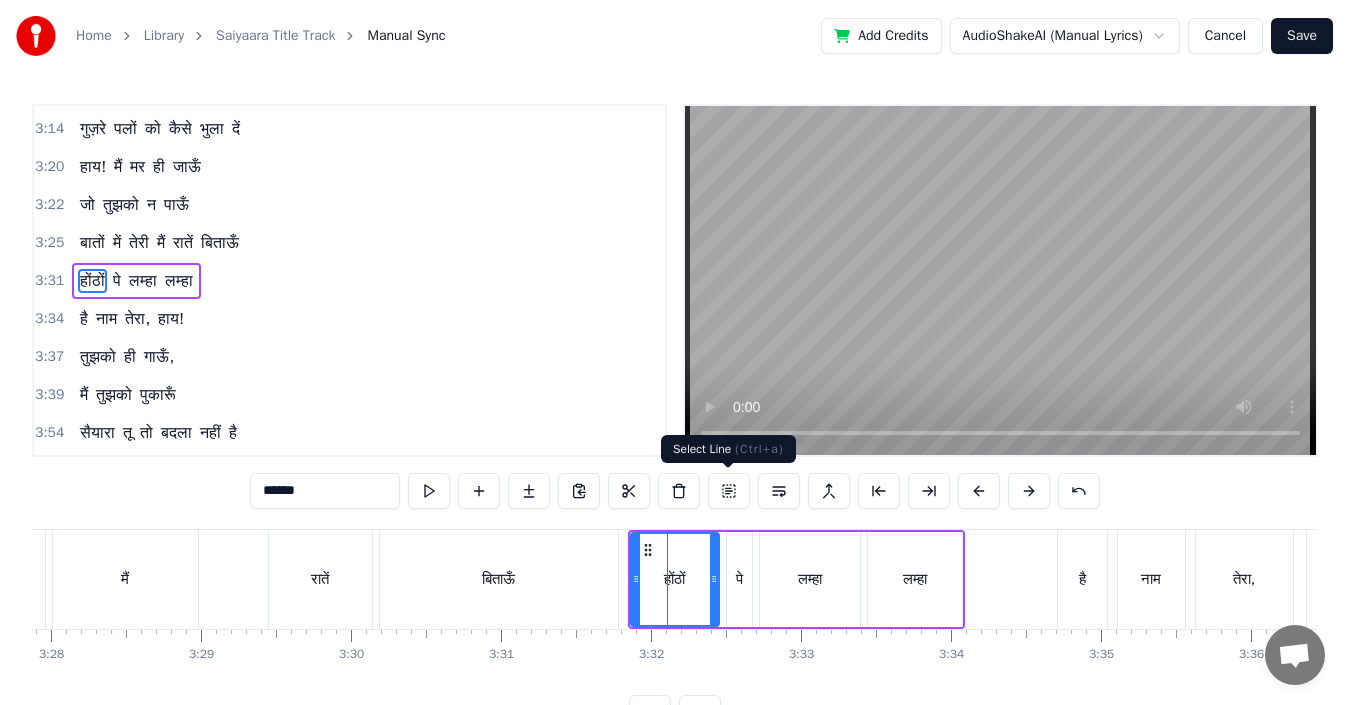 click at bounding box center (729, 491) 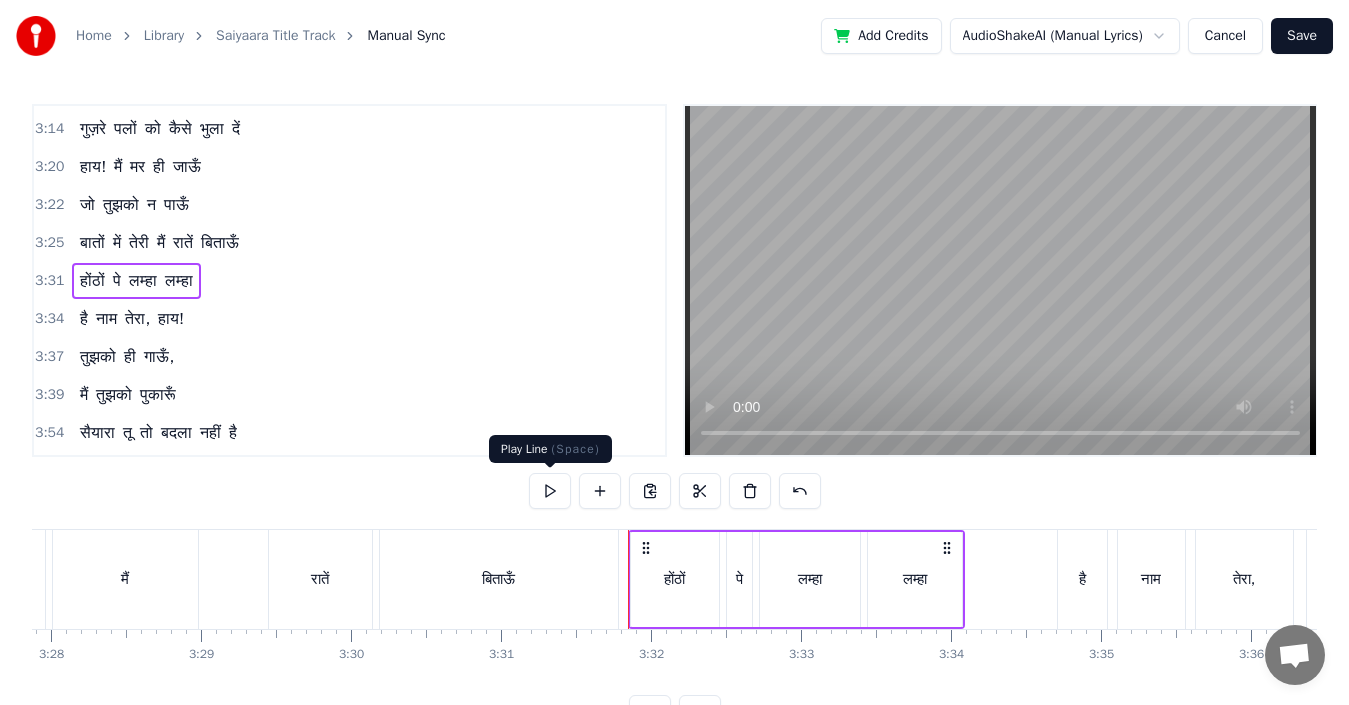 click at bounding box center (550, 491) 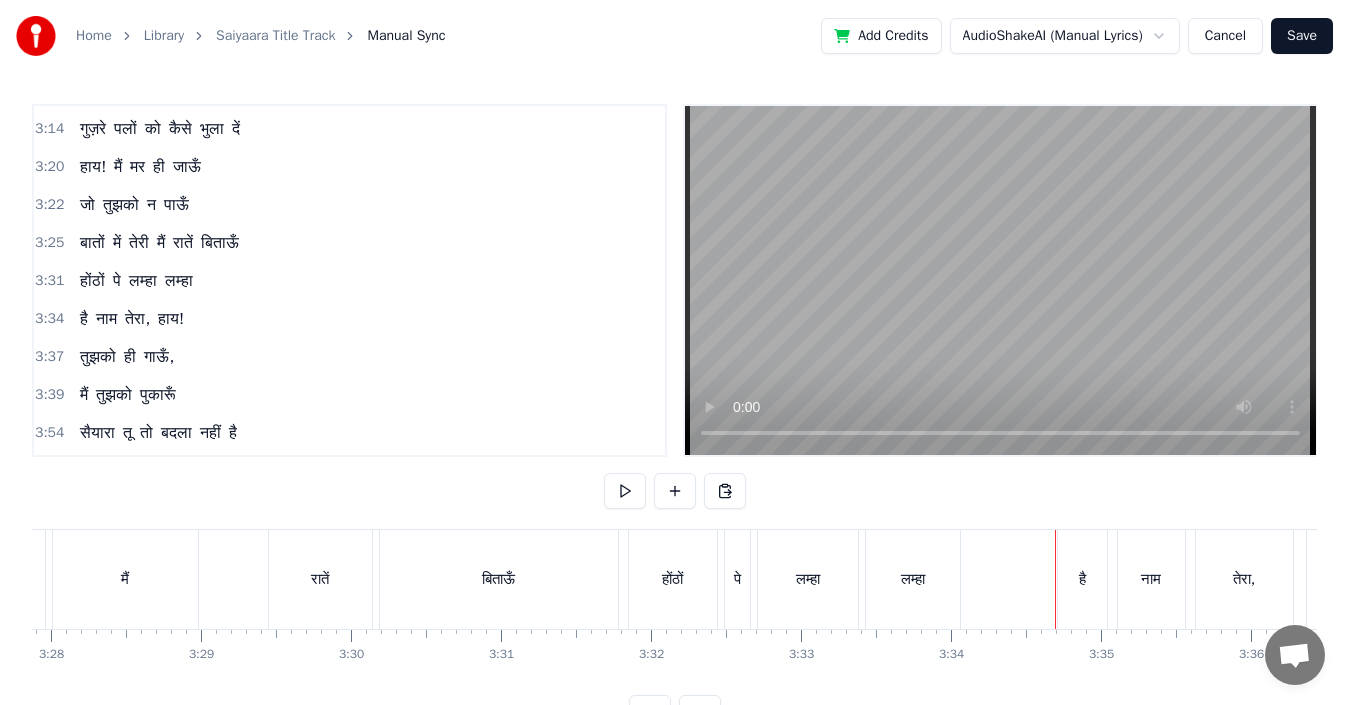 click on "है" at bounding box center [1082, 579] 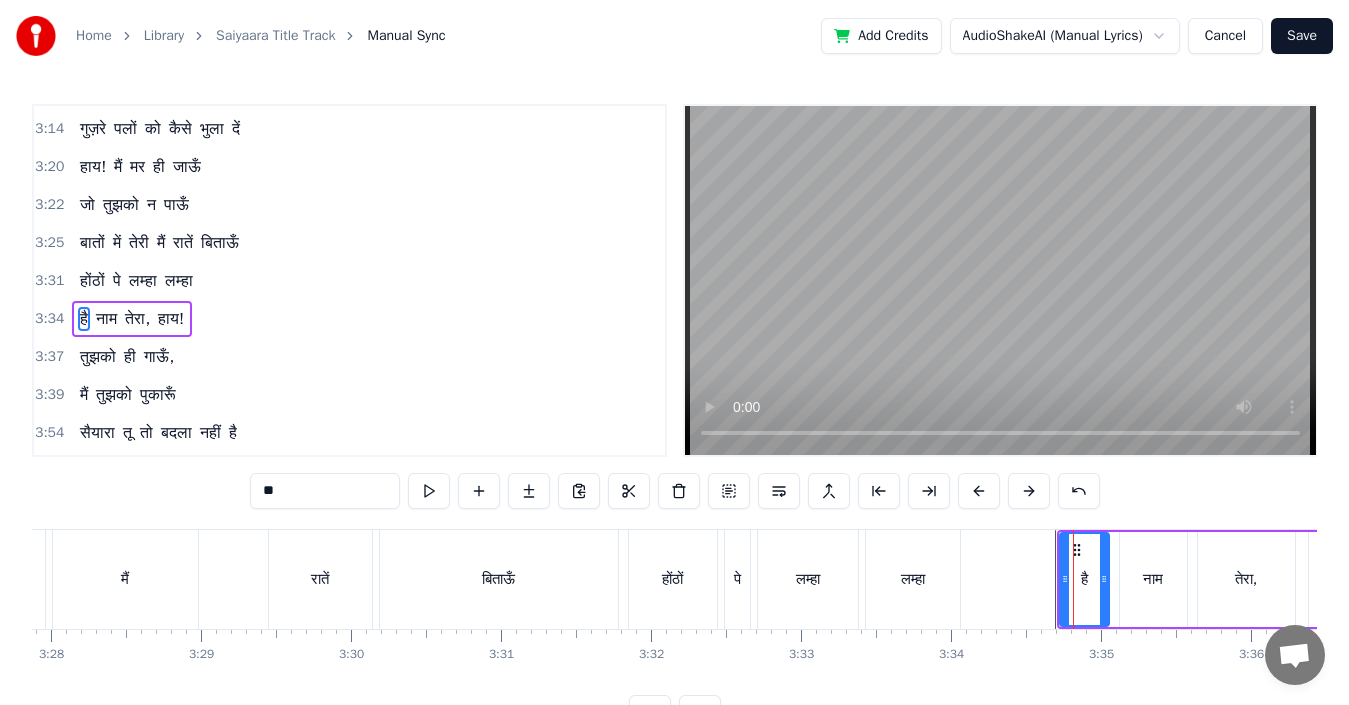 scroll, scrollTop: 870, scrollLeft: 0, axis: vertical 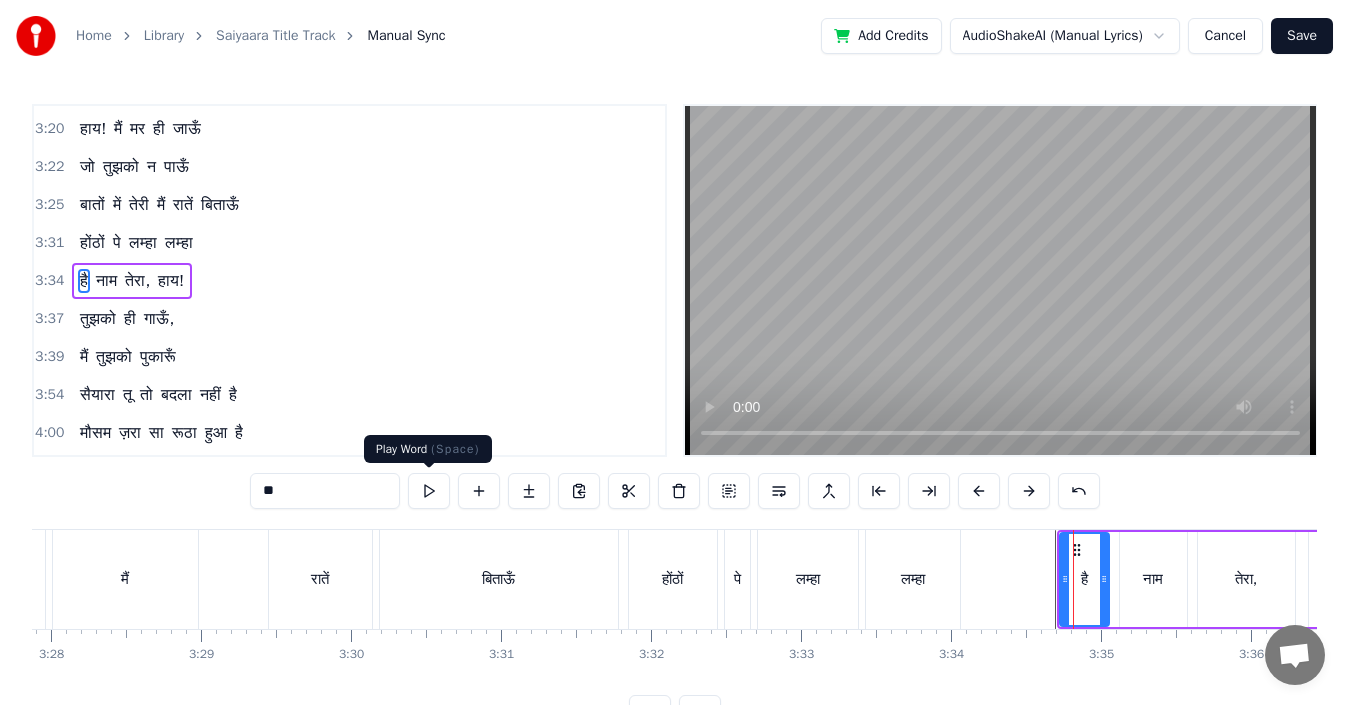 click at bounding box center [429, 491] 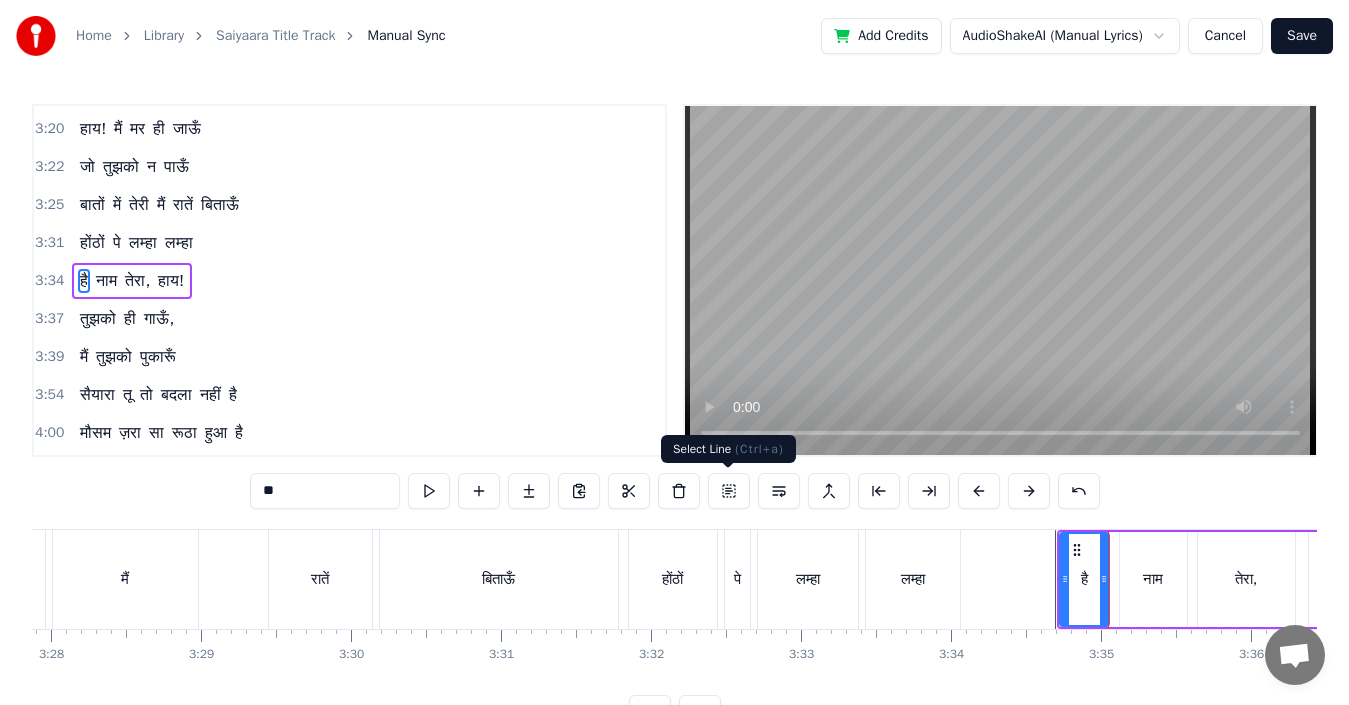 click at bounding box center [729, 491] 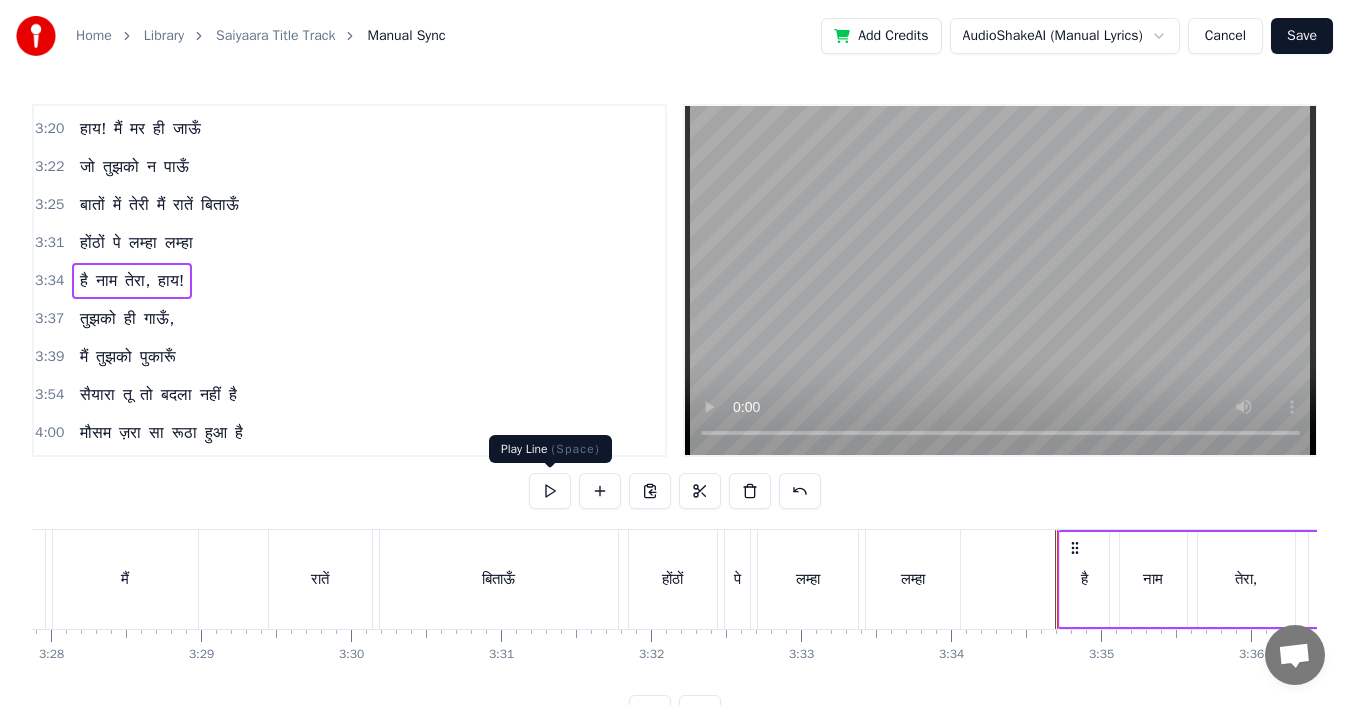 click at bounding box center [550, 491] 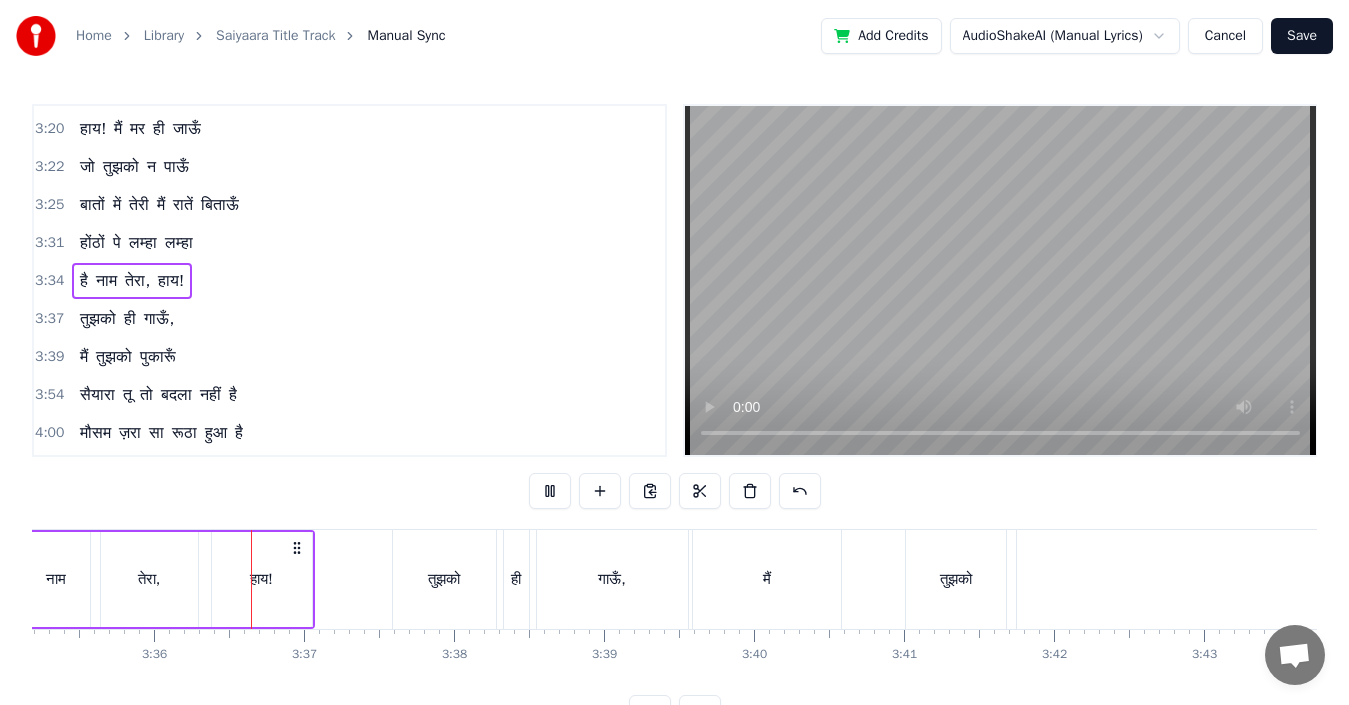 scroll, scrollTop: 0, scrollLeft: 32281, axis: horizontal 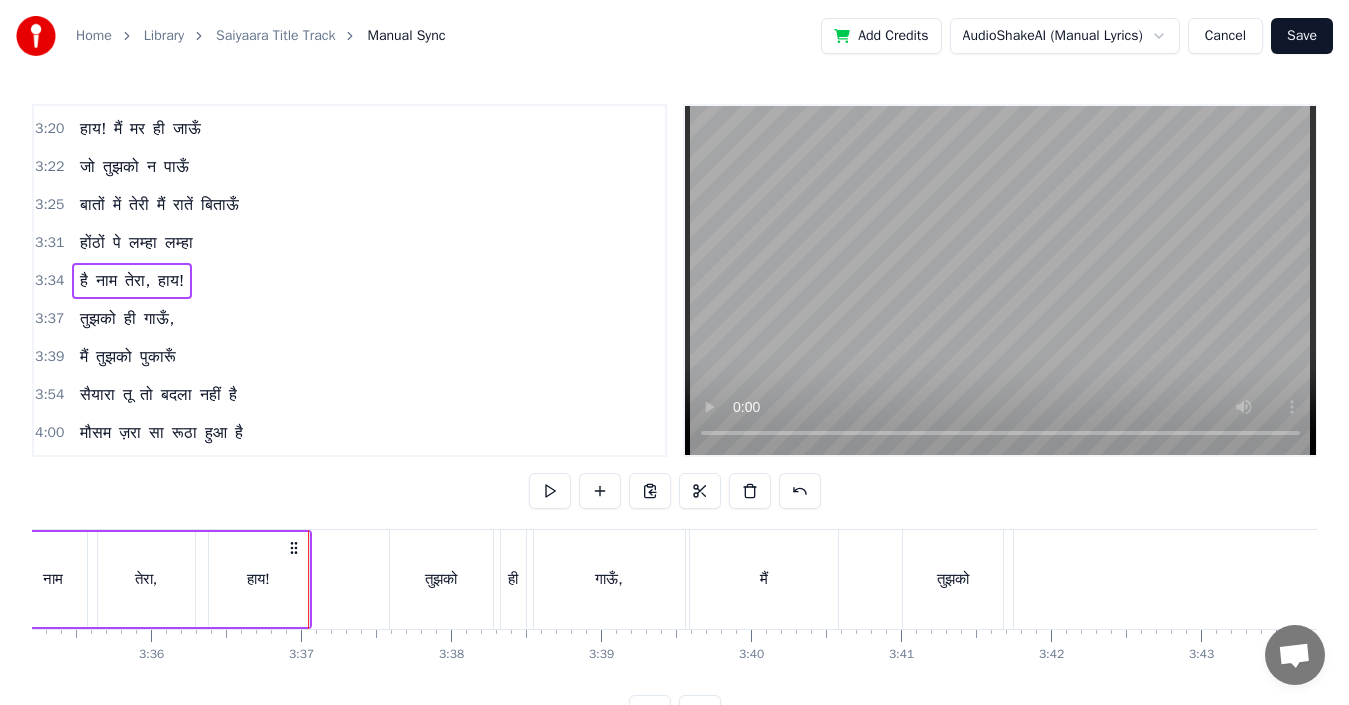 click on "तुझको" at bounding box center [441, 579] 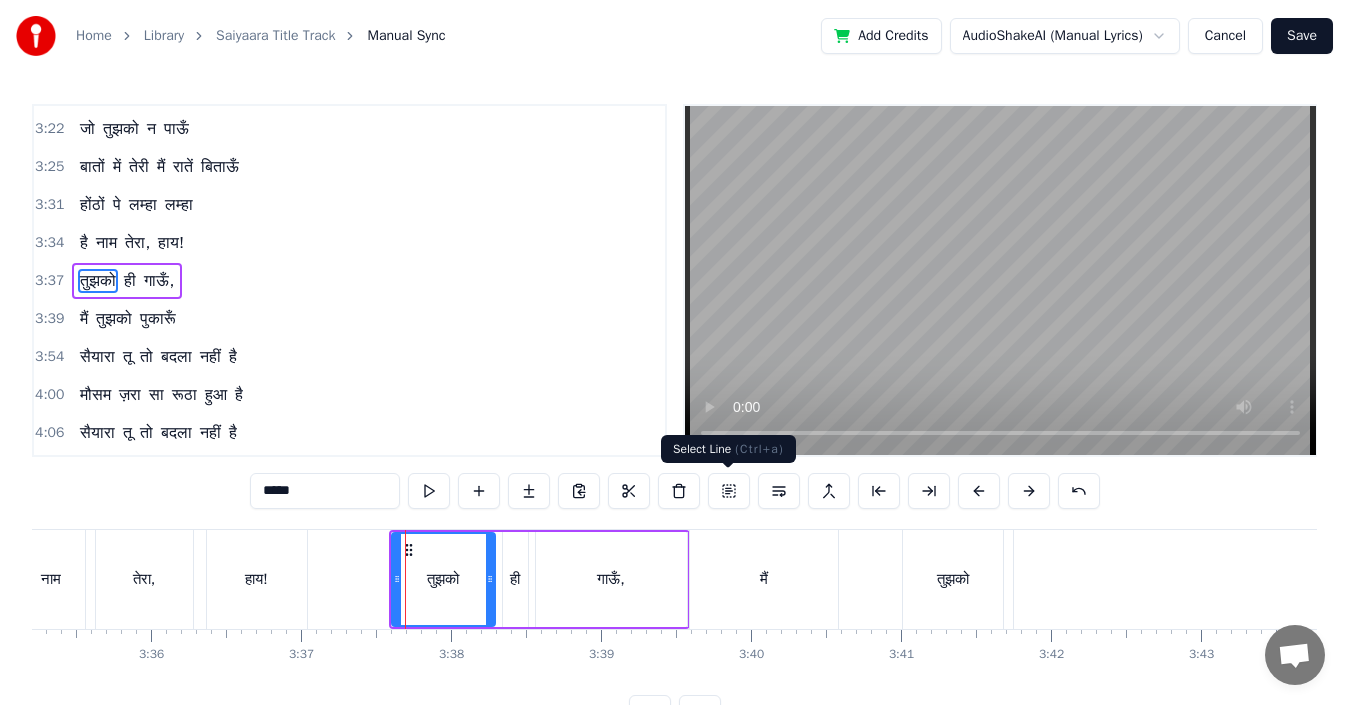 click at bounding box center (729, 491) 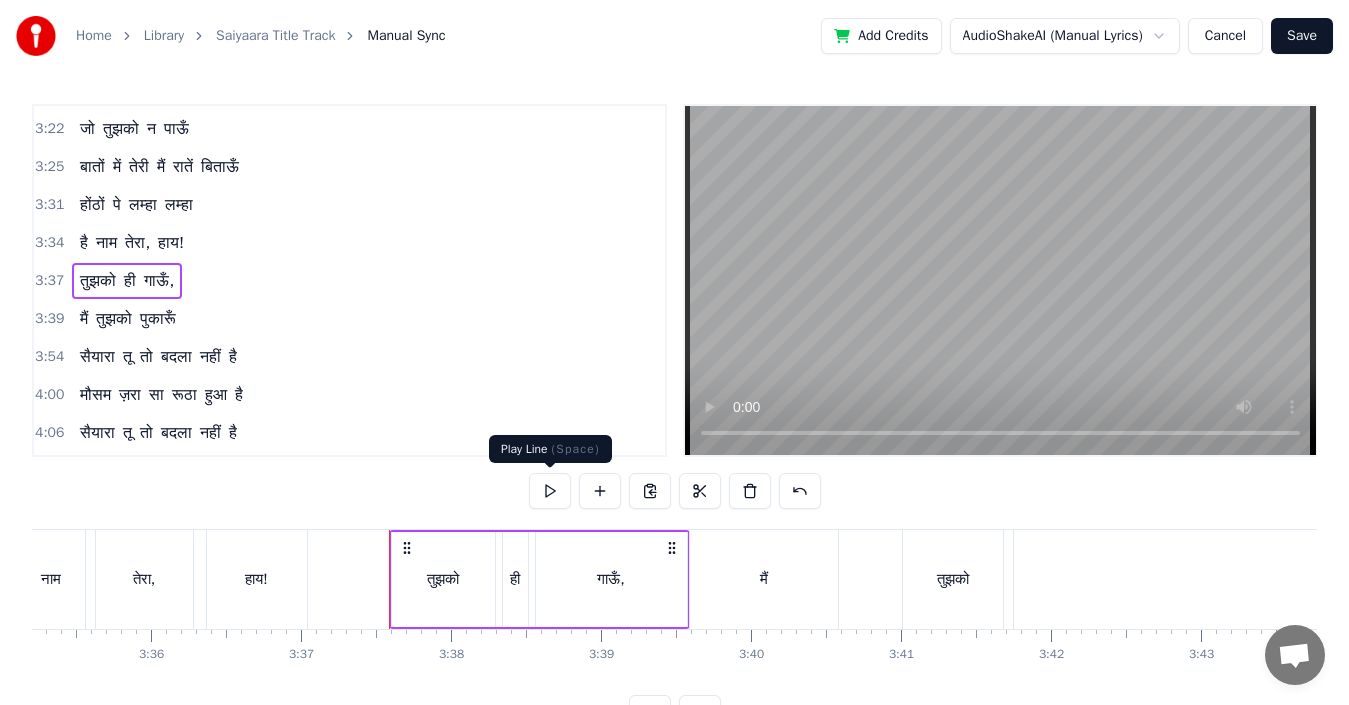 click at bounding box center [550, 491] 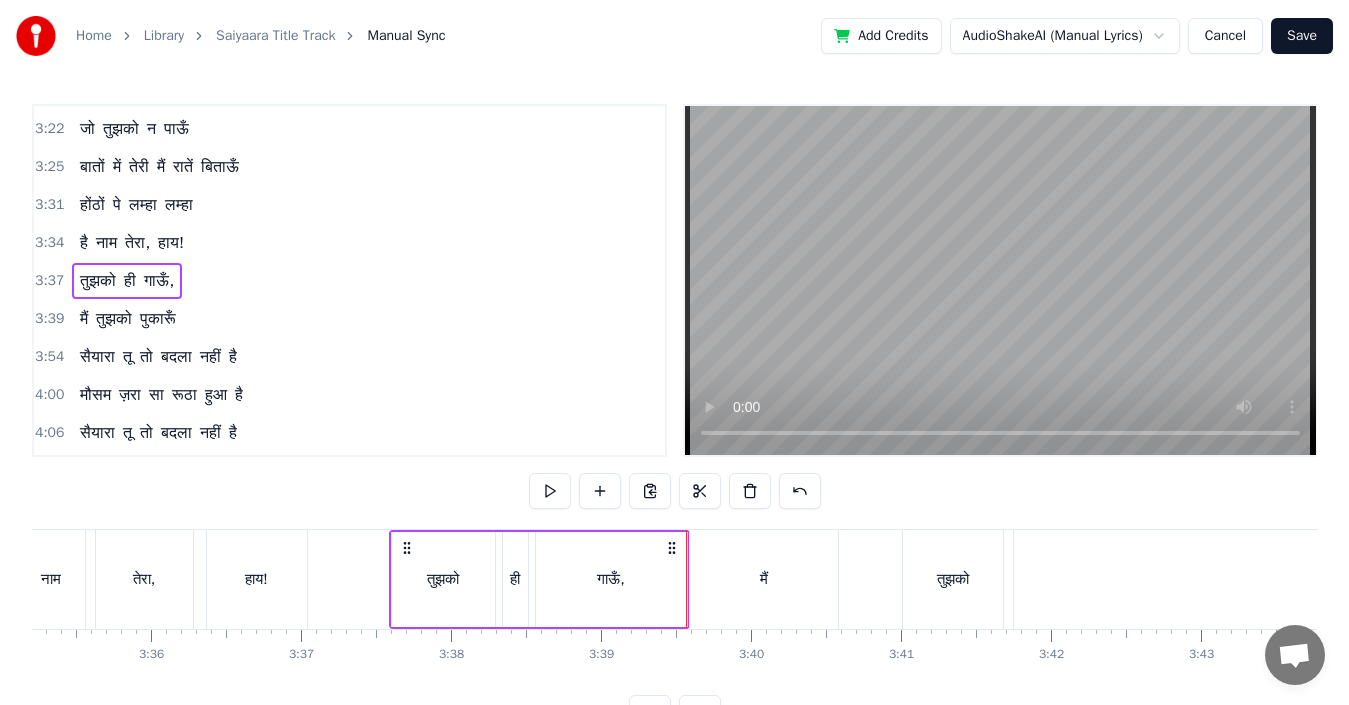click on "गाऊँ," at bounding box center (611, 579) 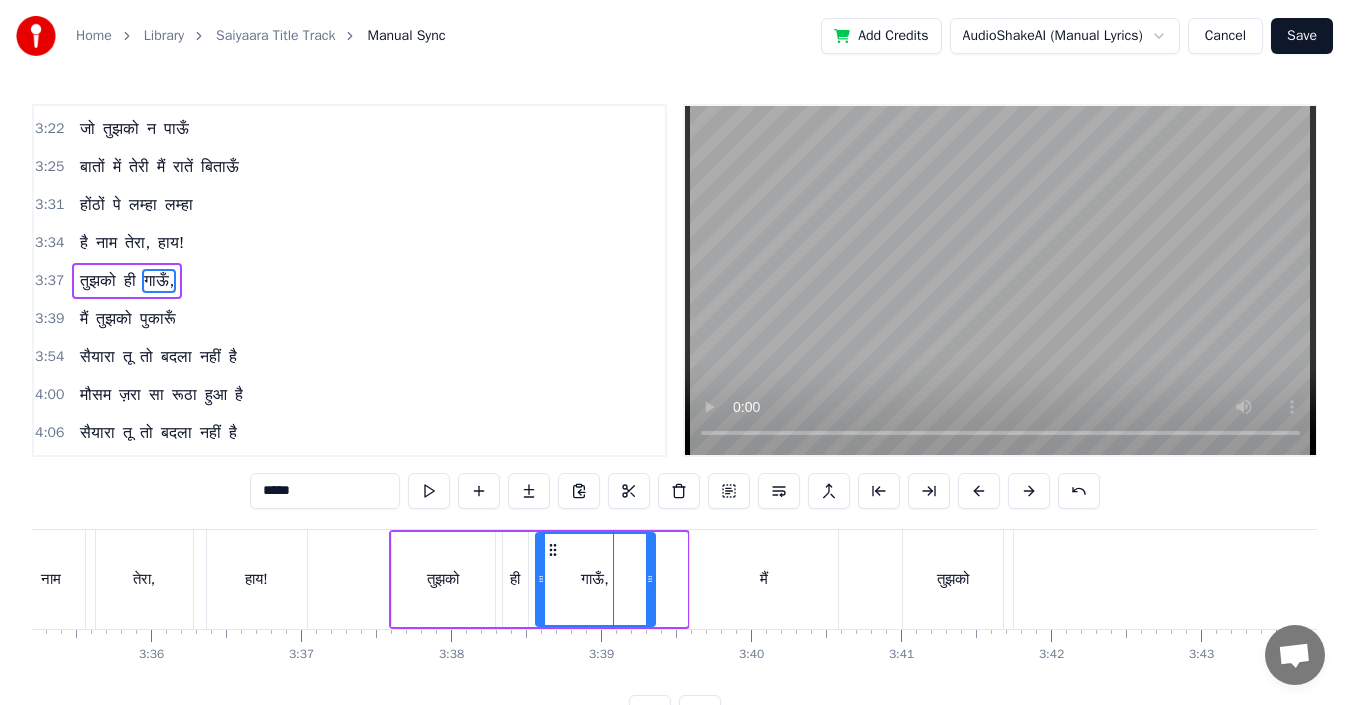 drag, startPoint x: 679, startPoint y: 580, endPoint x: 647, endPoint y: 582, distance: 32.06244 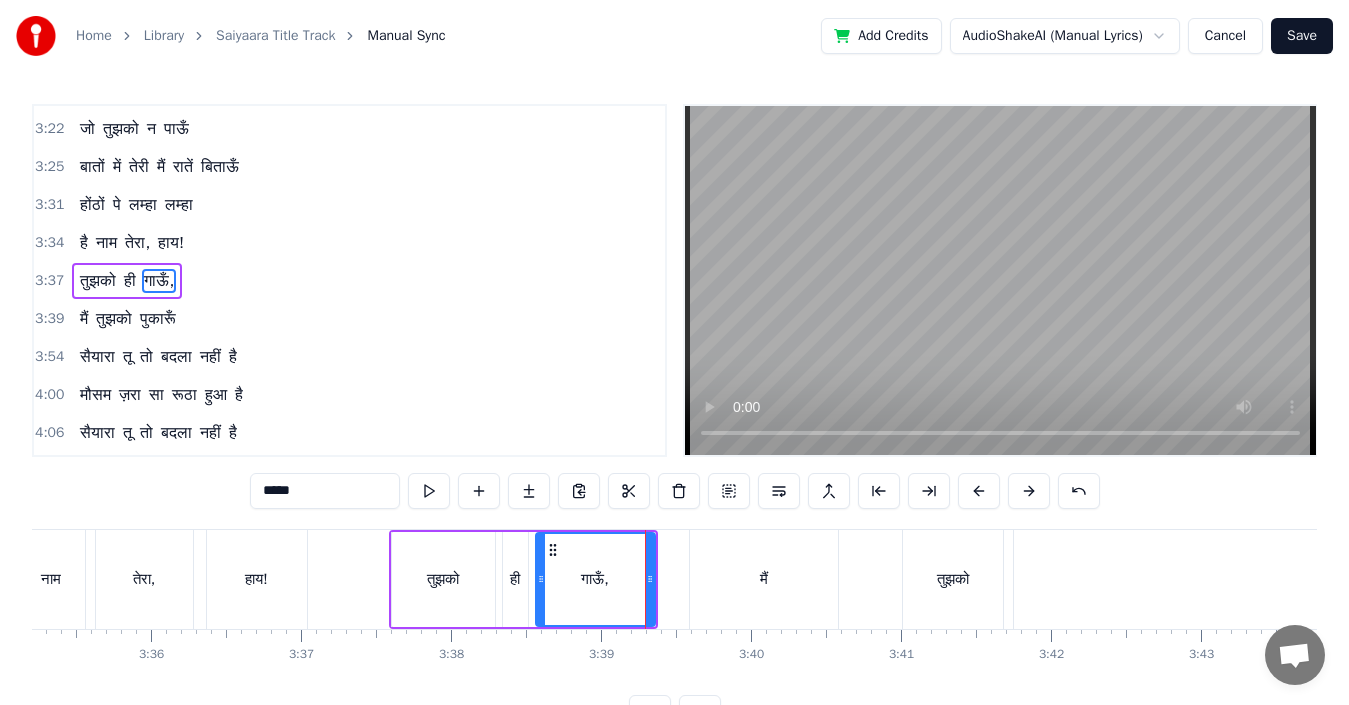 click on "मैं" at bounding box center (764, 579) 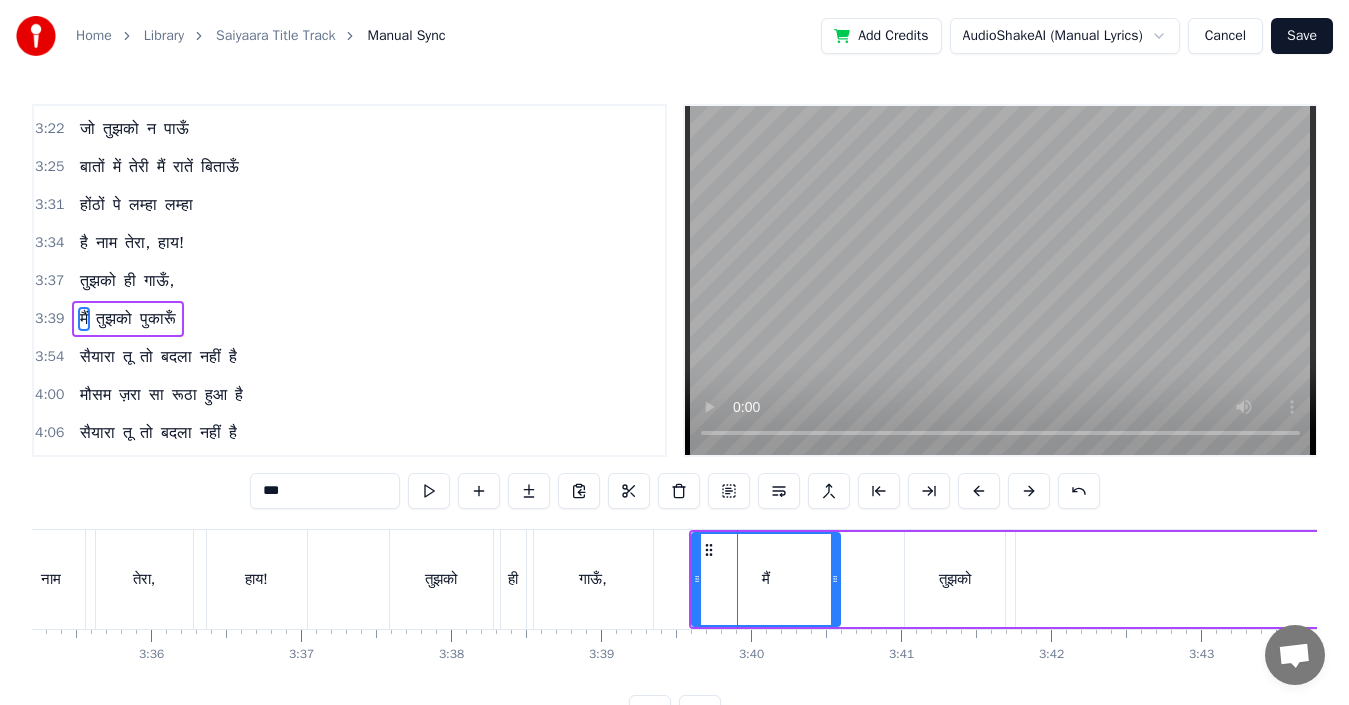 scroll, scrollTop: 946, scrollLeft: 0, axis: vertical 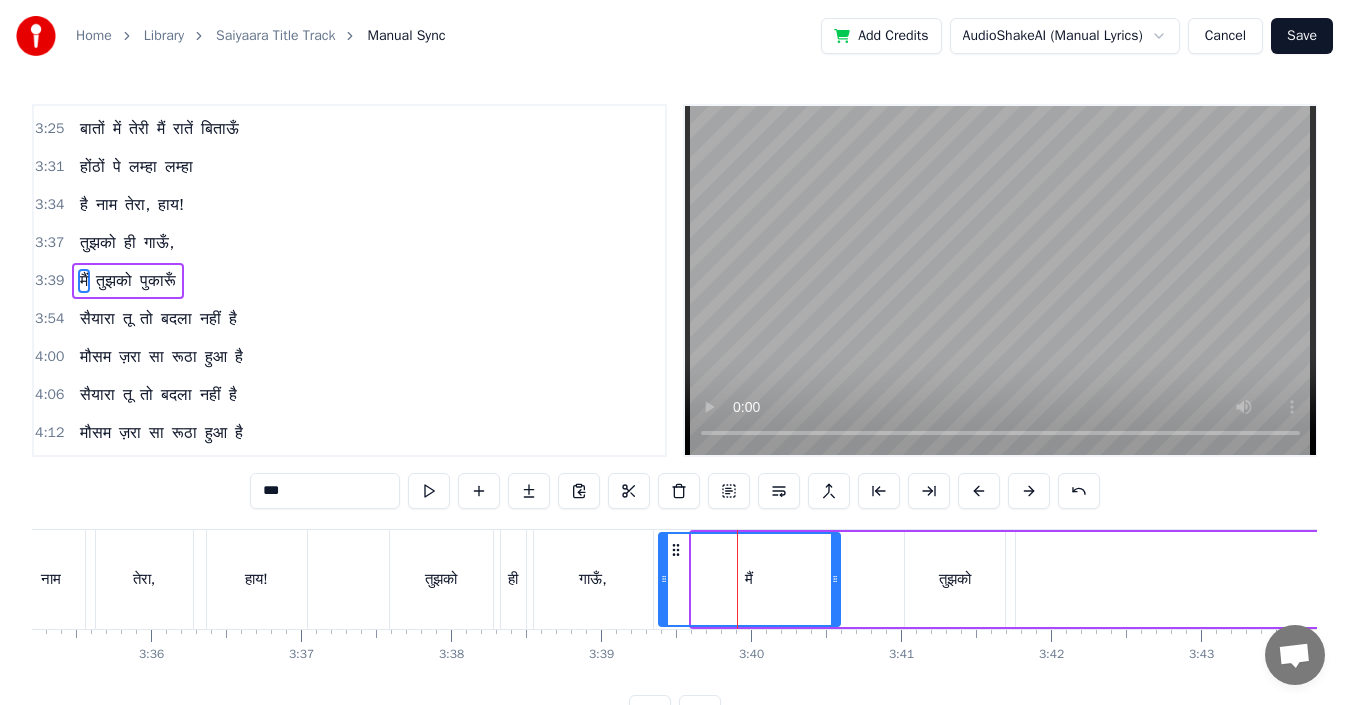drag, startPoint x: 695, startPoint y: 579, endPoint x: 662, endPoint y: 580, distance: 33.01515 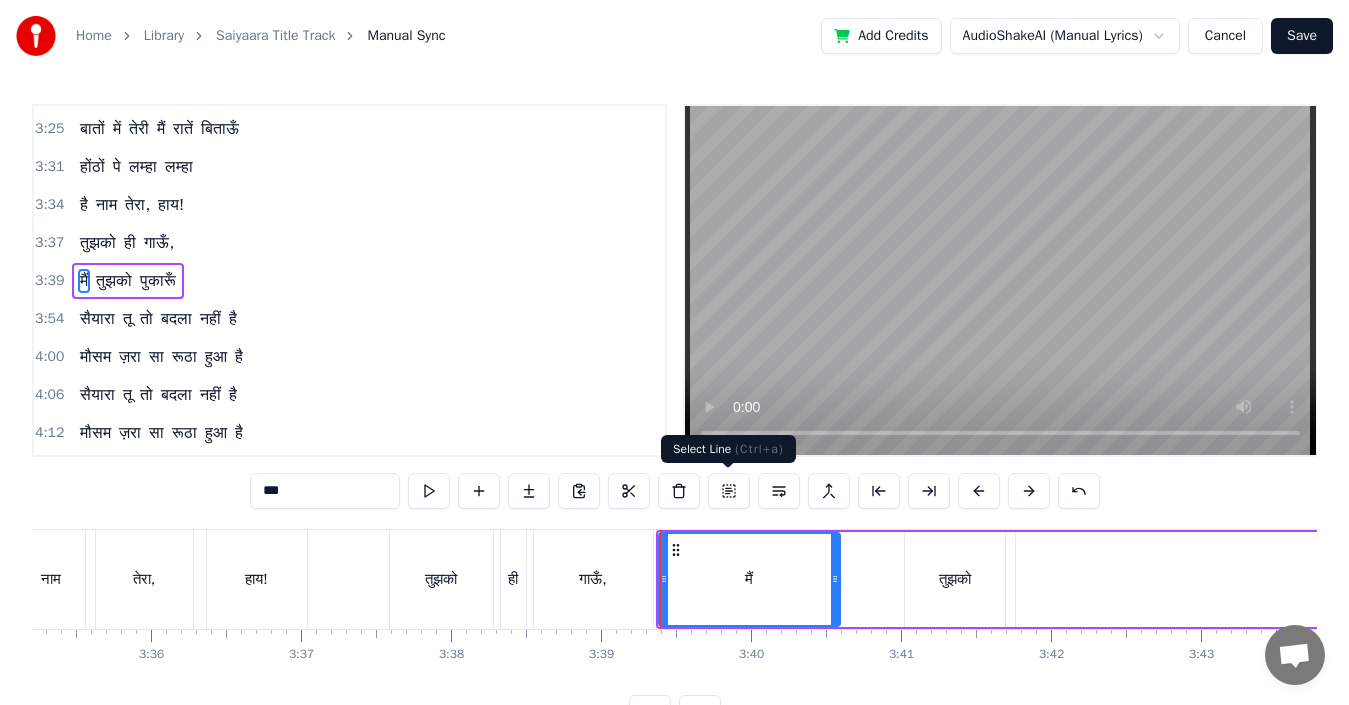 click at bounding box center (729, 491) 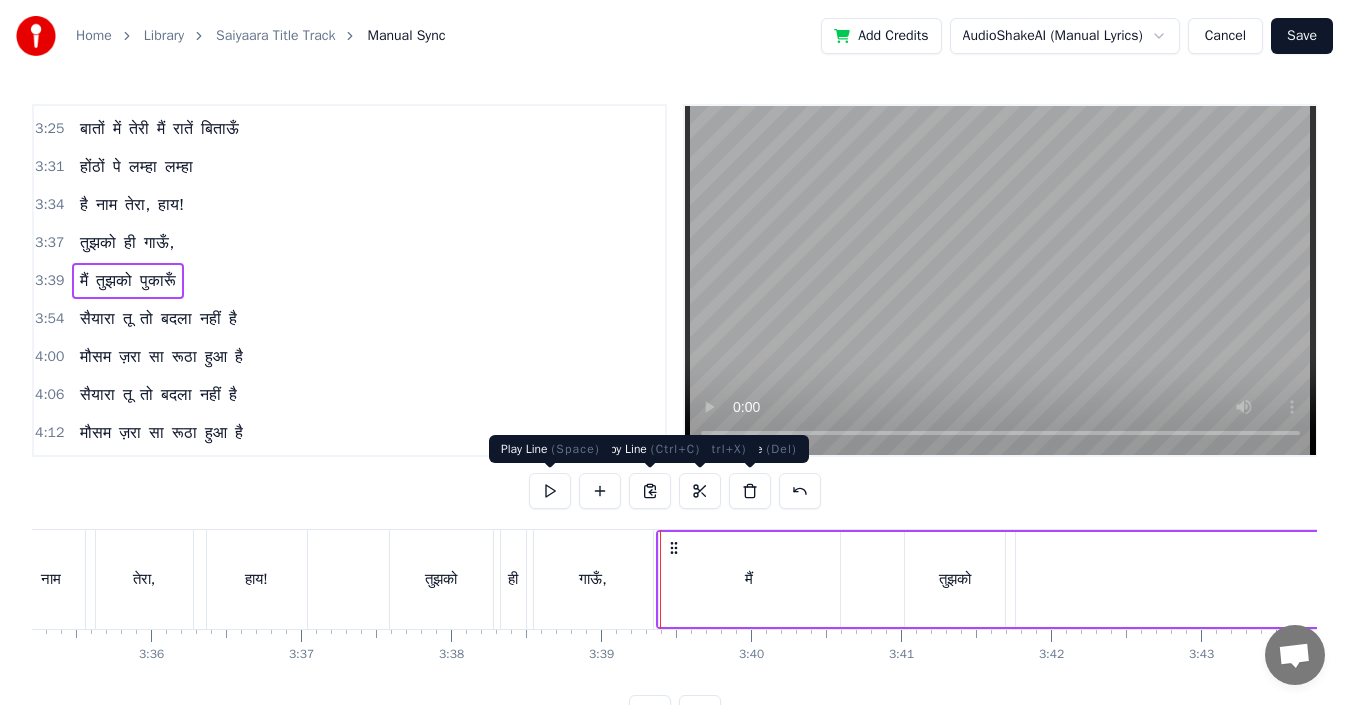 click at bounding box center (550, 491) 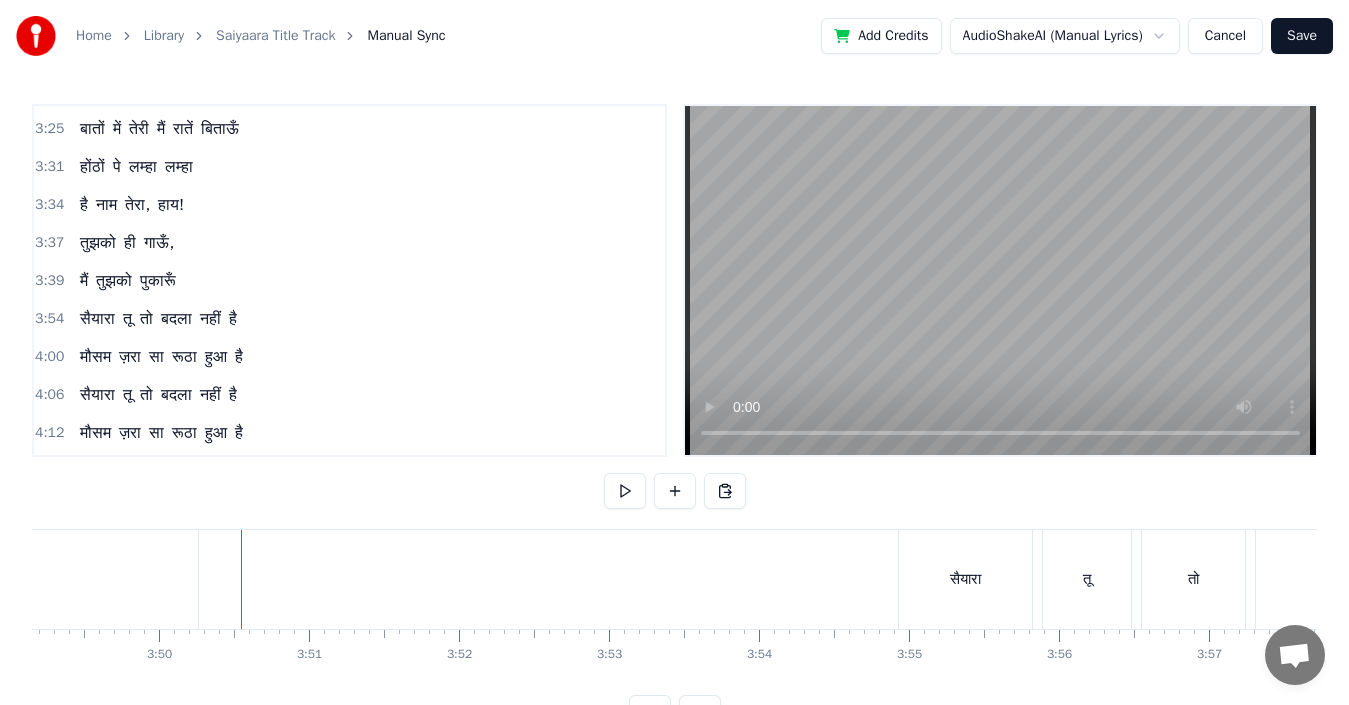 scroll, scrollTop: 0, scrollLeft: 34482, axis: horizontal 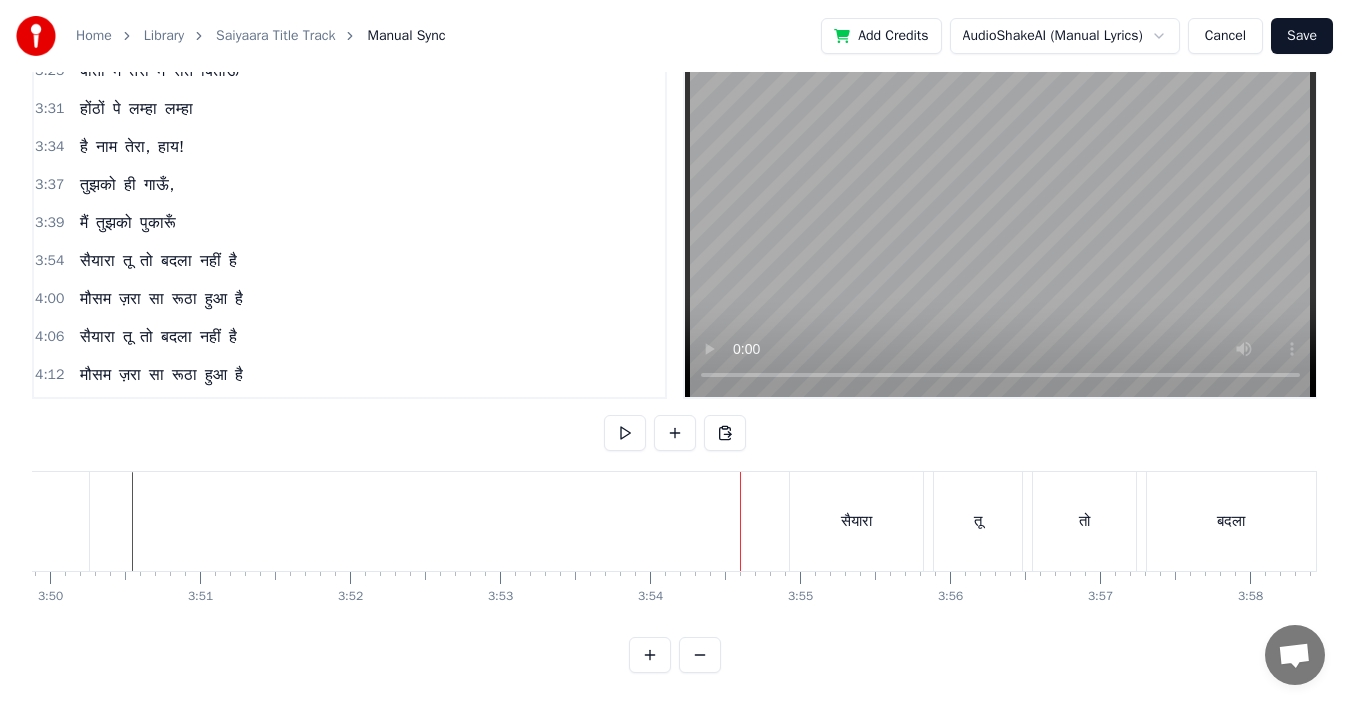 click on "पुकारूँ" at bounding box center [-549, 521] 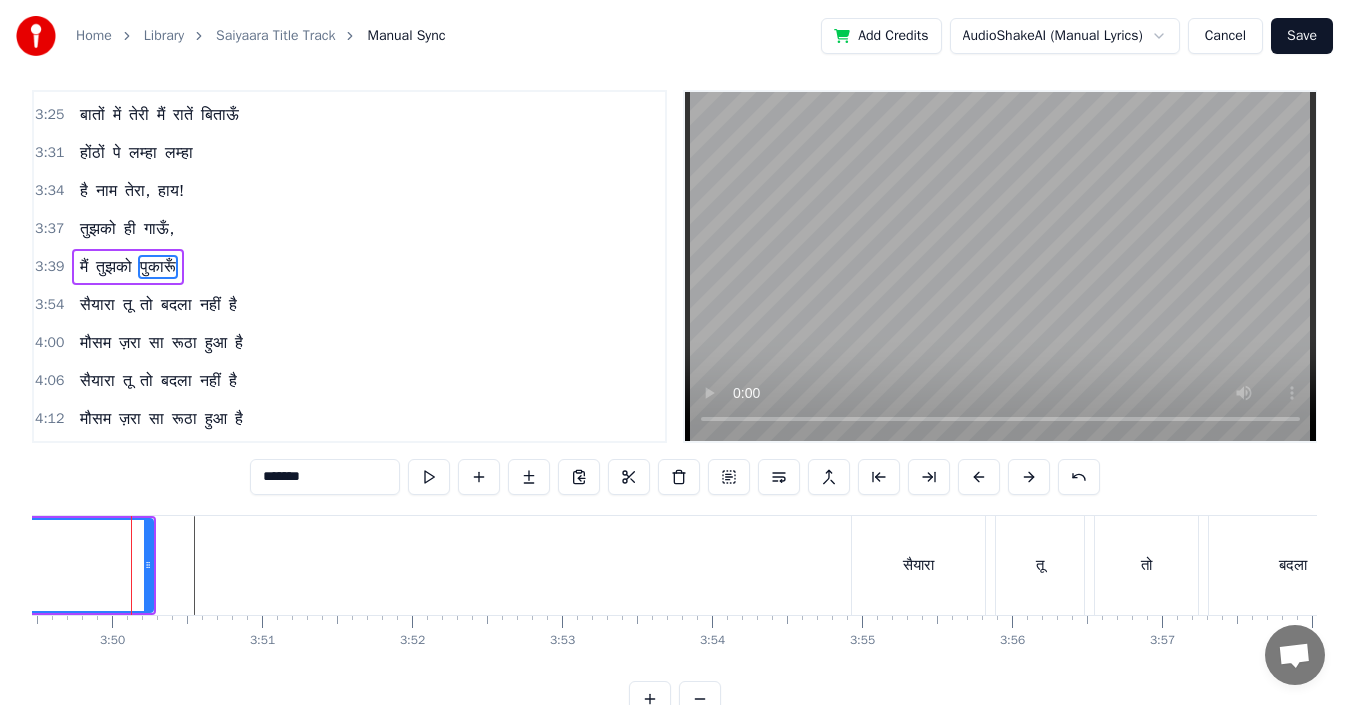 scroll, scrollTop: 0, scrollLeft: 34419, axis: horizontal 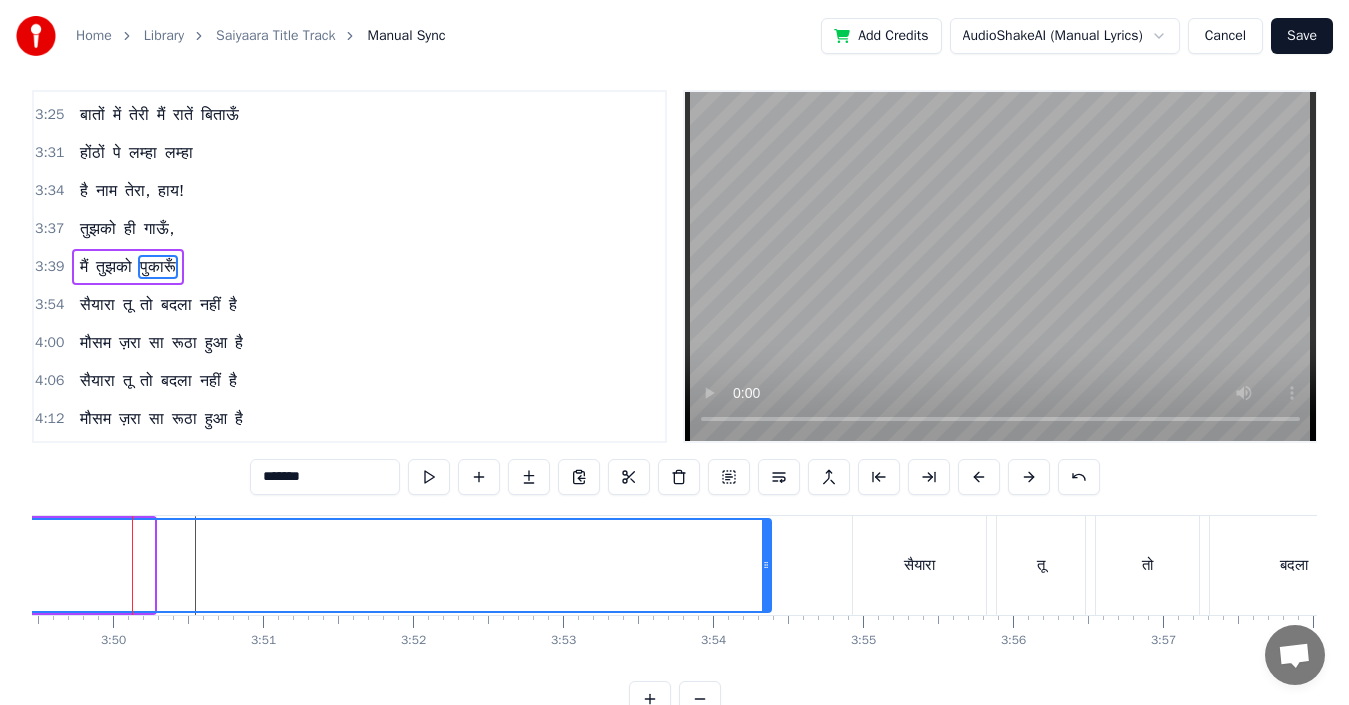 drag, startPoint x: 148, startPoint y: 562, endPoint x: 767, endPoint y: 554, distance: 619.0517 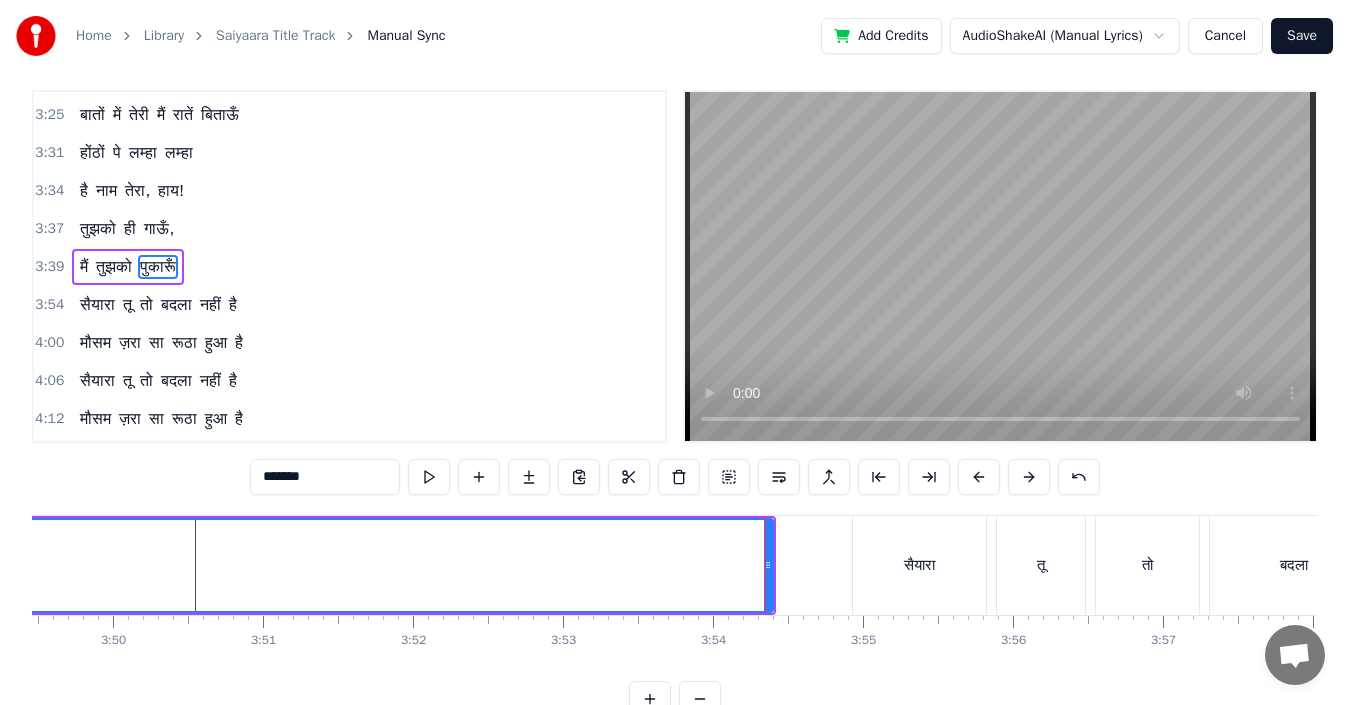scroll, scrollTop: 0, scrollLeft: 0, axis: both 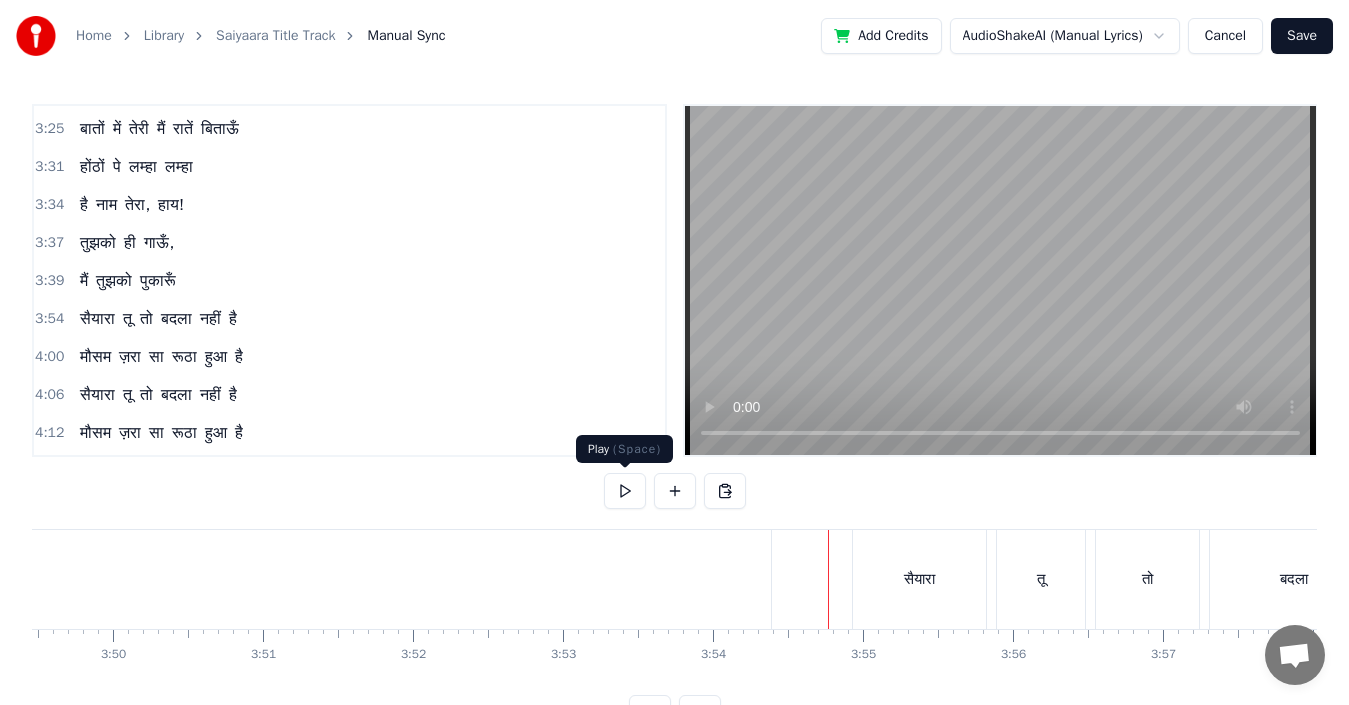 click at bounding box center (625, 491) 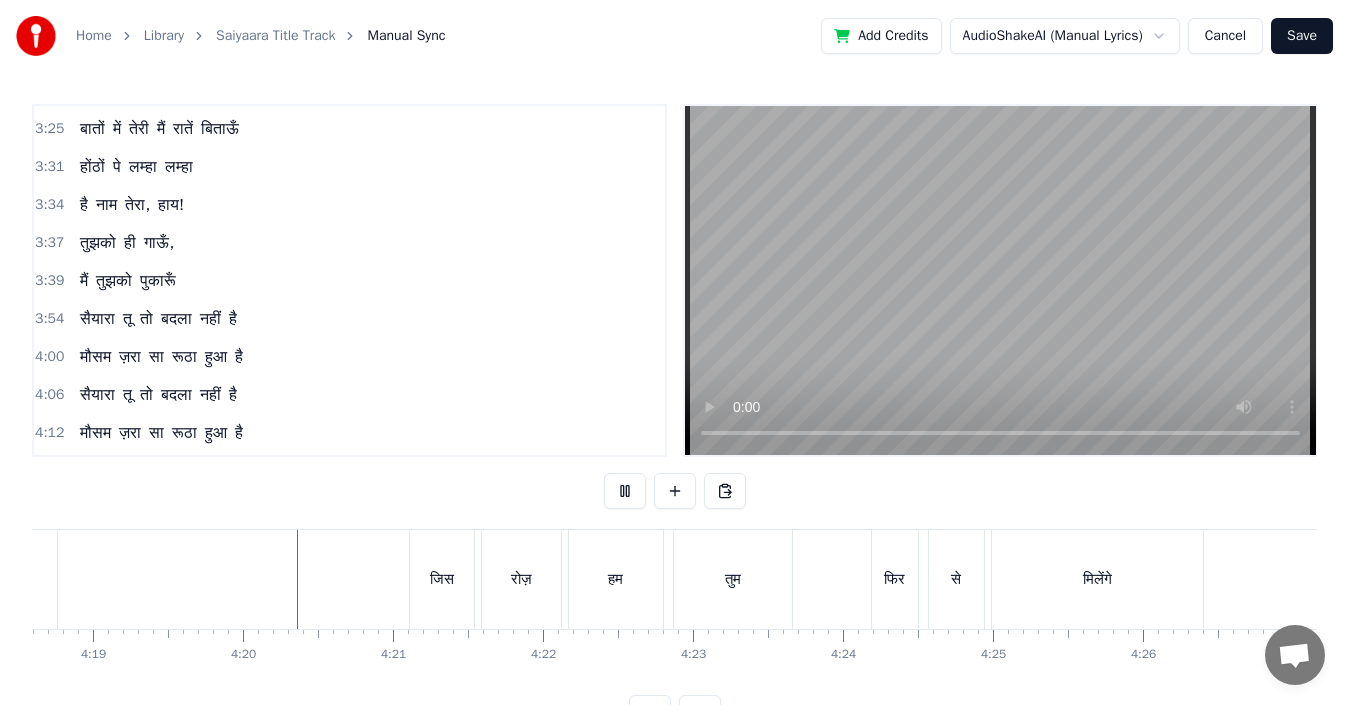 scroll, scrollTop: 0, scrollLeft: 38847, axis: horizontal 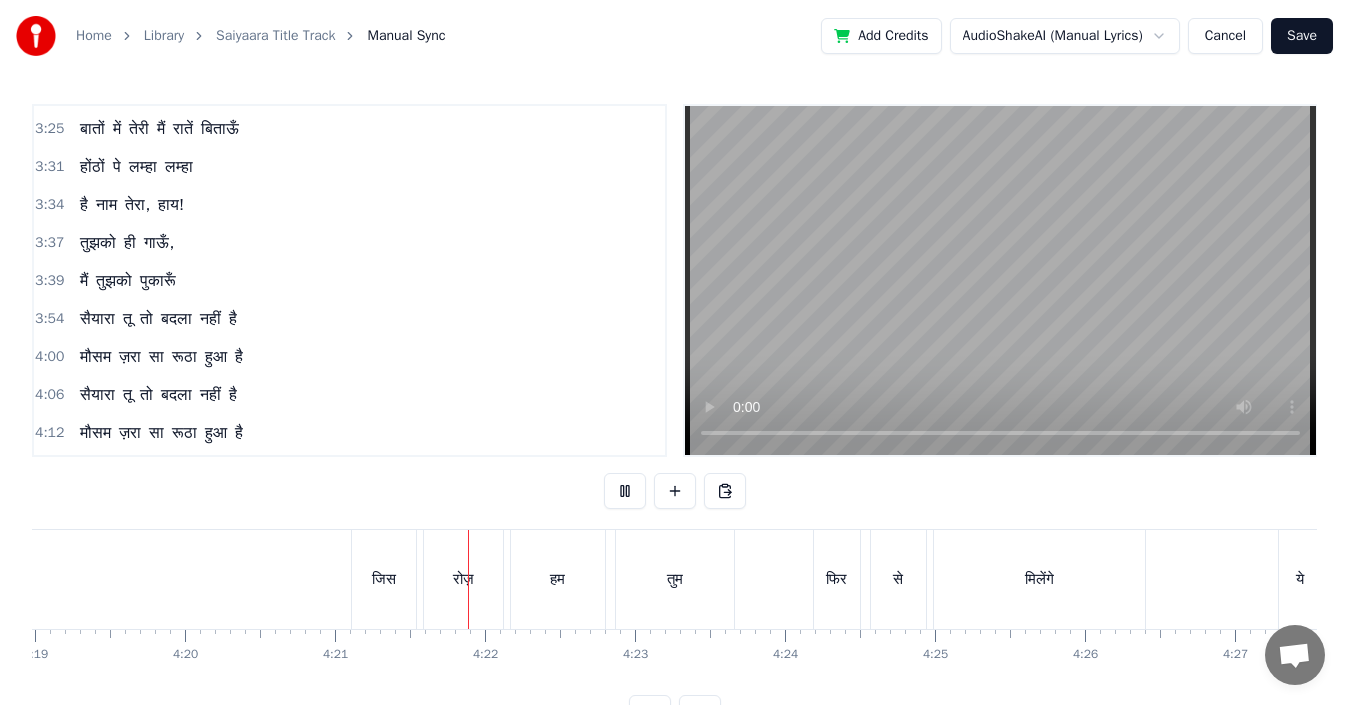 type 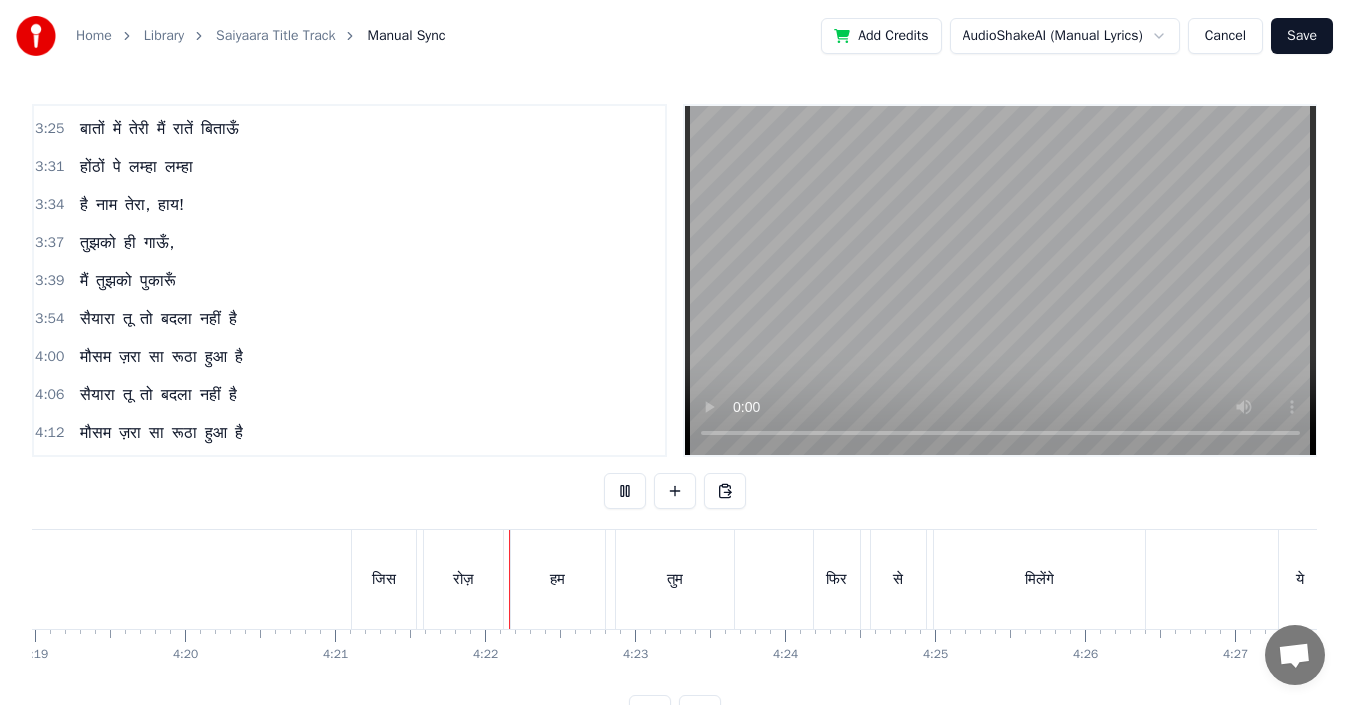 click at bounding box center (625, 491) 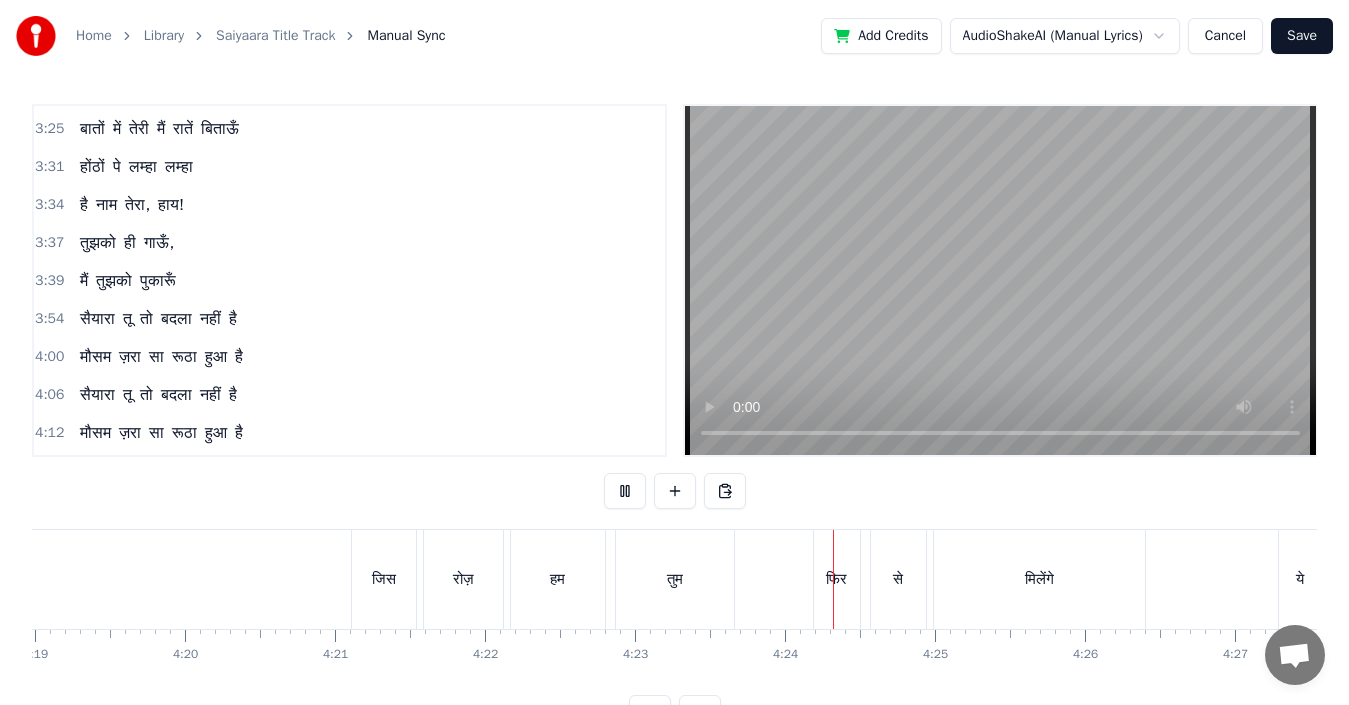 click at bounding box center (625, 491) 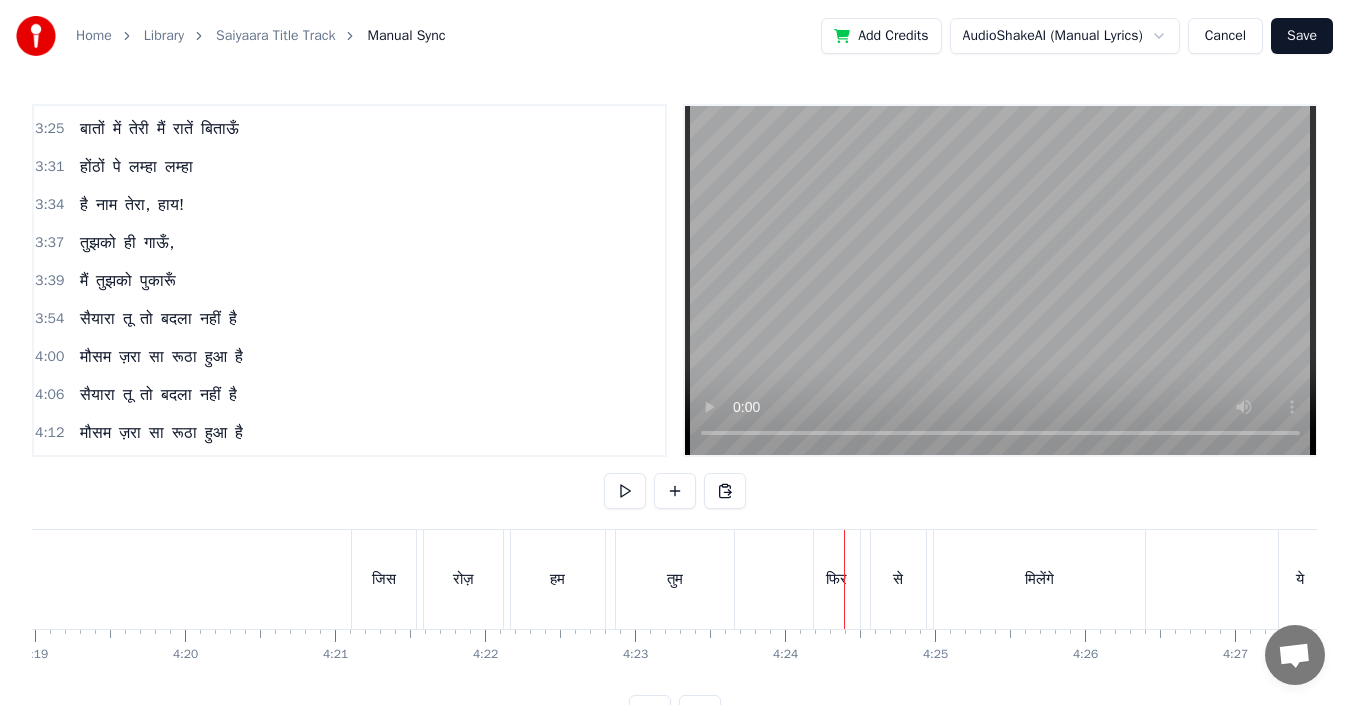 click on "जिस" at bounding box center (384, 579) 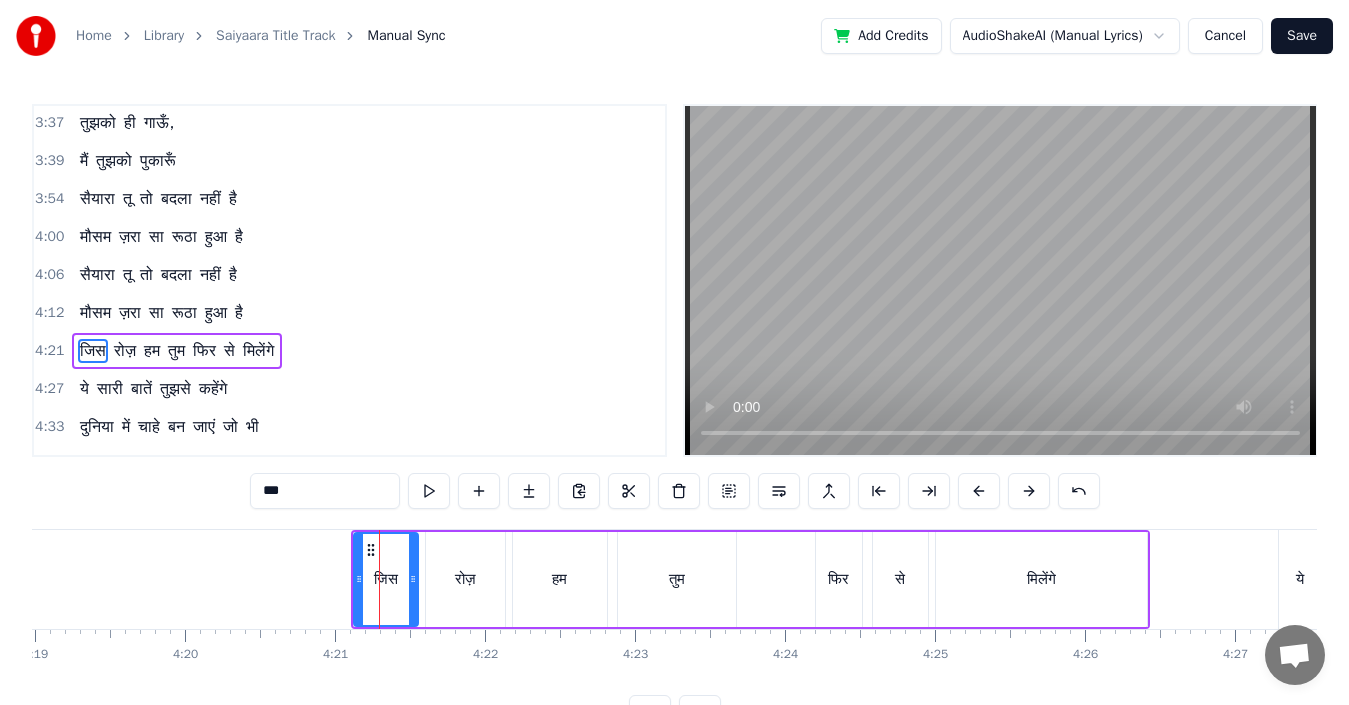 scroll, scrollTop: 1136, scrollLeft: 0, axis: vertical 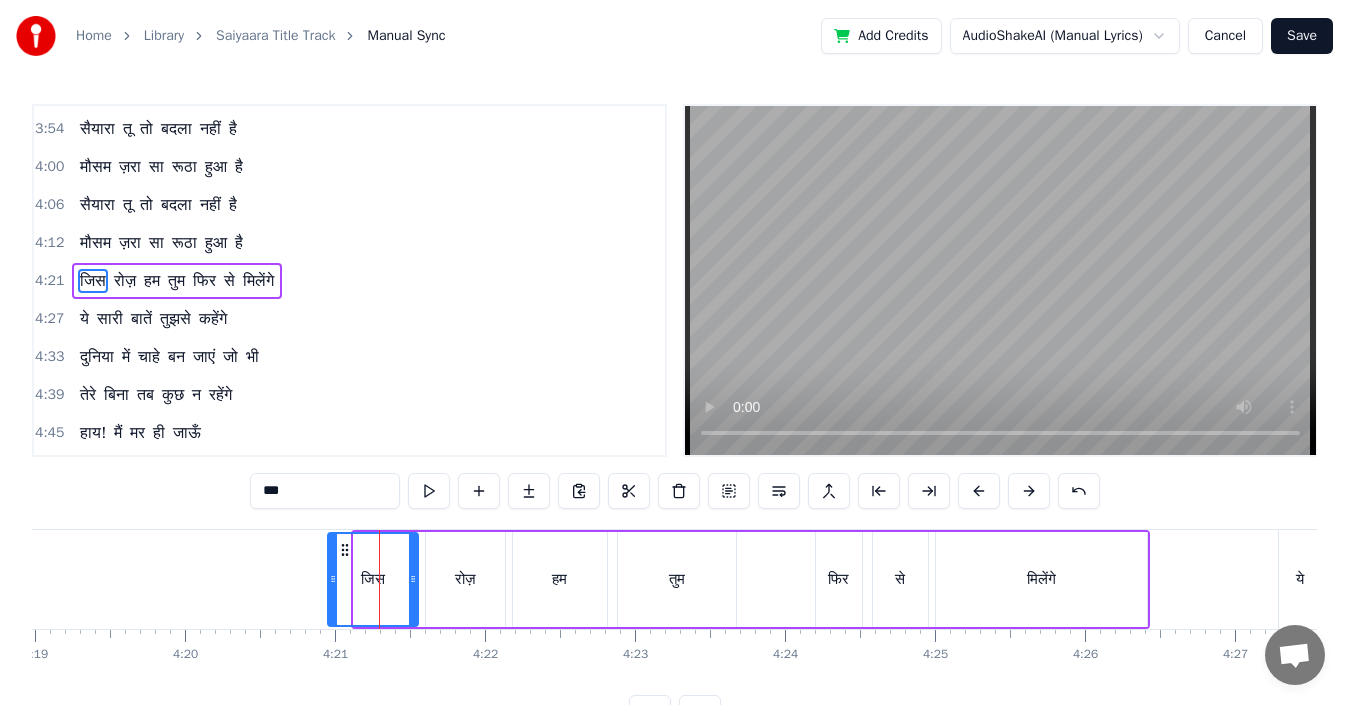drag, startPoint x: 356, startPoint y: 580, endPoint x: 328, endPoint y: 581, distance: 28.01785 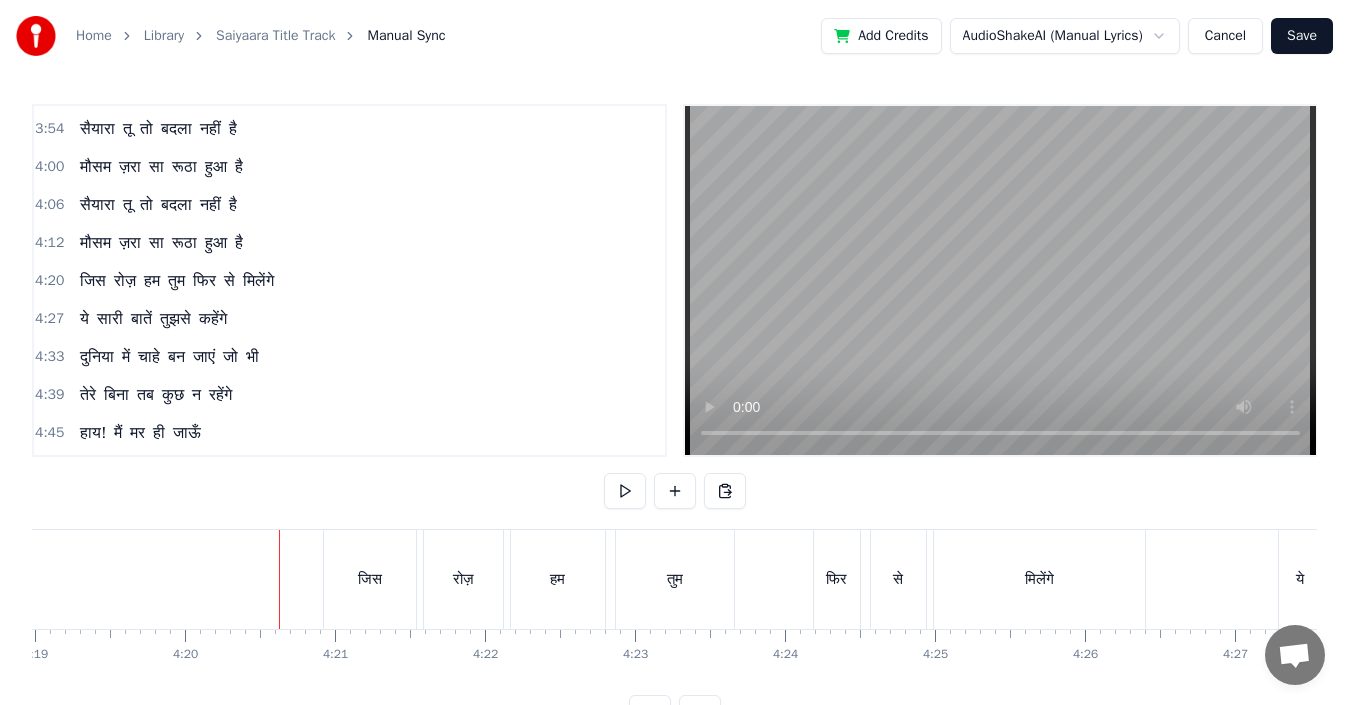 scroll, scrollTop: 75, scrollLeft: 0, axis: vertical 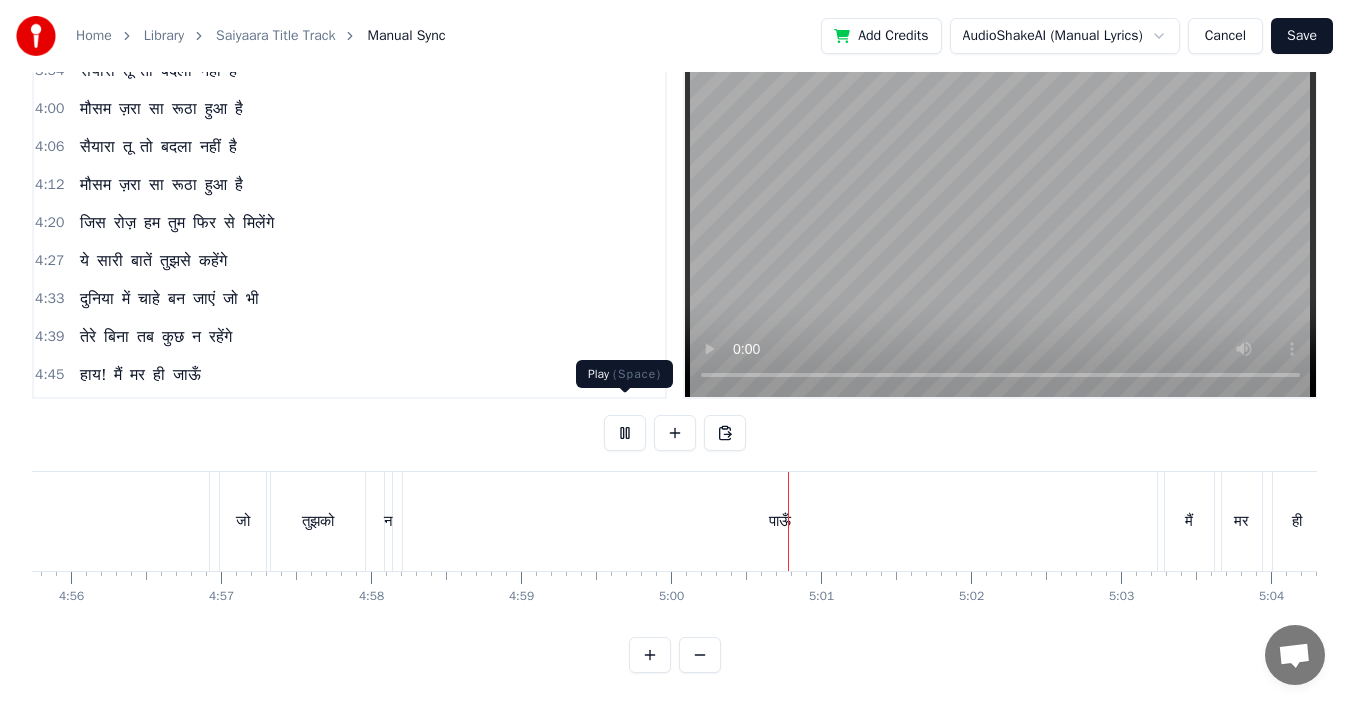 click at bounding box center [625, 433] 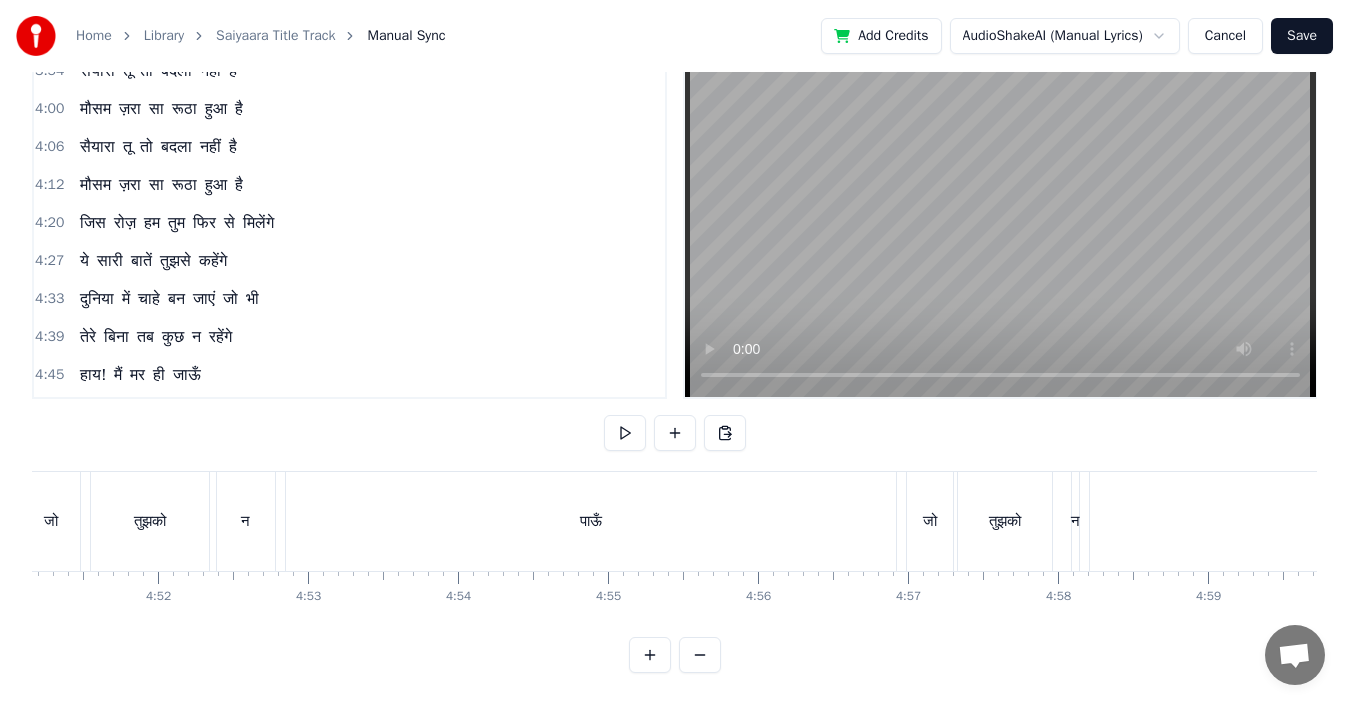 scroll, scrollTop: 0, scrollLeft: 43601, axis: horizontal 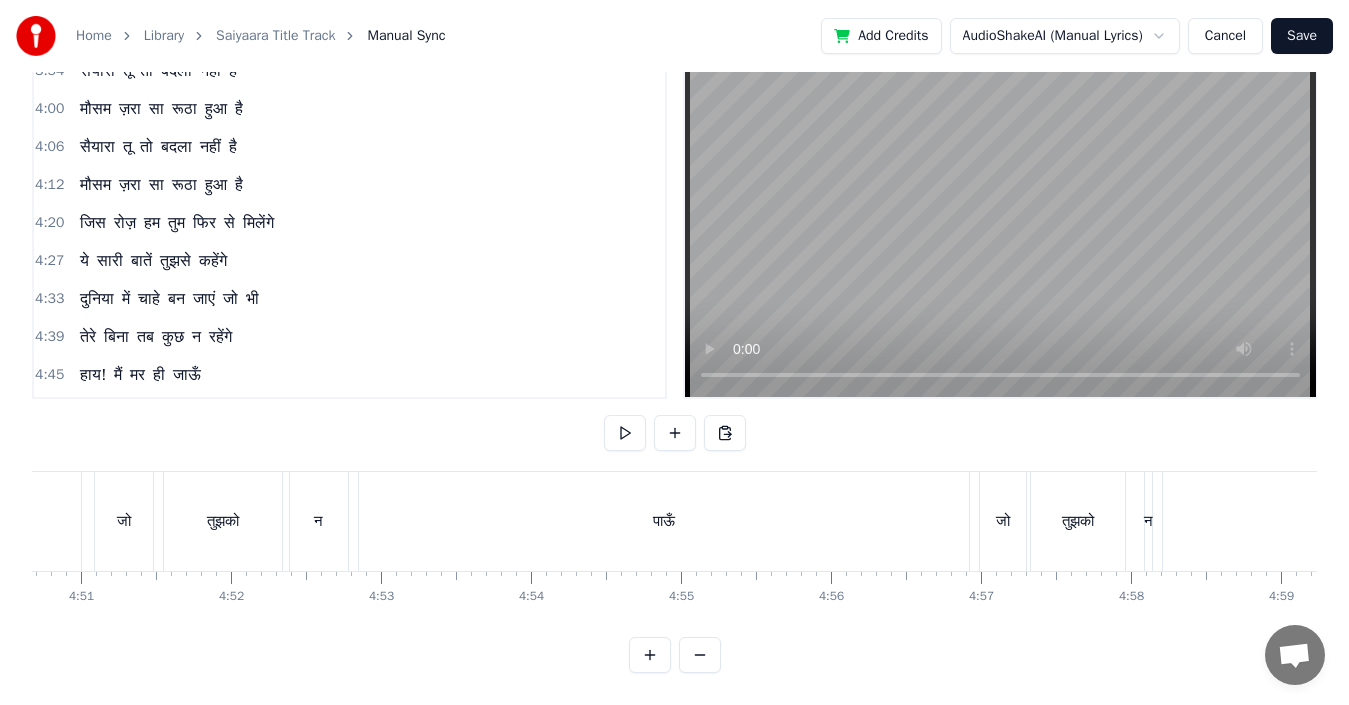 click on "पाऊँ" at bounding box center (664, 521) 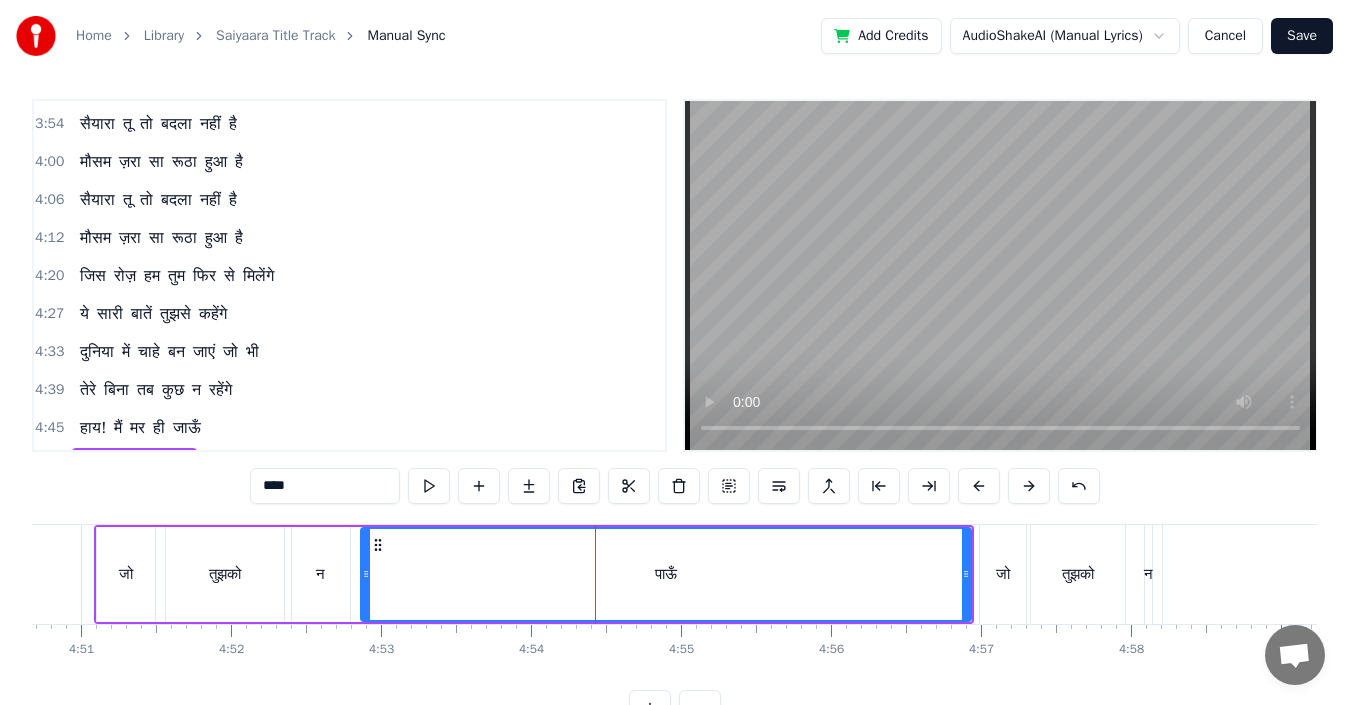 scroll, scrollTop: 0, scrollLeft: 0, axis: both 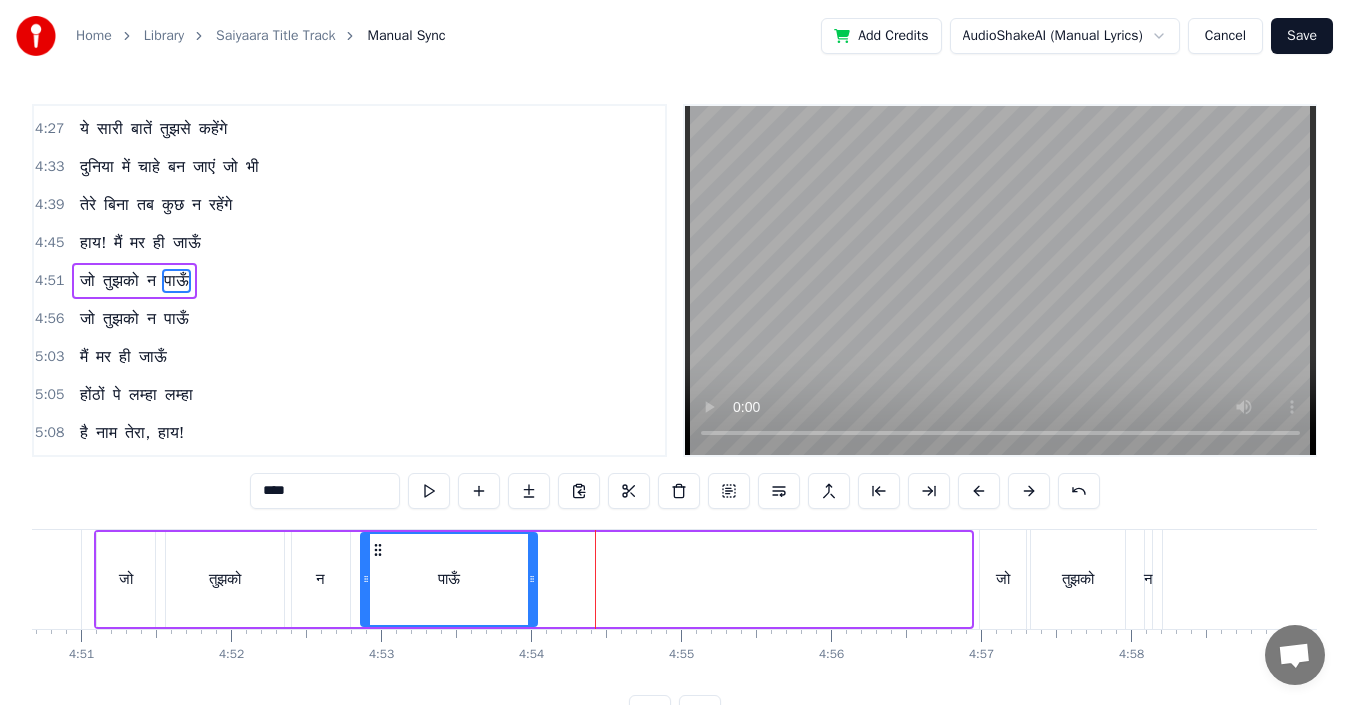 drag, startPoint x: 965, startPoint y: 577, endPoint x: 529, endPoint y: 559, distance: 436.3714 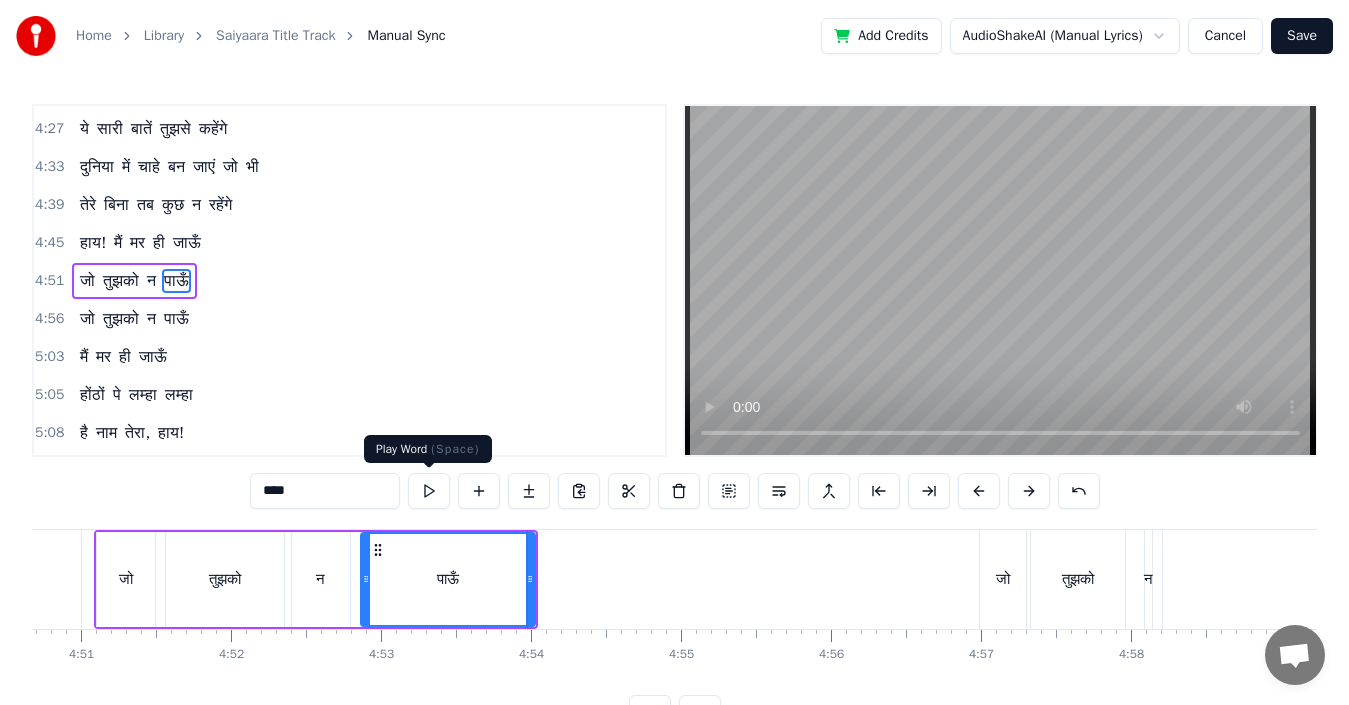 click at bounding box center [429, 491] 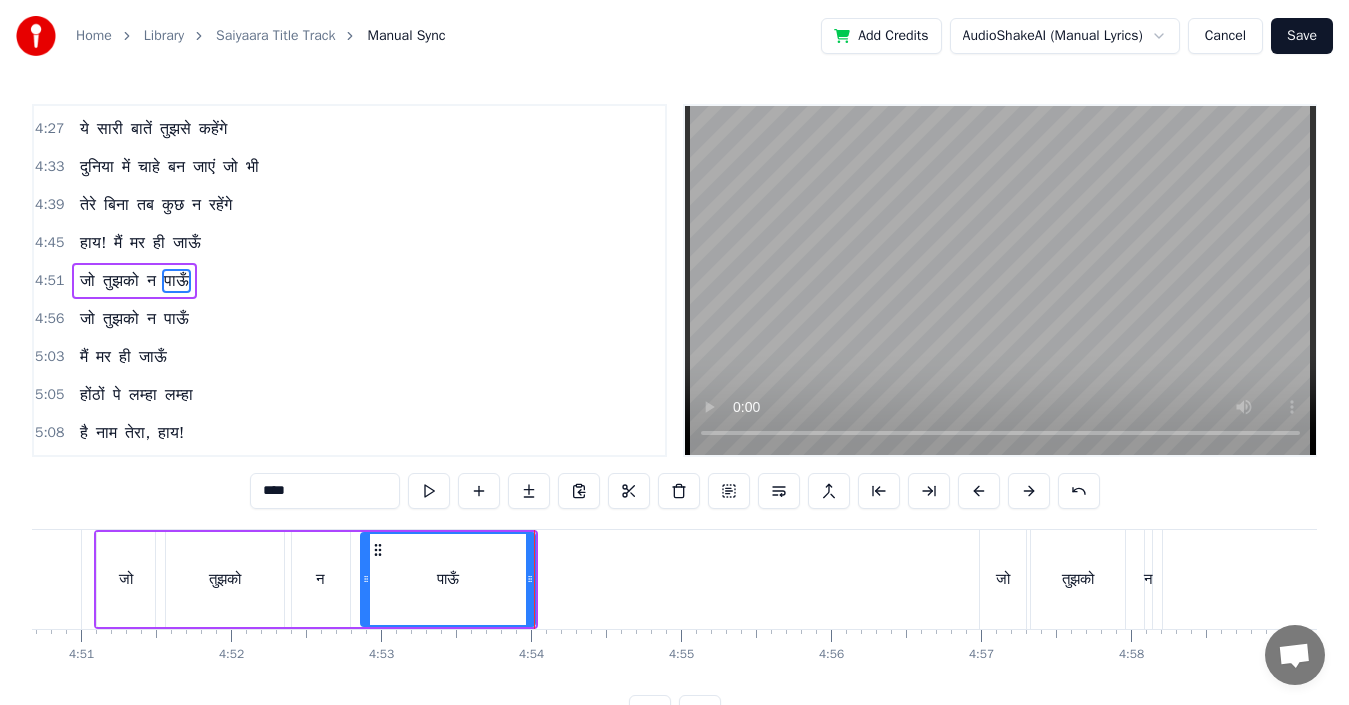 drag, startPoint x: 533, startPoint y: 576, endPoint x: 520, endPoint y: 576, distance: 13 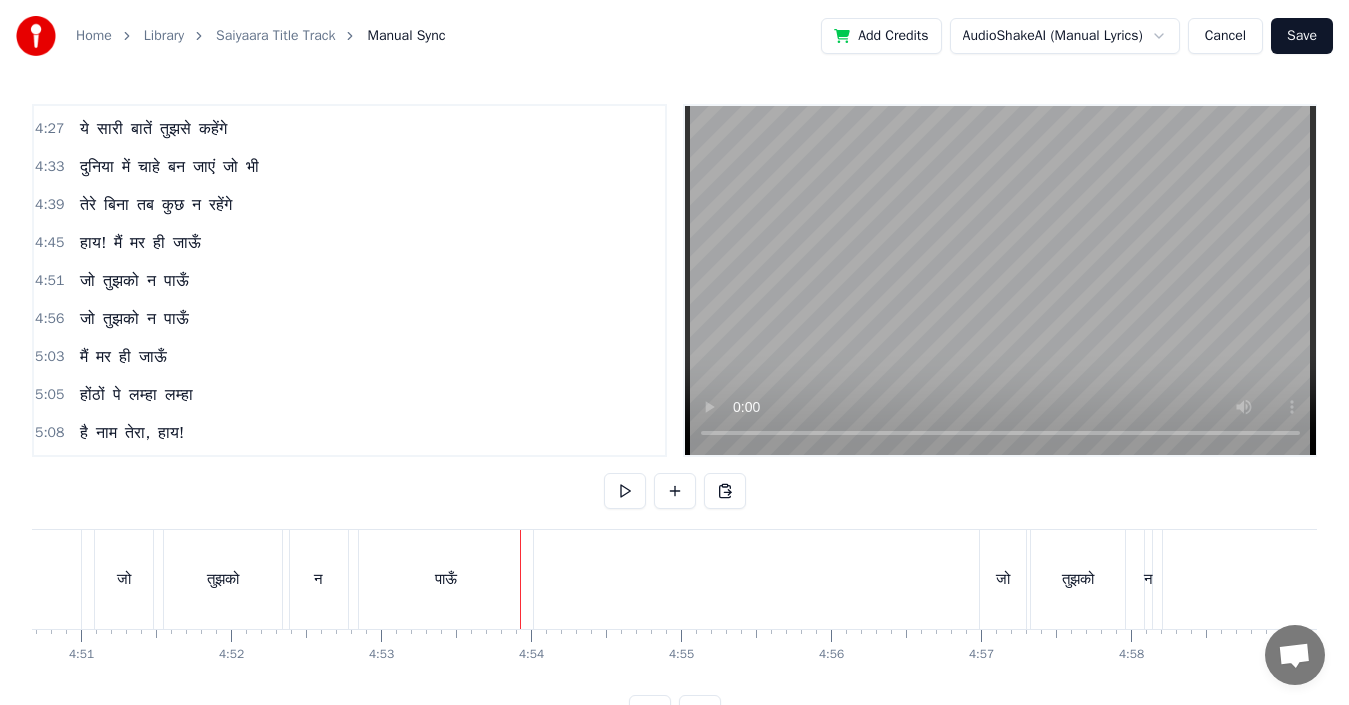click on "पाऊँ" at bounding box center (446, 579) 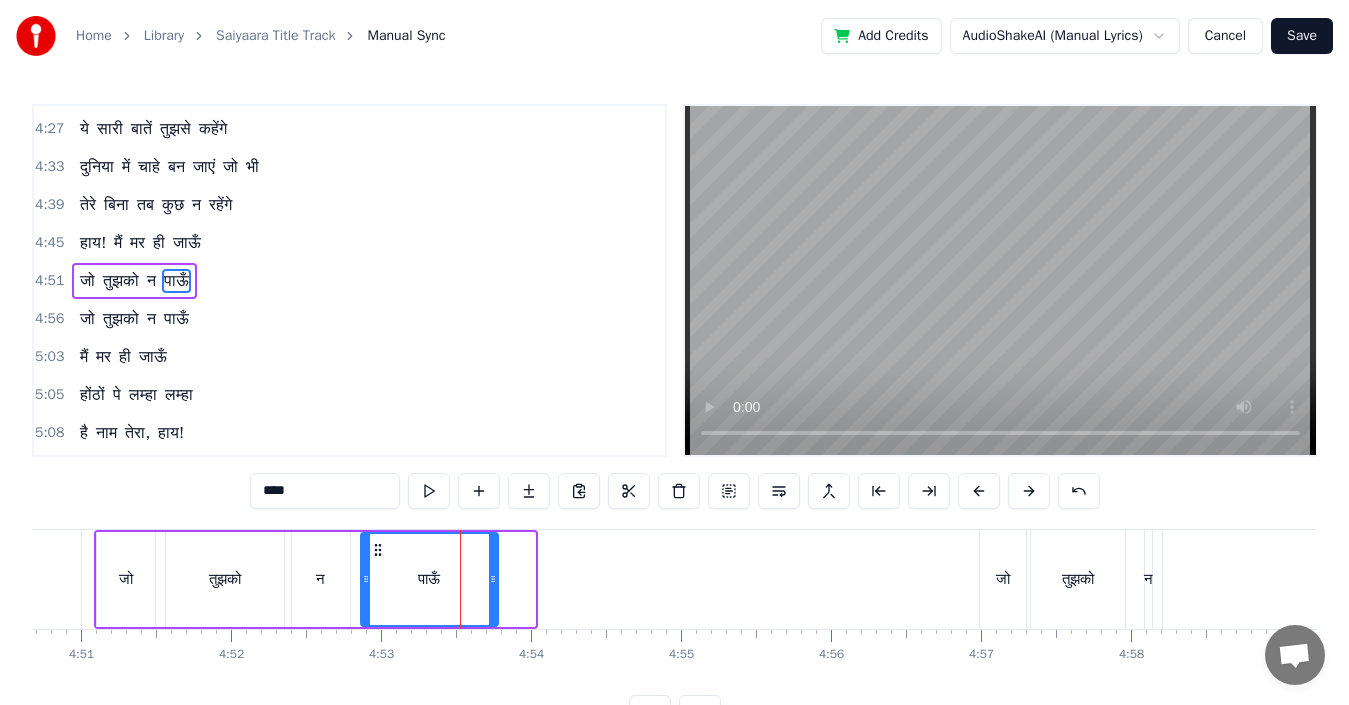 drag, startPoint x: 530, startPoint y: 589, endPoint x: 493, endPoint y: 585, distance: 37.215588 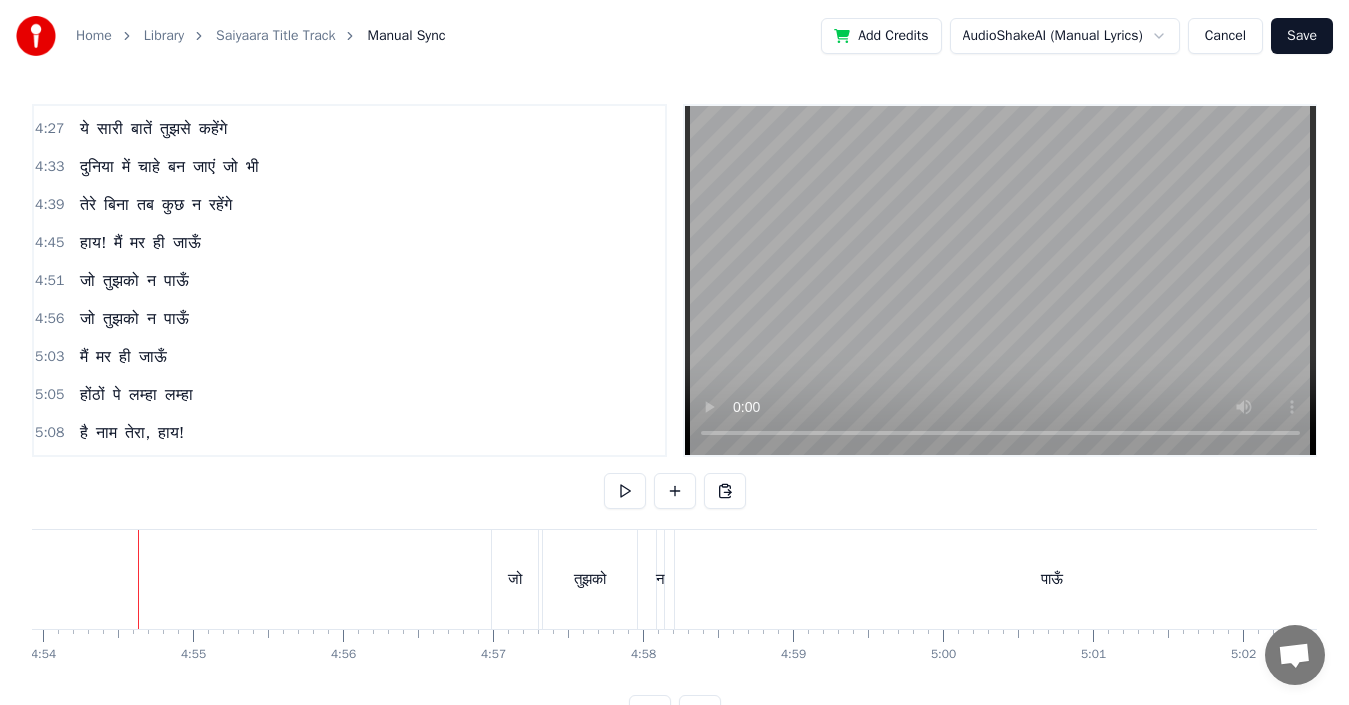 scroll, scrollTop: 0, scrollLeft: 44121, axis: horizontal 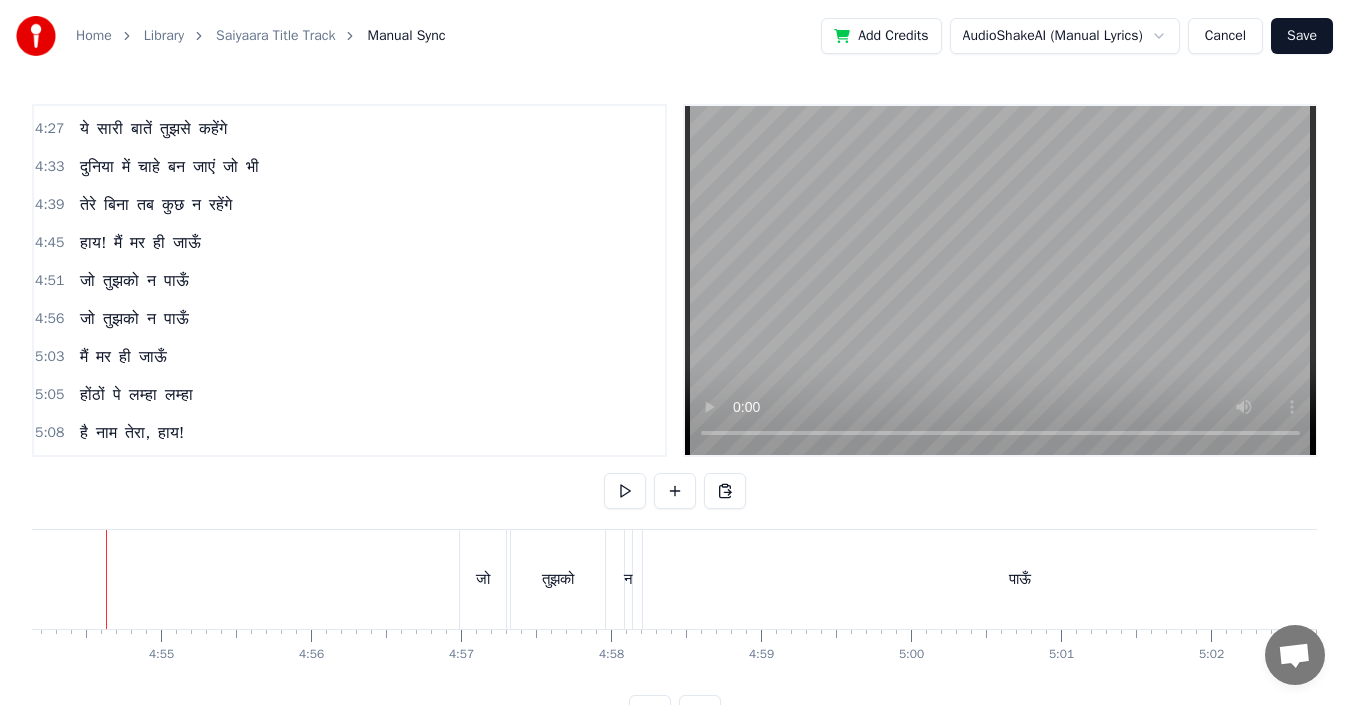 click on "पाऊँ" at bounding box center (1020, 579) 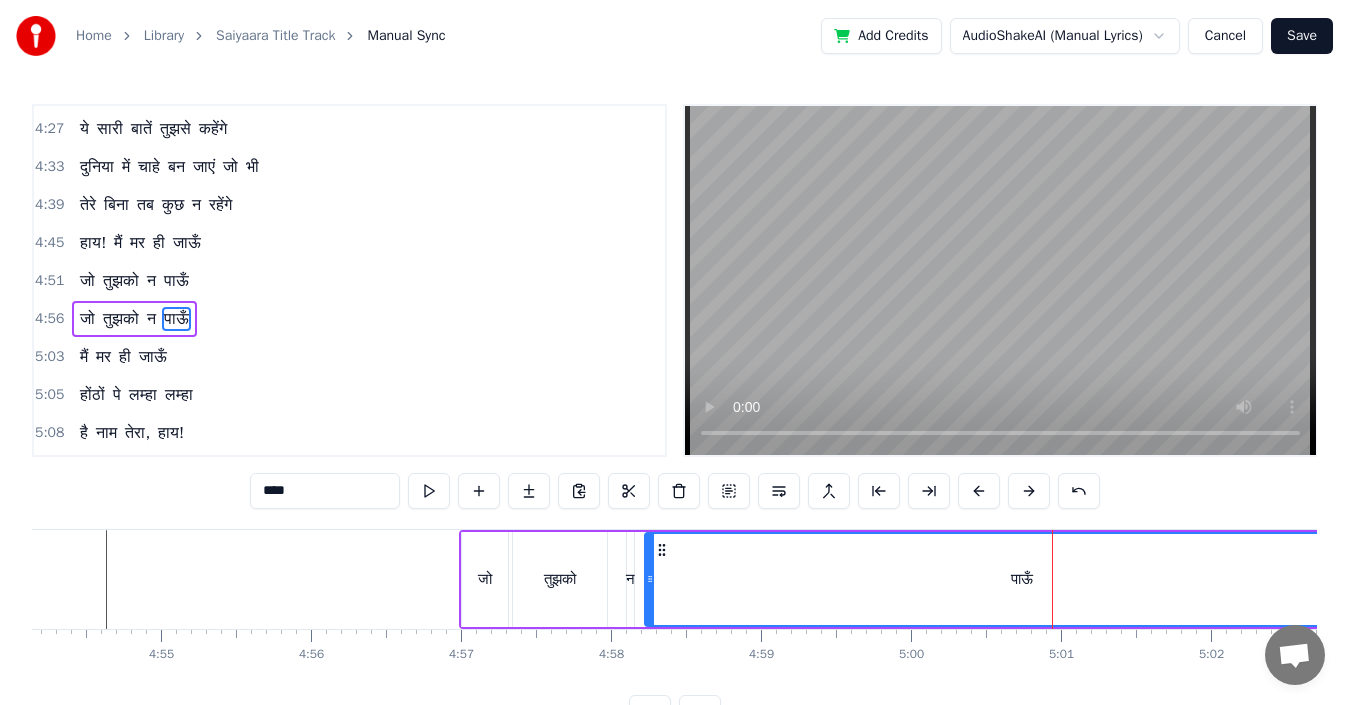 scroll, scrollTop: 1364, scrollLeft: 0, axis: vertical 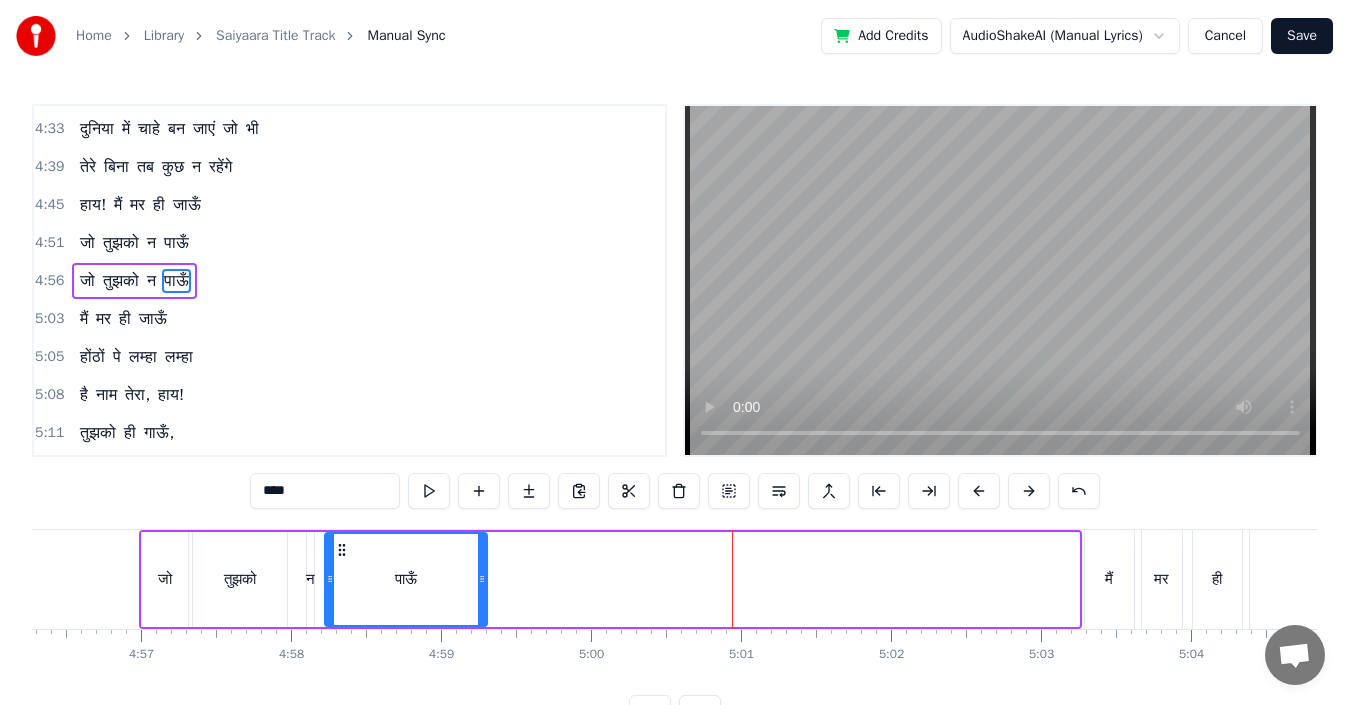 drag, startPoint x: 1075, startPoint y: 587, endPoint x: 483, endPoint y: 568, distance: 592.3048 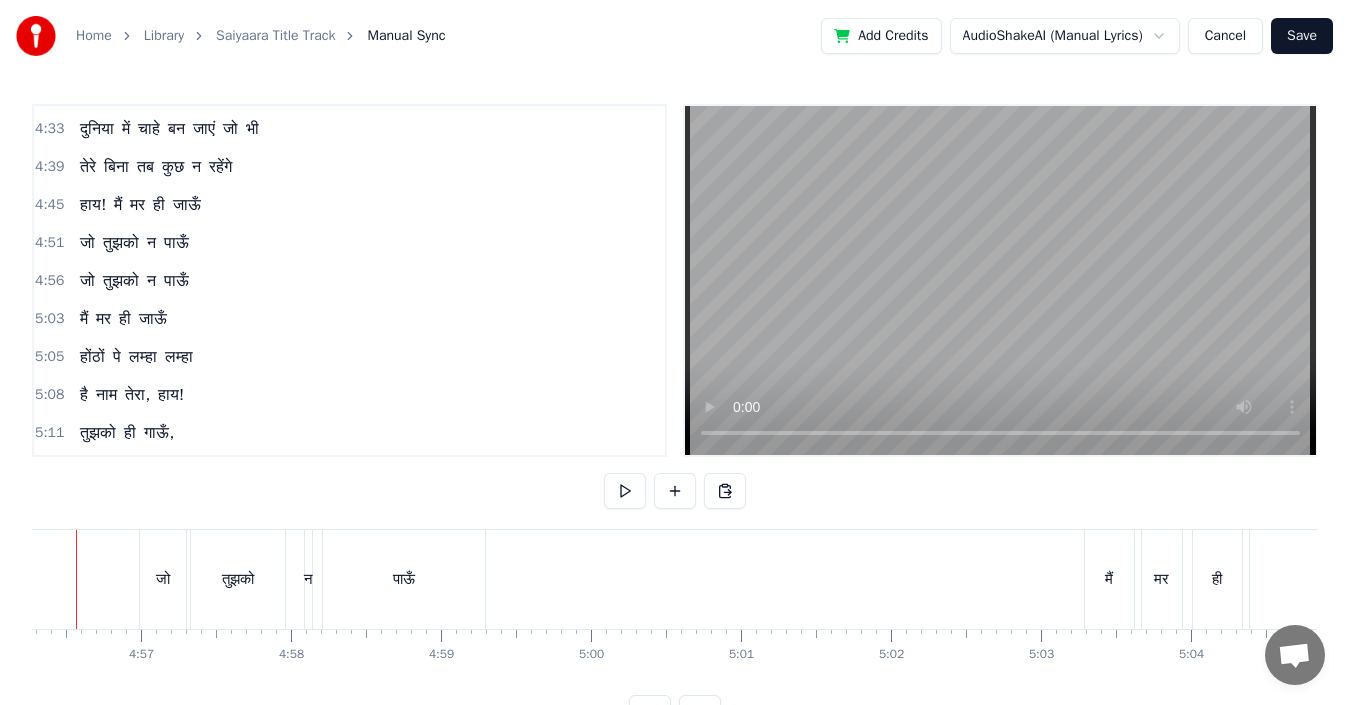 scroll, scrollTop: 0, scrollLeft: 44385, axis: horizontal 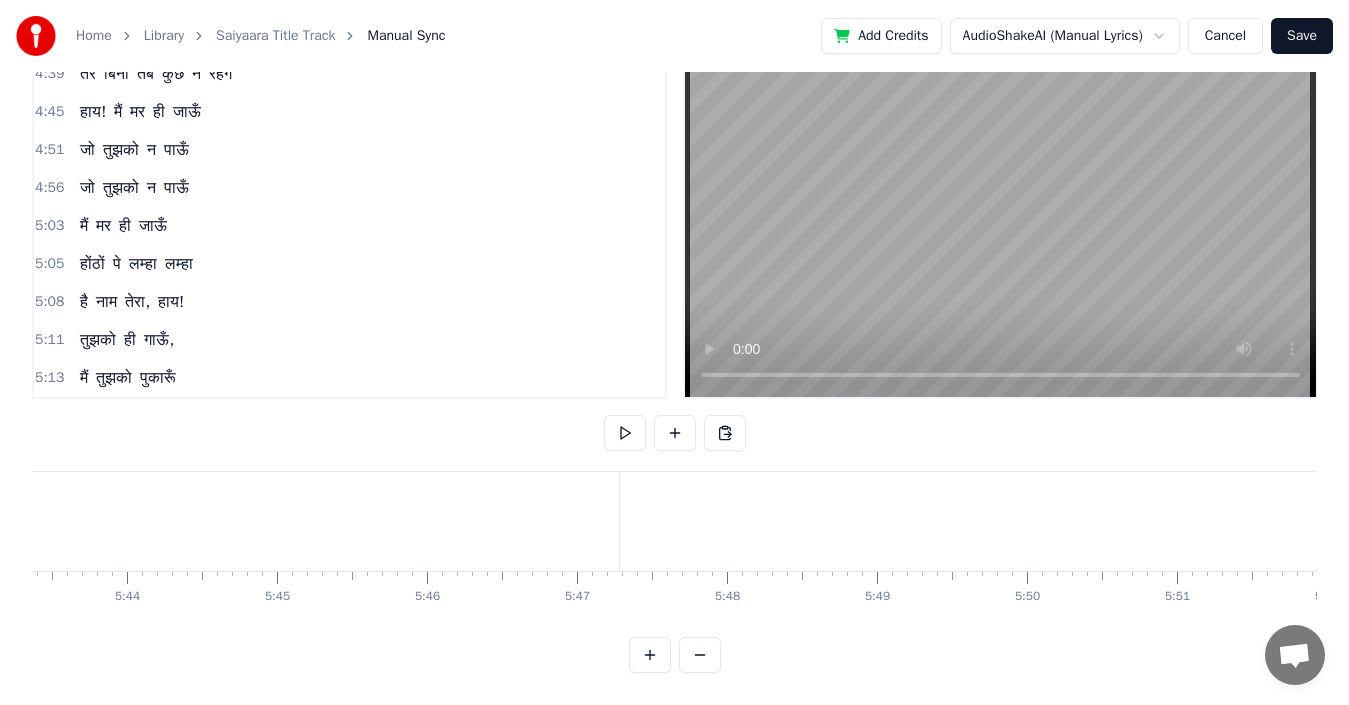 click on "पुकारूँ" at bounding box center [158, 378] 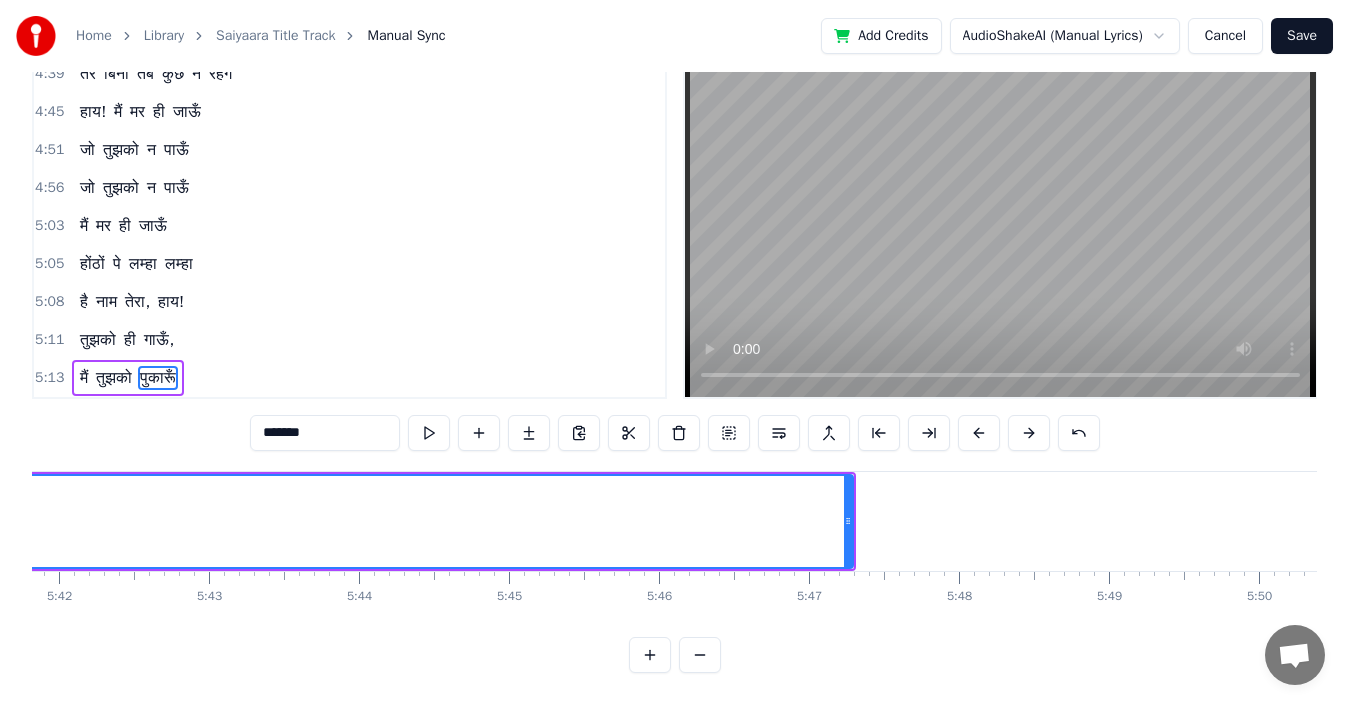 scroll, scrollTop: 0, scrollLeft: 51274, axis: horizontal 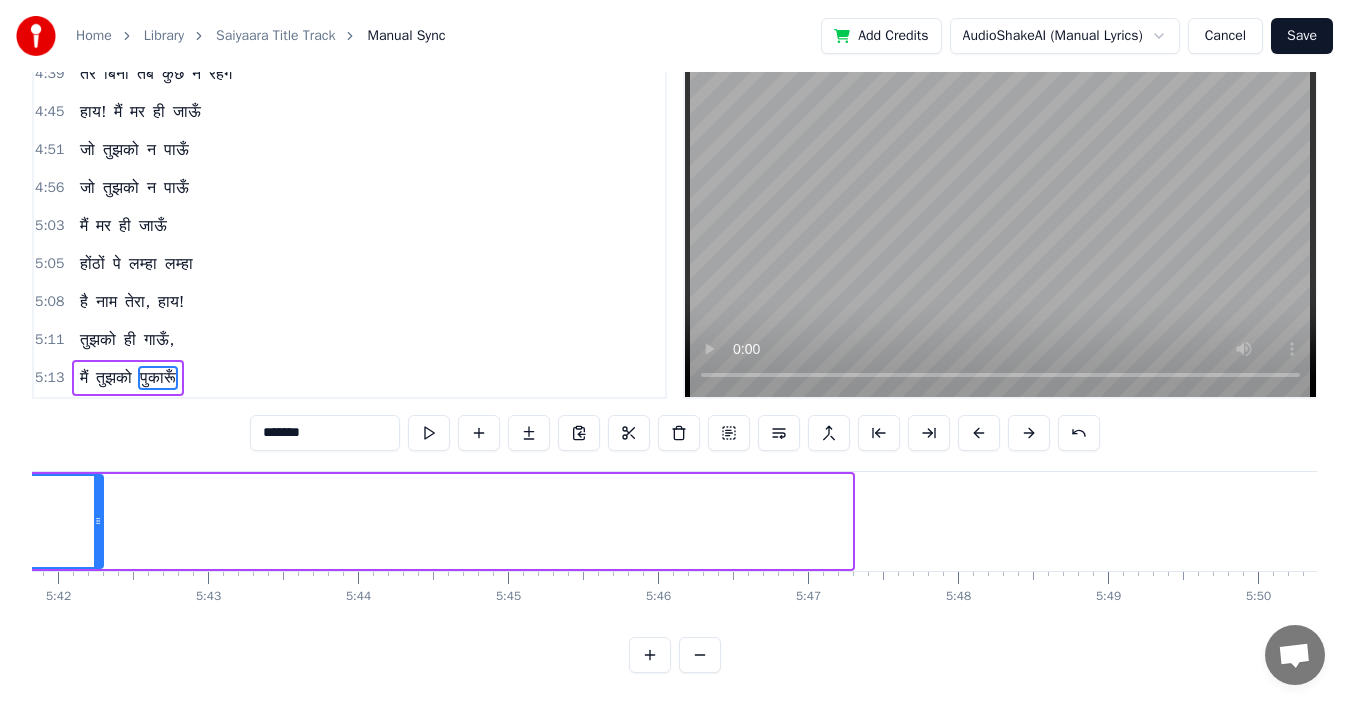 drag, startPoint x: 846, startPoint y: 495, endPoint x: 95, endPoint y: 504, distance: 751.05396 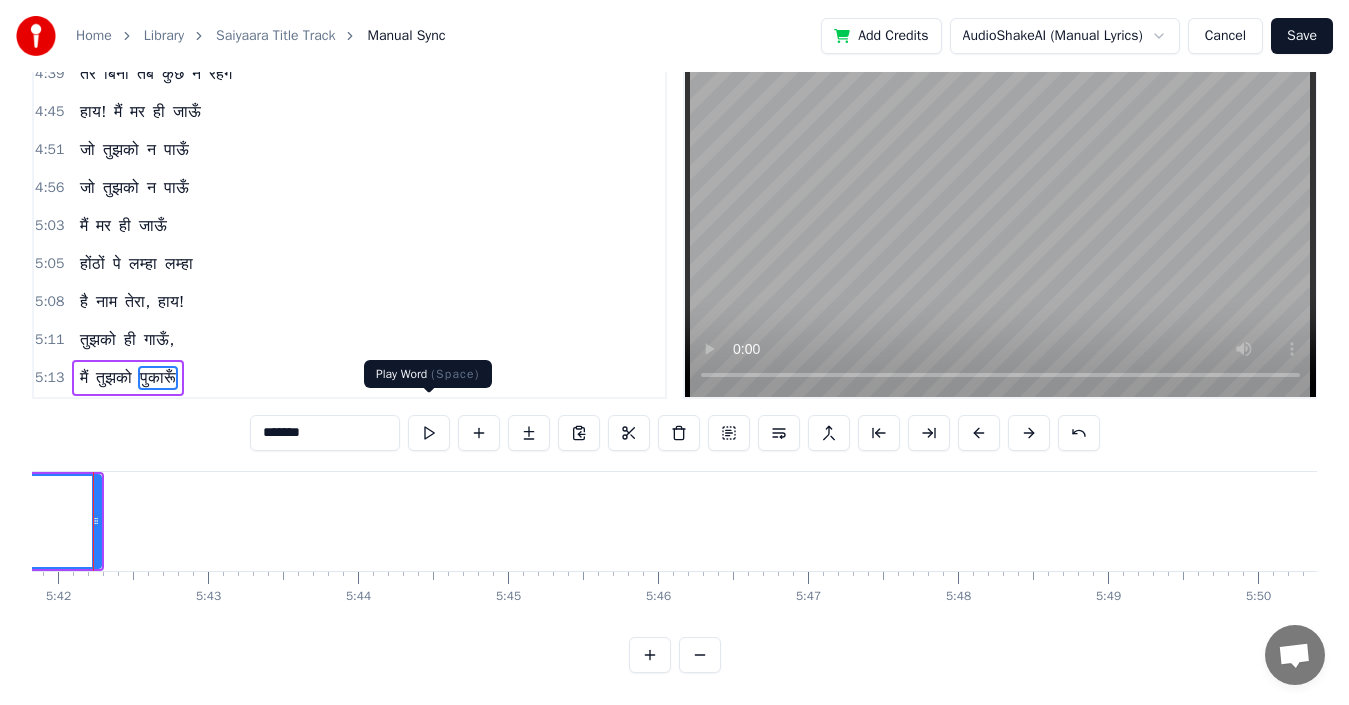 scroll, scrollTop: 0, scrollLeft: 51235, axis: horizontal 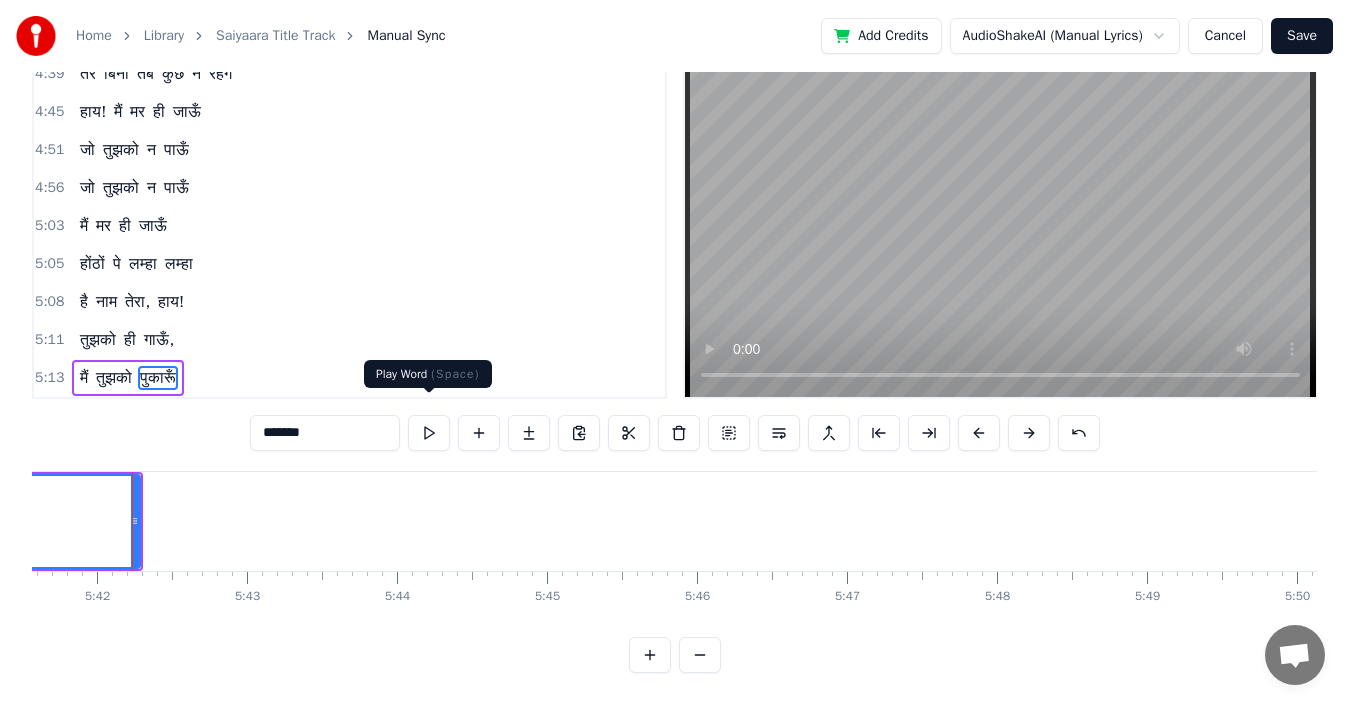 click at bounding box center [429, 433] 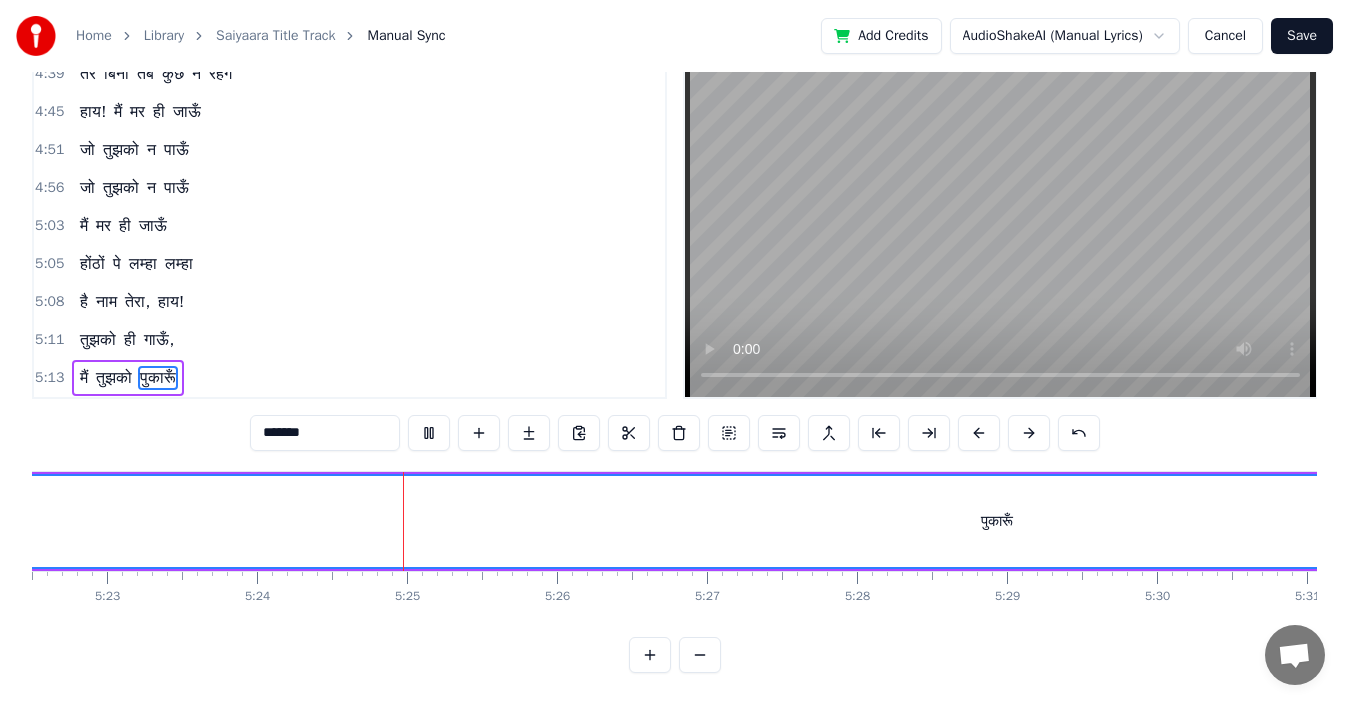 scroll, scrollTop: 0, scrollLeft: 48551, axis: horizontal 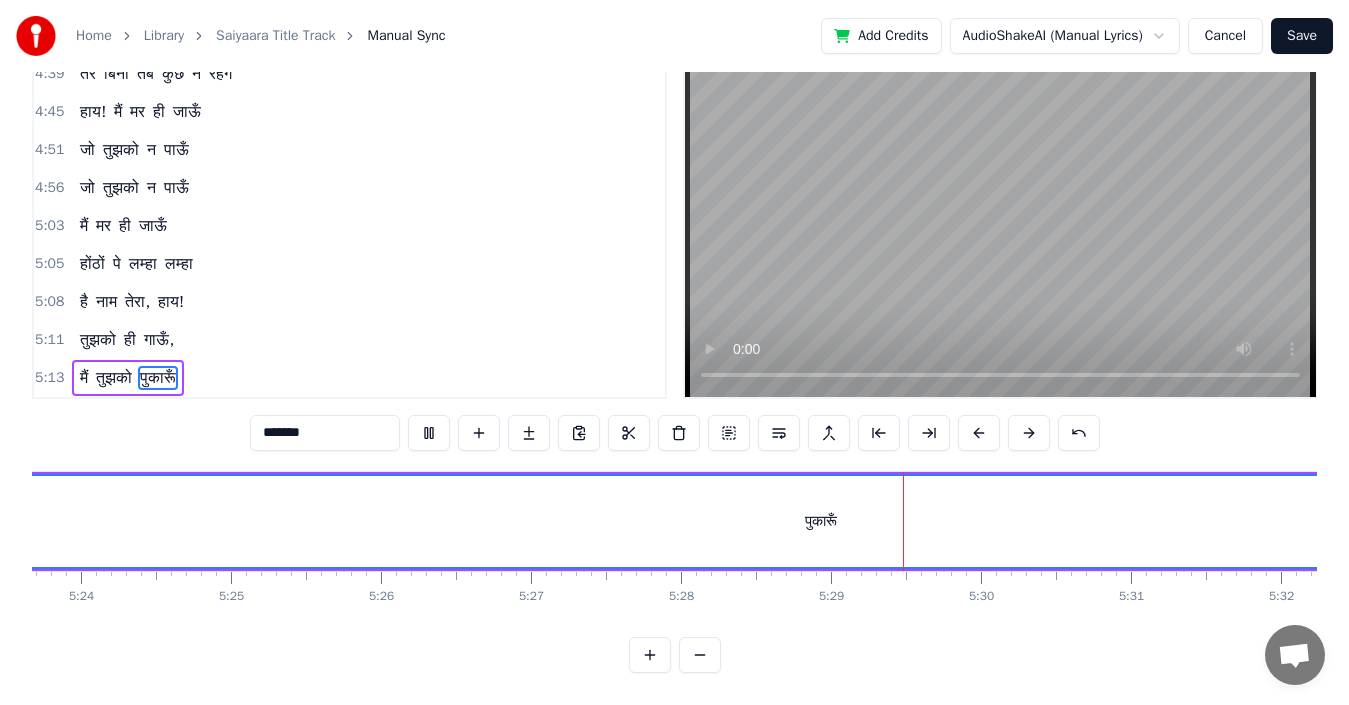 type 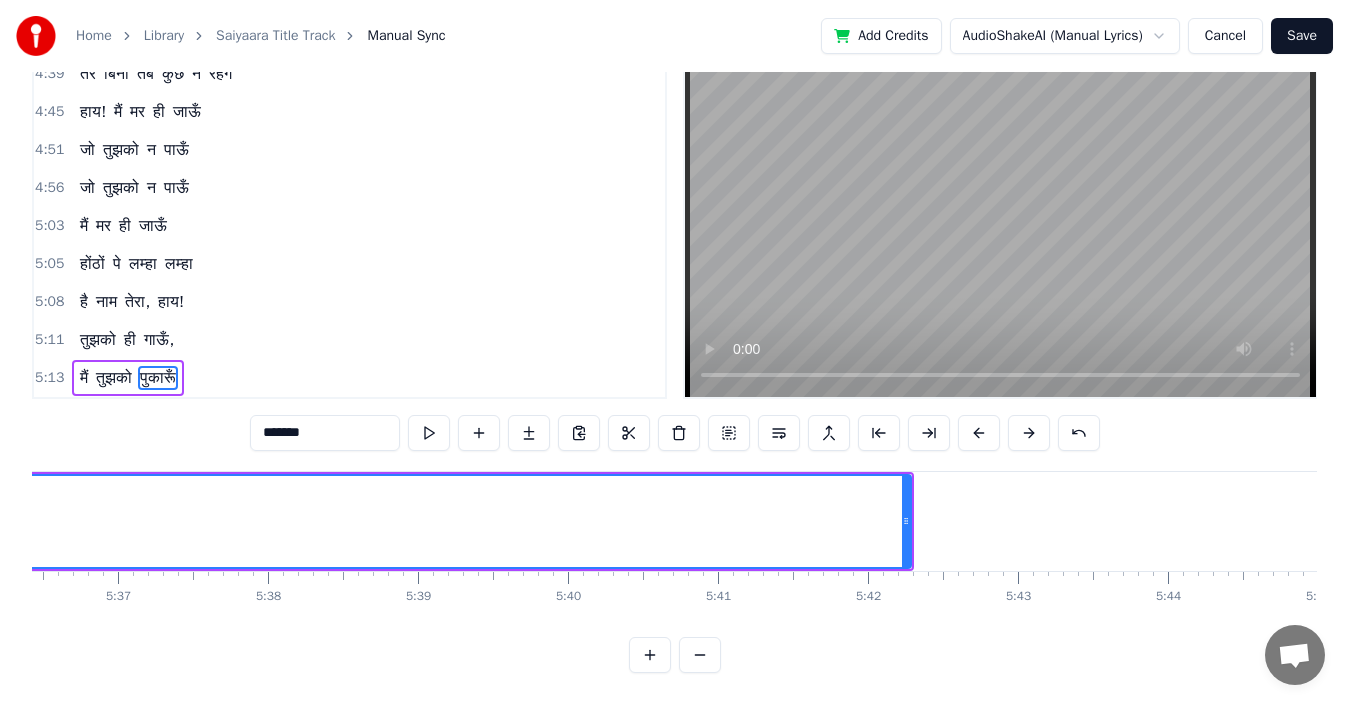 scroll, scrollTop: 0, scrollLeft: 50511, axis: horizontal 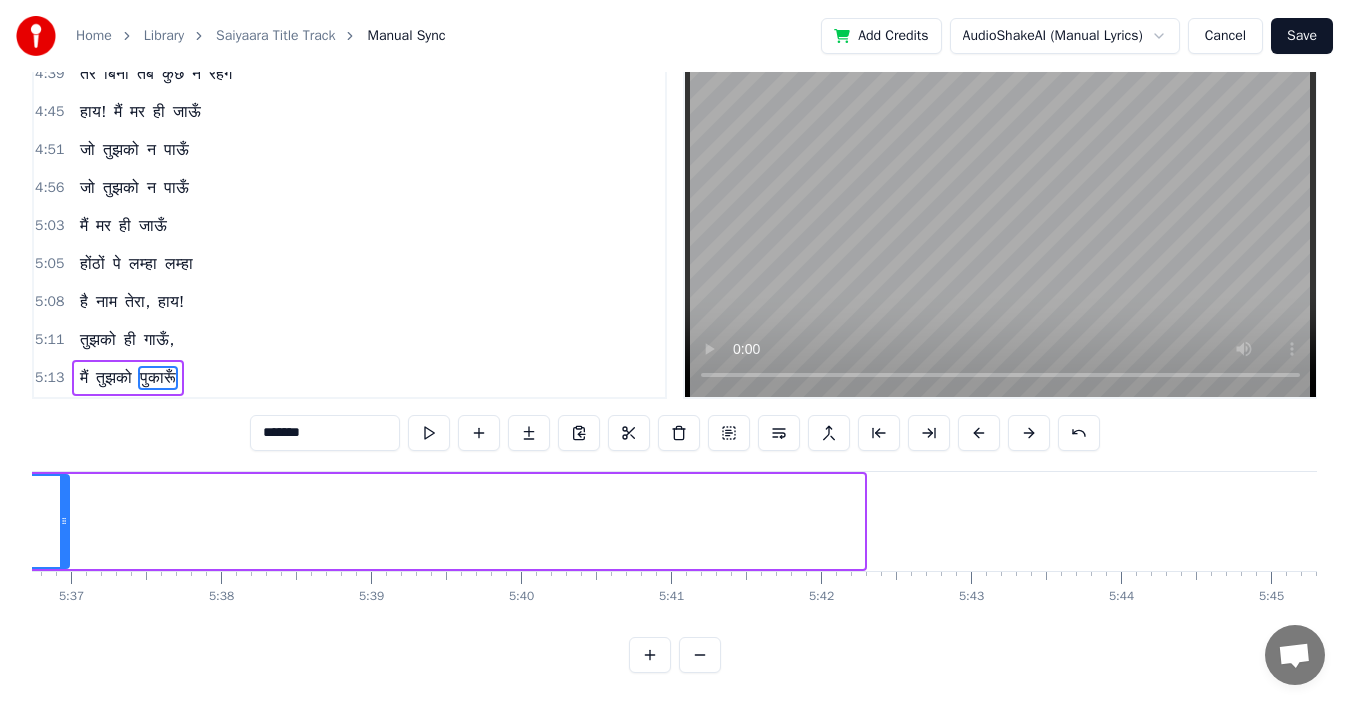 drag, startPoint x: 860, startPoint y: 493, endPoint x: 65, endPoint y: 510, distance: 795.18176 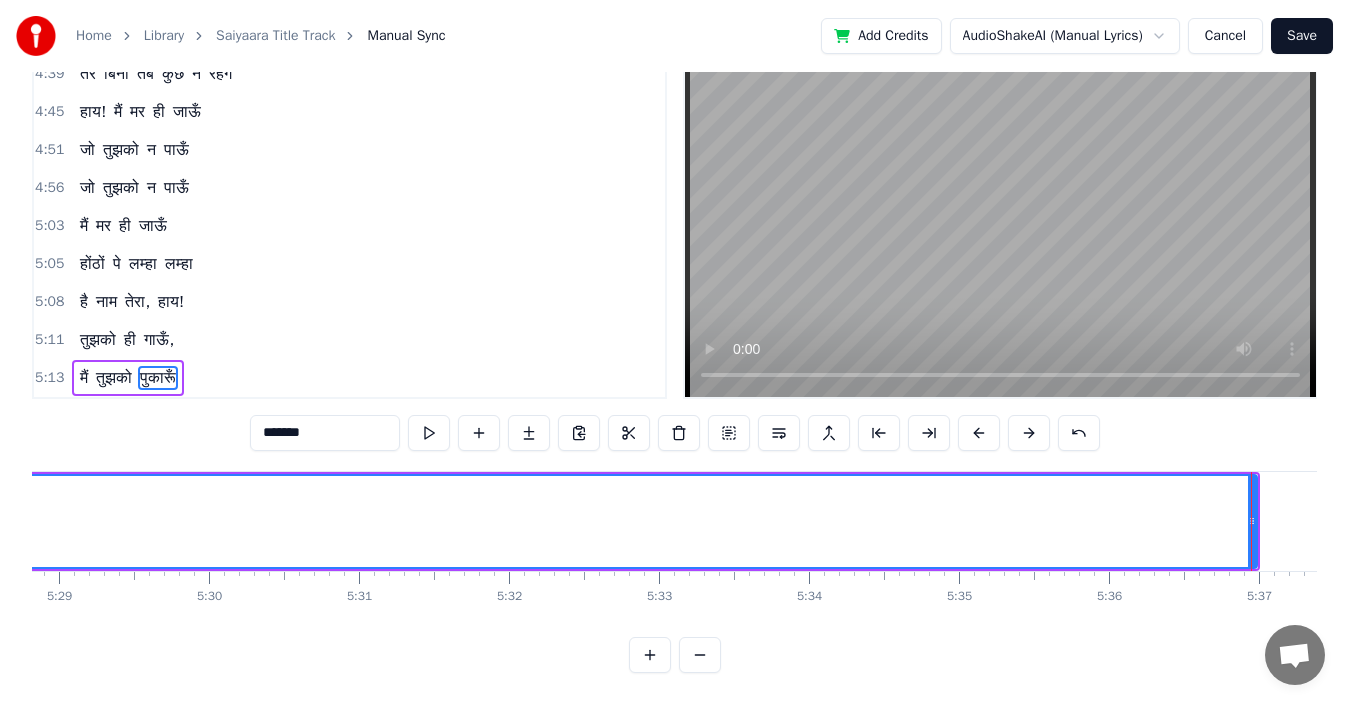 scroll, scrollTop: 0, scrollLeft: 49322, axis: horizontal 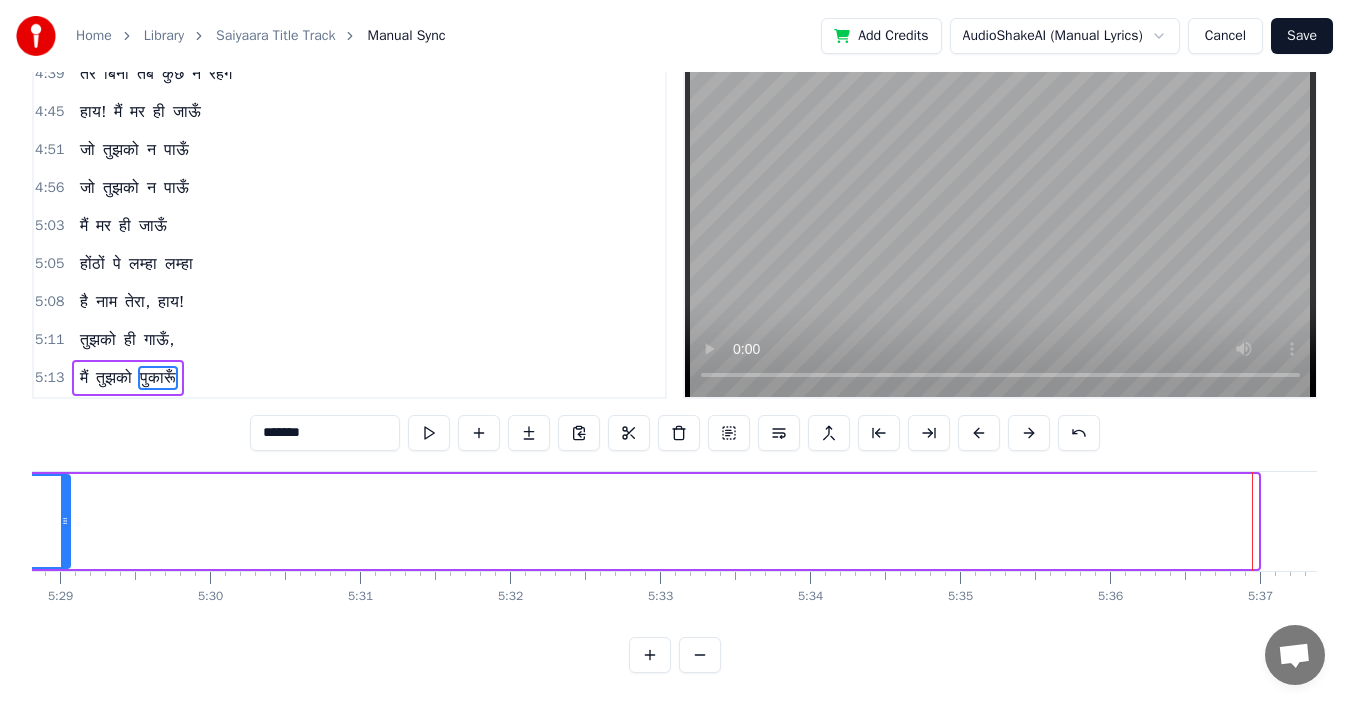 drag, startPoint x: 1256, startPoint y: 499, endPoint x: 68, endPoint y: 561, distance: 1189.6167 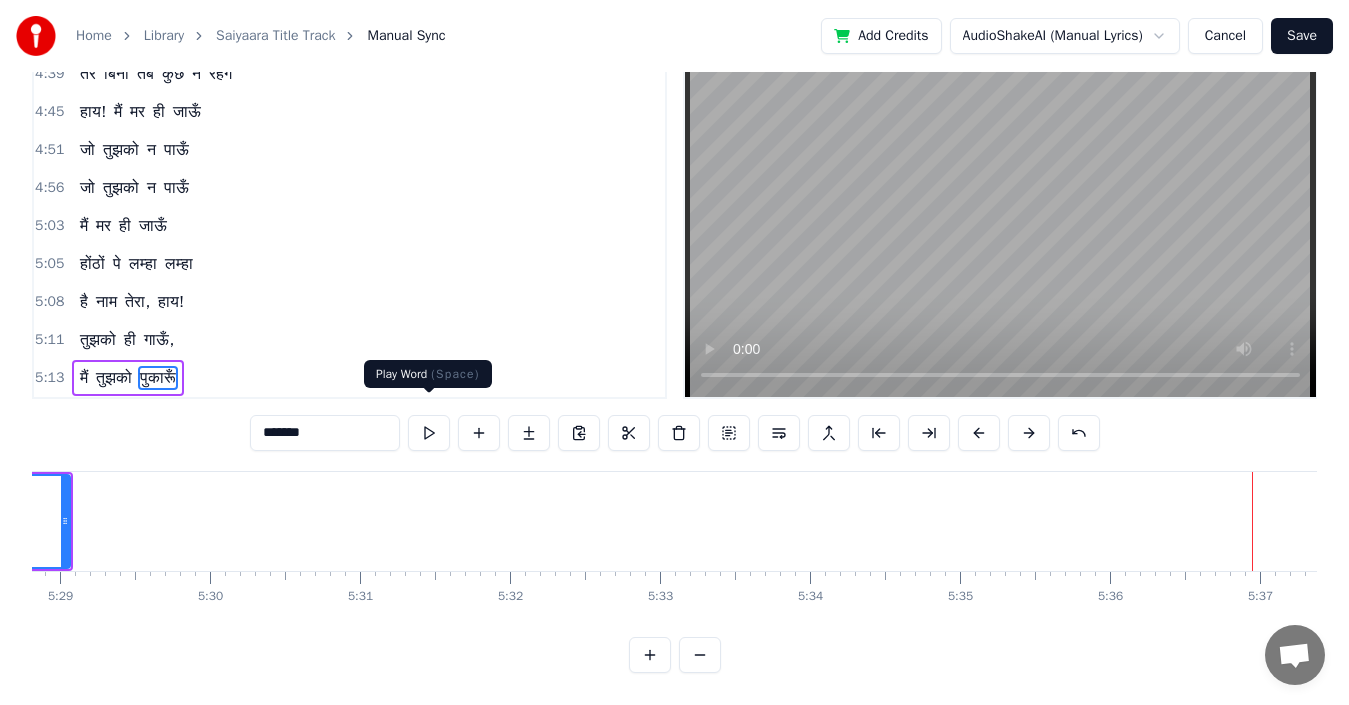 click at bounding box center (429, 433) 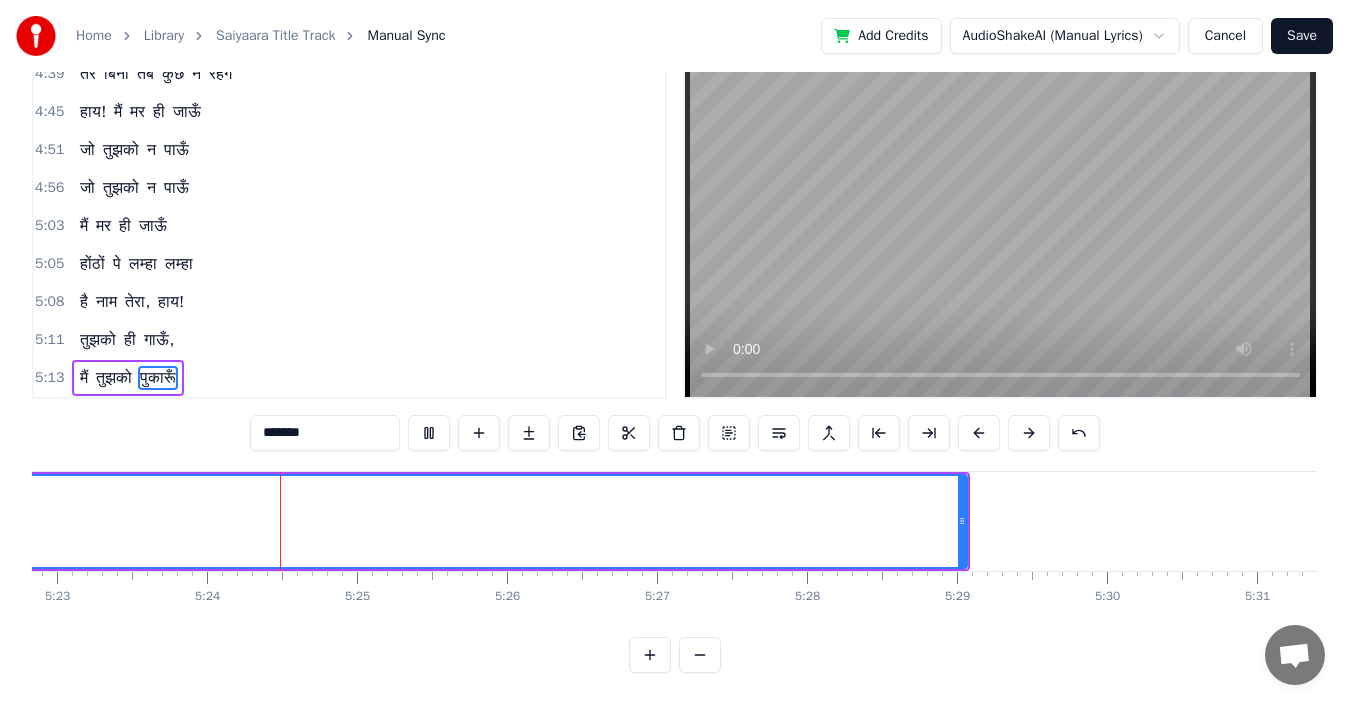 scroll, scrollTop: 0, scrollLeft: 48503, axis: horizontal 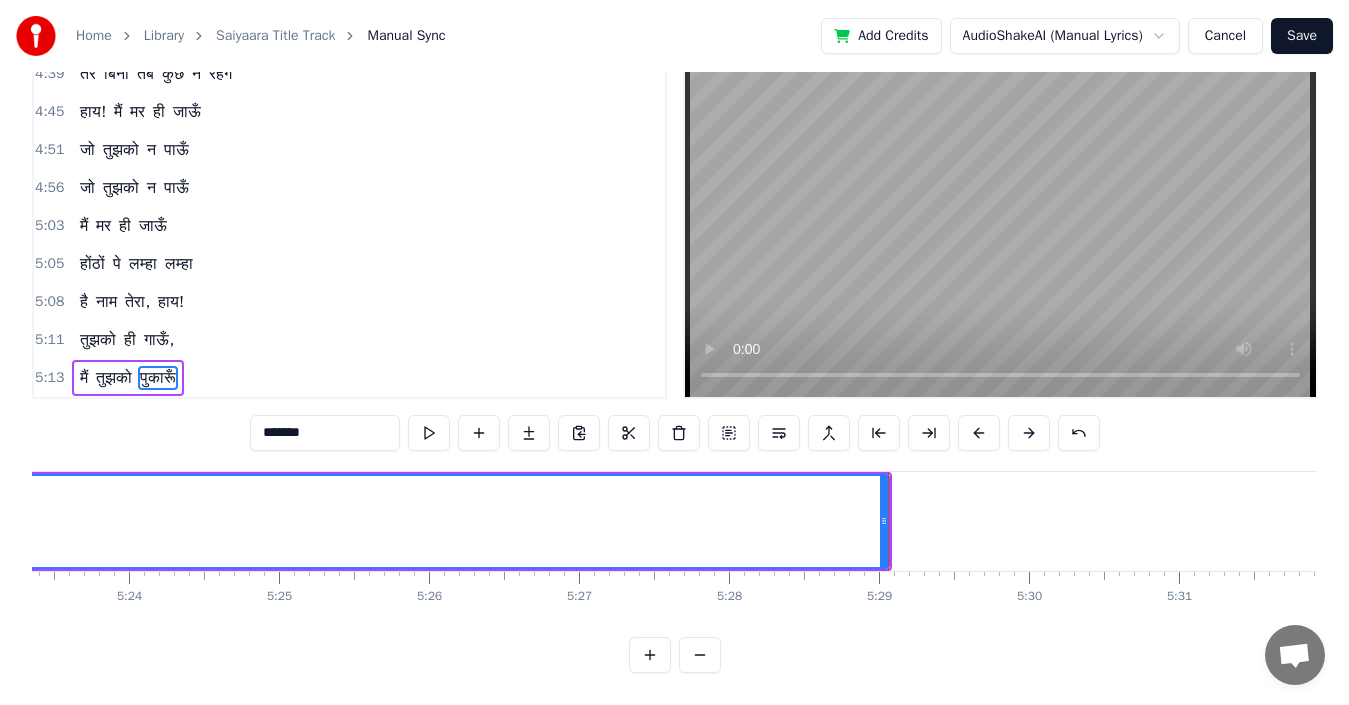 click 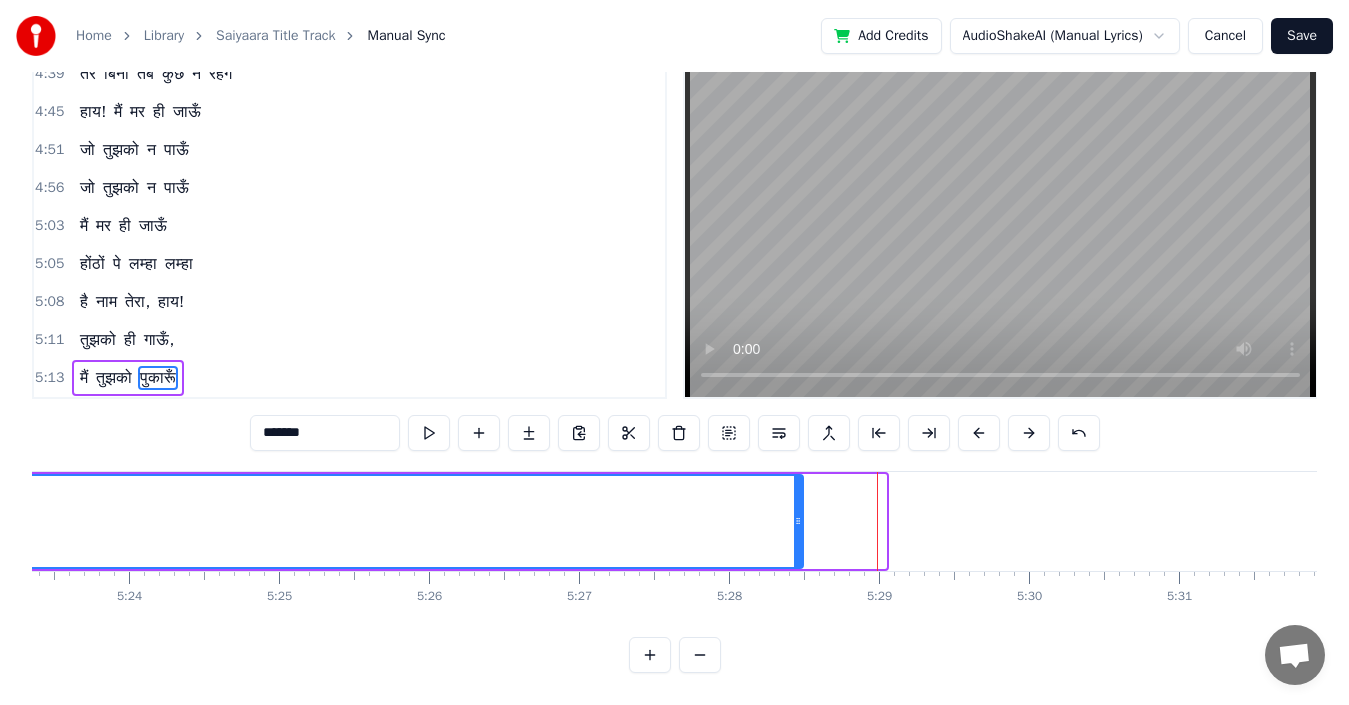 drag, startPoint x: 879, startPoint y: 499, endPoint x: 796, endPoint y: 505, distance: 83.21658 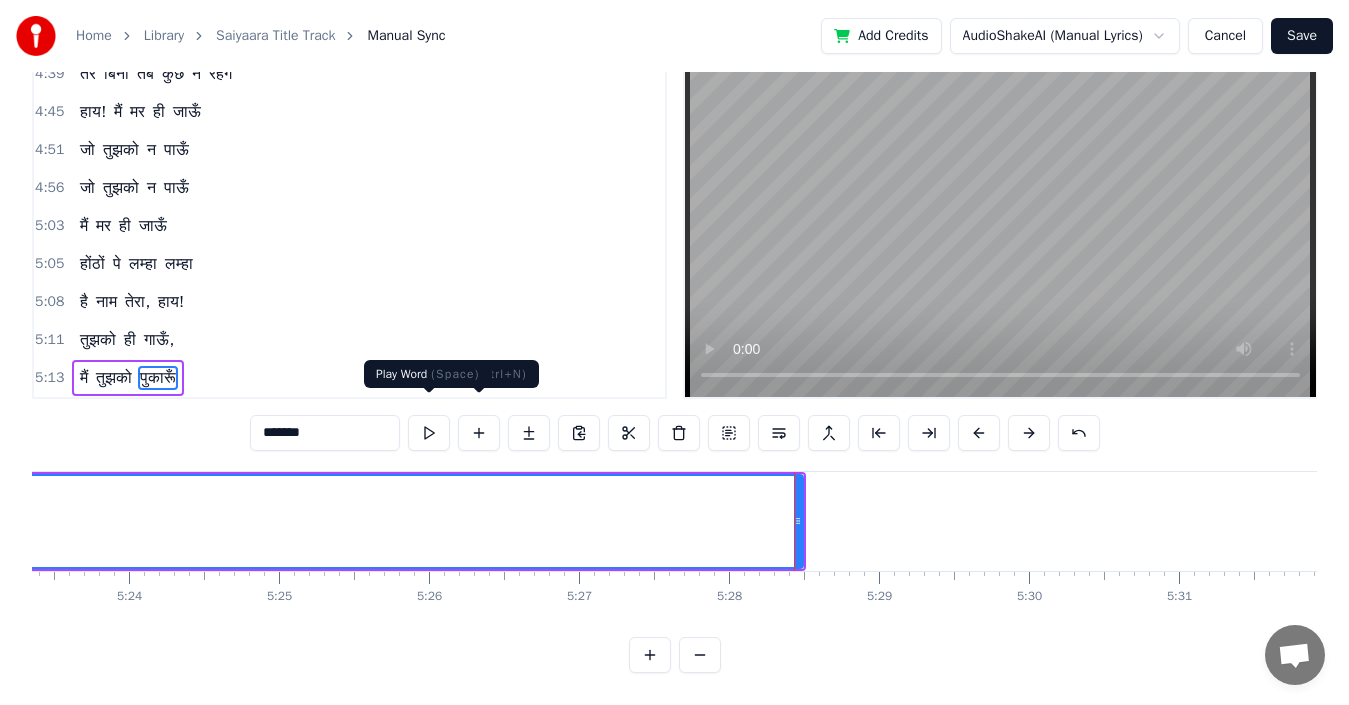 click at bounding box center [429, 433] 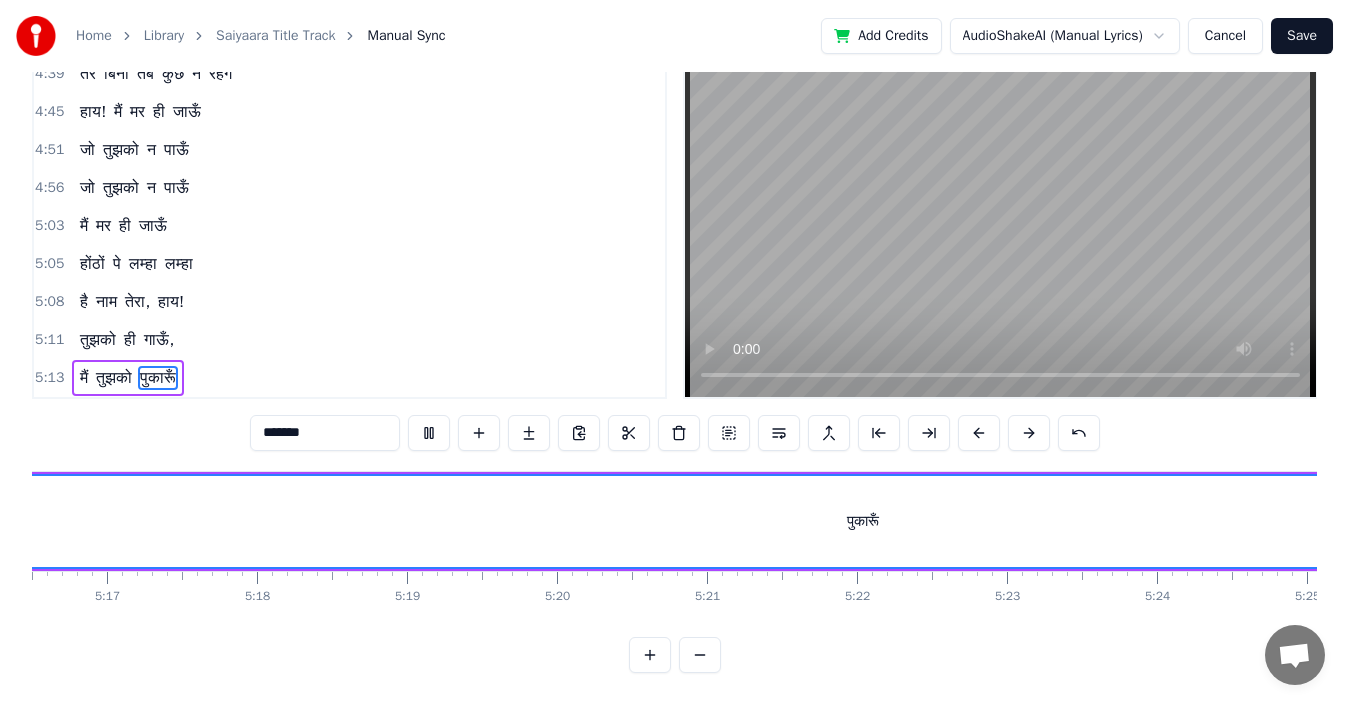 scroll, scrollTop: 0, scrollLeft: 47321, axis: horizontal 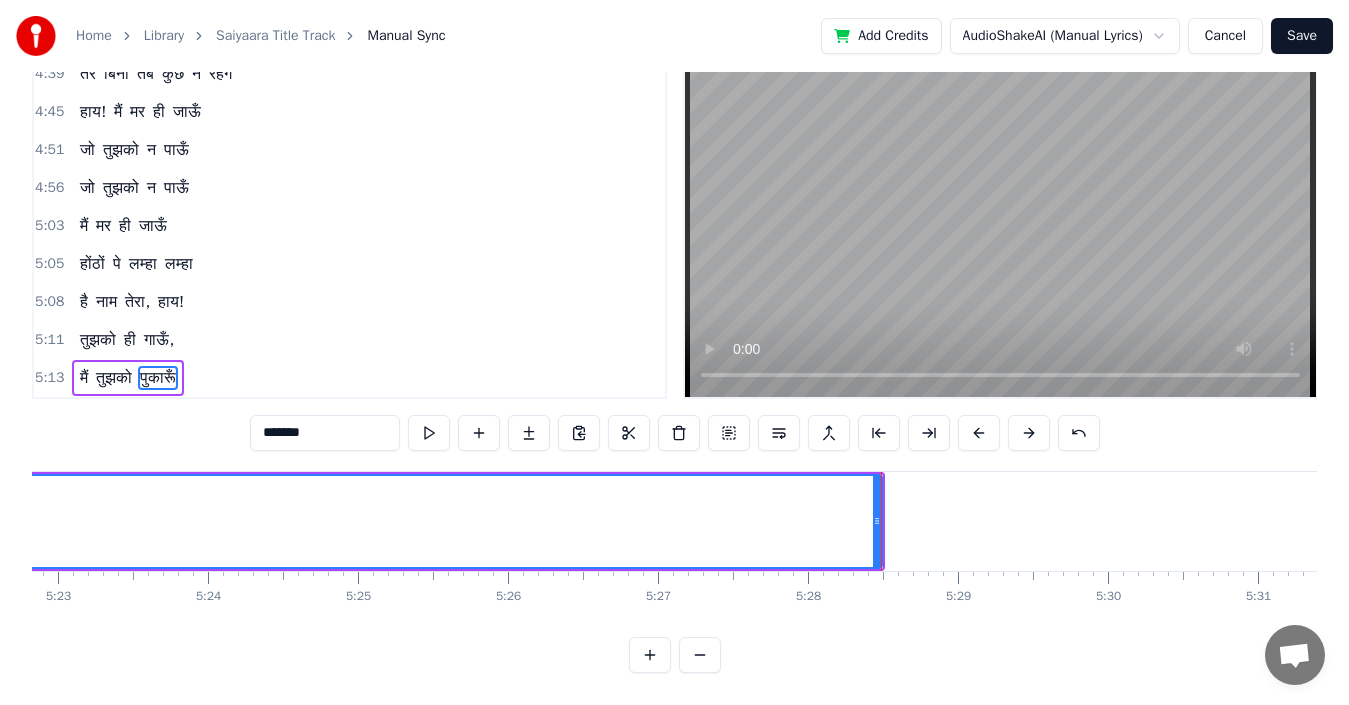 drag, startPoint x: 881, startPoint y: 504, endPoint x: 864, endPoint y: 504, distance: 17 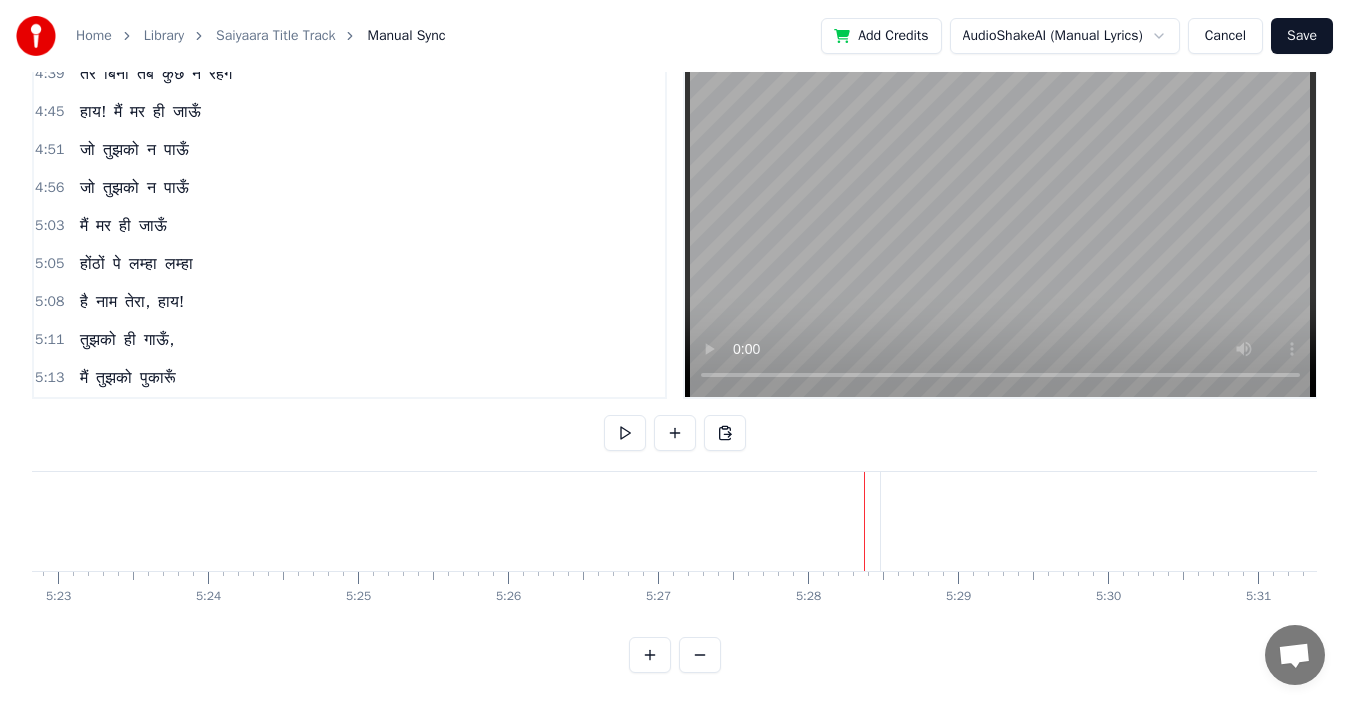 click on "पुकारूँ" at bounding box center (-88, 521) 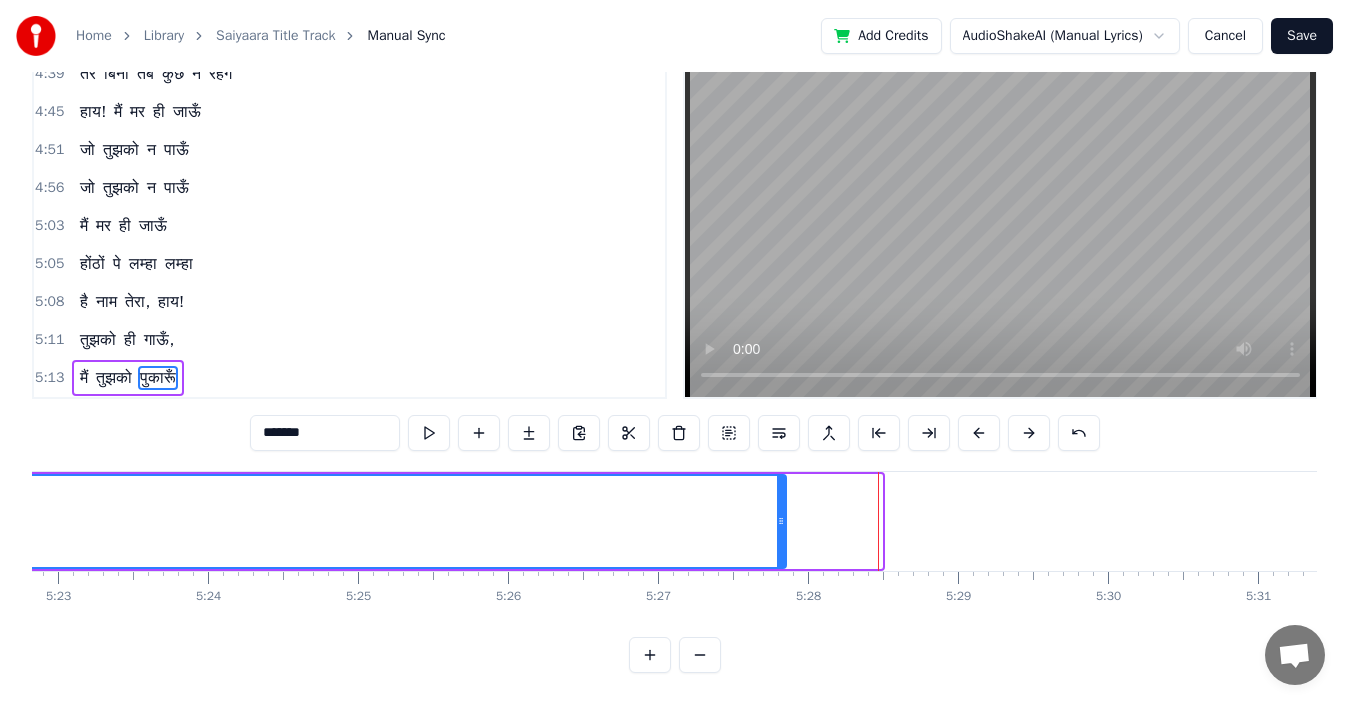 drag, startPoint x: 877, startPoint y: 501, endPoint x: 781, endPoint y: 511, distance: 96.519424 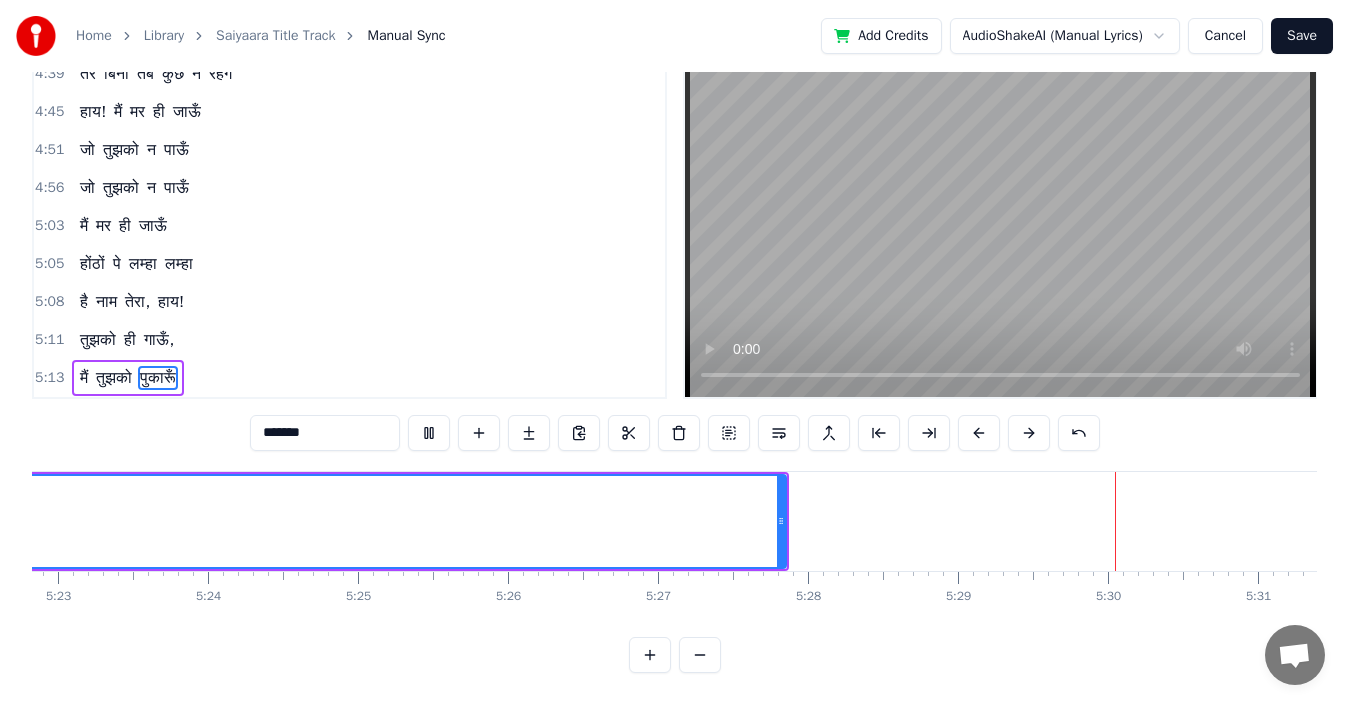 click at bounding box center (-20575, 521) 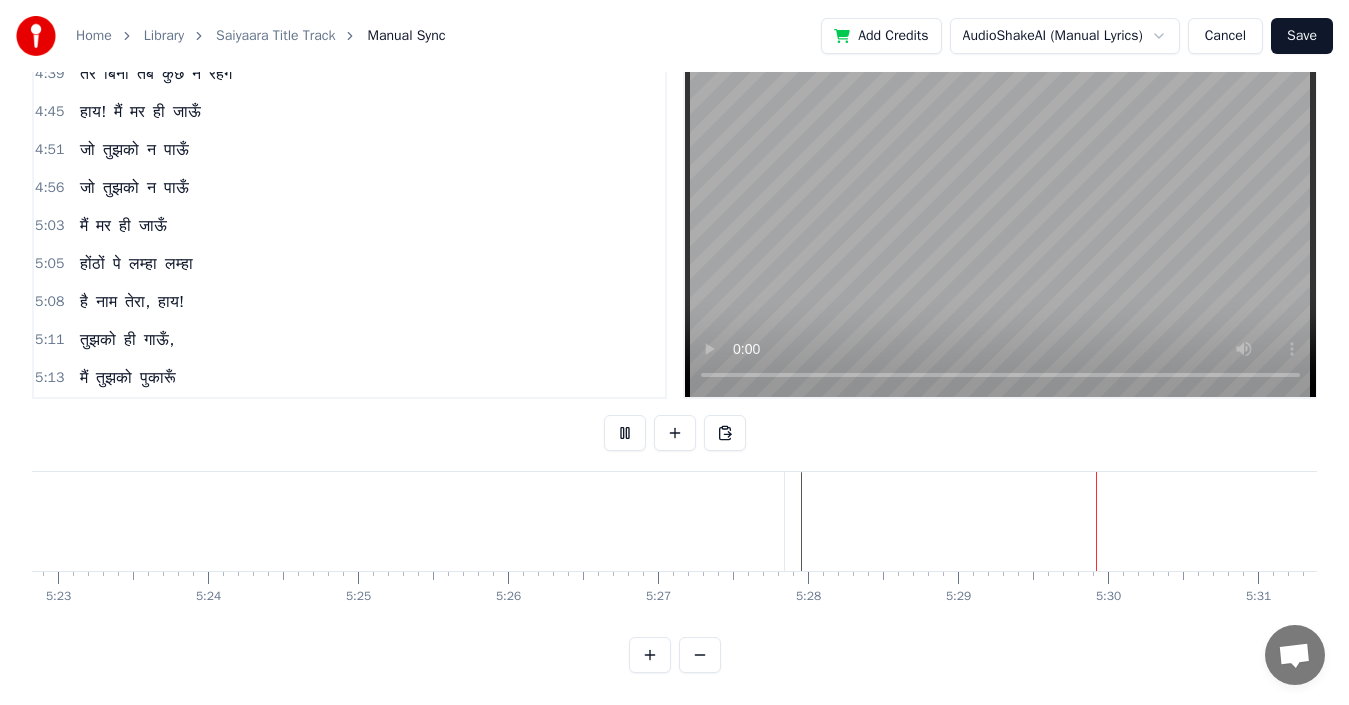 click on "पुकारूँ" at bounding box center (-136, 521) 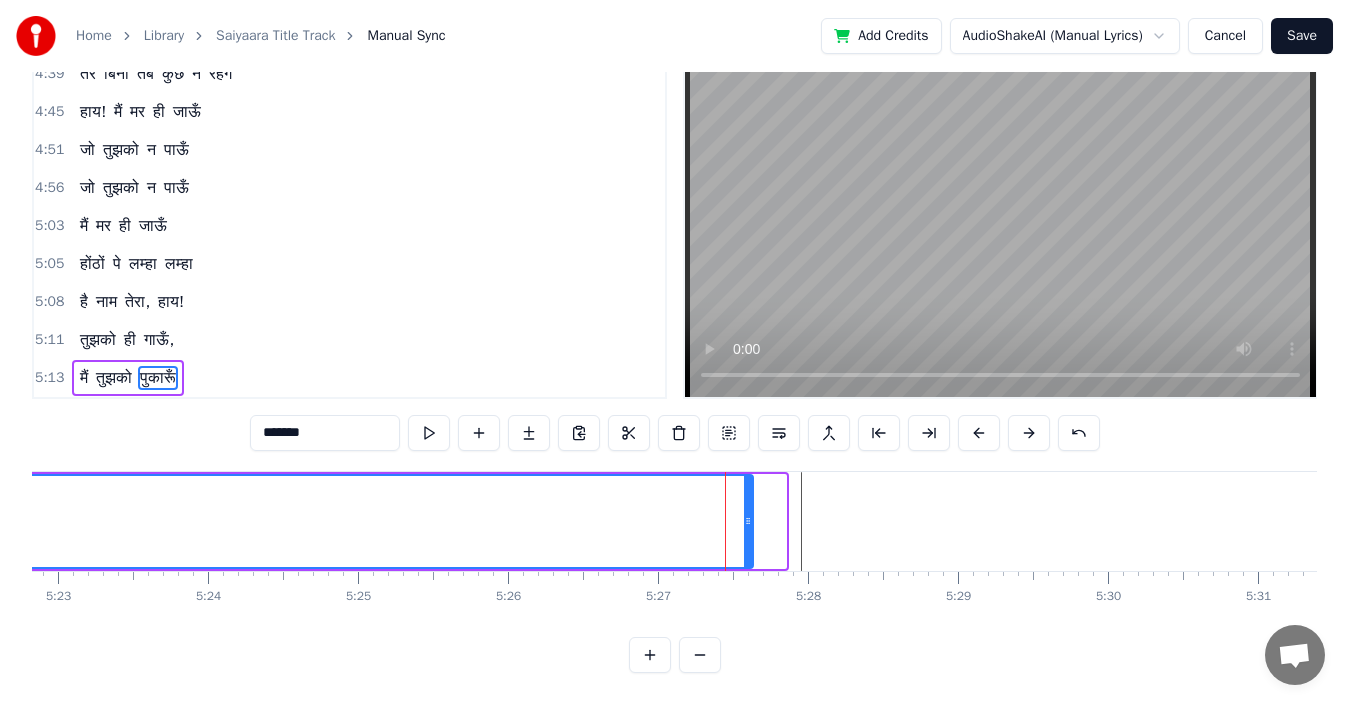 drag, startPoint x: 782, startPoint y: 517, endPoint x: 749, endPoint y: 518, distance: 33.01515 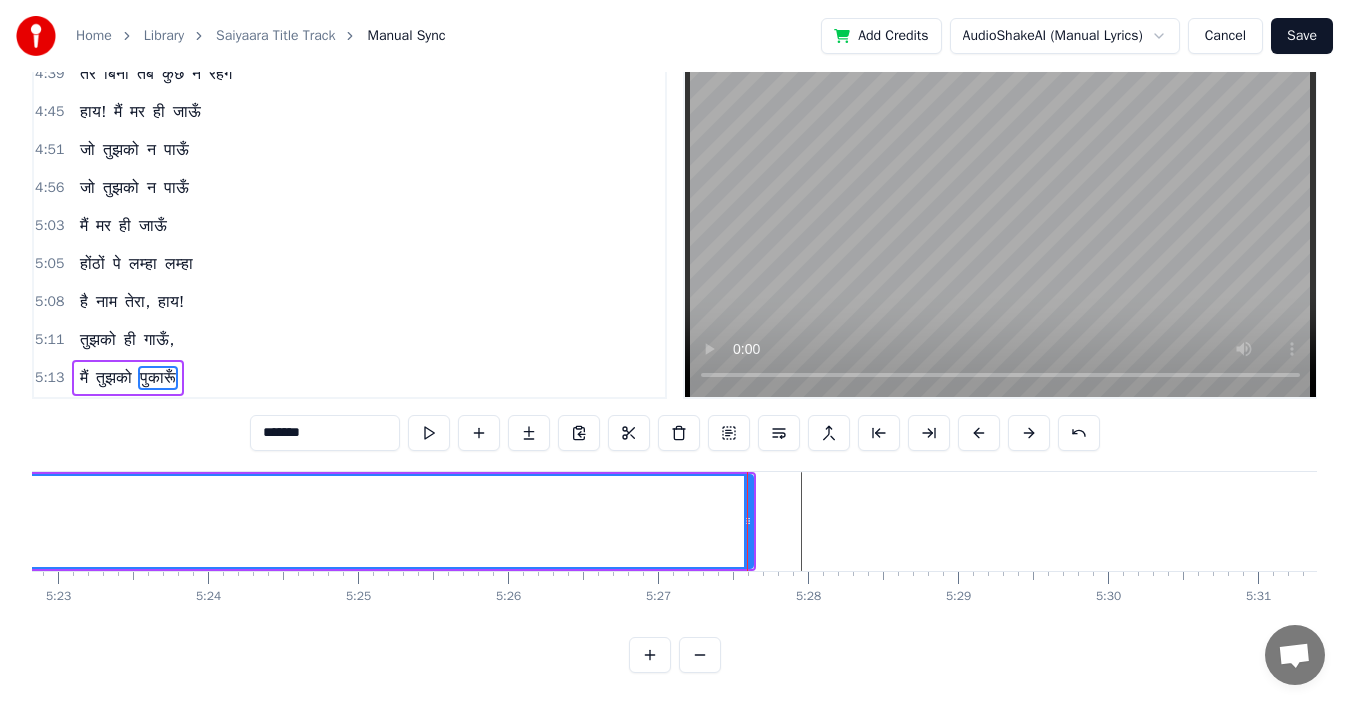 click at bounding box center (-20575, 521) 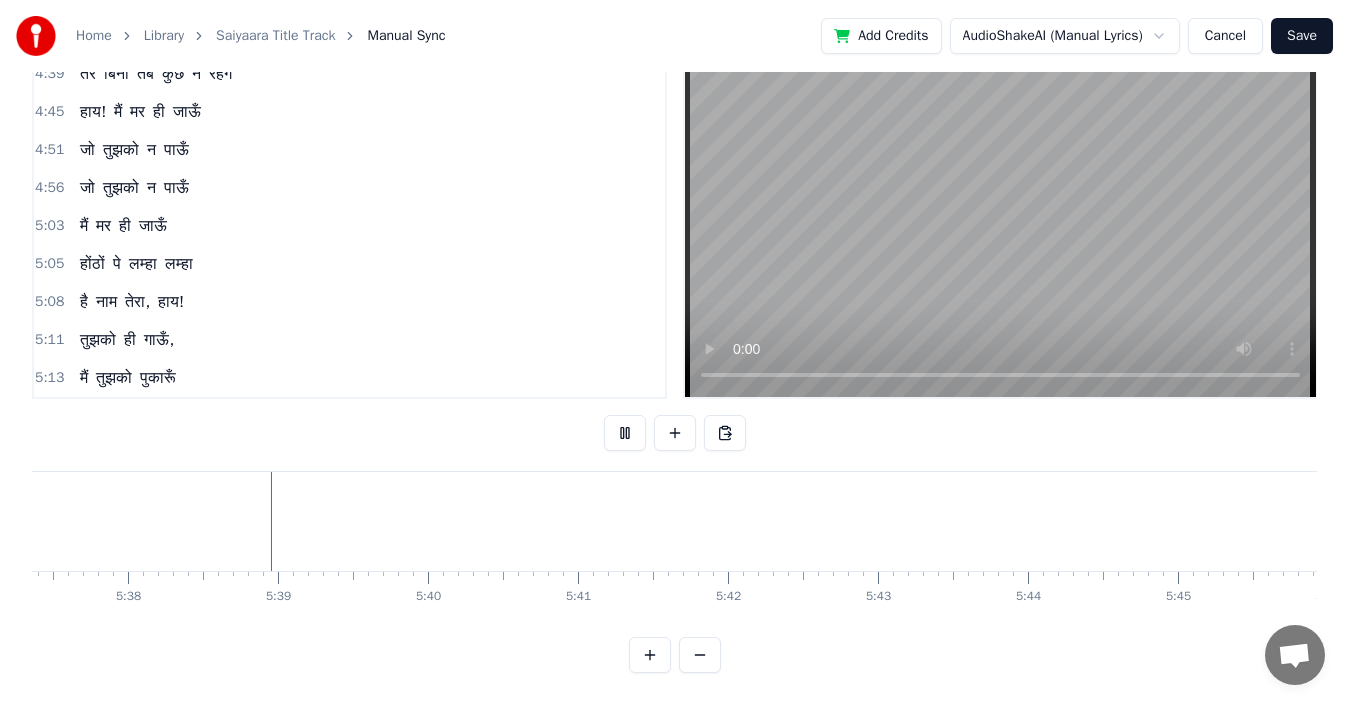 scroll, scrollTop: 0, scrollLeft: 50663, axis: horizontal 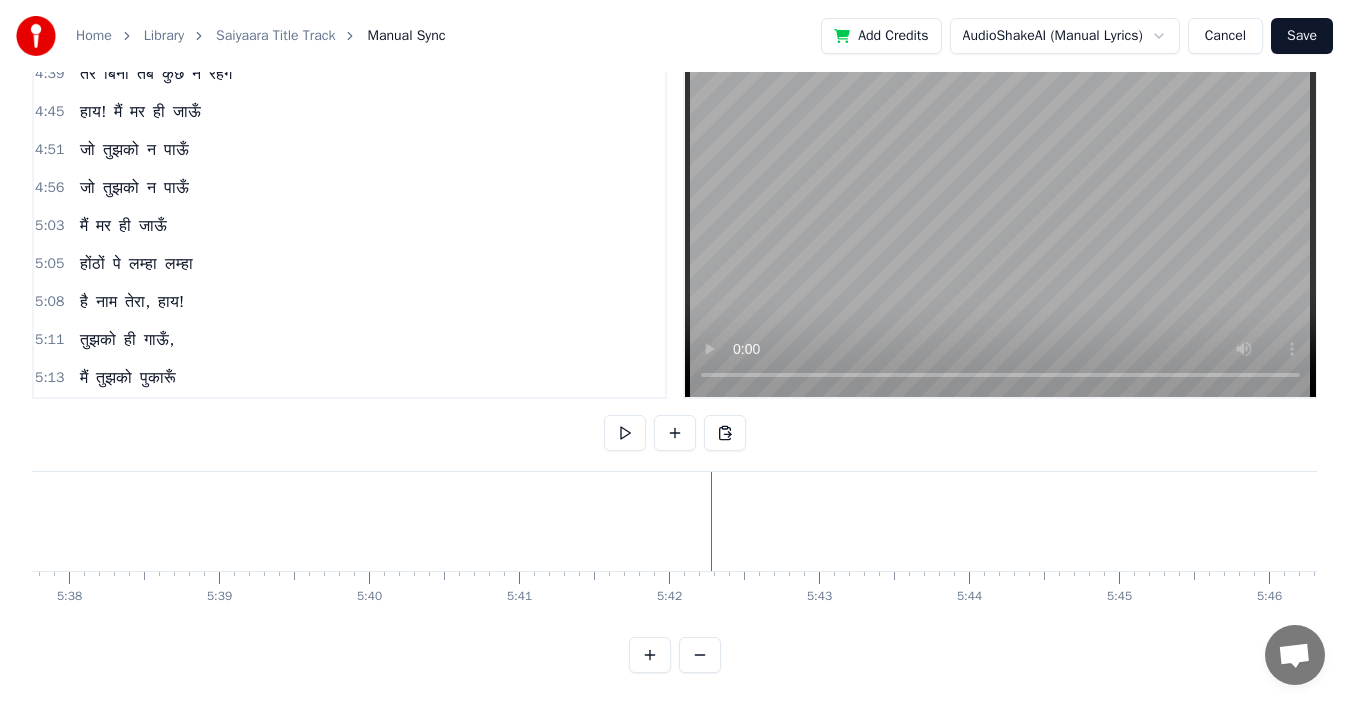 click on "0:23 तू पास है, मेरे पास है ऐसे 0:29 मेरा कोई एहसास है जैसे 0:35 तू पास है, मेरे पास है ऐसे 0:41 मेरा कोई एहसास है जैसे 0:46 हाय! मैं मर ही जाऊँ 0:49 जो तुझको न पाऊँ 0:52 बातों में तेरी मैं रातें बिताऊँ 0:58 होंठों पे लम्हा लम्हा 1:01 है नाम तेरा, हाय! 1:04 तुझको ही गाऊँ, मैं तुझको पुकारूँ 1:21 सैयारा तू तो बदला नहीं है 1:27 मौसम ज़रा सा रूठा हुआ है 1:33 सैयारा तू तो बदला नहीं है 1:39 मौसम ज़रा सा रूठा हुआ है 2:22 बीते लम्हों से दुनिया बसा लूं 2:27 न" at bounding box center (674, 359) 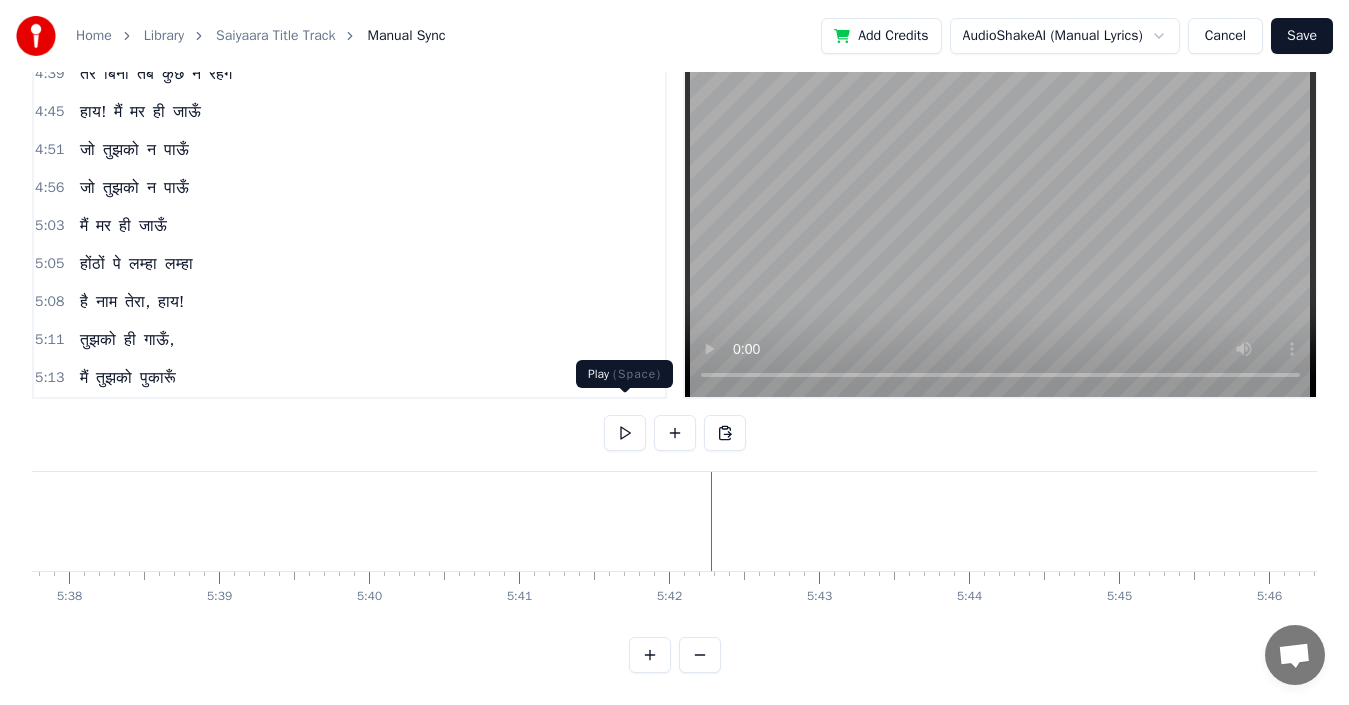 click at bounding box center (625, 433) 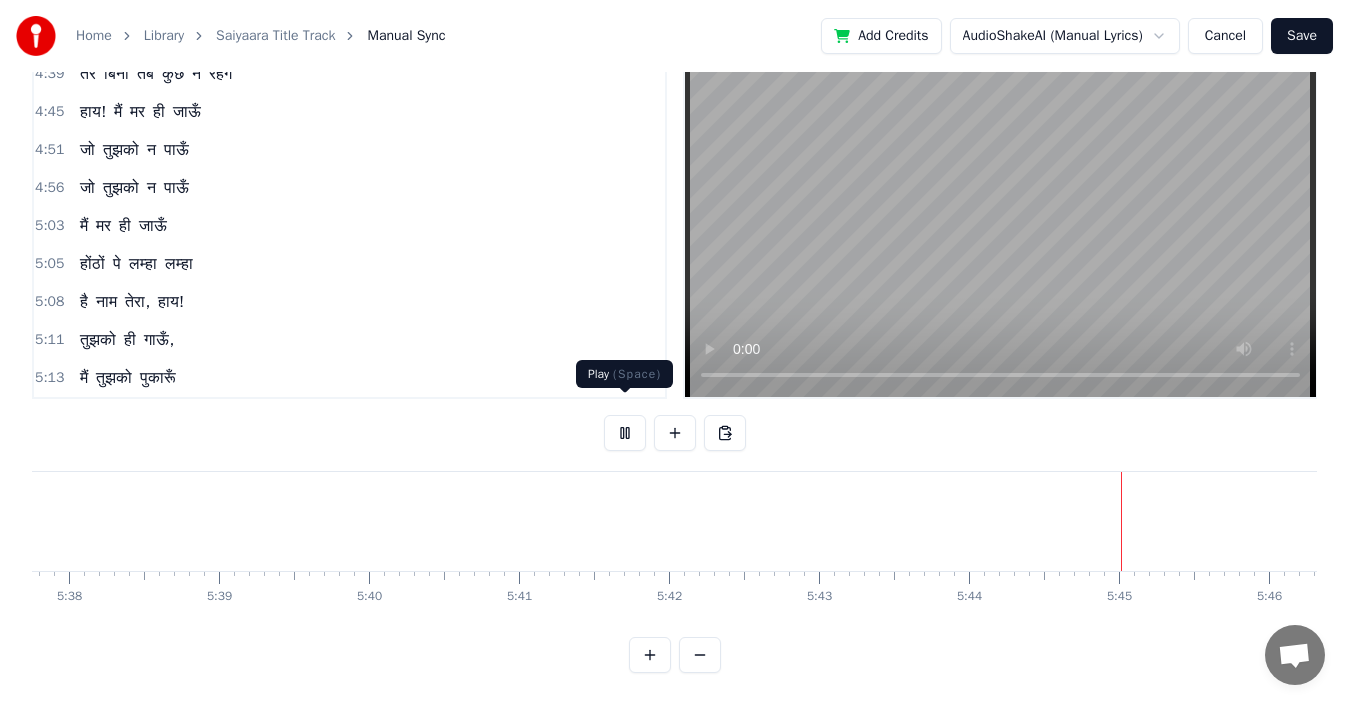 click at bounding box center [625, 433] 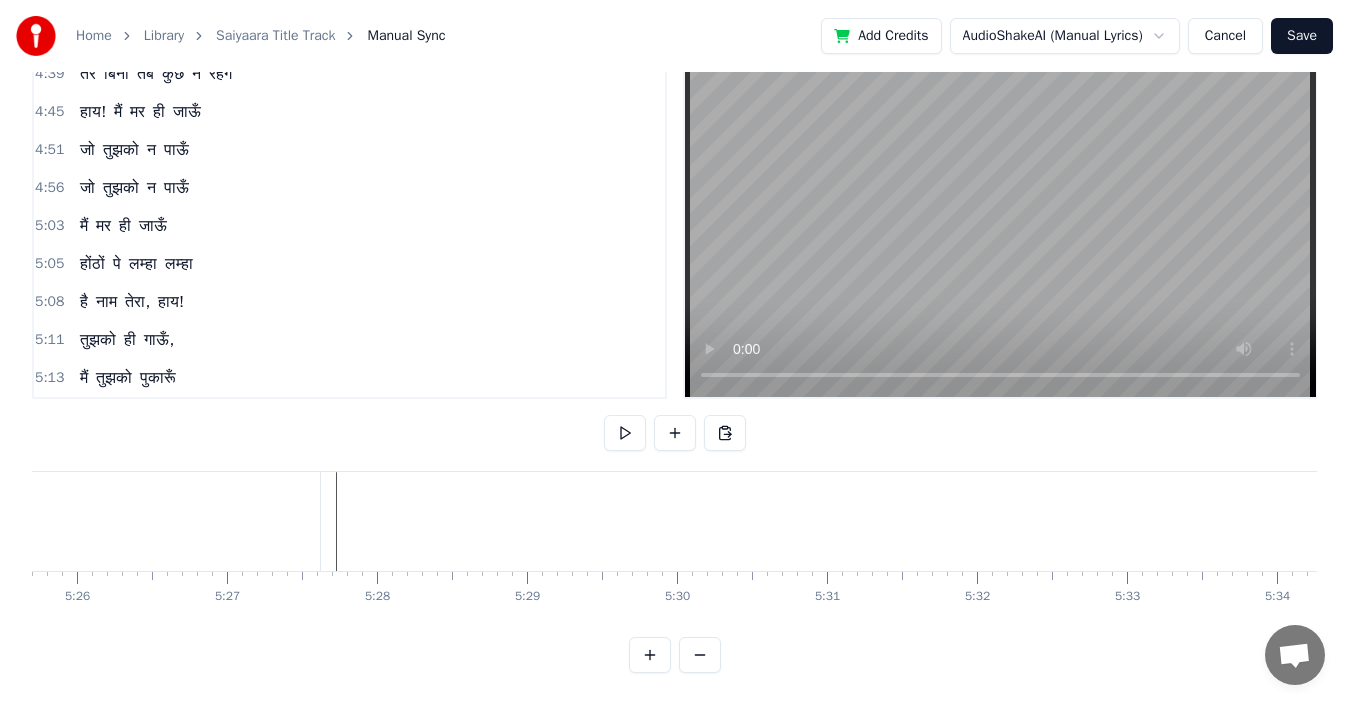 scroll, scrollTop: 0, scrollLeft: 48783, axis: horizontal 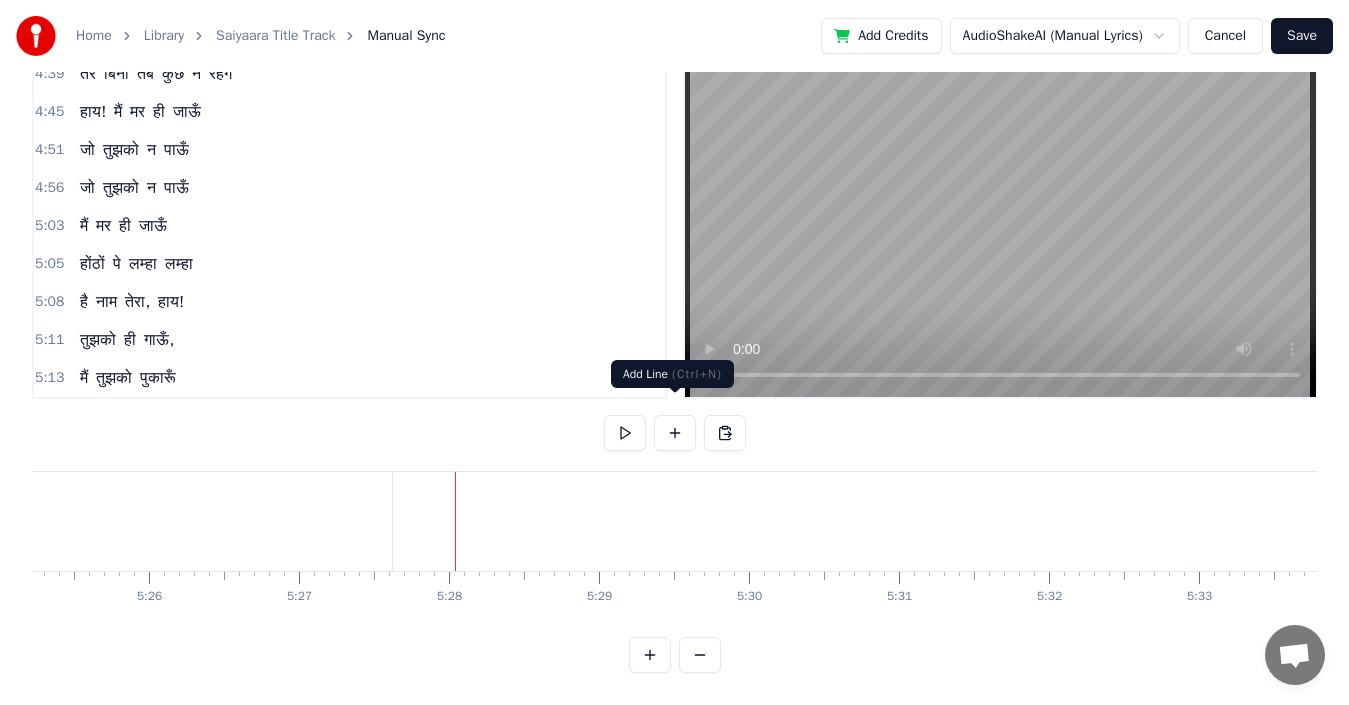 click at bounding box center [675, 433] 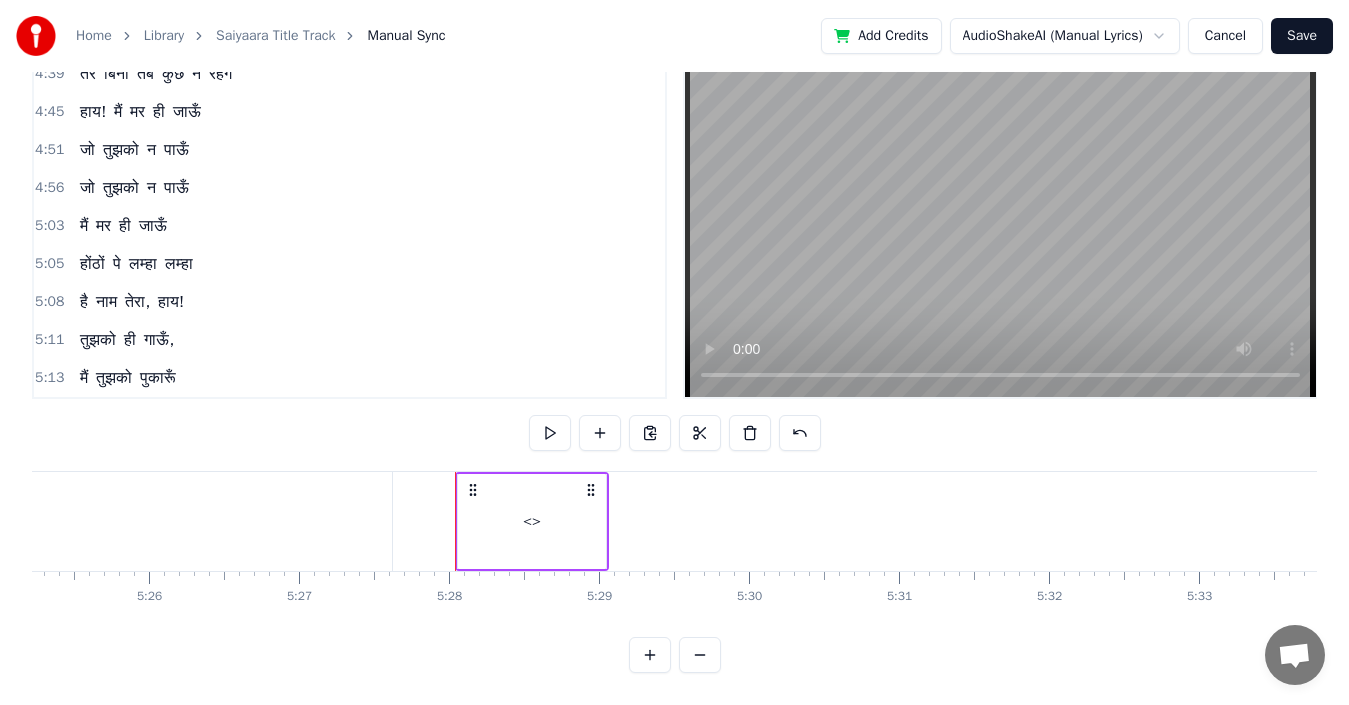 click on "<>" at bounding box center (532, 521) 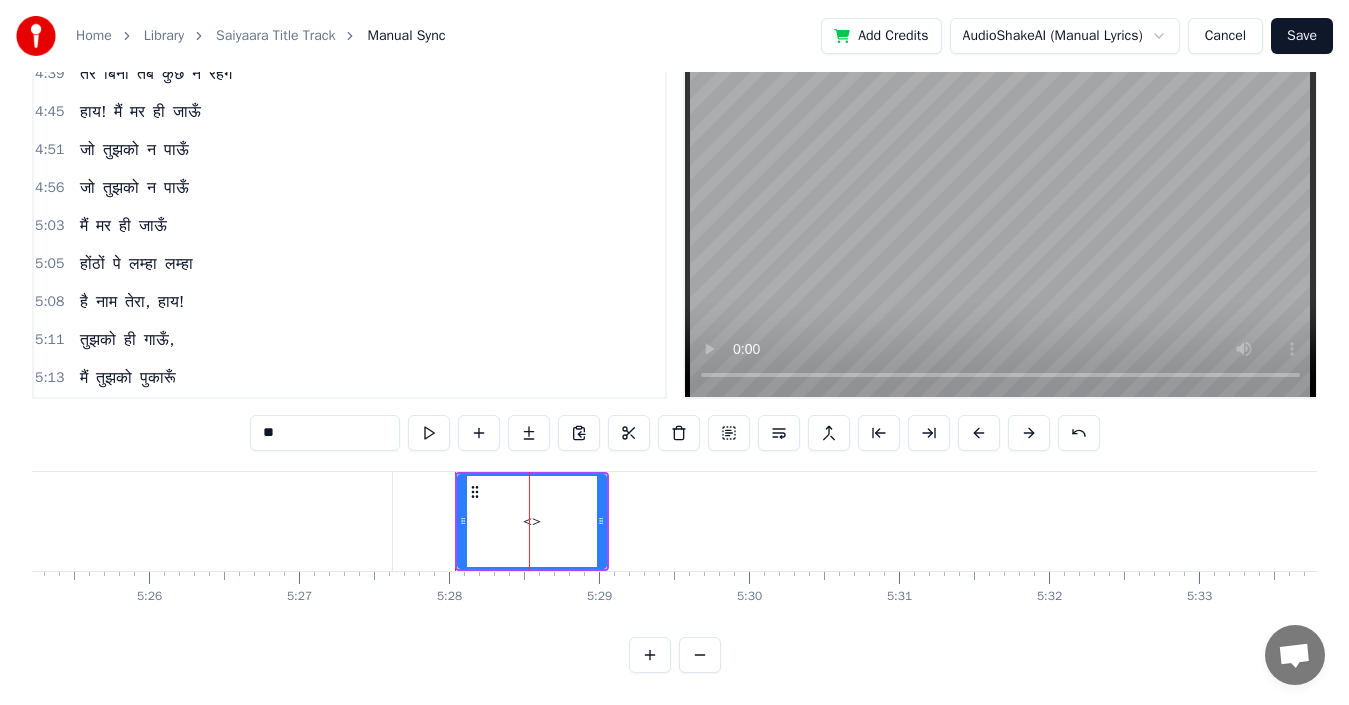 scroll, scrollTop: 1437, scrollLeft: 0, axis: vertical 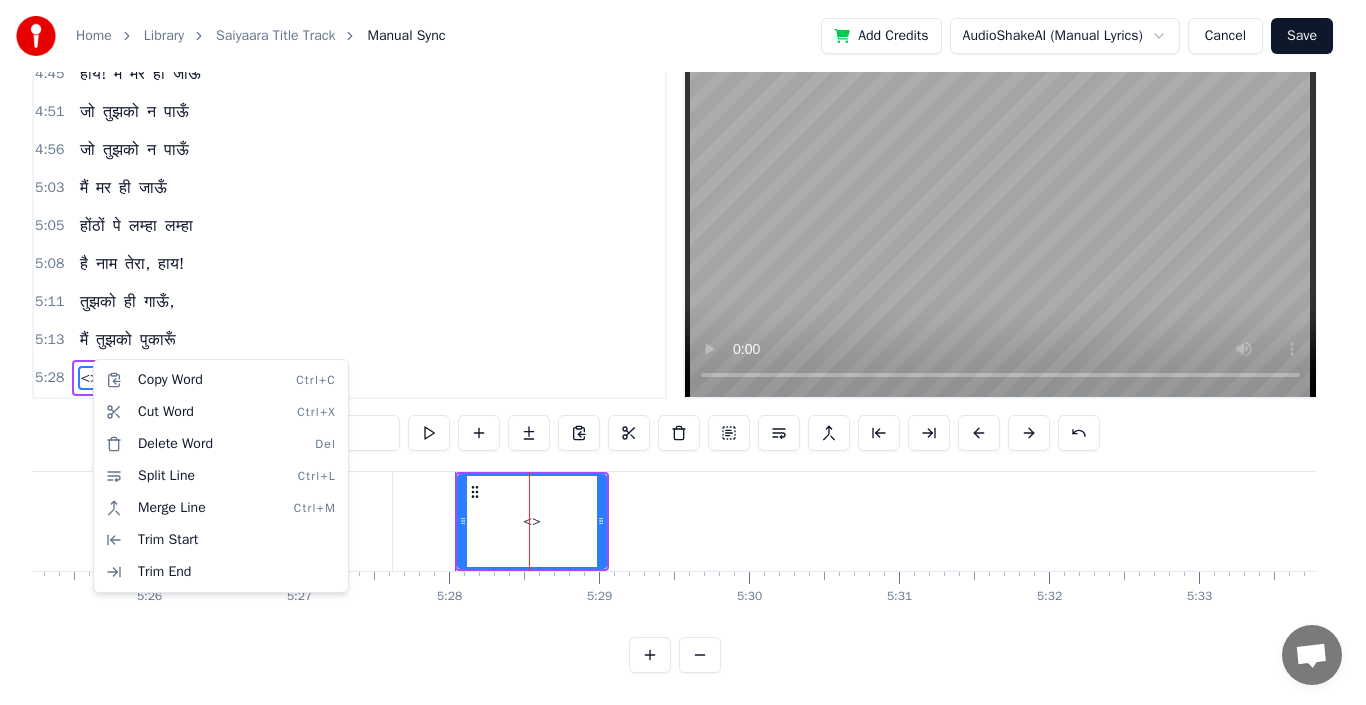 click on "Home Library Saiyaara Title Track Manual Sync Add Credits AudioShakeAI (Manual Lyrics) Cancel Save 0:23 तू पास है, मेरे पास है ऐसे 0:29 मेरा कोई एहसास है जैसे 0:35 तू पास है, मेरे पास है ऐसे 0:41 मेरा कोई एहसास है जैसे 0:46 हाय! मैं मर ही जाऊँ 0:49 जो तुझको न पाऊँ 0:52 बातों में तेरी मैं रातें बिताऊँ 0:58 होंठों पे लम्हा लम्हा 1:01 है नाम तेरा, हाय! 1:04 तुझको ही गाऊँ, मैं तुझको पुकारूँ 1:21 सैयारा तू तो बदला नहीं है 1:27 मौसम ज़रा सा रूठा हुआ है 1:33 सैयारा तू तो बदला नहीं है 1:39 मौसम ज़रा सा रूठा हुआ" at bounding box center (683, 323) 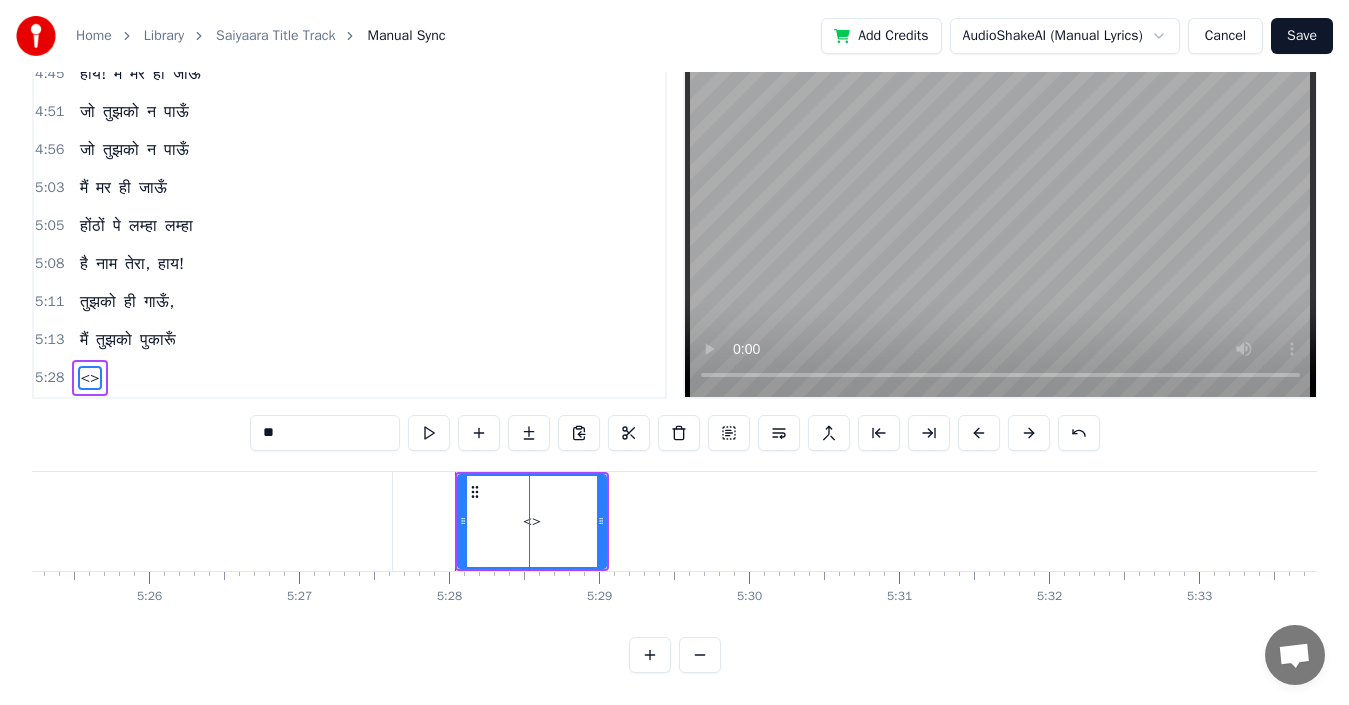 click on "<>" at bounding box center [532, 521] 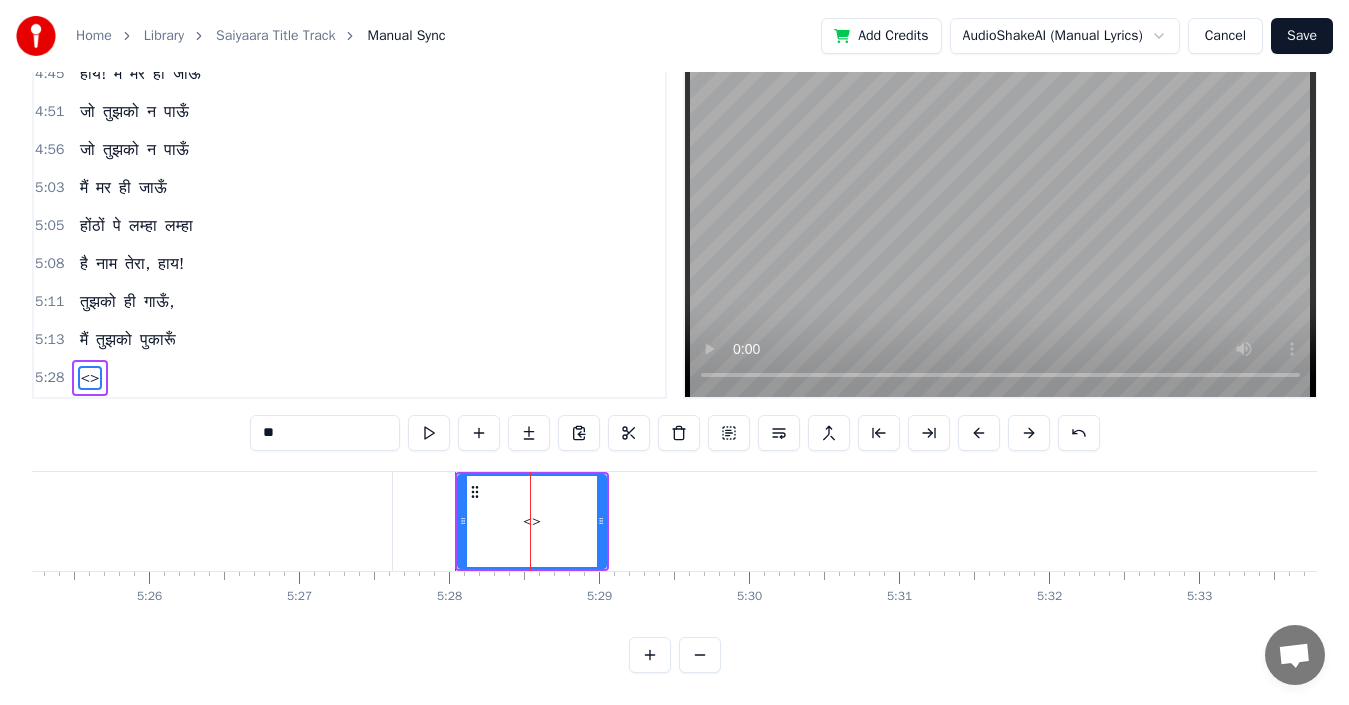 click on "<>" at bounding box center [532, 521] 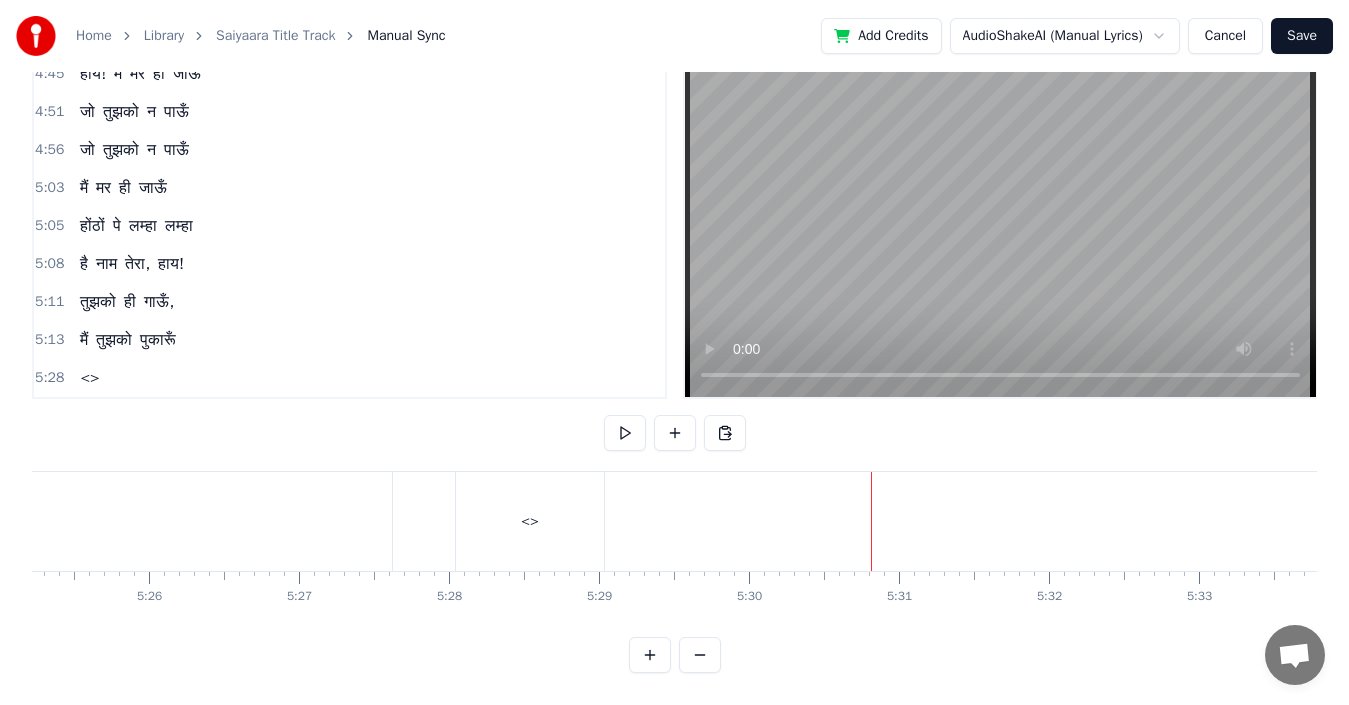 click on "<>" at bounding box center [530, 521] 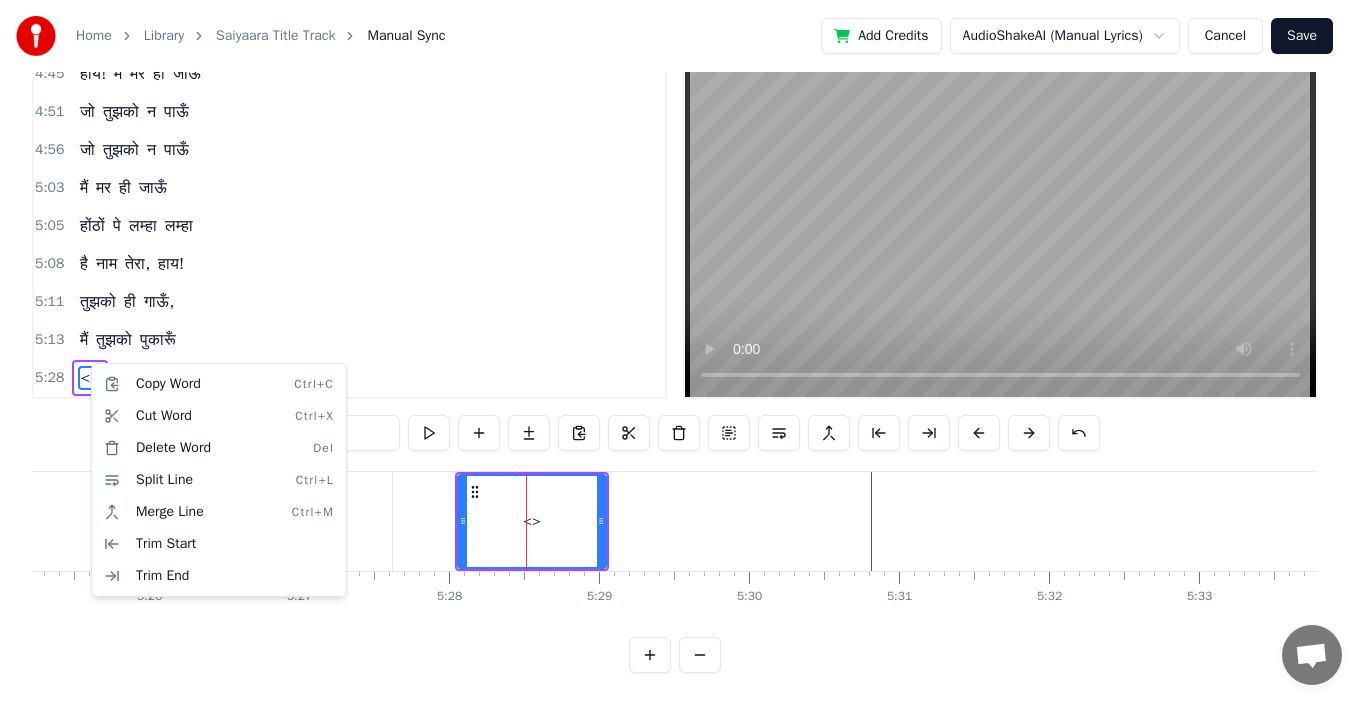 click on "Home Library Saiyaara Title Track Manual Sync Add Credits AudioShakeAI (Manual Lyrics) Cancel Save 0:23 तू पास है, मेरे पास है ऐसे 0:29 मेरा कोई एहसास है जैसे 0:35 तू पास है, मेरे पास है ऐसे 0:41 मेरा कोई एहसास है जैसे 0:46 हाय! मैं मर ही जाऊँ 0:49 जो तुझको न पाऊँ 0:52 बातों में तेरी मैं रातें बिताऊँ 0:58 होंठों पे लम्हा लम्हा 1:01 है नाम तेरा, हाय! 1:04 तुझको ही गाऊँ, मैं तुझको पुकारूँ 1:21 सैयारा तू तो बदला नहीं है 1:27 मौसम ज़रा सा रूठा हुआ है 1:33 सैयारा तू तो बदला नहीं है 1:39 मौसम ज़रा सा रूठा हुआ" at bounding box center [683, 323] 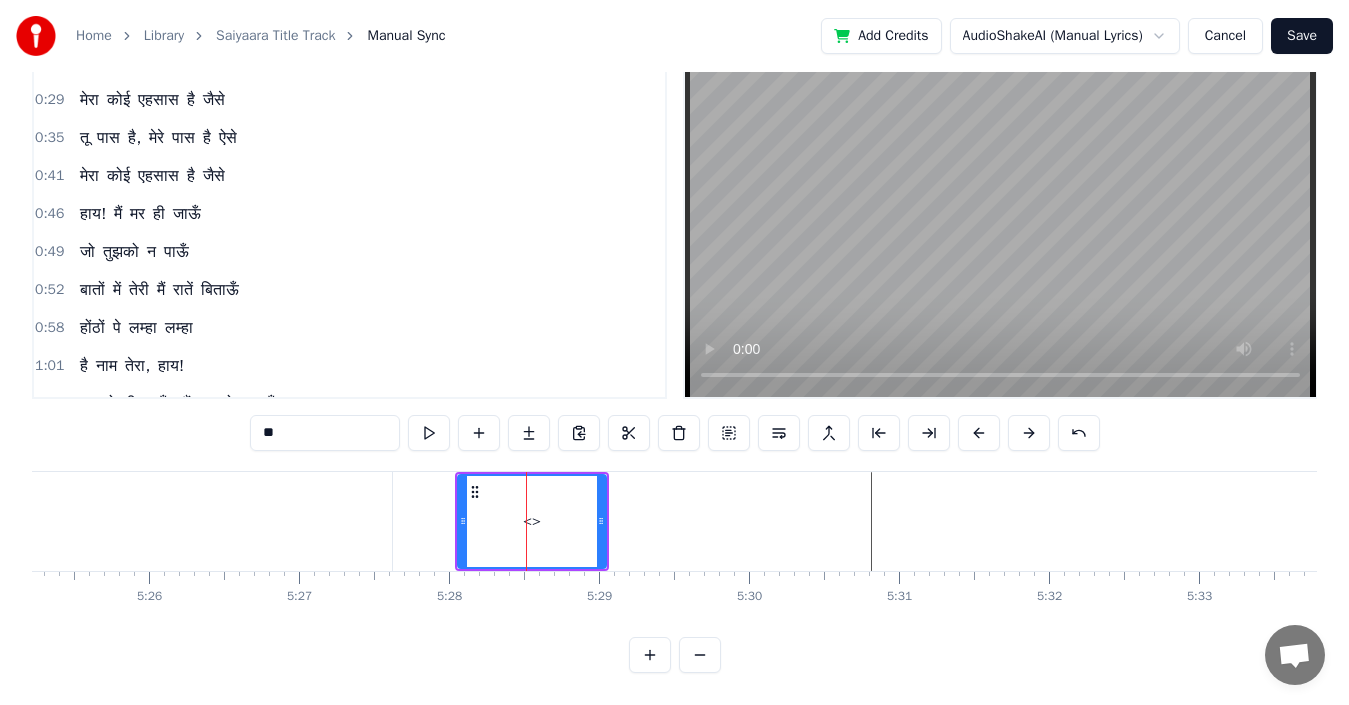 scroll, scrollTop: 0, scrollLeft: 0, axis: both 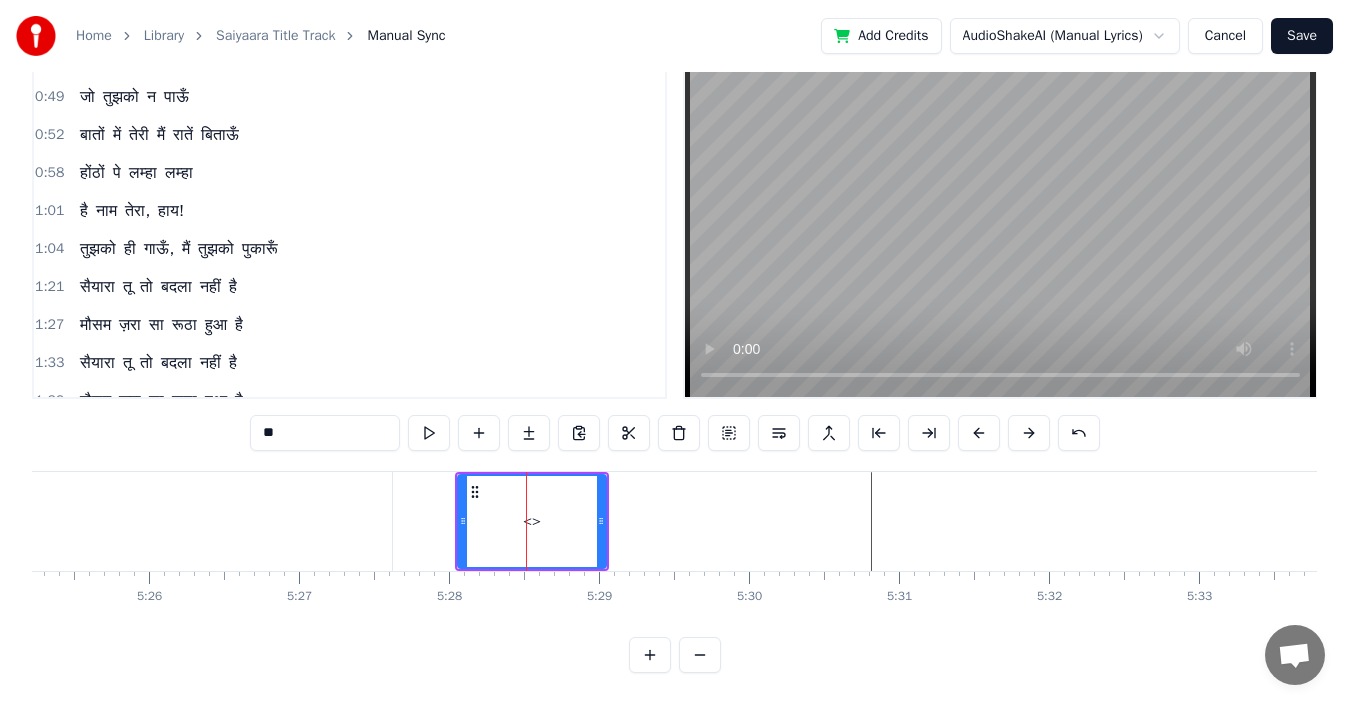 click on "हुआ" at bounding box center (216, 325) 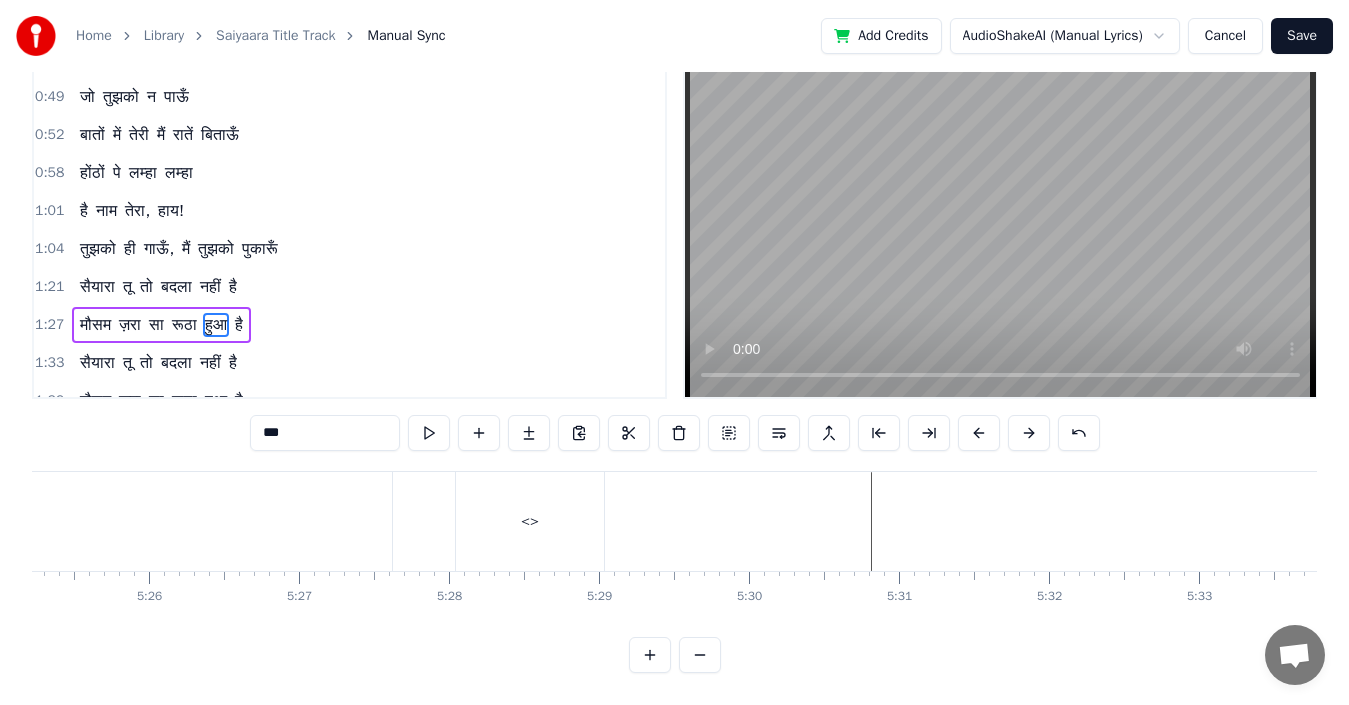 scroll, scrollTop: 0, scrollLeft: 0, axis: both 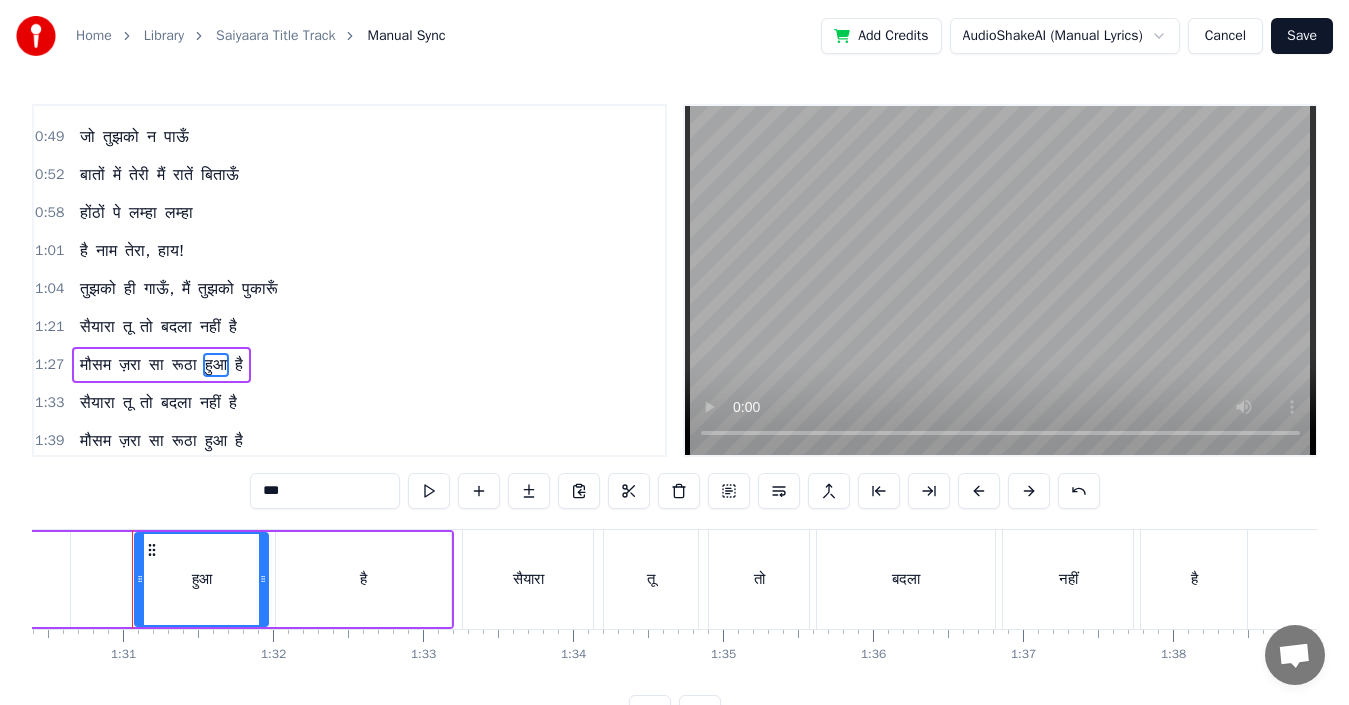 drag, startPoint x: 286, startPoint y: 491, endPoint x: 274, endPoint y: 490, distance: 12.0415945 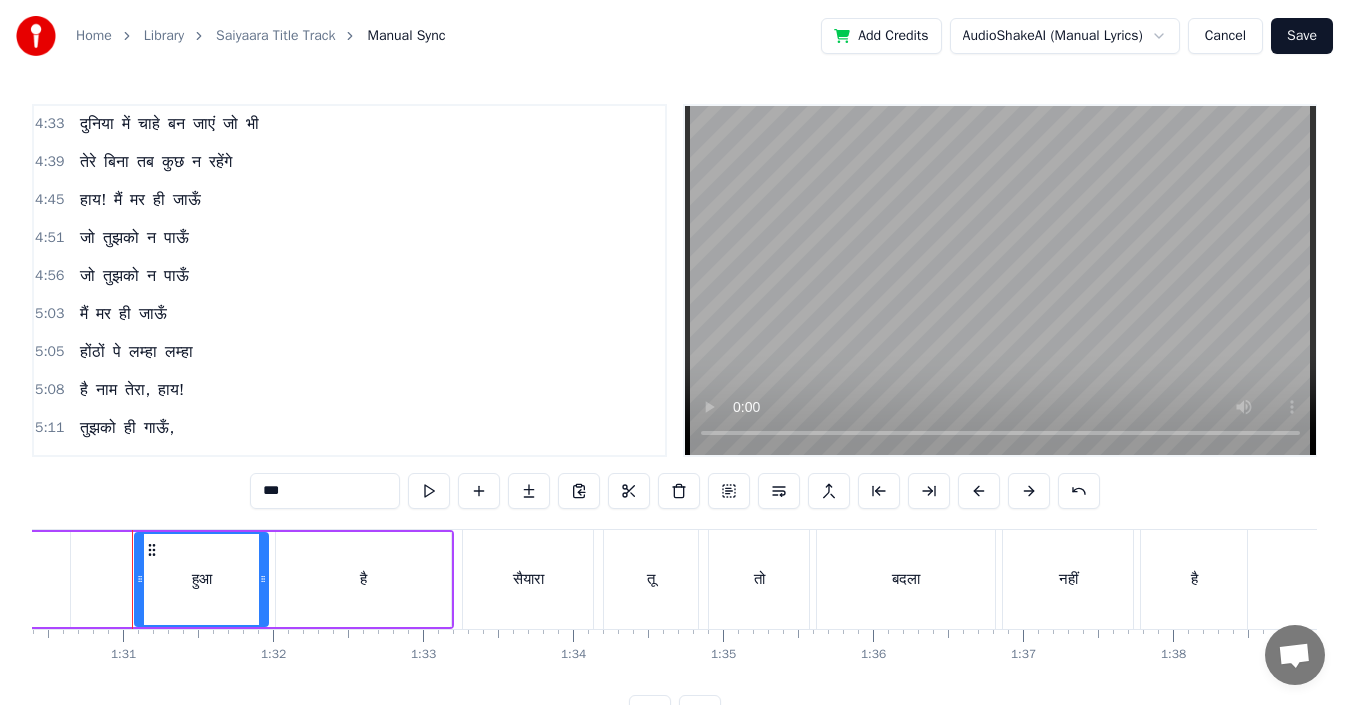 scroll, scrollTop: 1437, scrollLeft: 0, axis: vertical 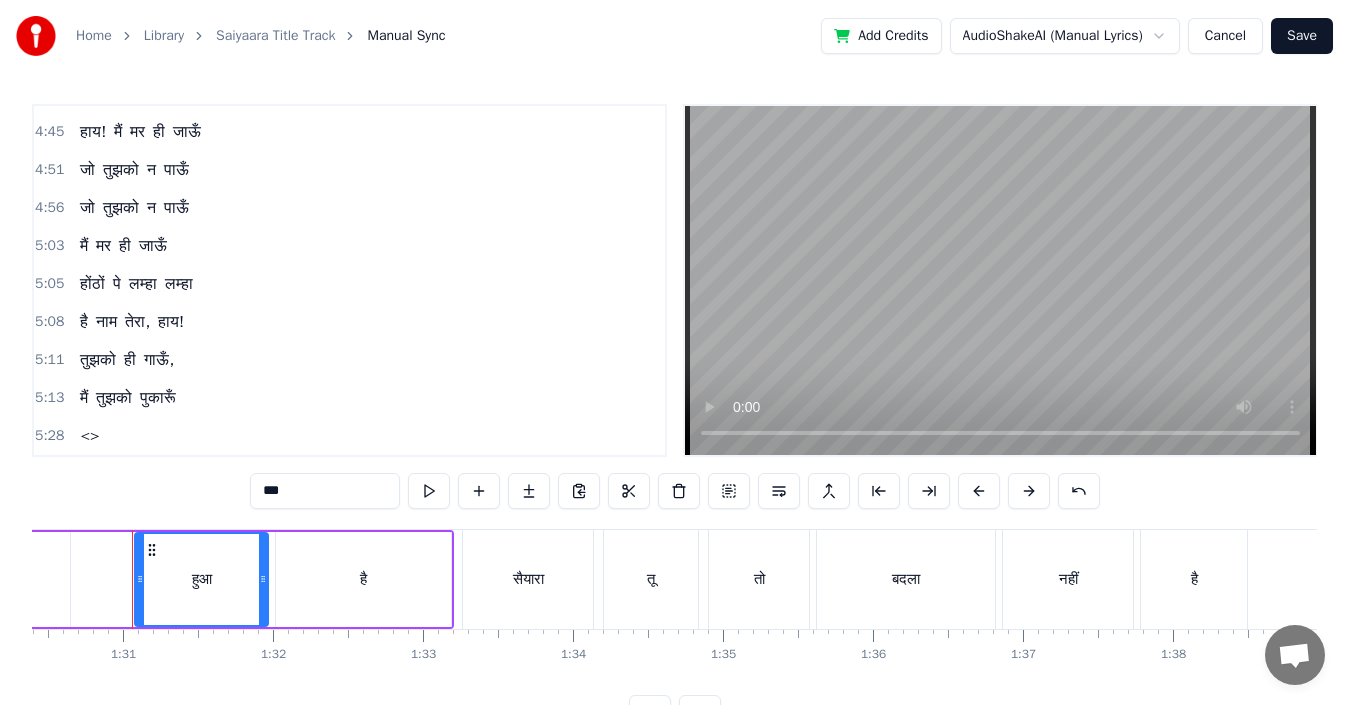 click on "<>" at bounding box center (89, 436) 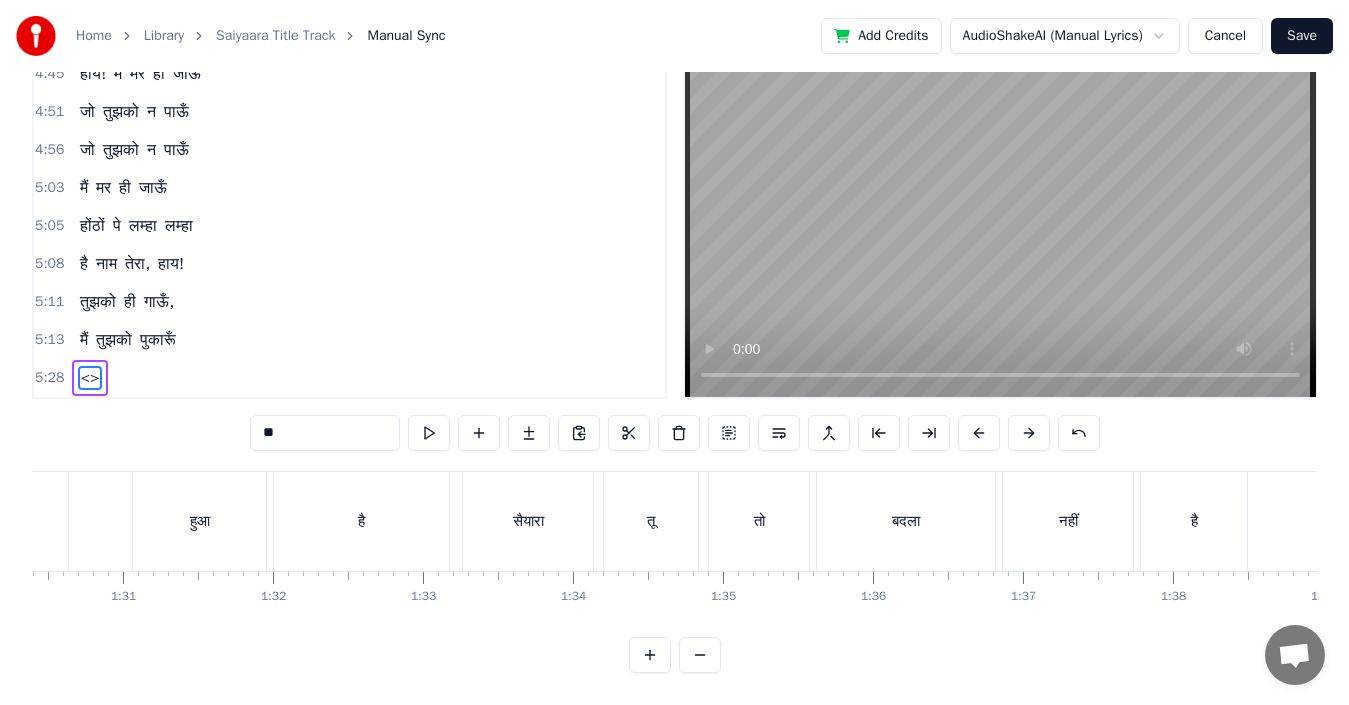 scroll, scrollTop: 75, scrollLeft: 0, axis: vertical 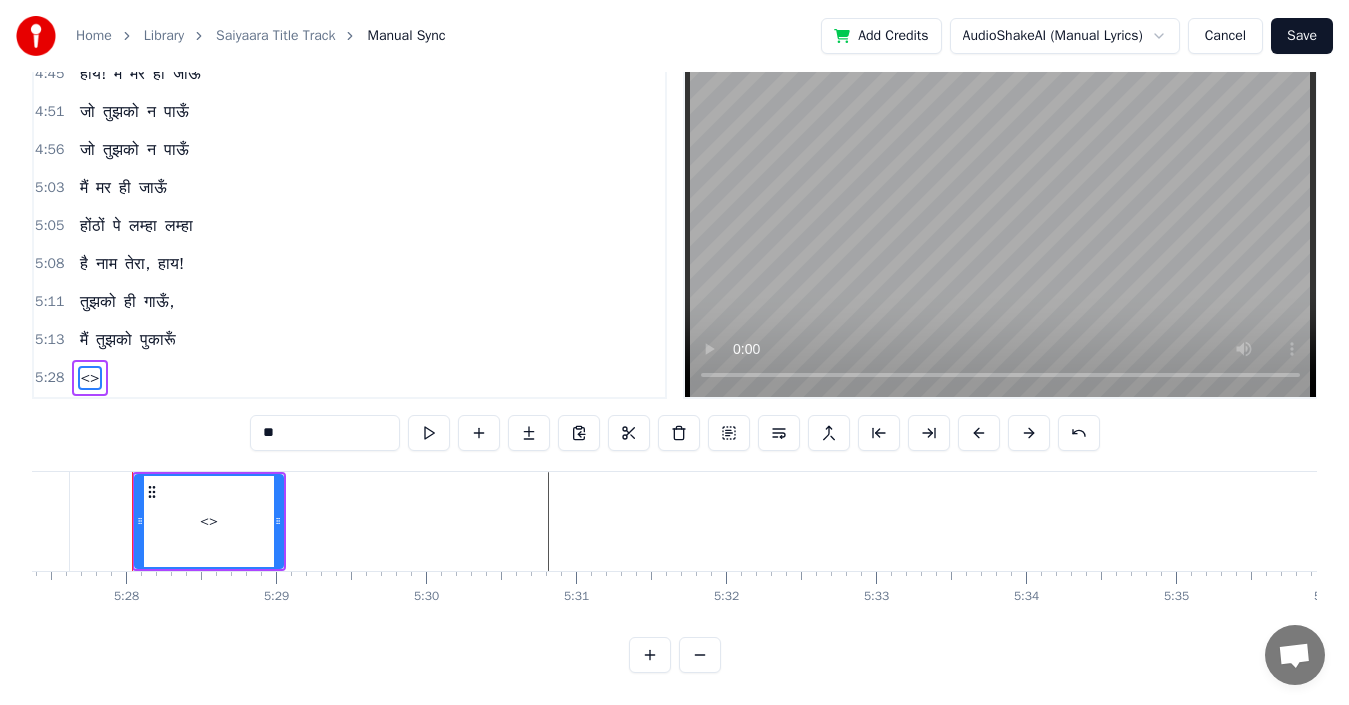 click on "**" at bounding box center (325, 433) 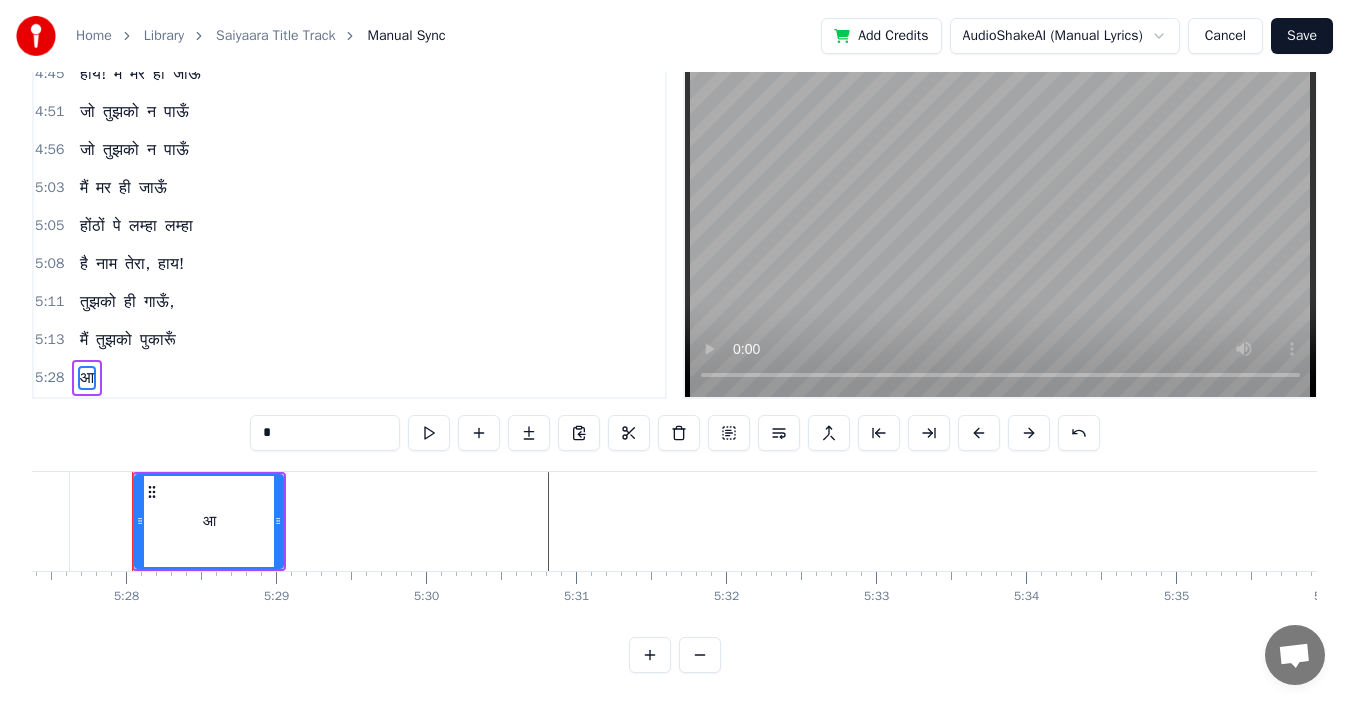 drag, startPoint x: 289, startPoint y: 419, endPoint x: 254, endPoint y: 415, distance: 35.22783 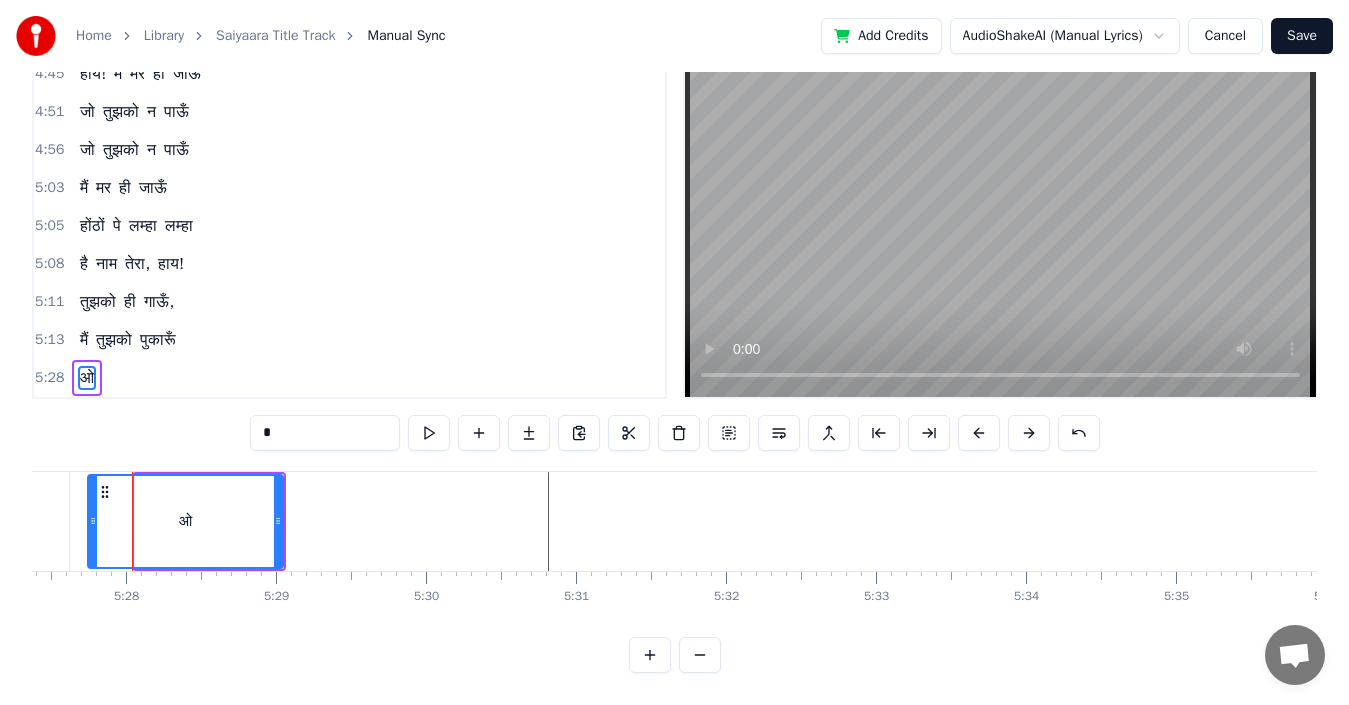 drag, startPoint x: 136, startPoint y: 504, endPoint x: 89, endPoint y: 499, distance: 47.26521 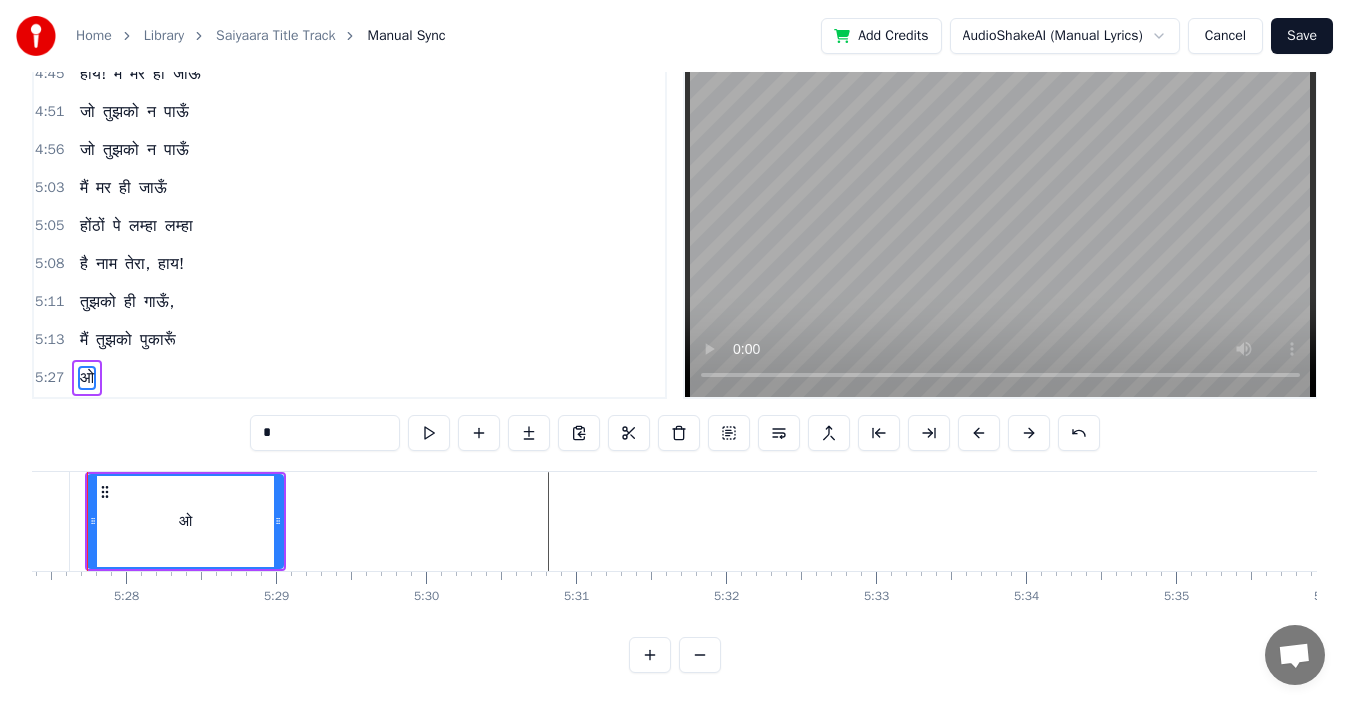 scroll, scrollTop: 0, scrollLeft: 49061, axis: horizontal 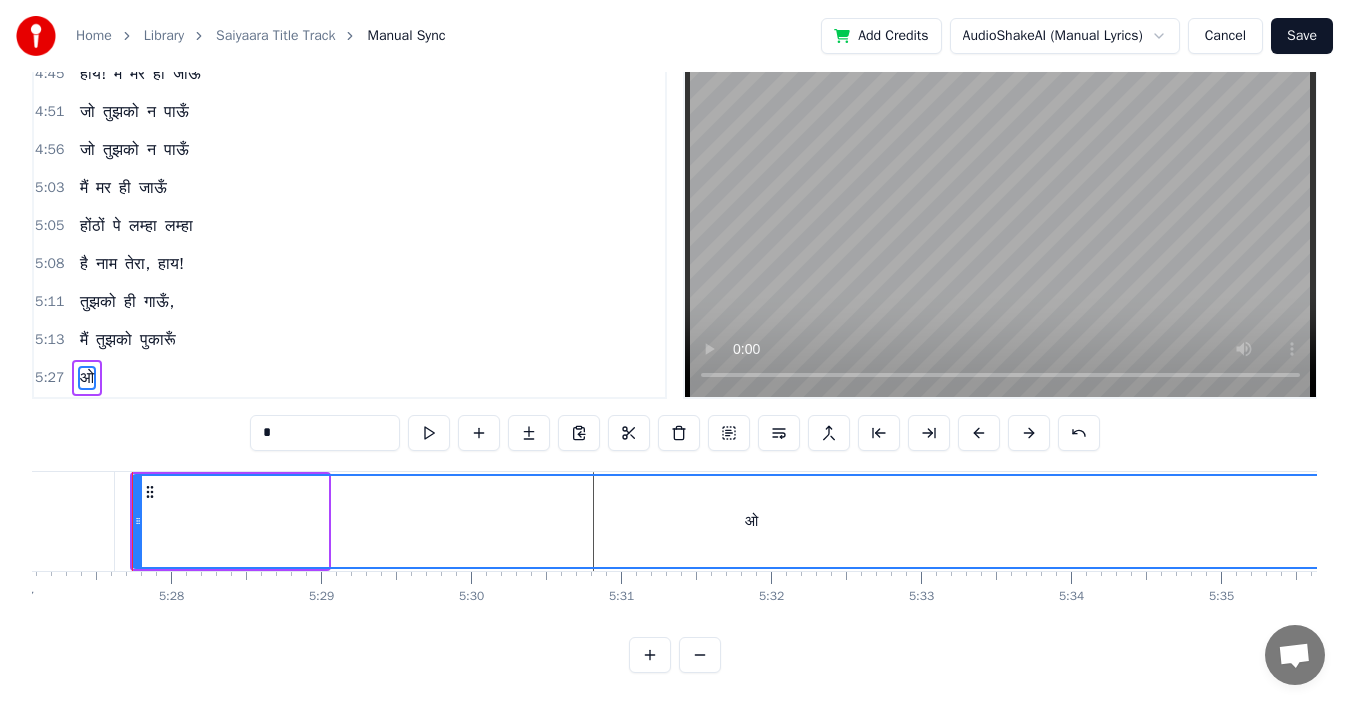 drag, startPoint x: 323, startPoint y: 502, endPoint x: 1365, endPoint y: 557, distance: 1043.4506 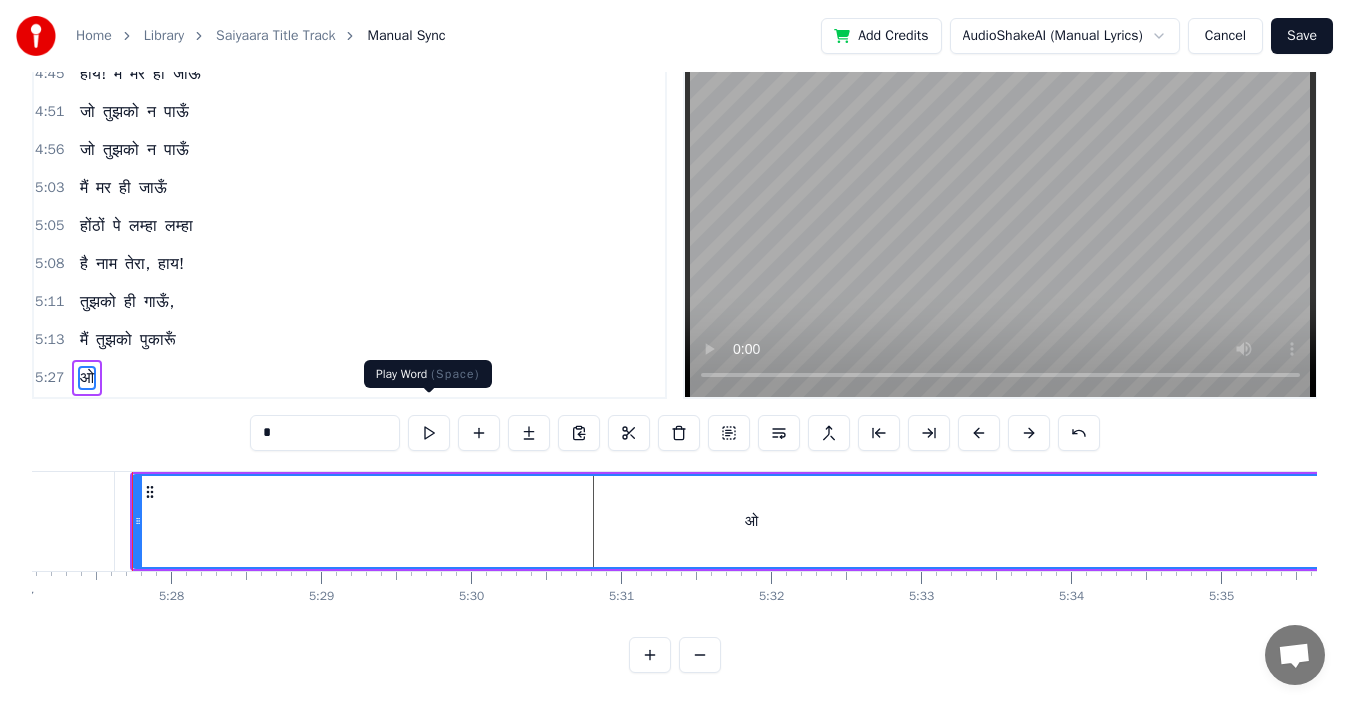 type on "*" 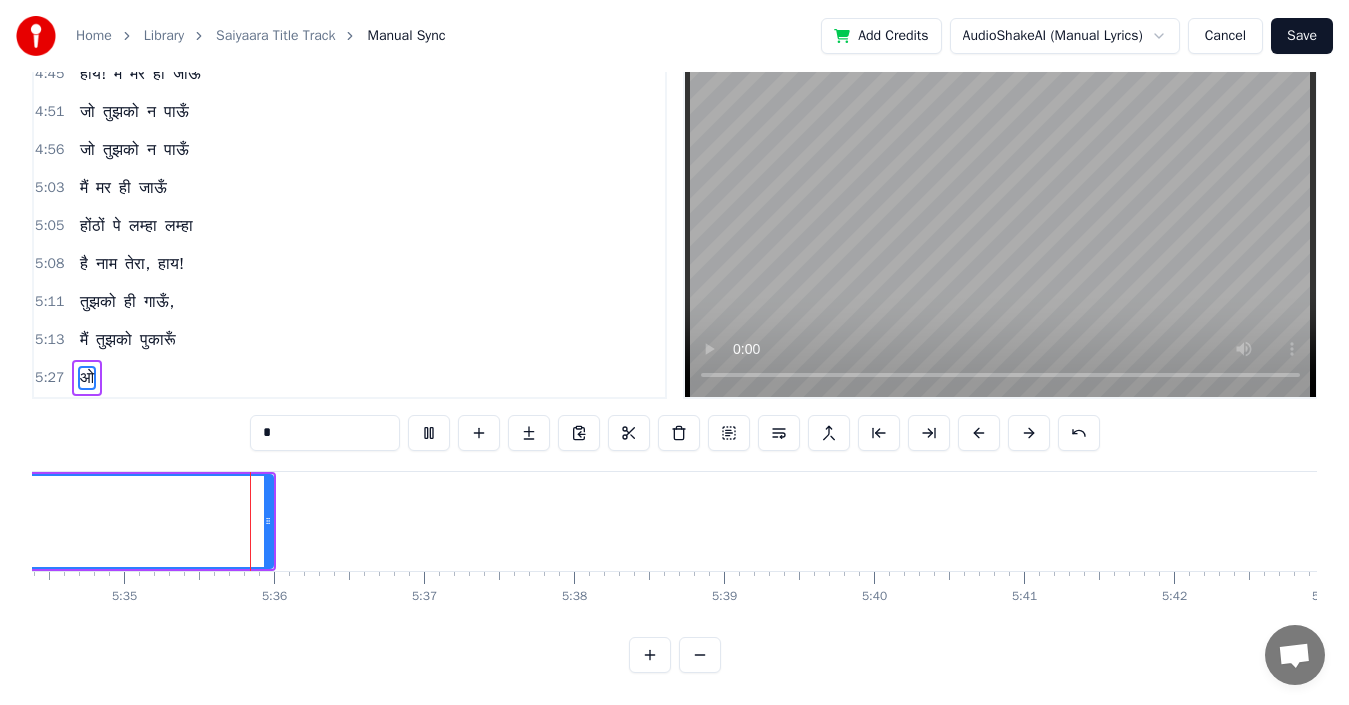 scroll, scrollTop: 0, scrollLeft: 50183, axis: horizontal 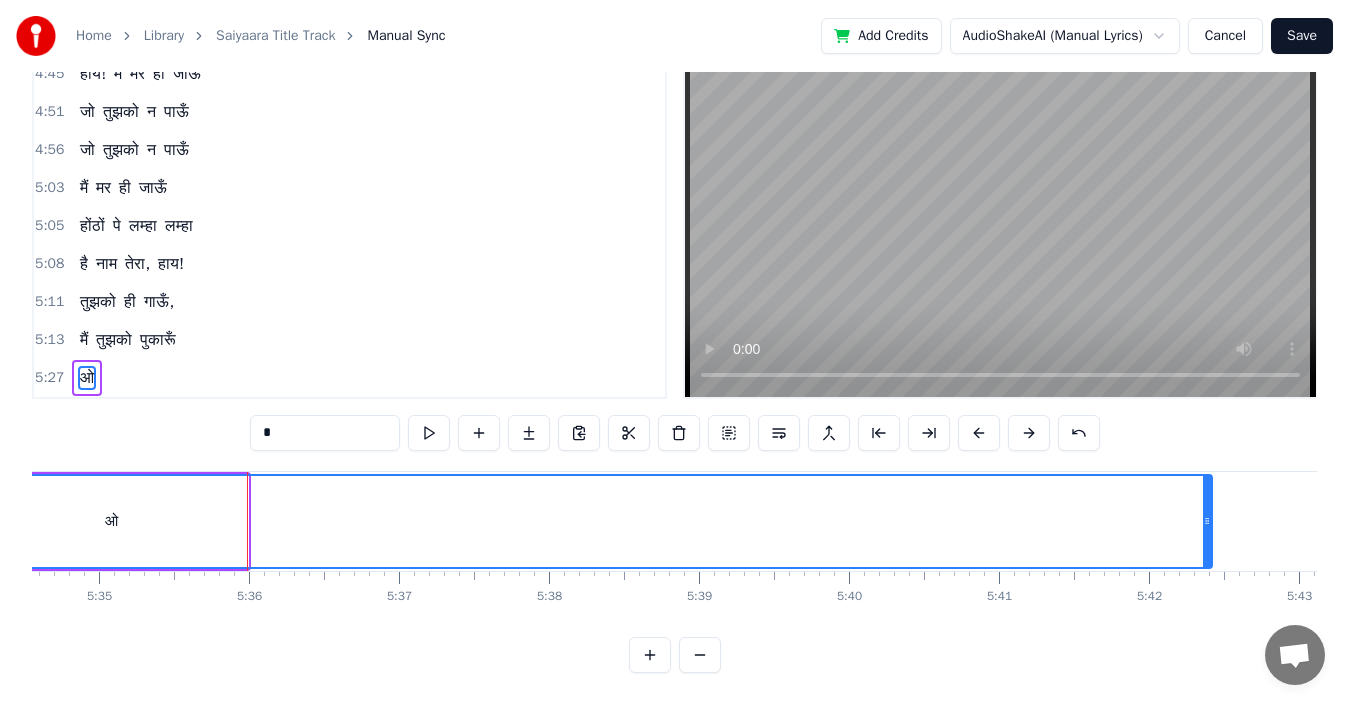 drag, startPoint x: 243, startPoint y: 501, endPoint x: 1207, endPoint y: 504, distance: 964.00464 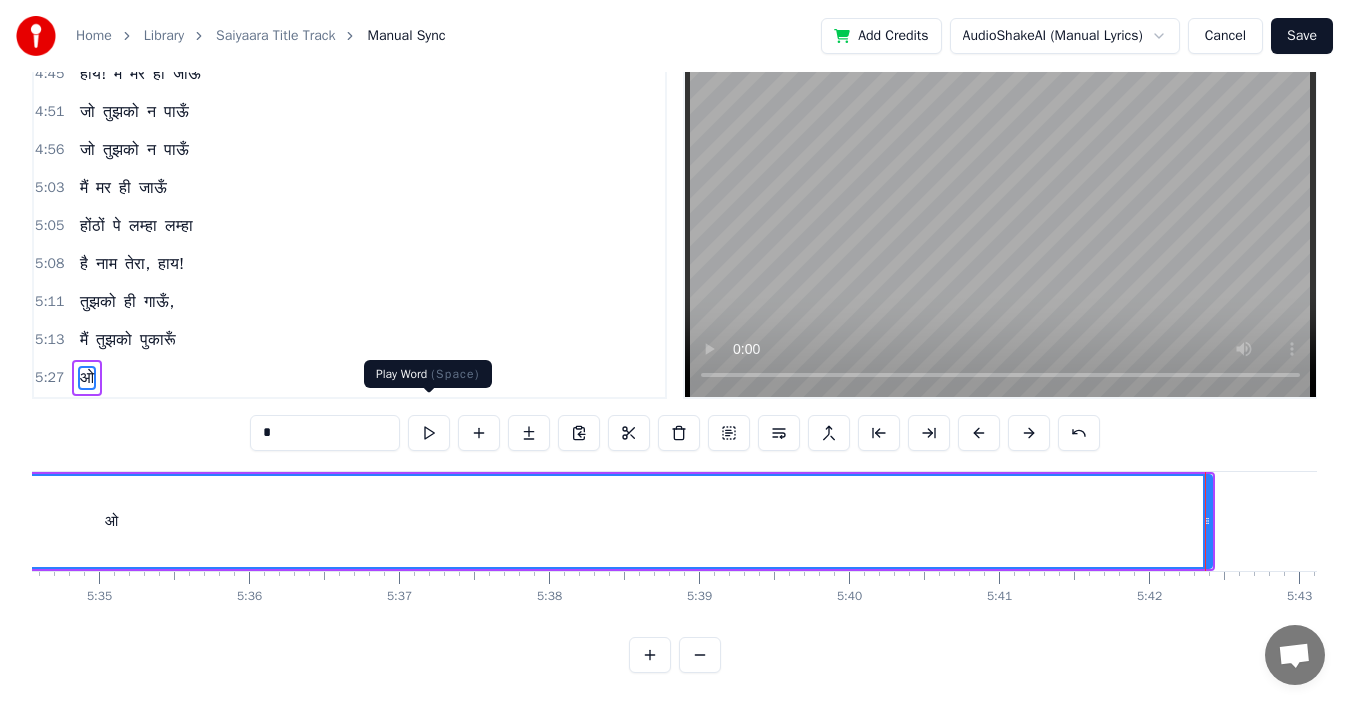 click at bounding box center (429, 433) 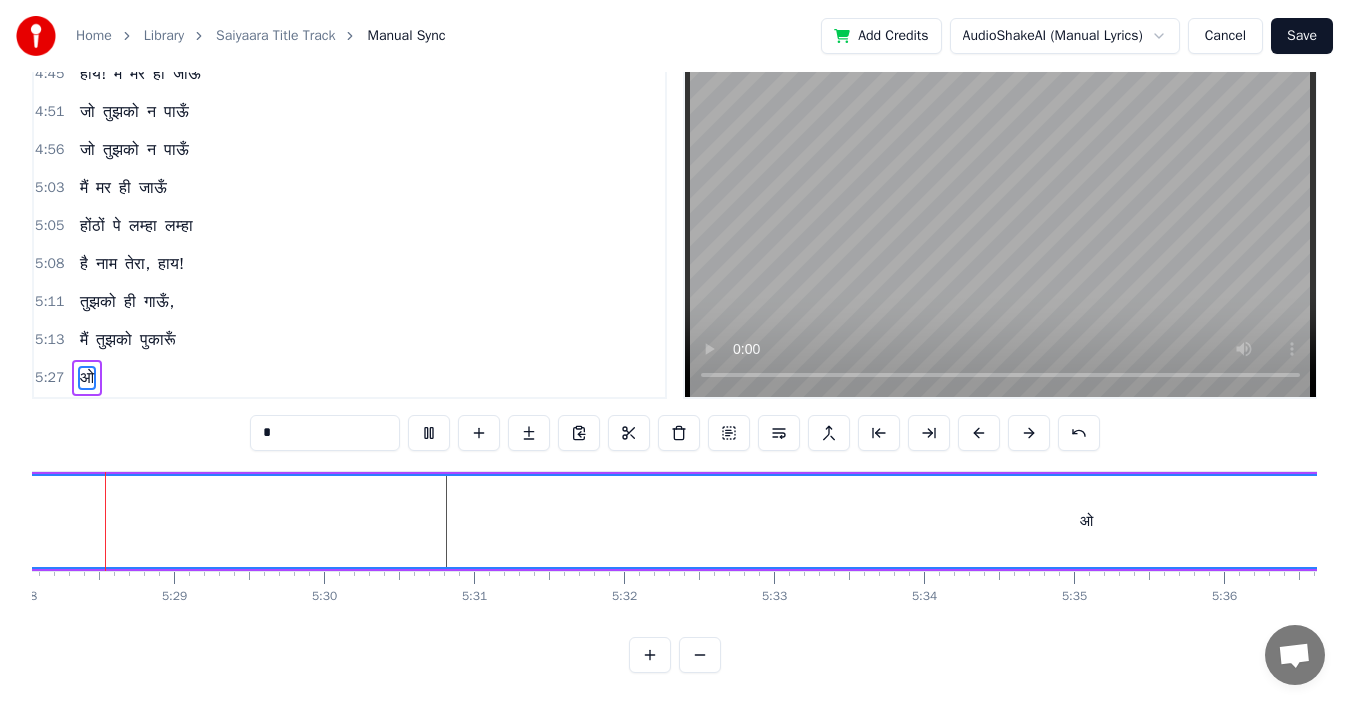 scroll, scrollTop: 0, scrollLeft: 49149, axis: horizontal 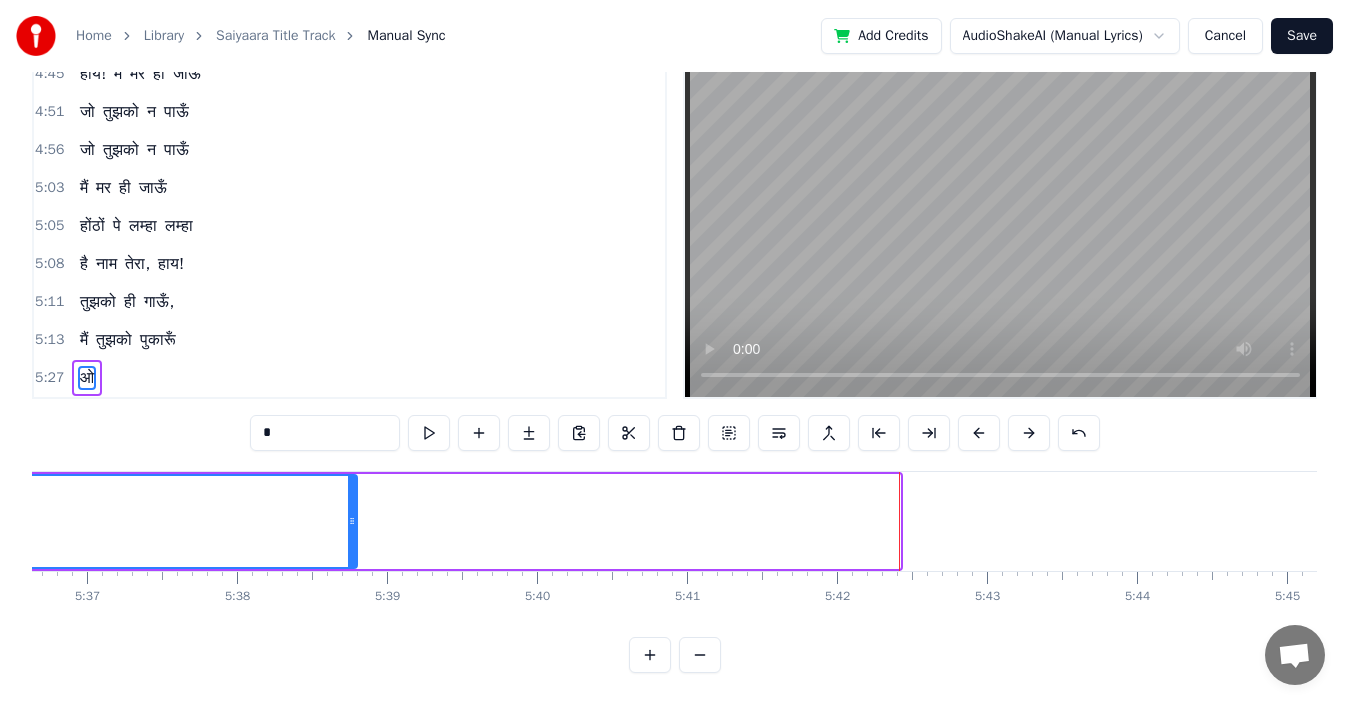 drag, startPoint x: 895, startPoint y: 505, endPoint x: 352, endPoint y: 513, distance: 543.0589 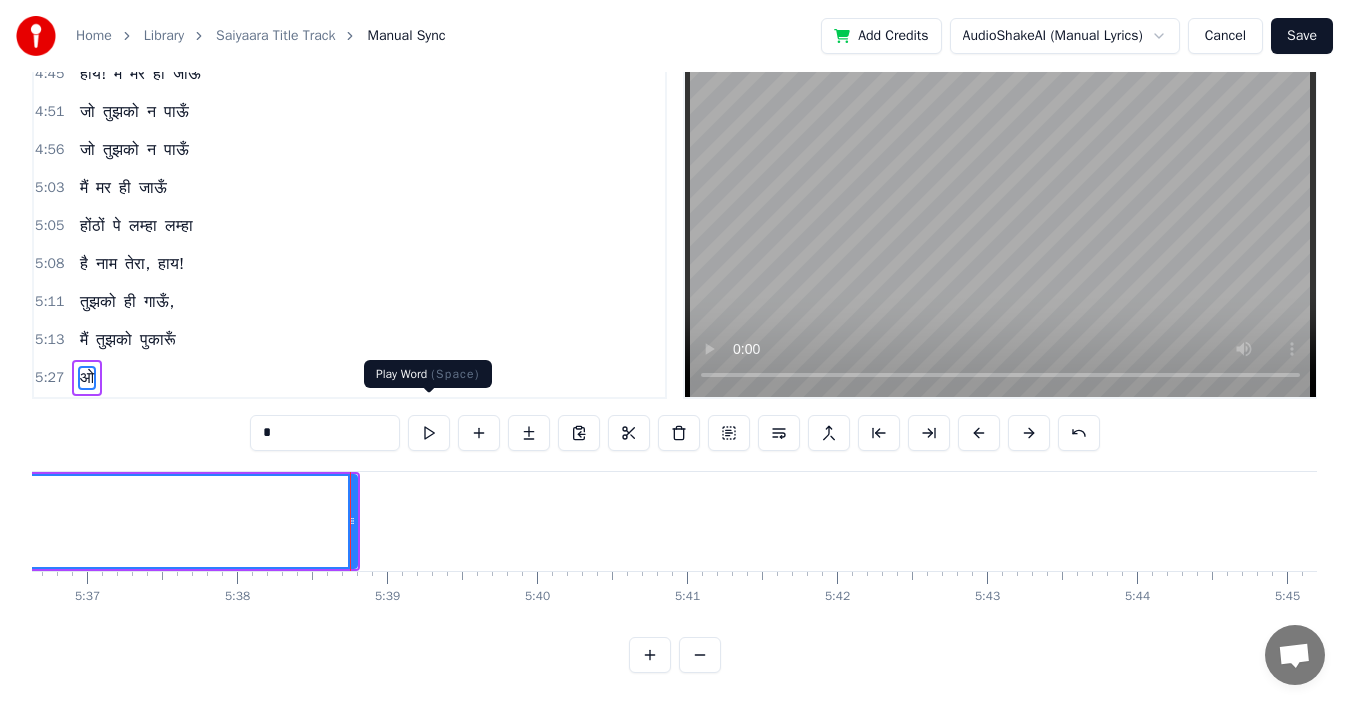 click at bounding box center [429, 433] 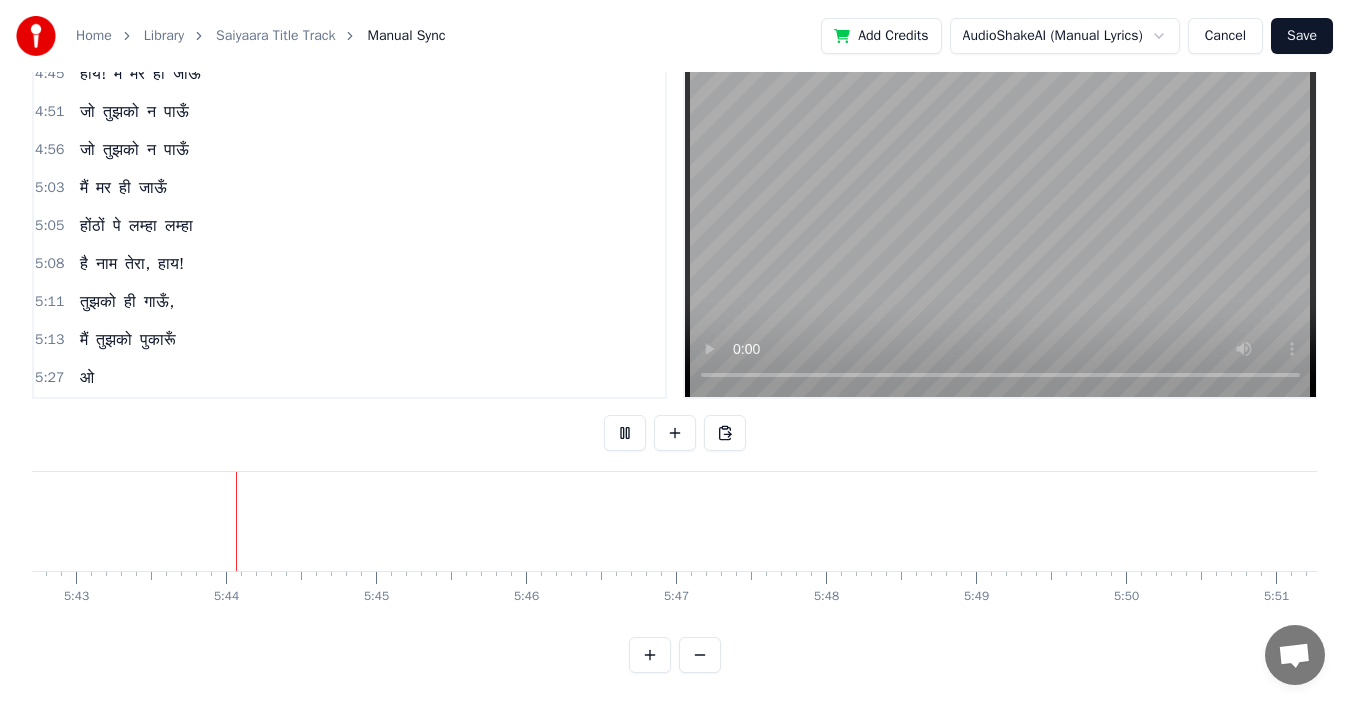 scroll, scrollTop: 0, scrollLeft: 51416, axis: horizontal 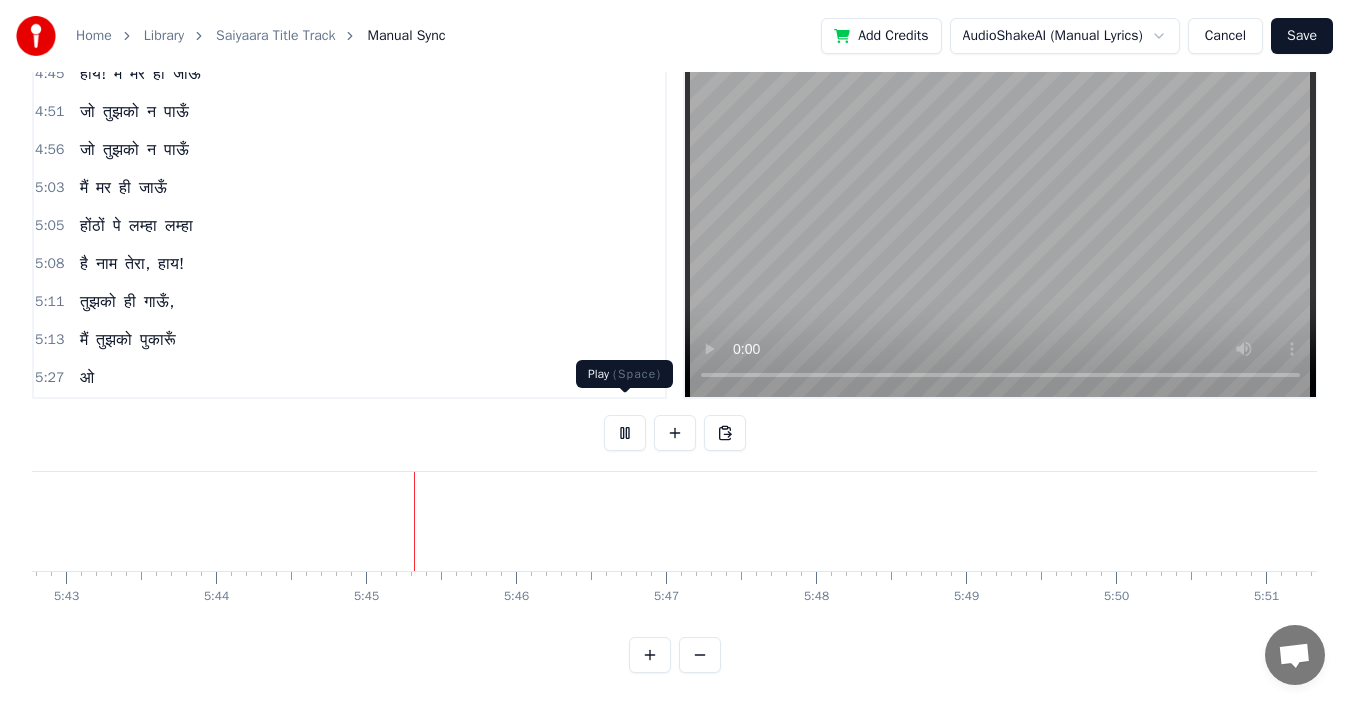 click at bounding box center [625, 433] 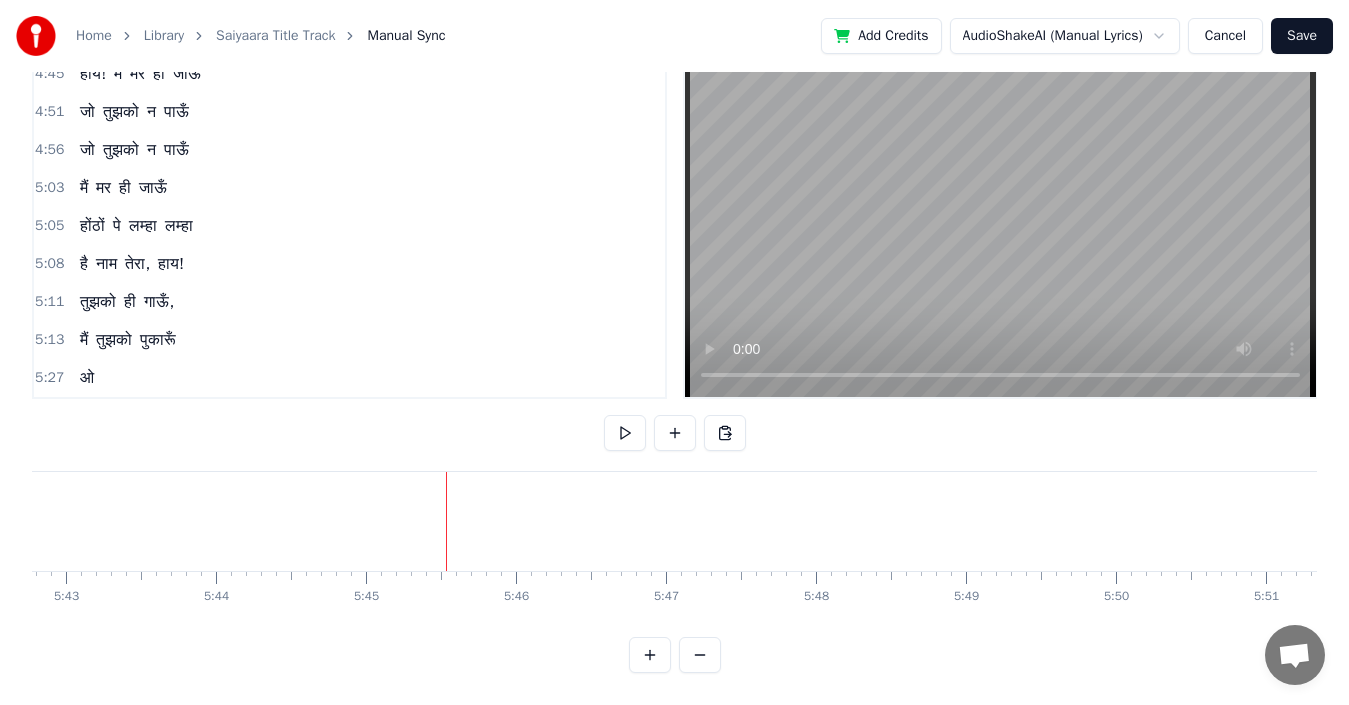 click on "ओ" at bounding box center (87, 378) 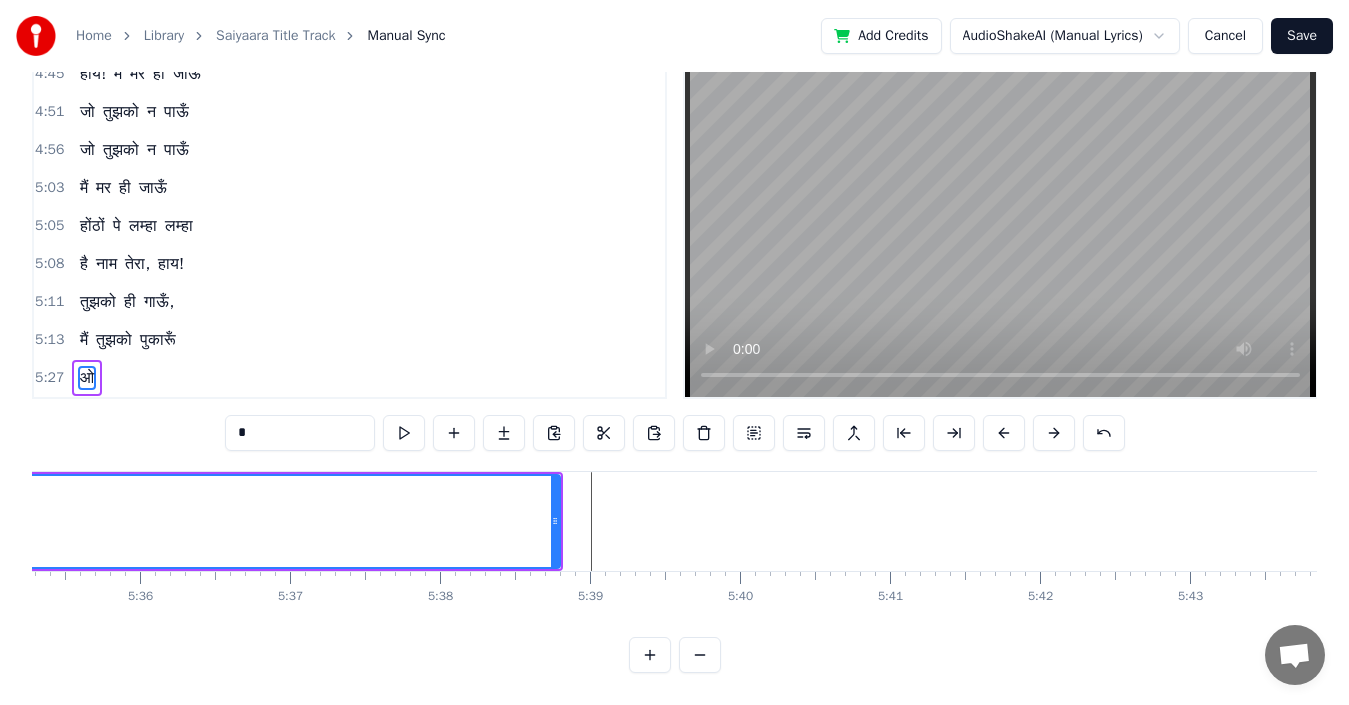 scroll, scrollTop: 0, scrollLeft: 50419, axis: horizontal 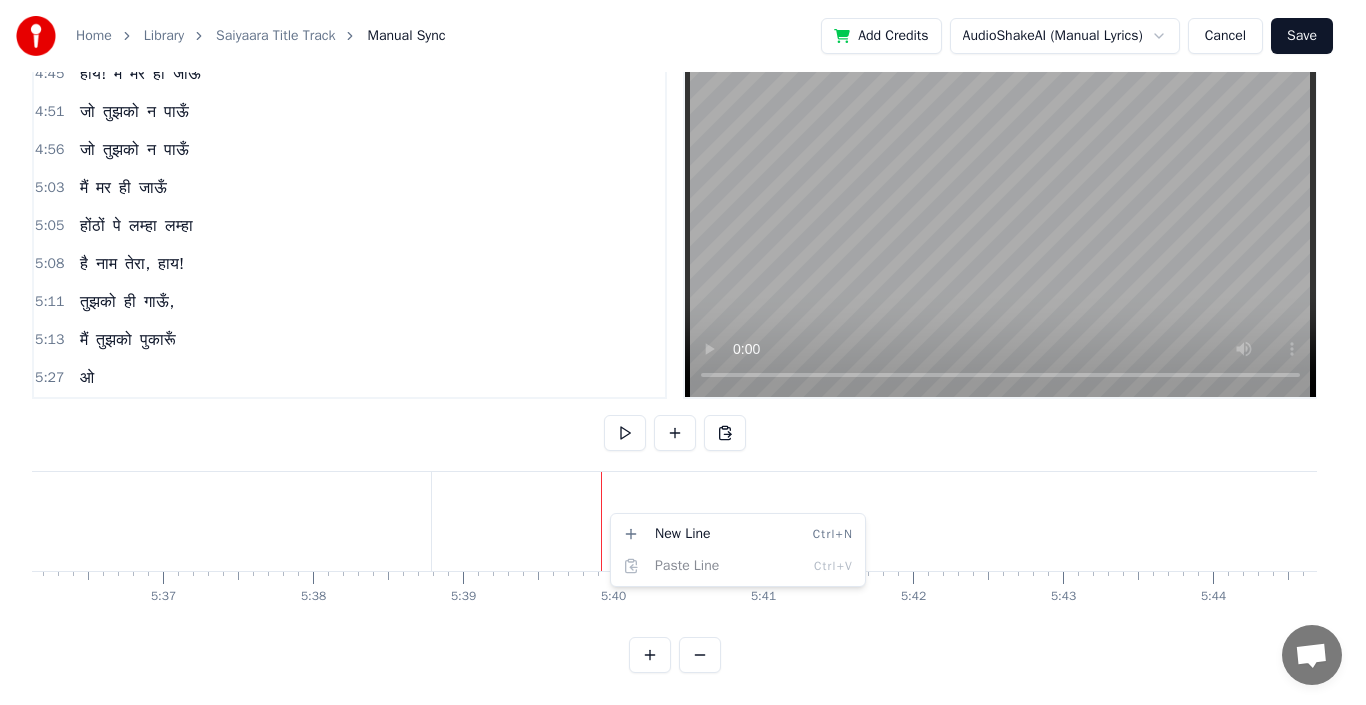 click on "Home Library Saiyaara Title Track Manual Sync Add Credits AudioShakeAI (Manual Lyrics) Cancel Save 0:23 तू पास है, मेरे पास है ऐसे 0:29 मेरा कोई एहसास है जैसे 0:35 तू पास है, मेरे पास है ऐसे 0:41 मेरा कोई एहसास है जैसे 0:46 हाय! मैं मर ही जाऊँ 0:49 जो तुझको न पाऊँ 0:52 बातों में तेरी मैं रातें बिताऊँ 0:58 होंठों पे लम्हा लम्हा 1:01 है नाम तेरा, हाय! 1:04 तुझको ही गाऊँ, मैं तुझको पुकारूँ 1:21 सैयारा तू तो बदला नहीं है 1:27 मौसम ज़रा सा रूठा हुआ है 1:33 सैयारा तू तो बदला नहीं है 1:39 मौसम ज़रा सा रूठा हुआ" at bounding box center (683, 323) 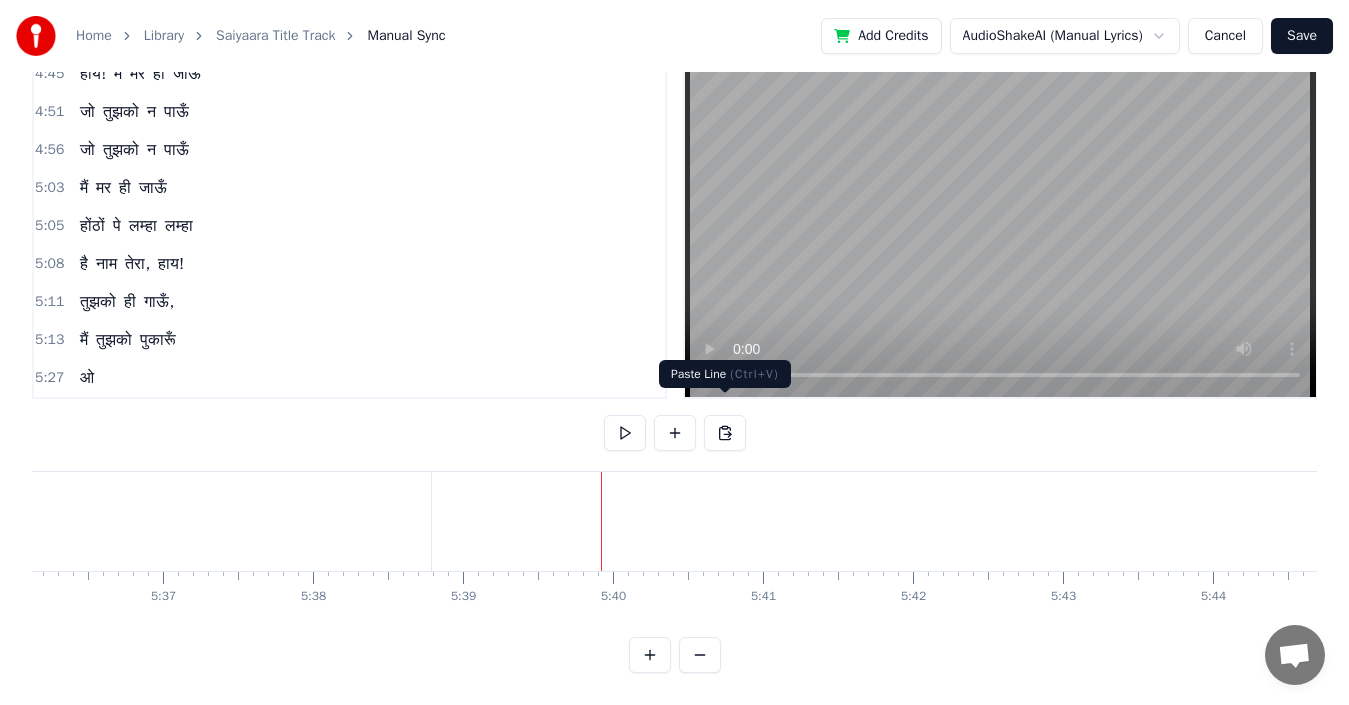 click at bounding box center (725, 433) 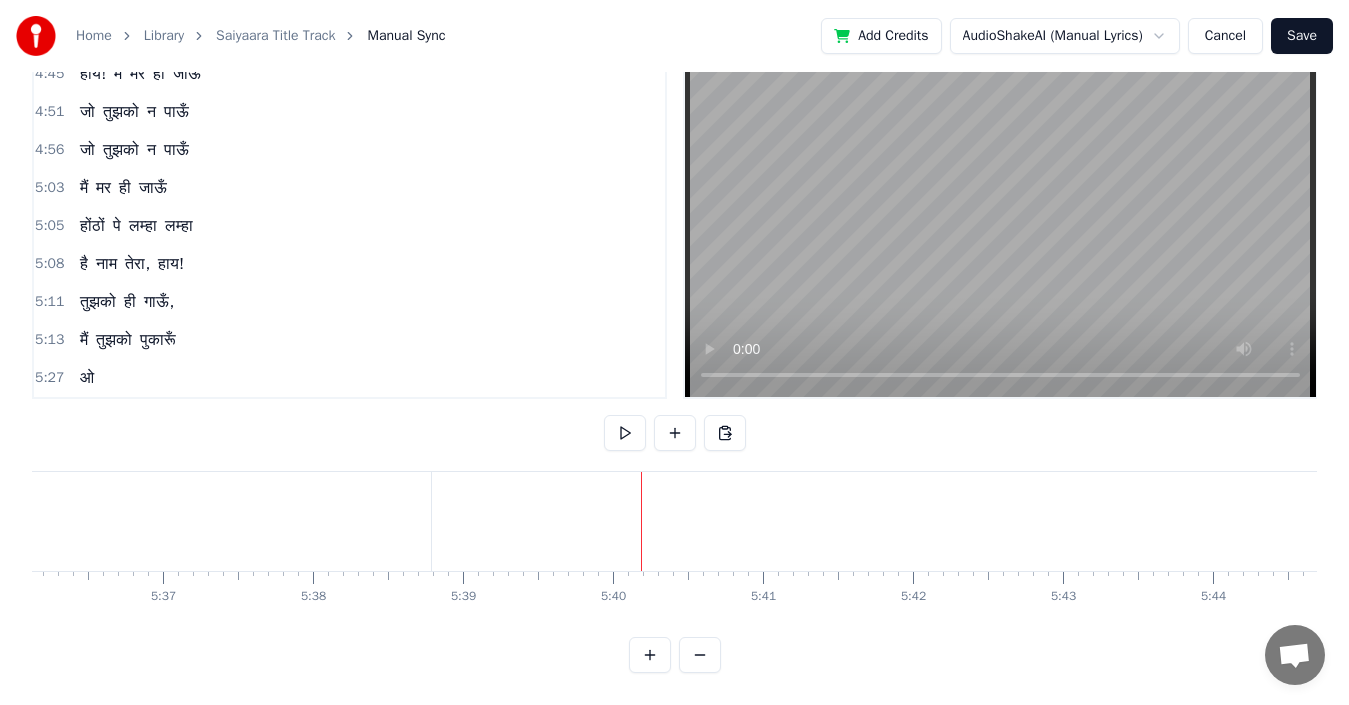 click on "ओ" at bounding box center (87, 378) 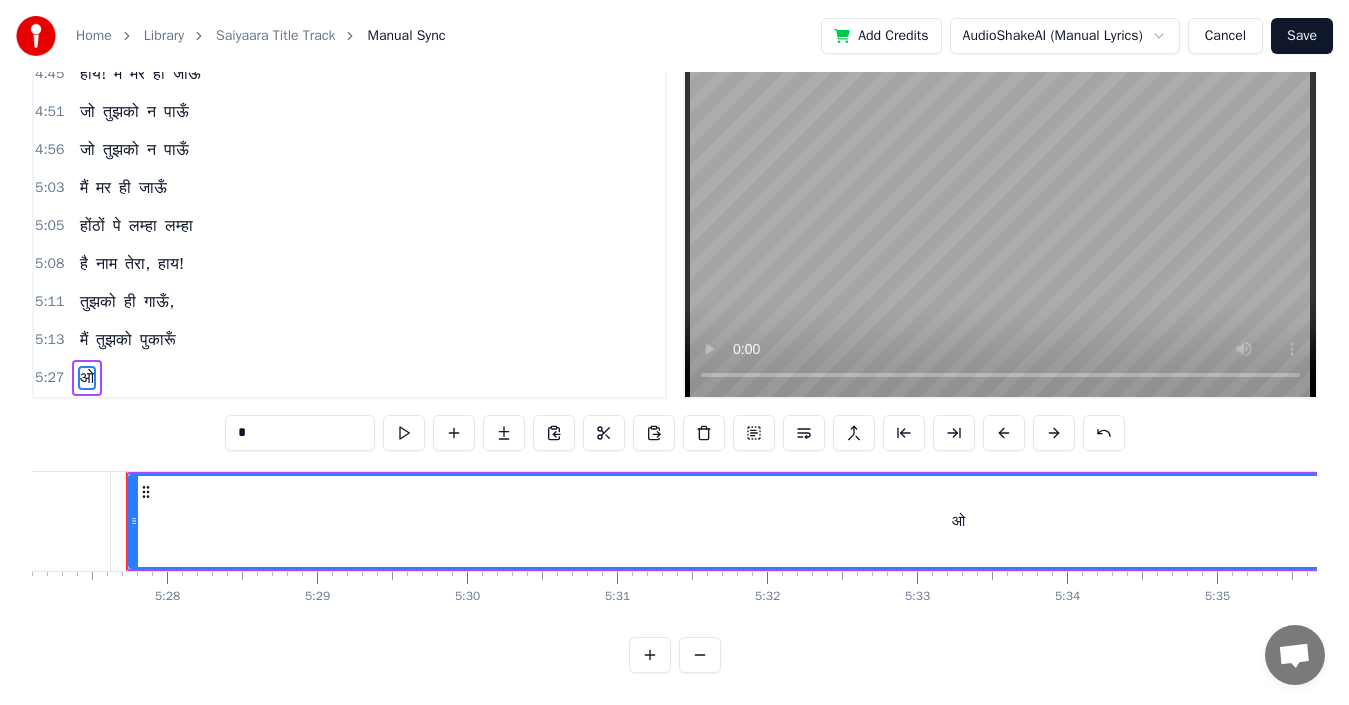 scroll, scrollTop: 0, scrollLeft: 49059, axis: horizontal 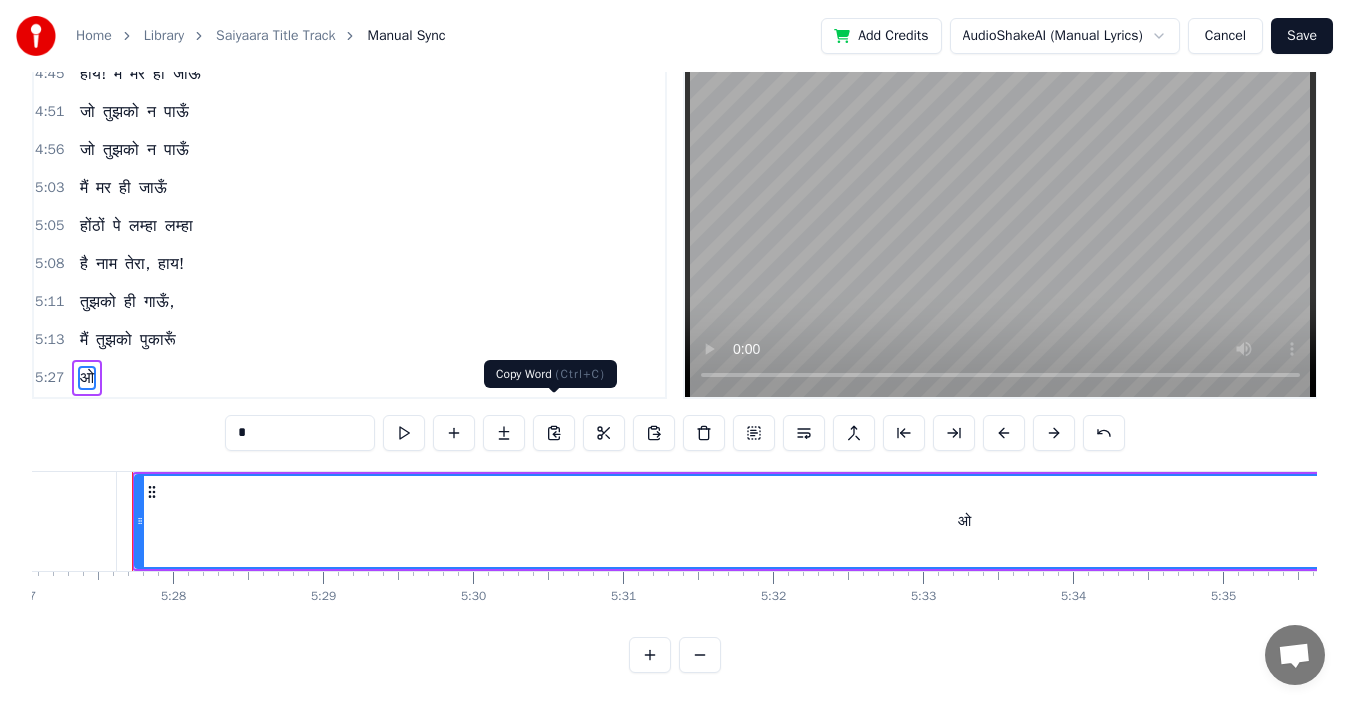 click at bounding box center (554, 433) 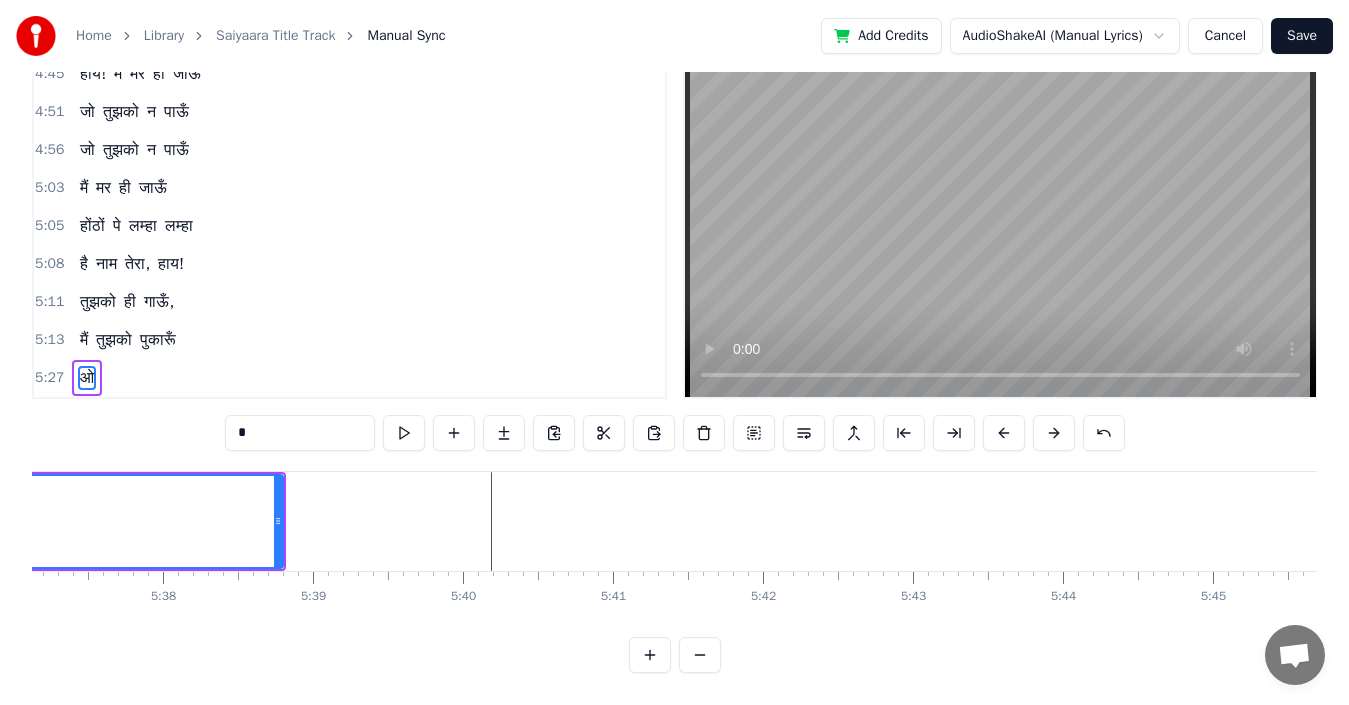 scroll, scrollTop: 0, scrollLeft: 50614, axis: horizontal 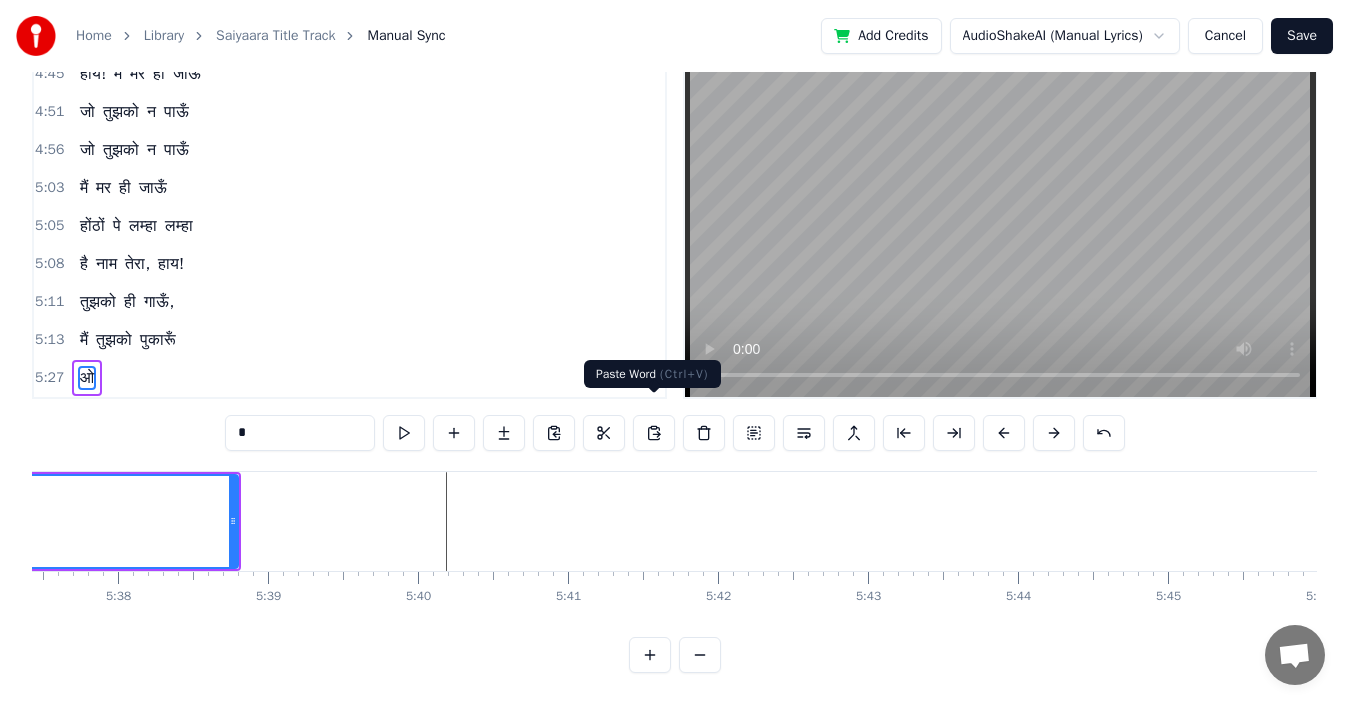 click at bounding box center (654, 433) 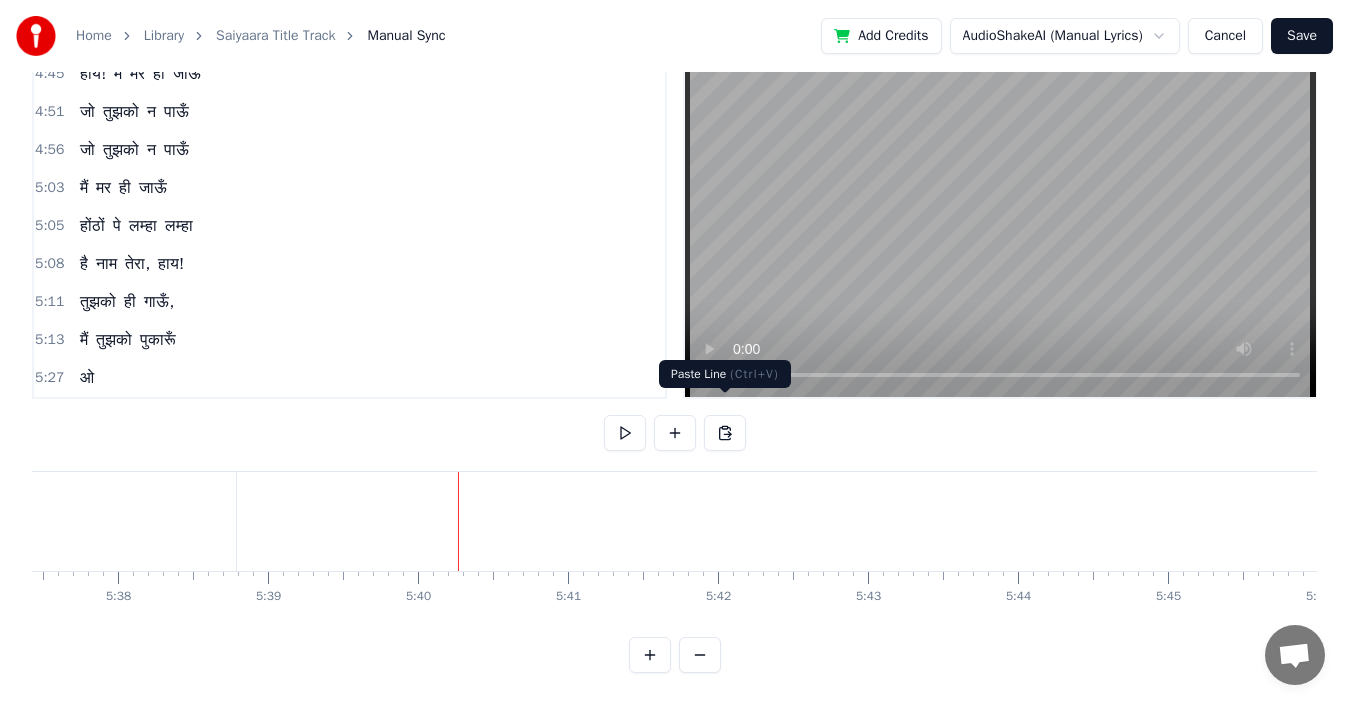 click at bounding box center (725, 433) 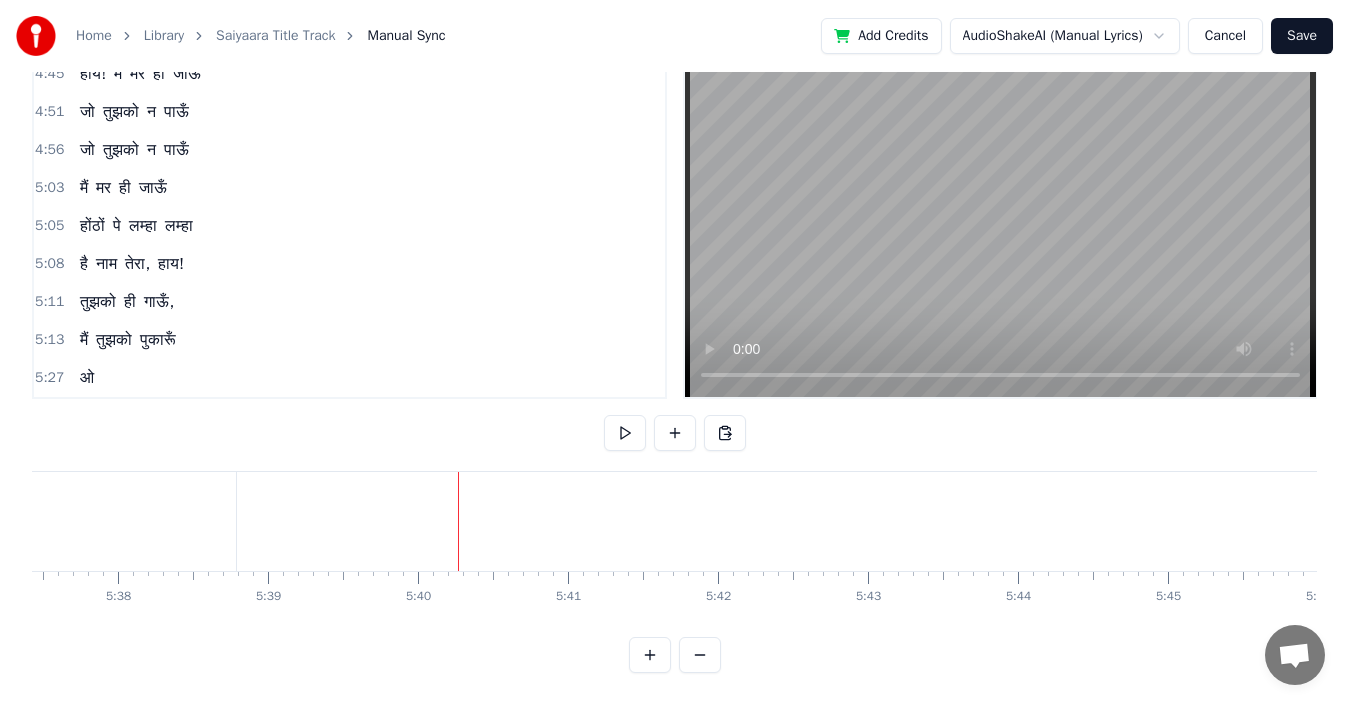 click at bounding box center [725, 433] 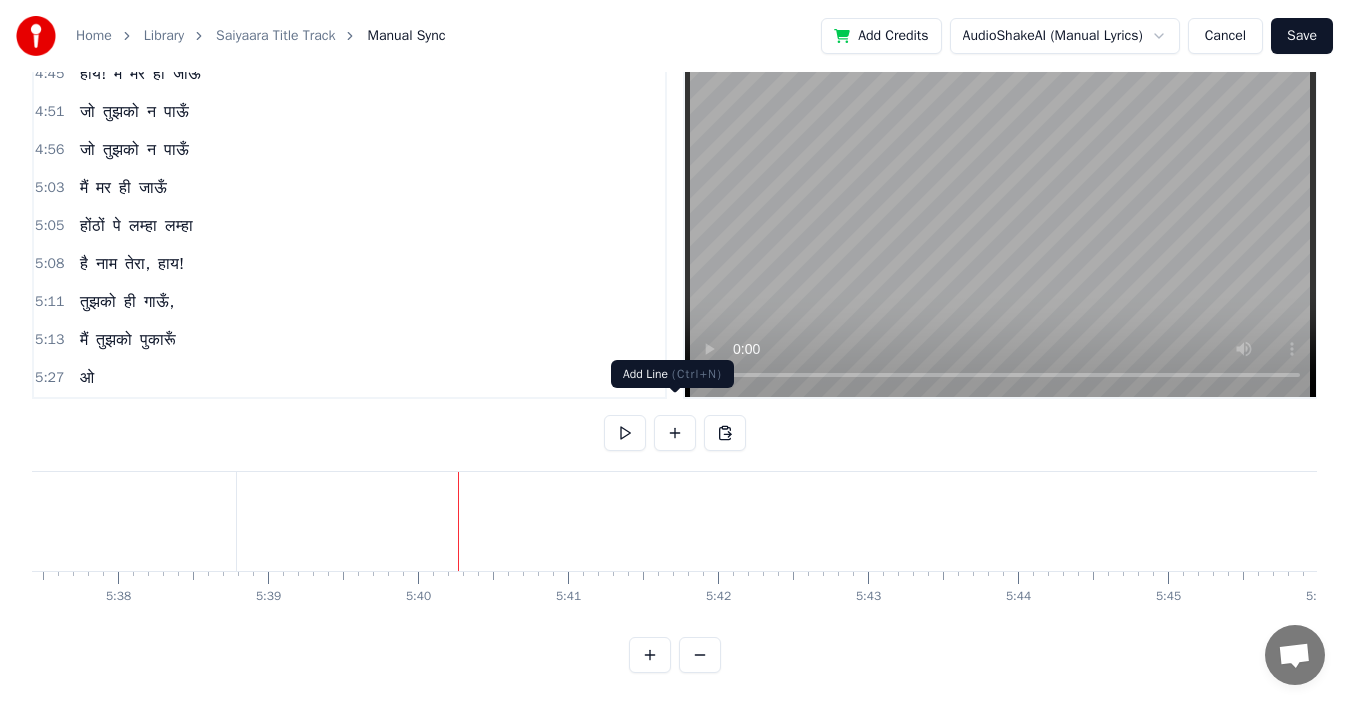 click at bounding box center (675, 433) 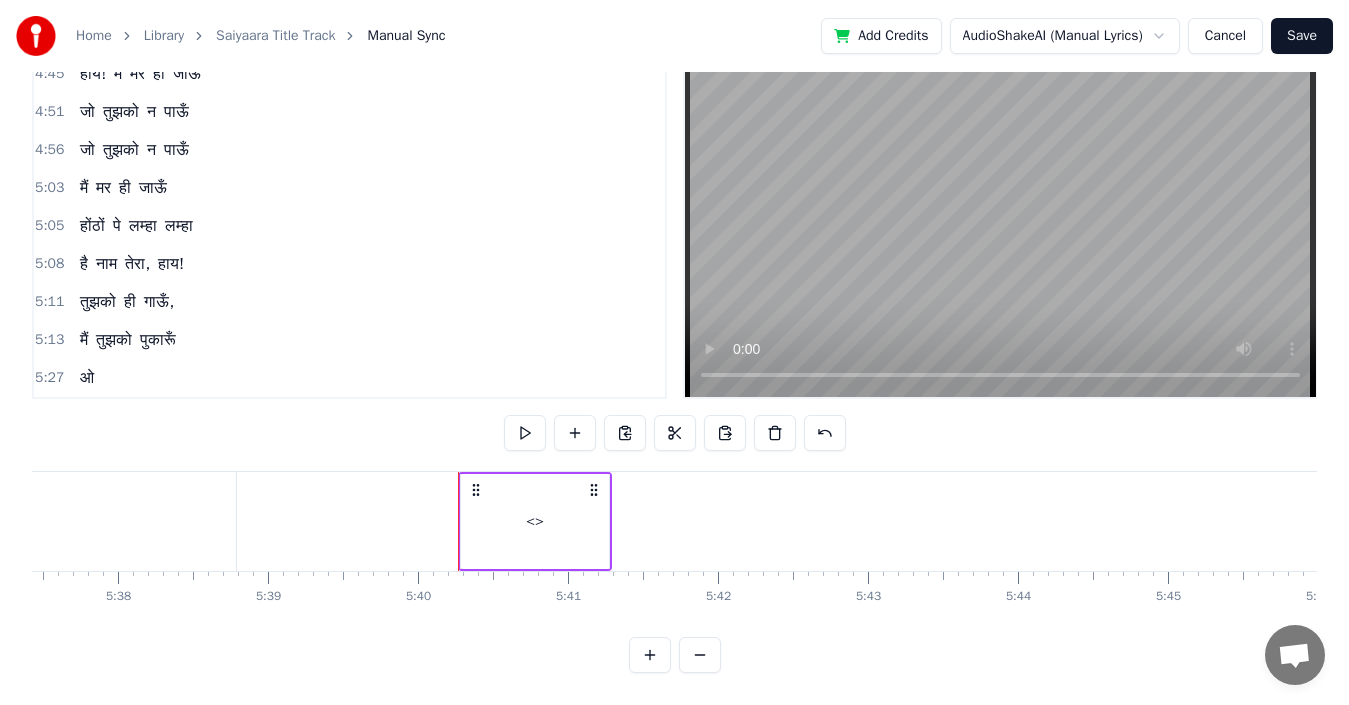 click on "<>" at bounding box center [535, 521] 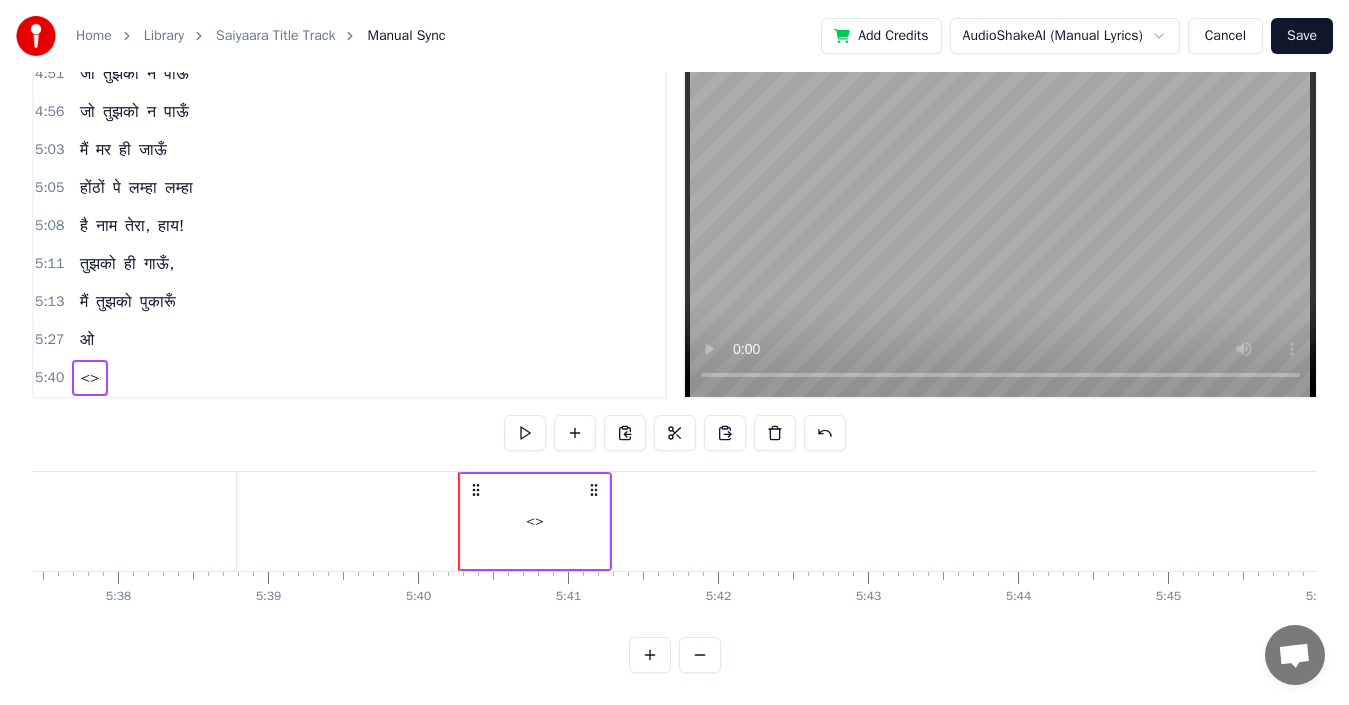 click at bounding box center (458, 521) 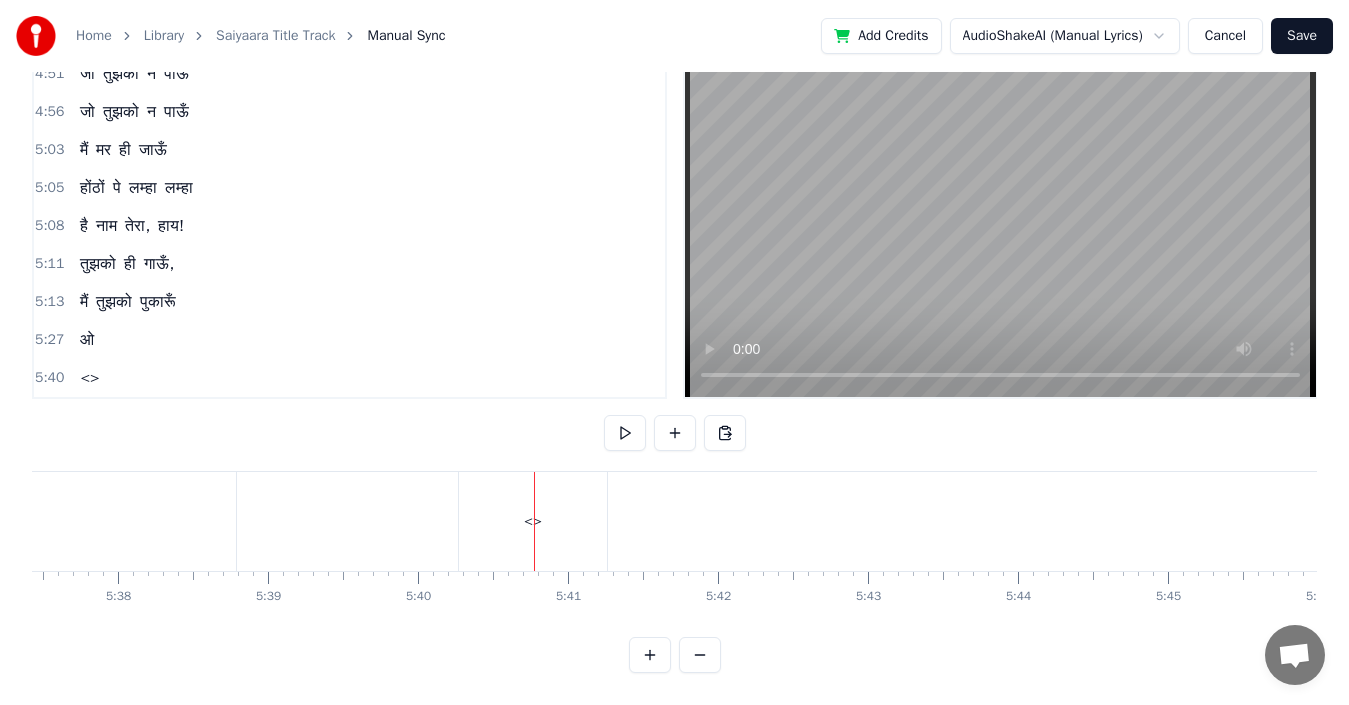 click at bounding box center (534, 521) 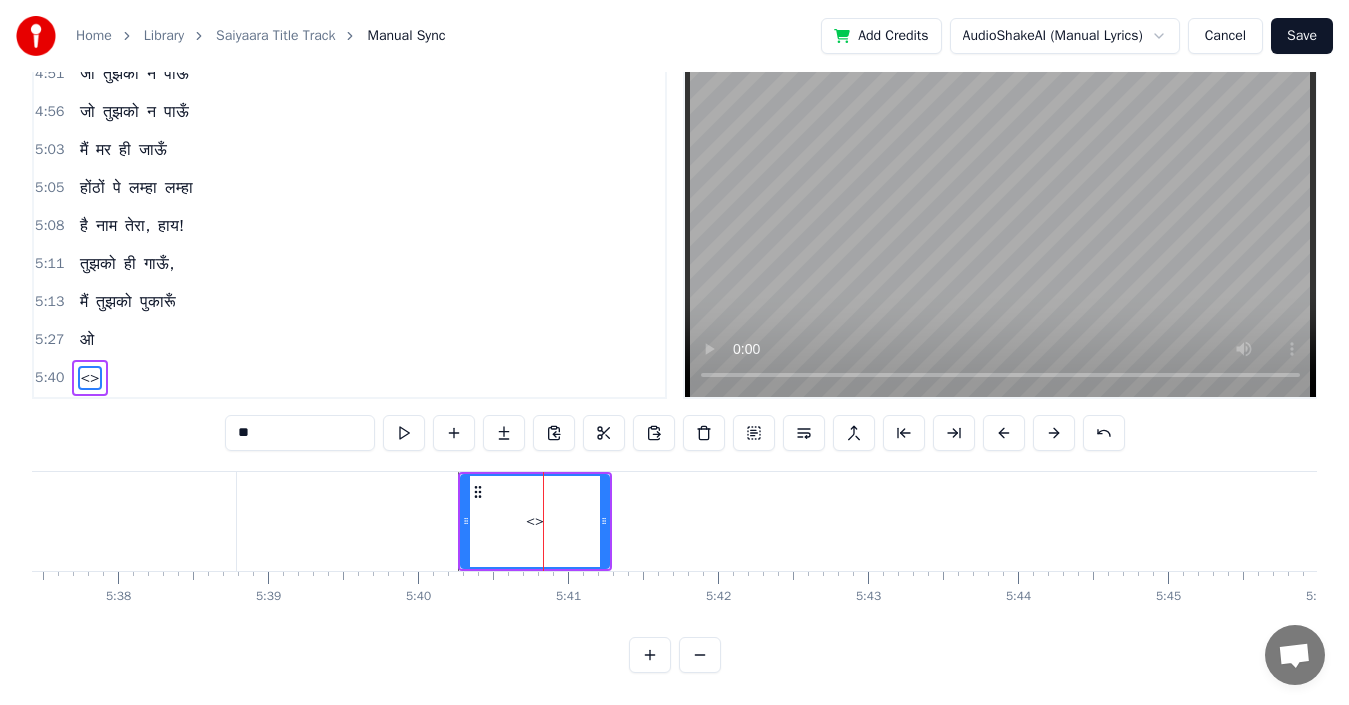 drag, startPoint x: 254, startPoint y: 419, endPoint x: 230, endPoint y: 416, distance: 24.186773 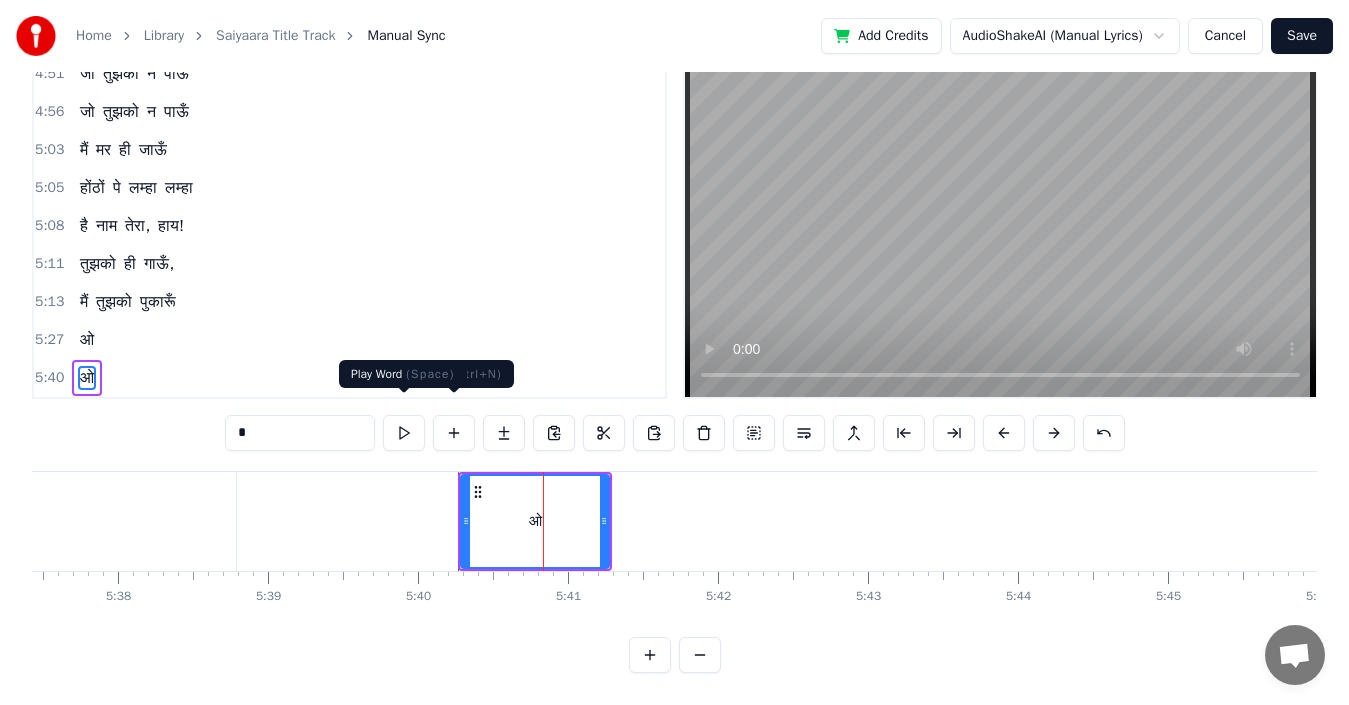 type on "*" 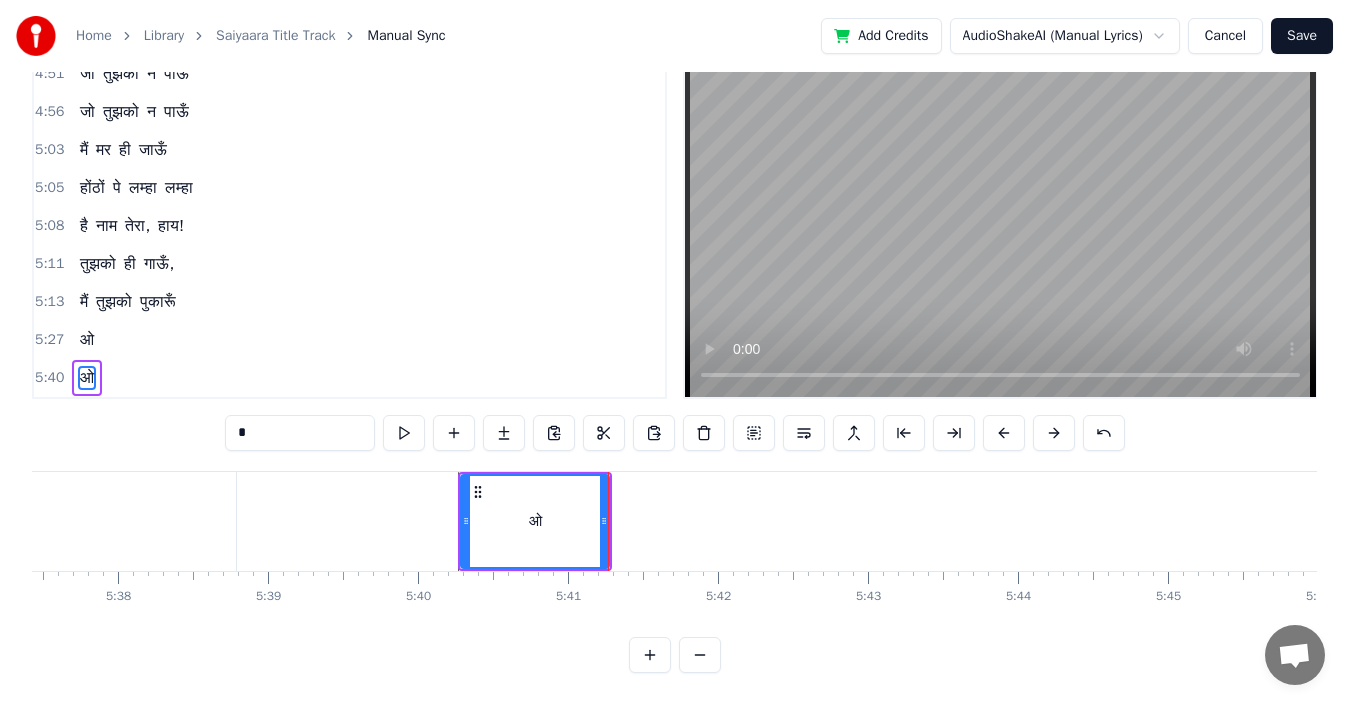 click at bounding box center (-22765, 521) 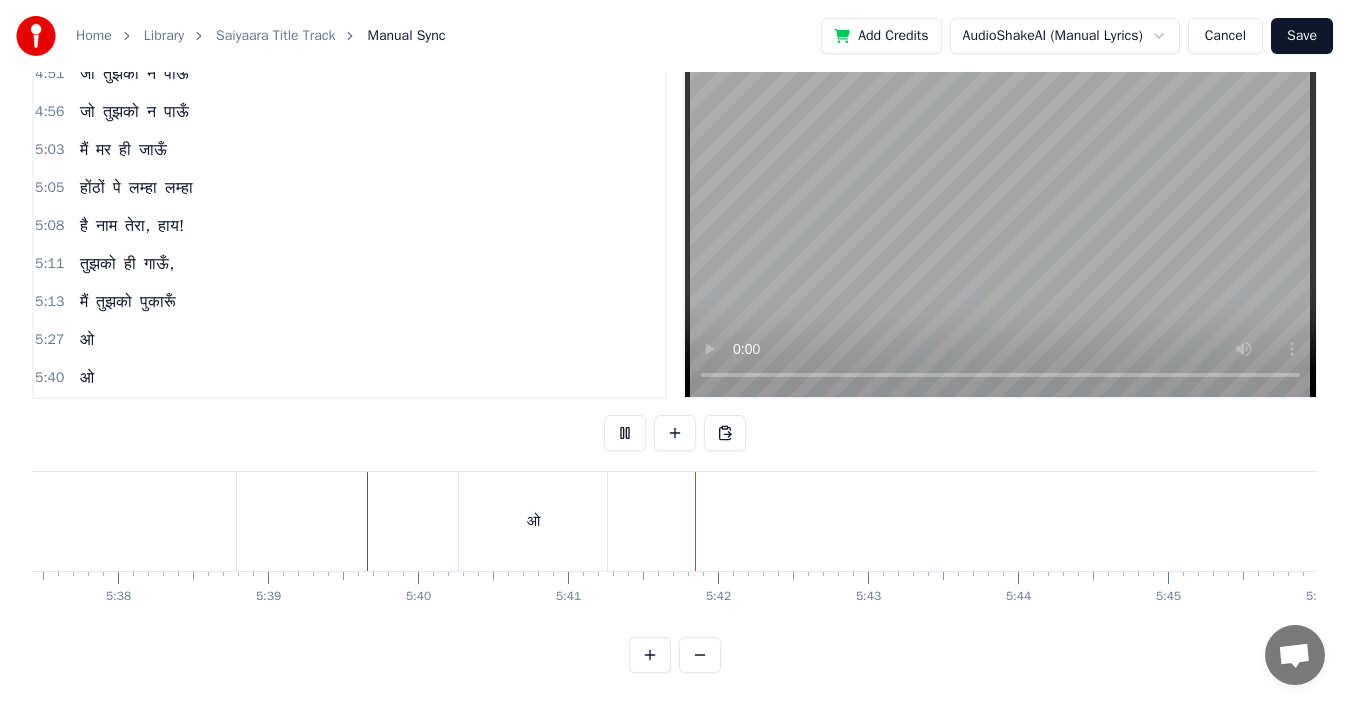click at bounding box center (-22765, 521) 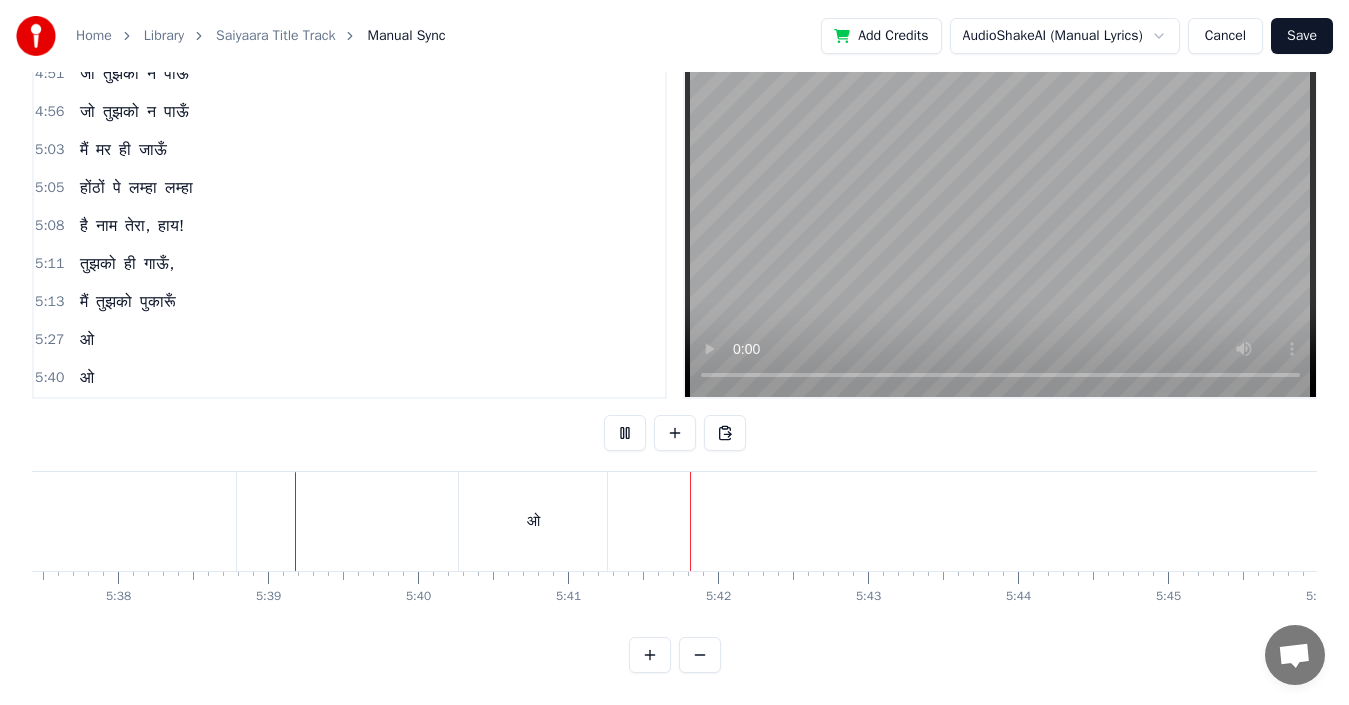 click on "ओ" at bounding box center (533, 521) 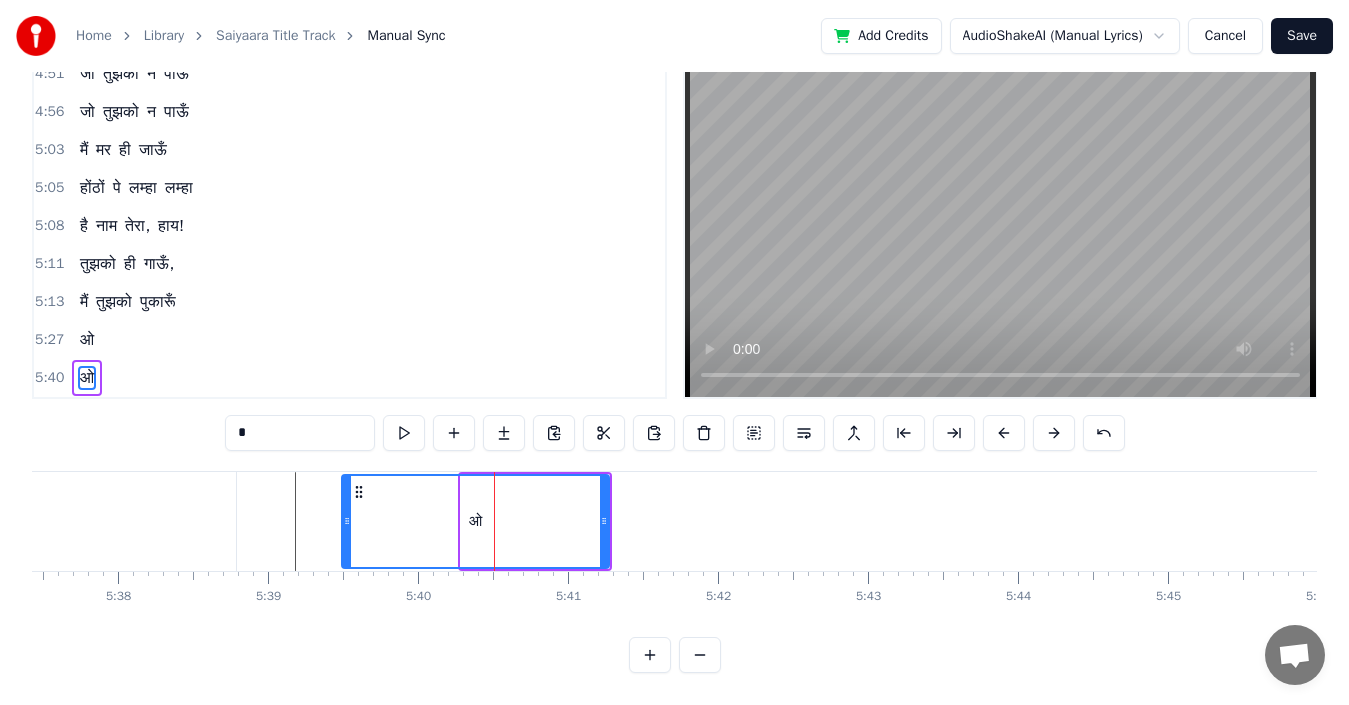 drag, startPoint x: 462, startPoint y: 508, endPoint x: 342, endPoint y: 508, distance: 120 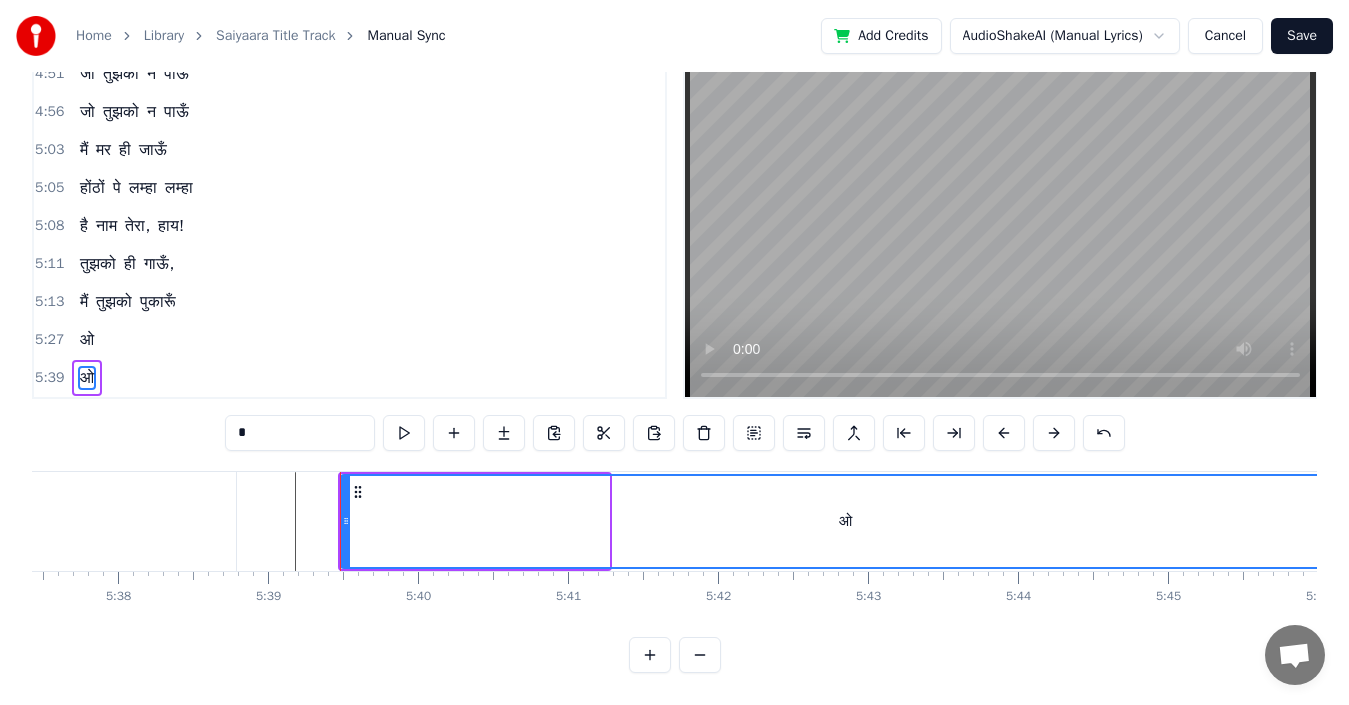 drag, startPoint x: 603, startPoint y: 493, endPoint x: 1344, endPoint y: 504, distance: 741.08167 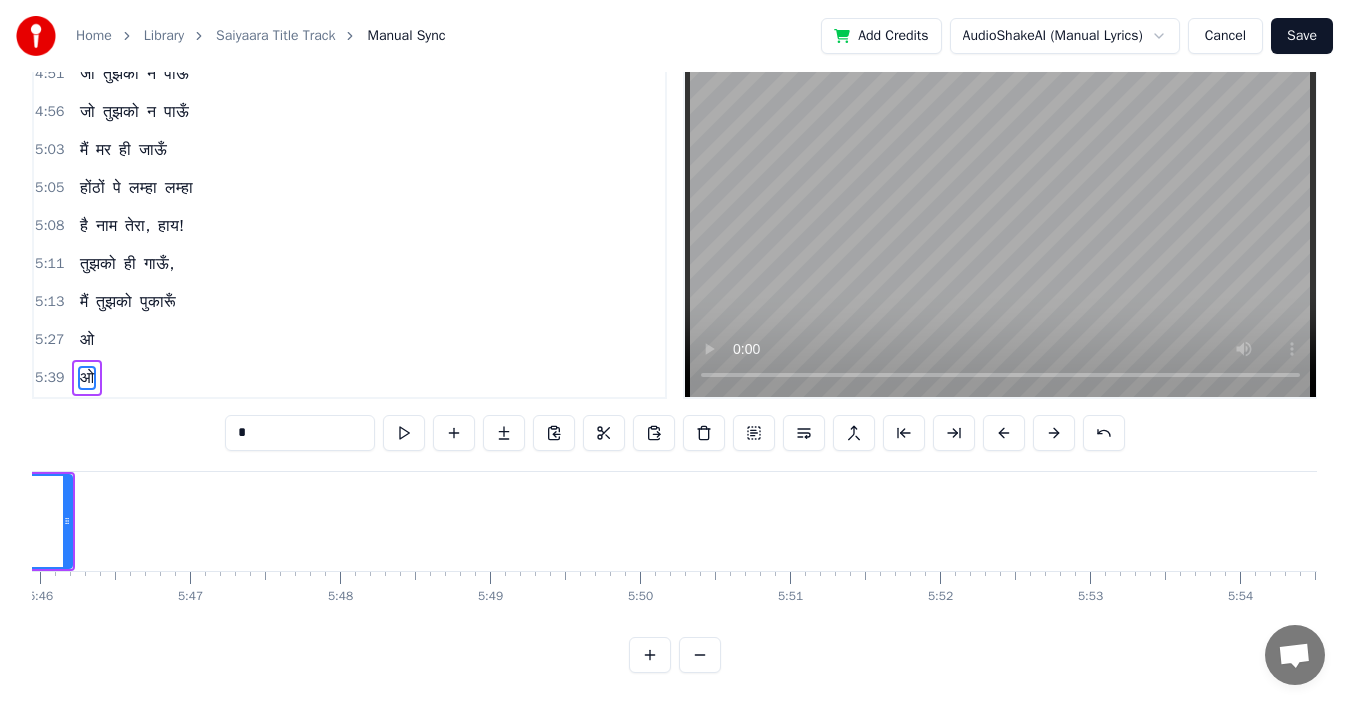 scroll, scrollTop: 0, scrollLeft: 51894, axis: horizontal 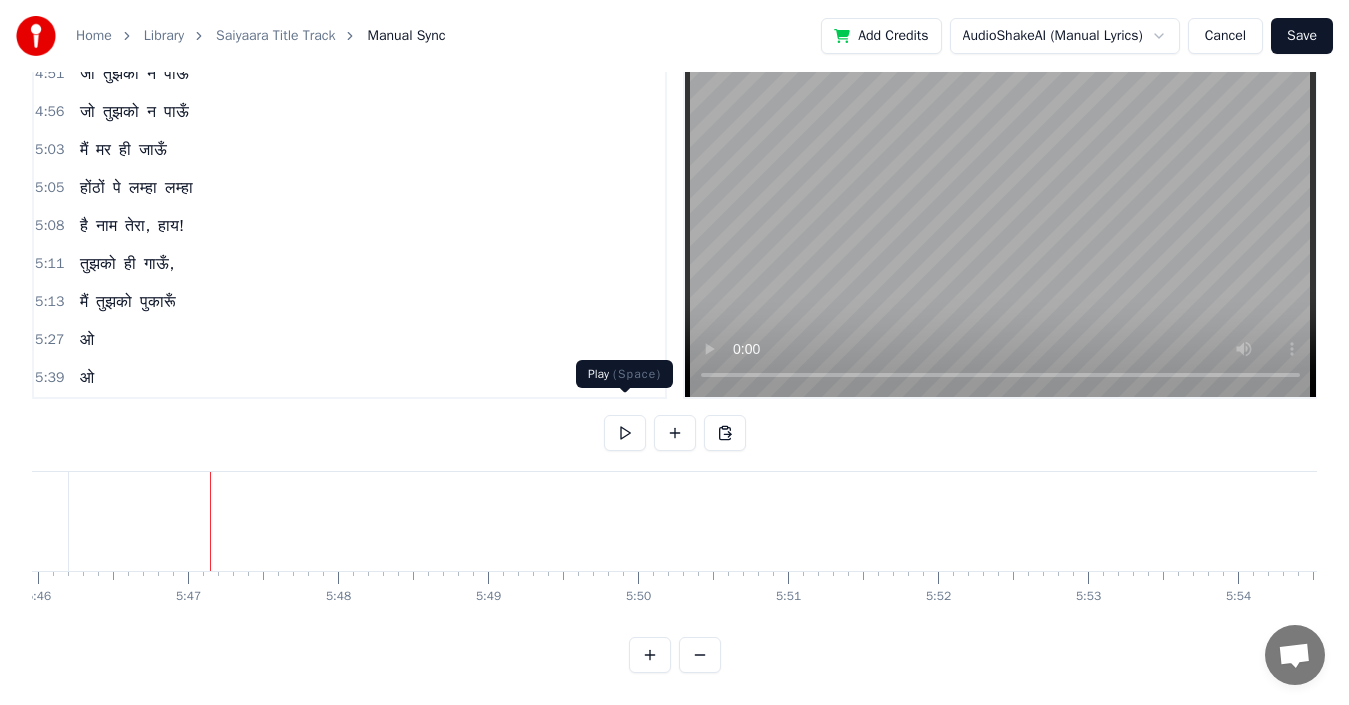 click at bounding box center (625, 433) 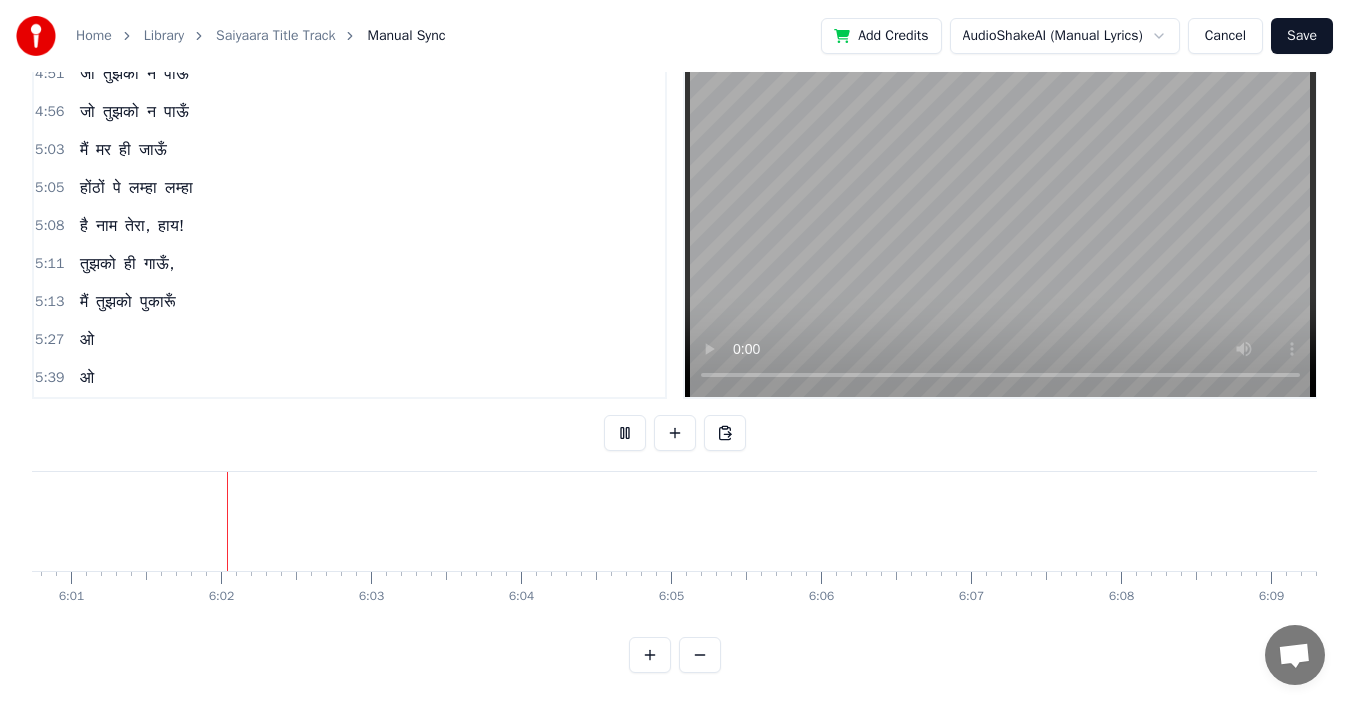 scroll, scrollTop: 0, scrollLeft: 54115, axis: horizontal 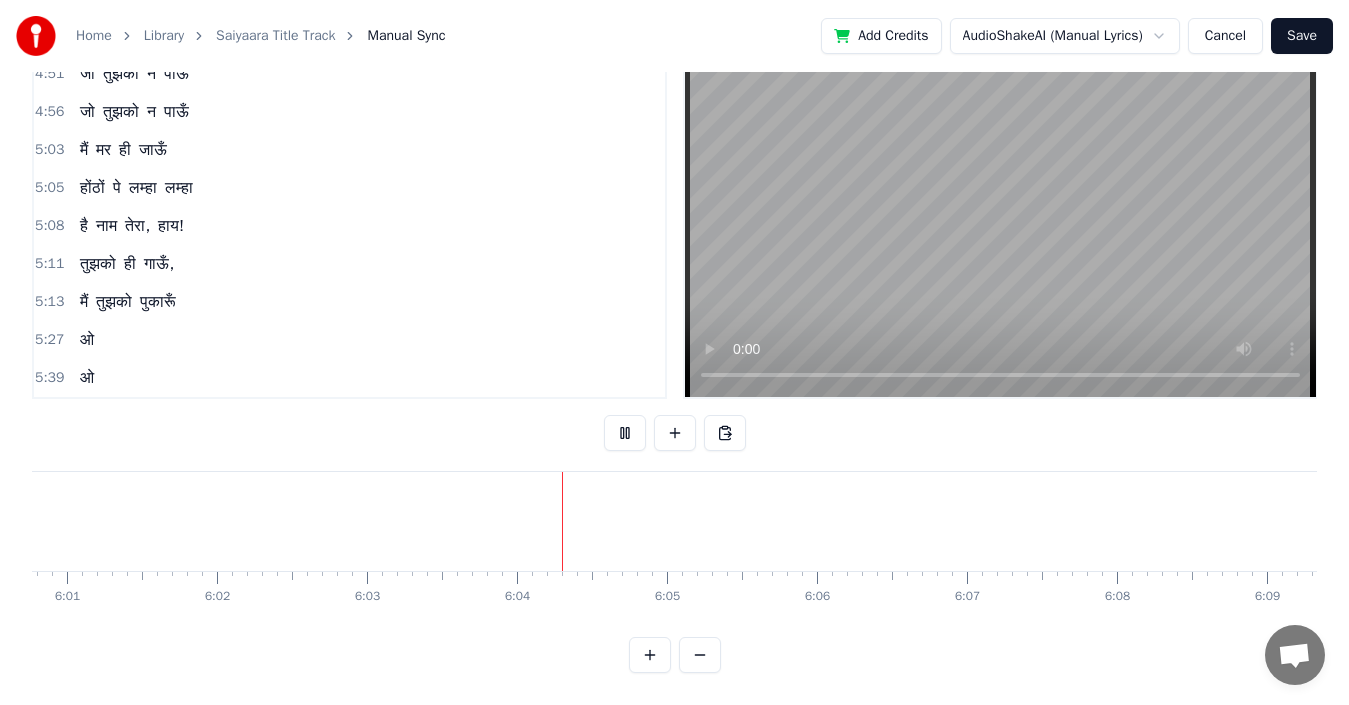 click at bounding box center (625, 433) 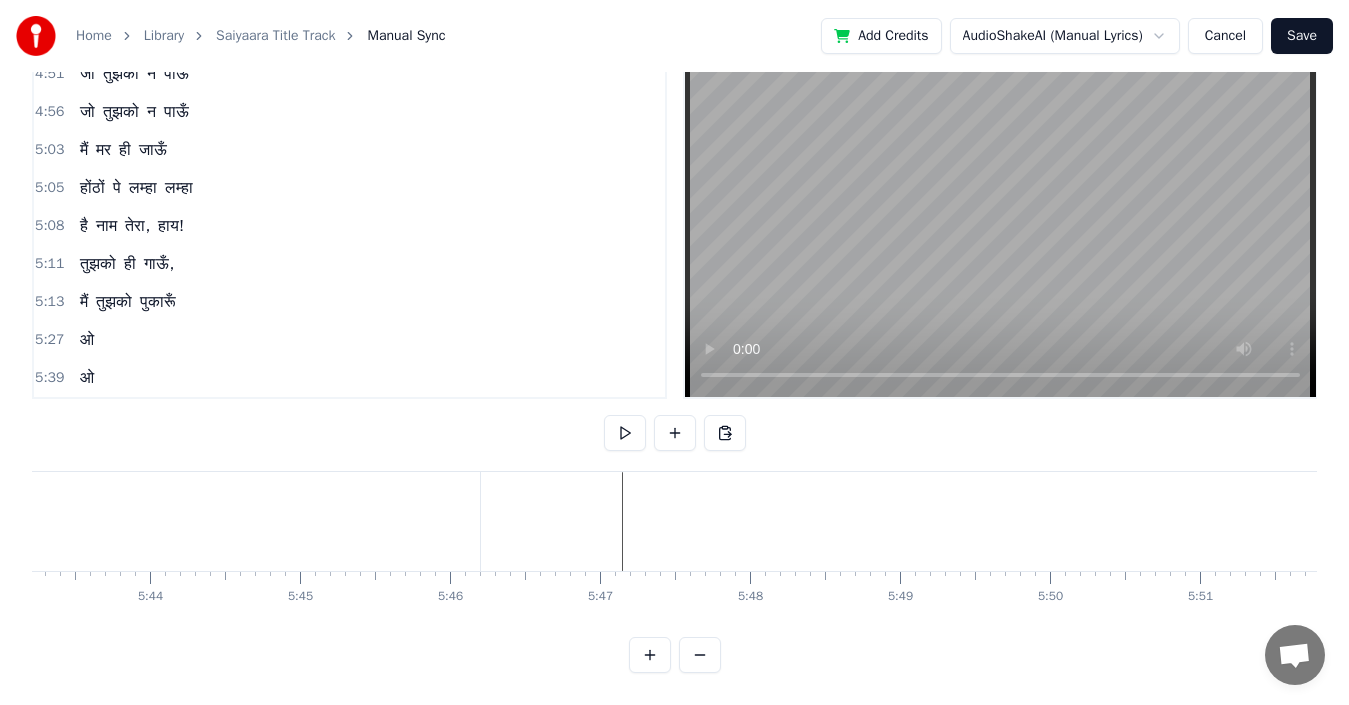 scroll, scrollTop: 0, scrollLeft: 51475, axis: horizontal 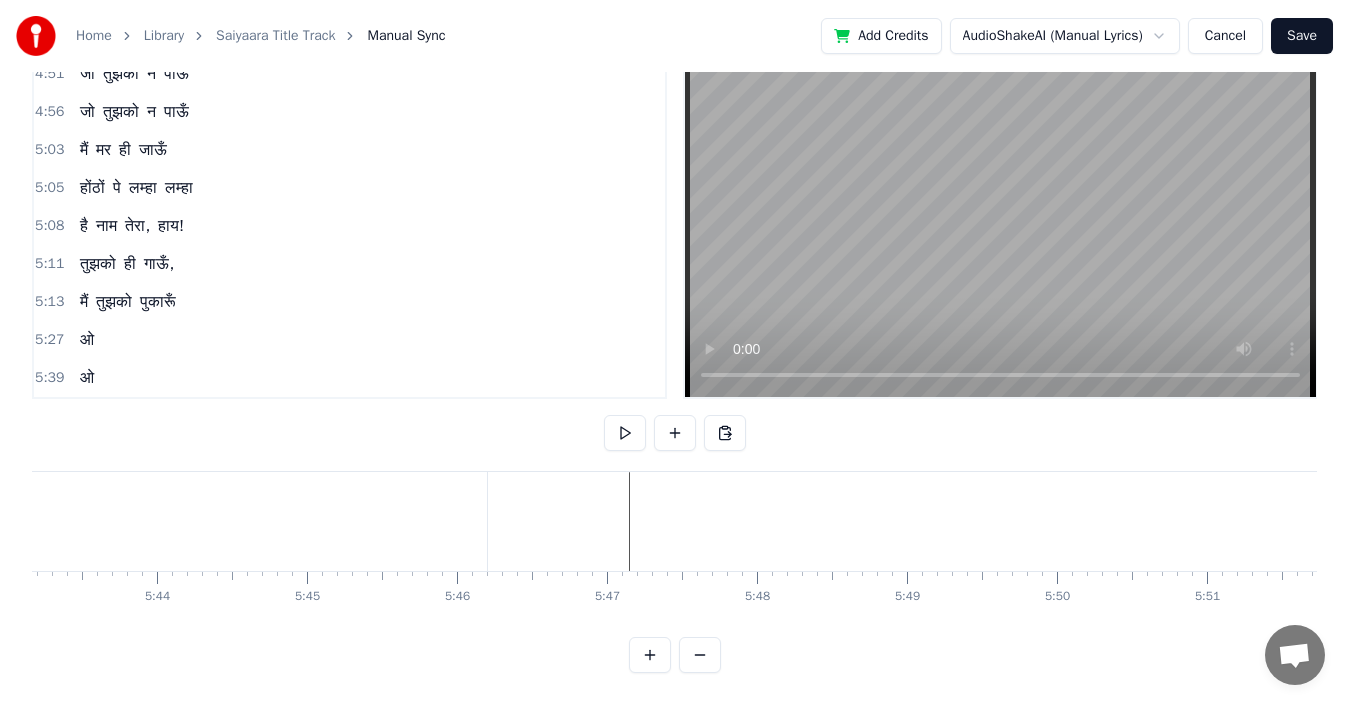 click on "ओ" at bounding box center (-18, 521) 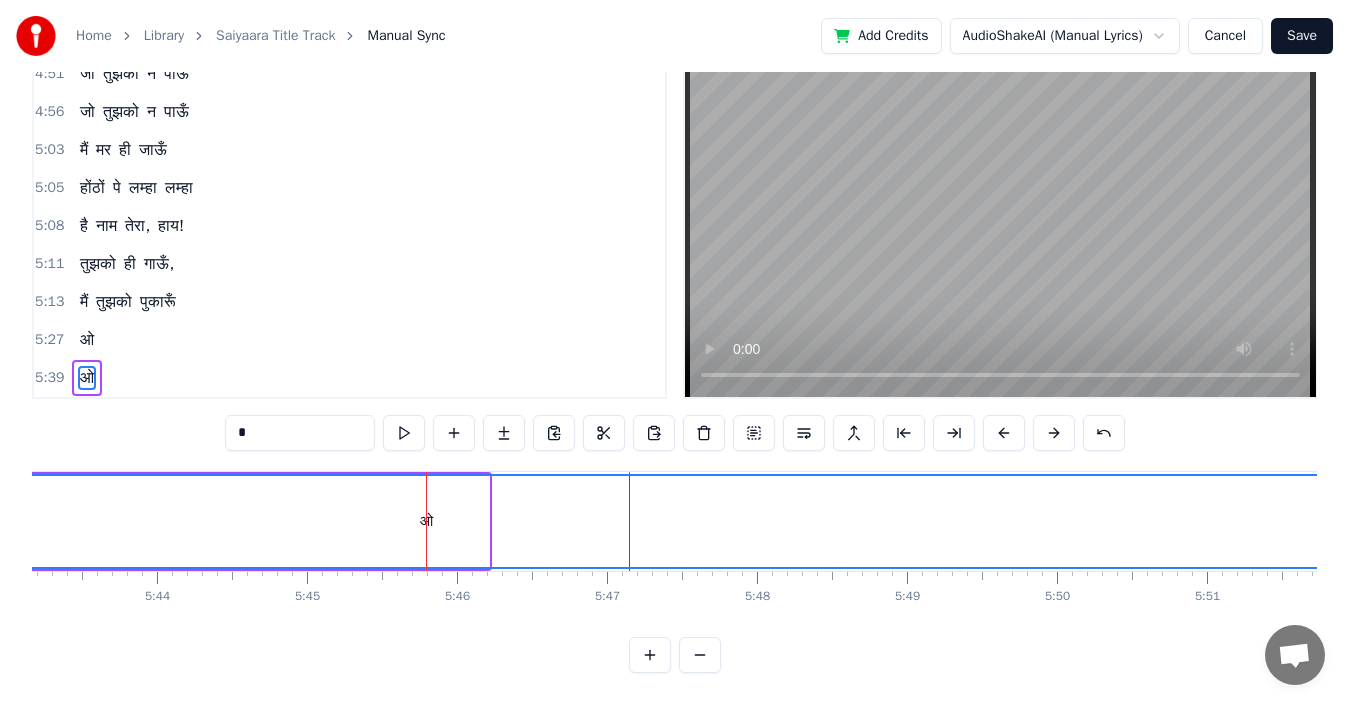 drag, startPoint x: 482, startPoint y: 507, endPoint x: 1365, endPoint y: 454, distance: 884.5892 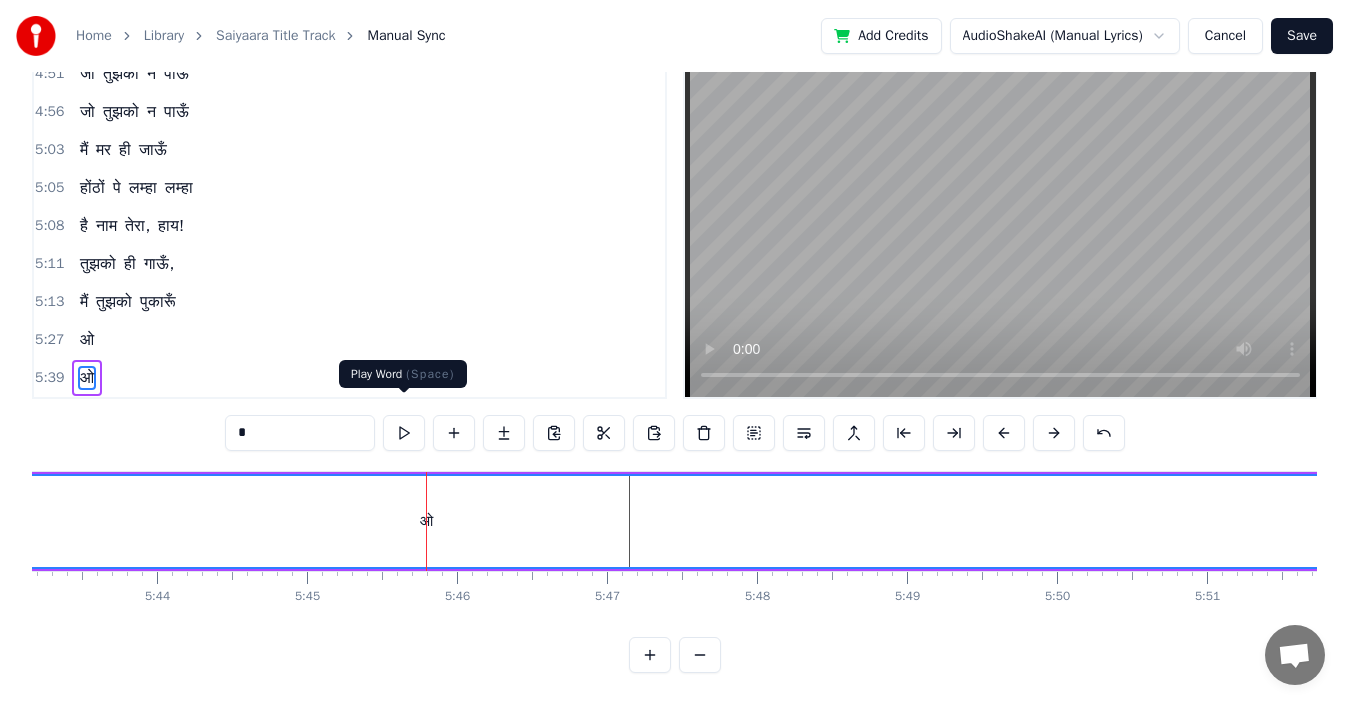 click at bounding box center [404, 433] 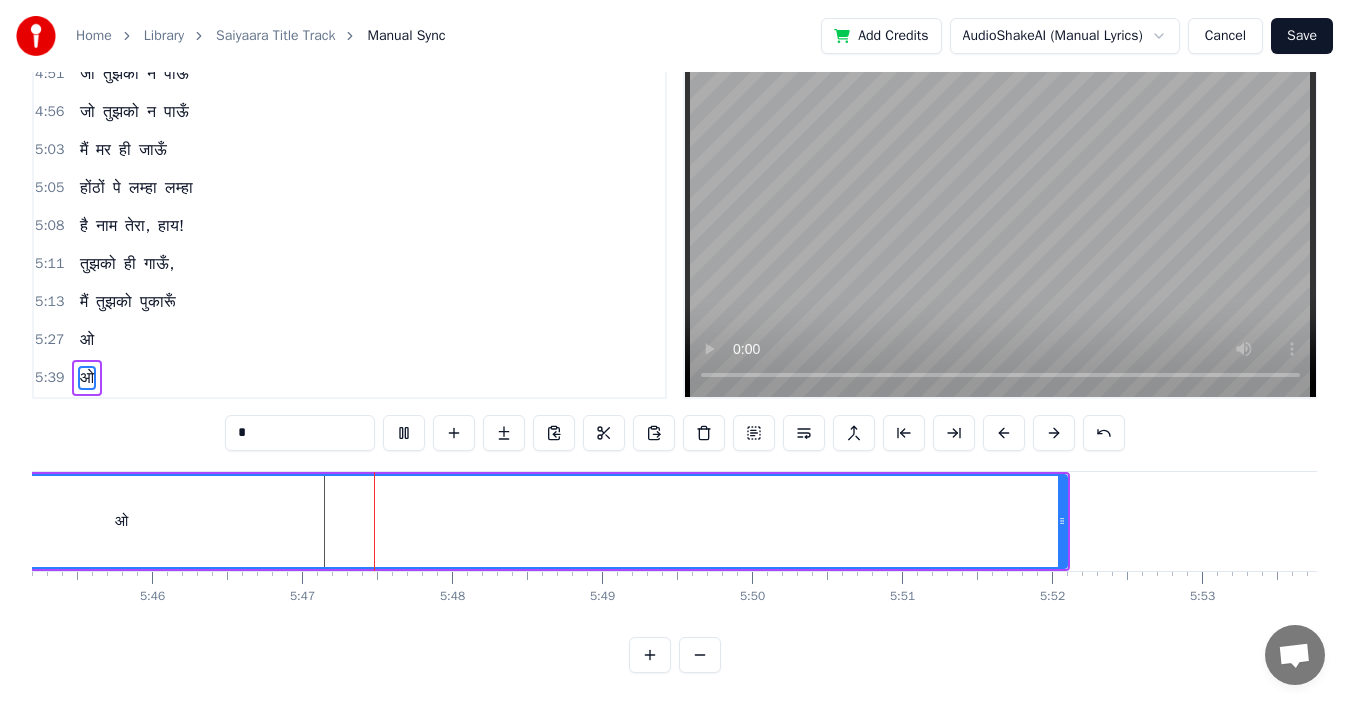 scroll, scrollTop: 0, scrollLeft: 51955, axis: horizontal 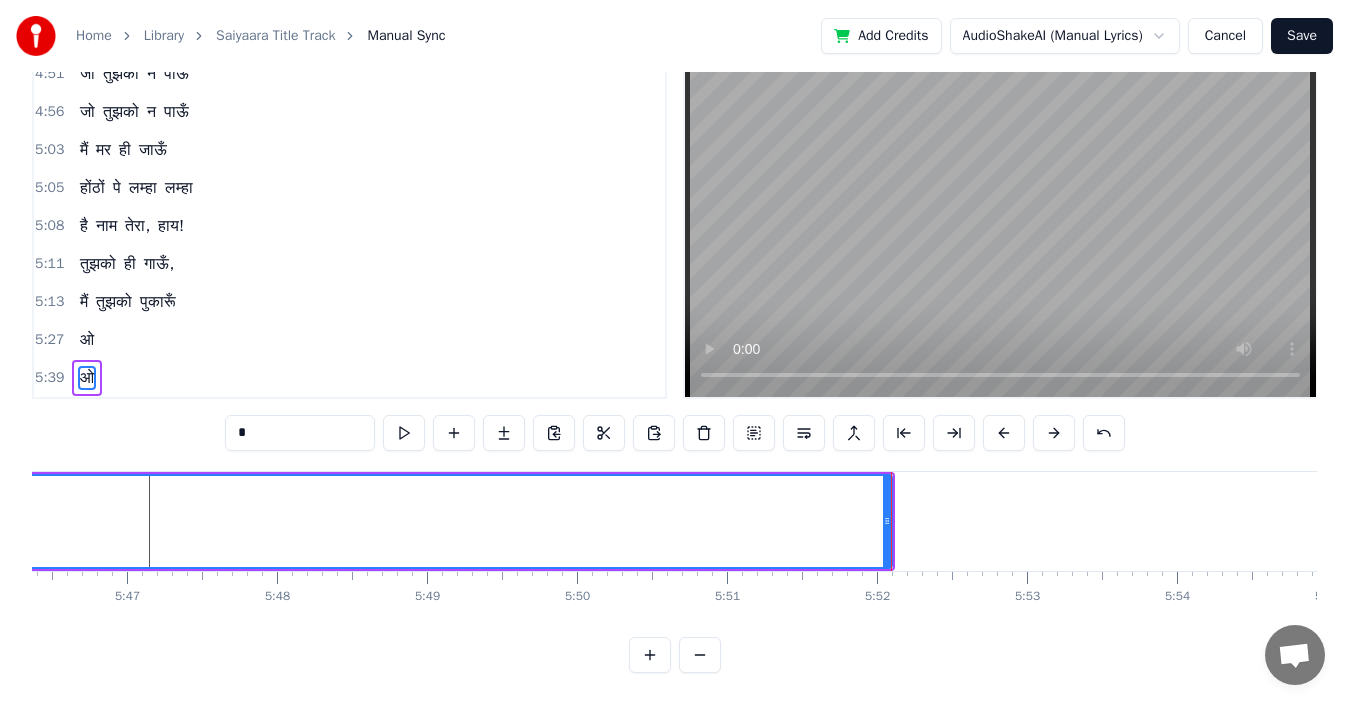 click at bounding box center [404, 433] 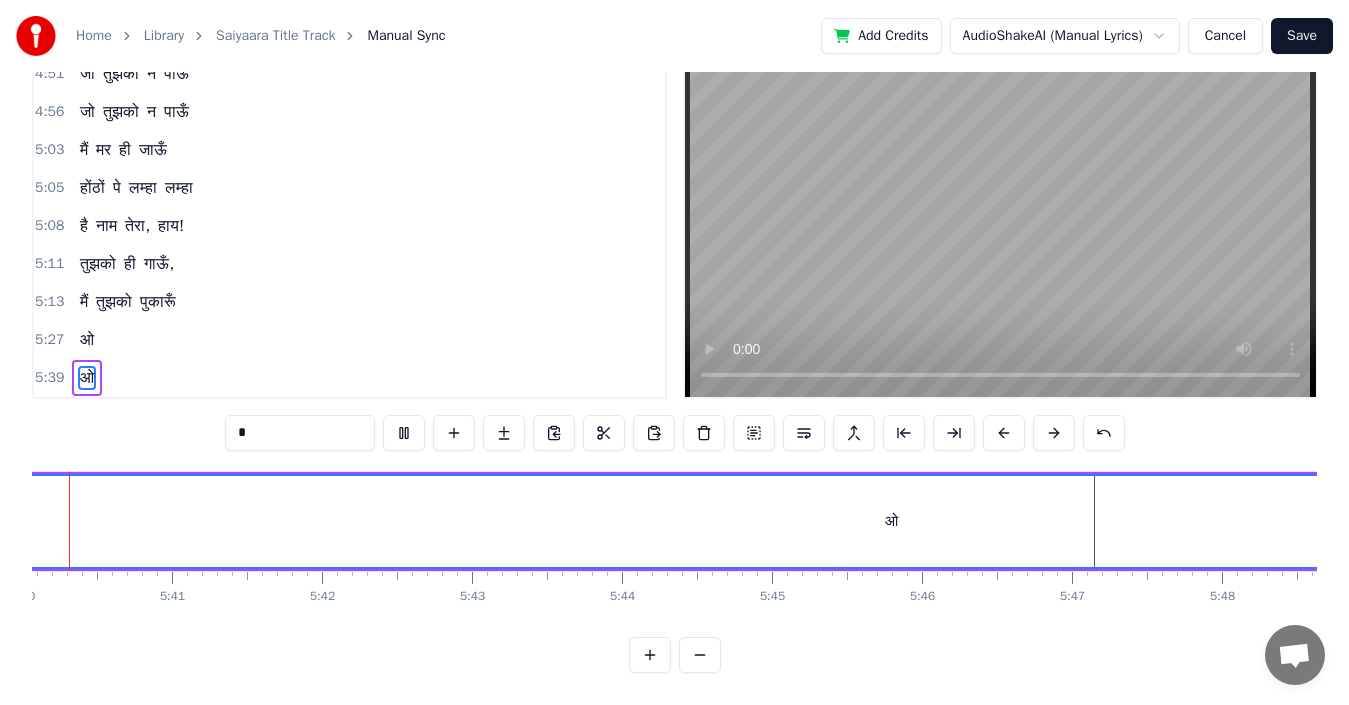 scroll, scrollTop: 0, scrollLeft: 50907, axis: horizontal 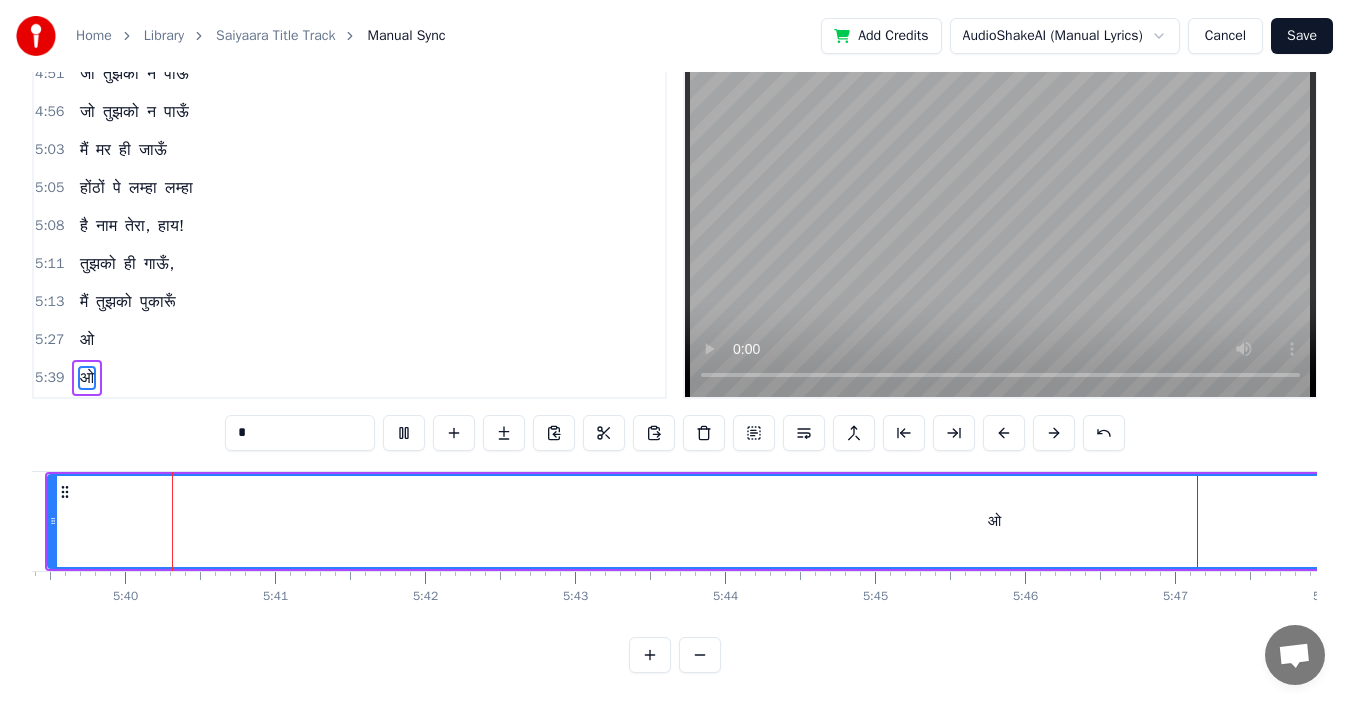 click at bounding box center [404, 433] 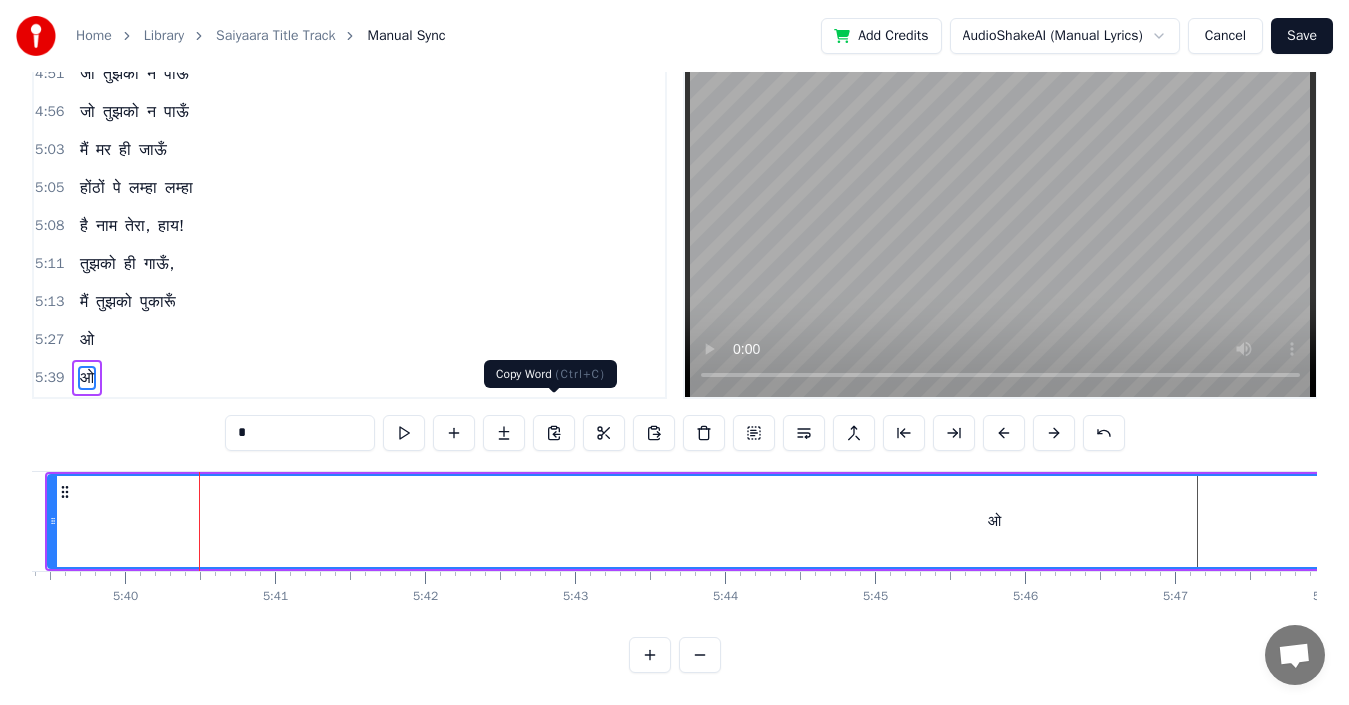 click at bounding box center (554, 433) 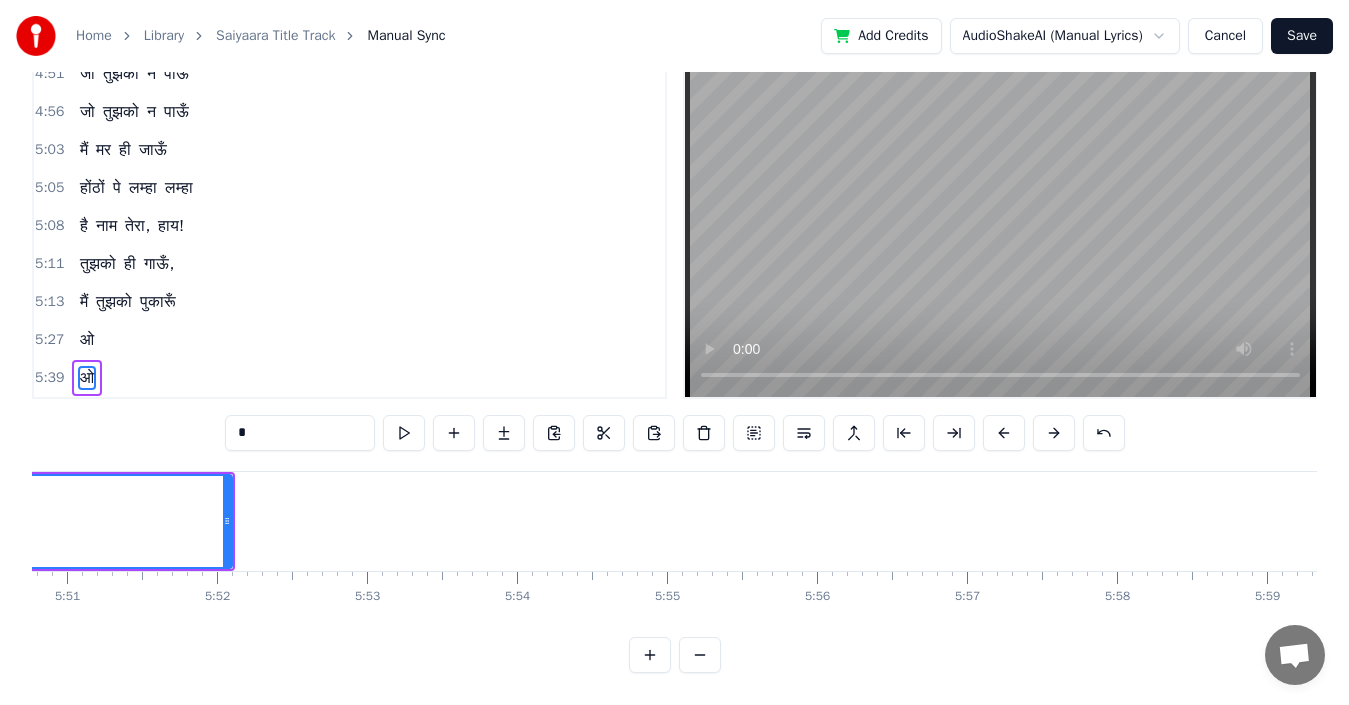 scroll, scrollTop: 0, scrollLeft: 52527, axis: horizontal 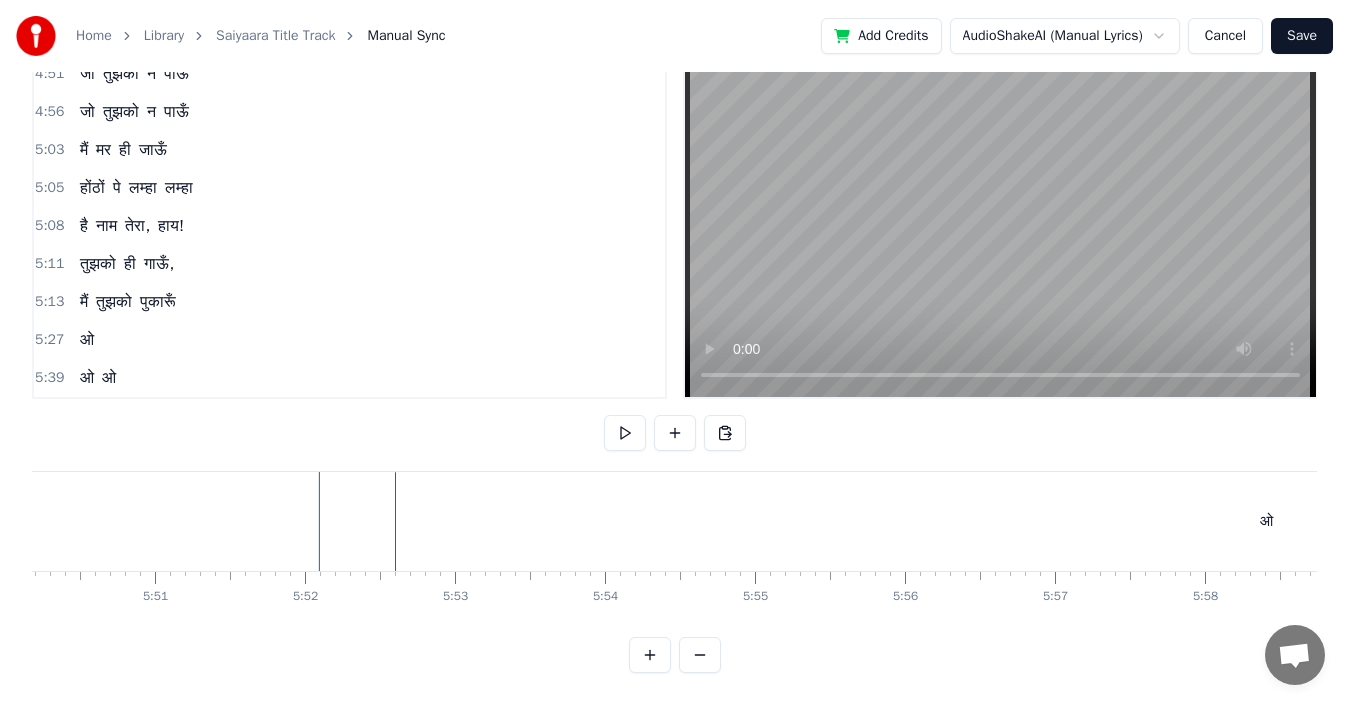 click on "ओ" at bounding box center (-628, 521) 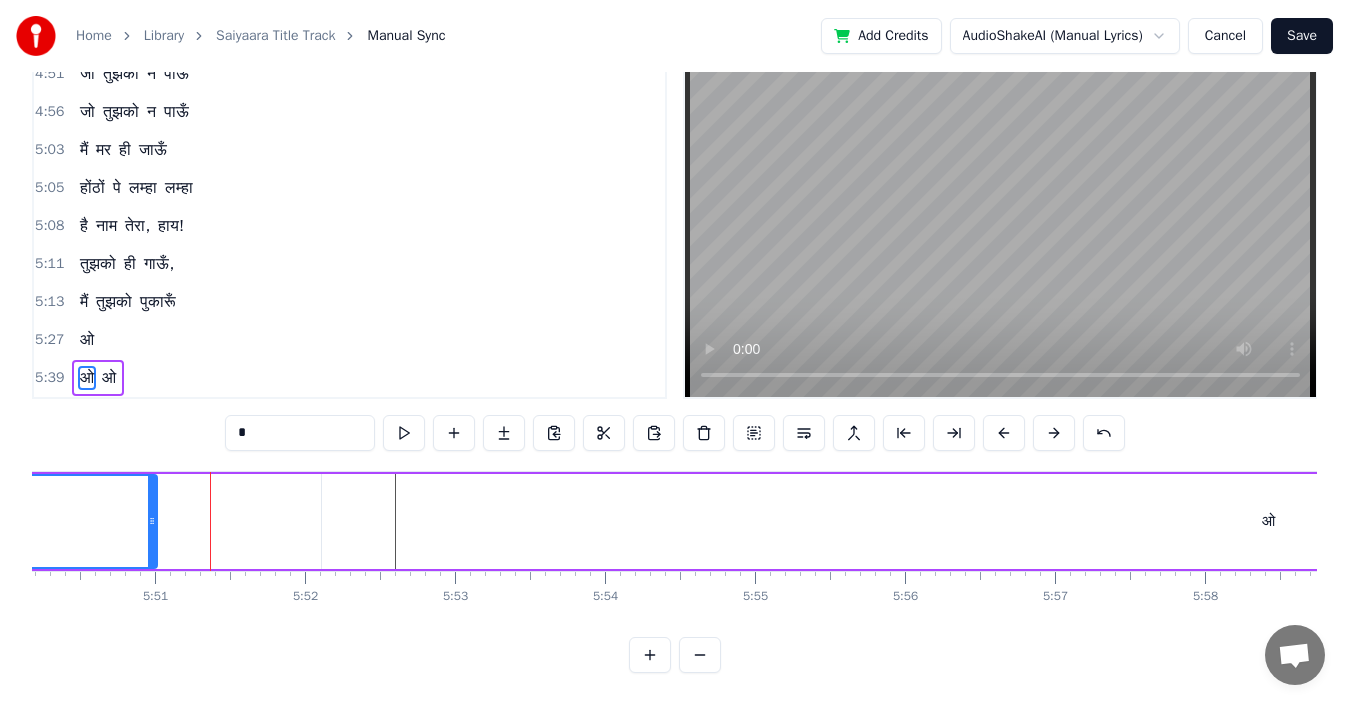 drag, startPoint x: 318, startPoint y: 506, endPoint x: 154, endPoint y: 495, distance: 164.36848 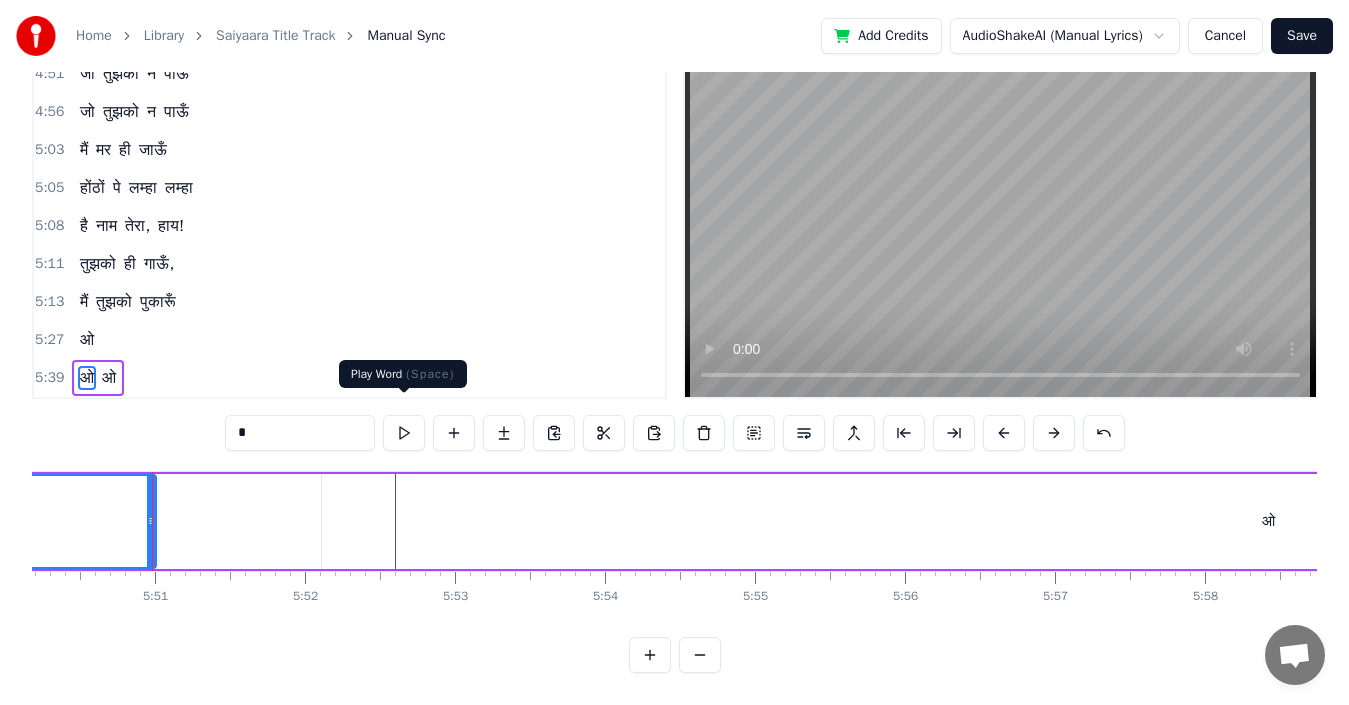 click at bounding box center (404, 433) 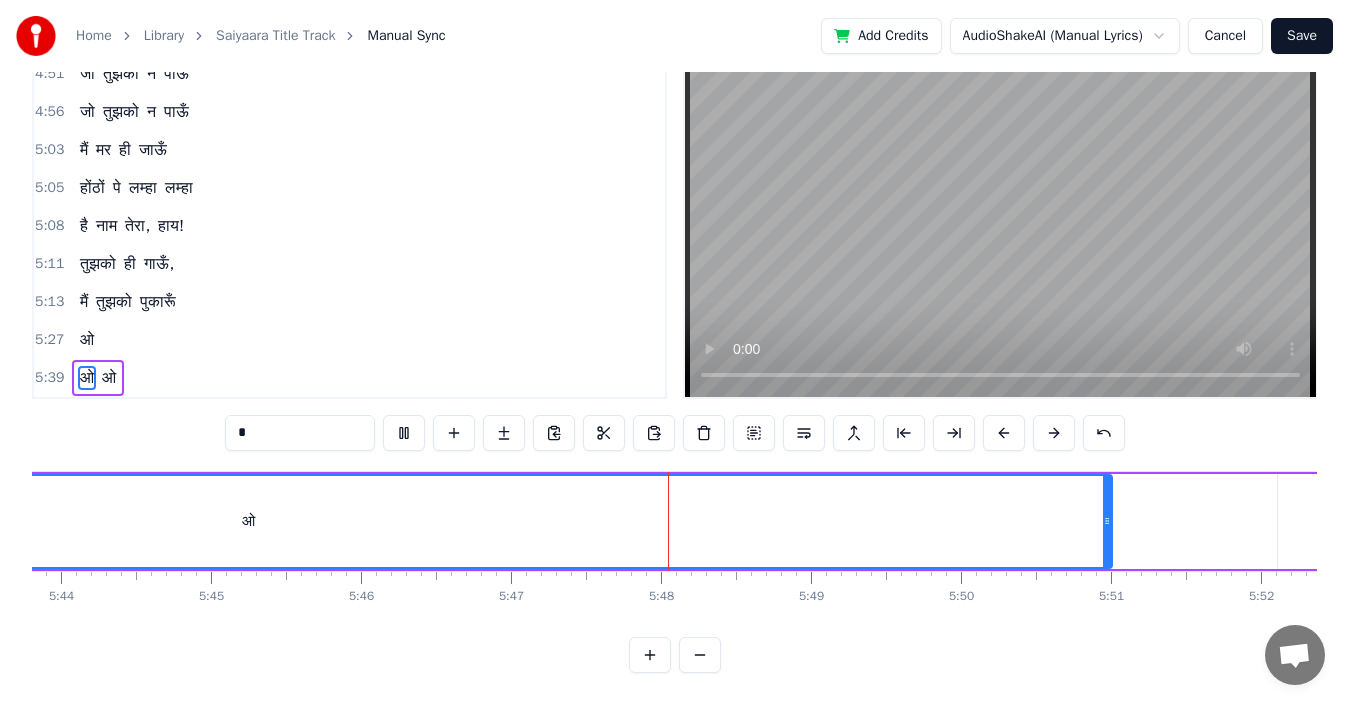 scroll, scrollTop: 0, scrollLeft: 52031, axis: horizontal 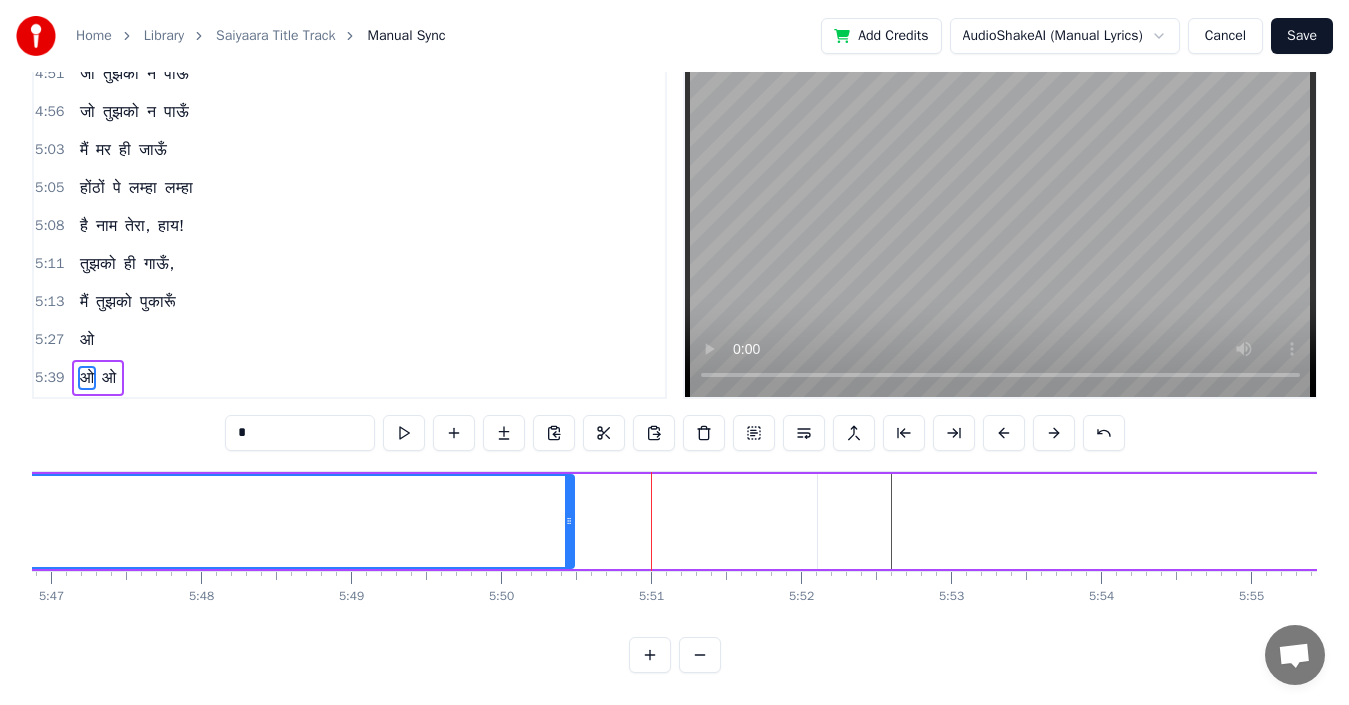 drag, startPoint x: 647, startPoint y: 506, endPoint x: 569, endPoint y: 512, distance: 78.23043 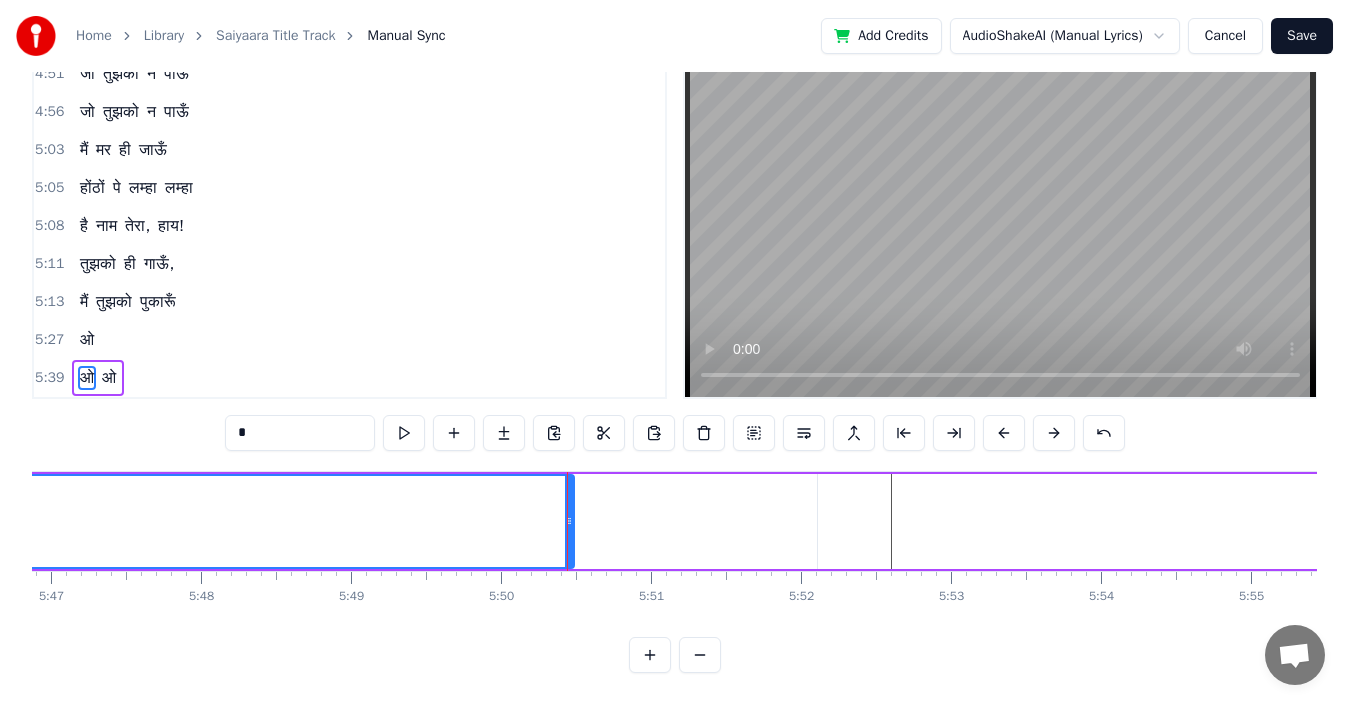 click on "ओ" at bounding box center [1764, 521] 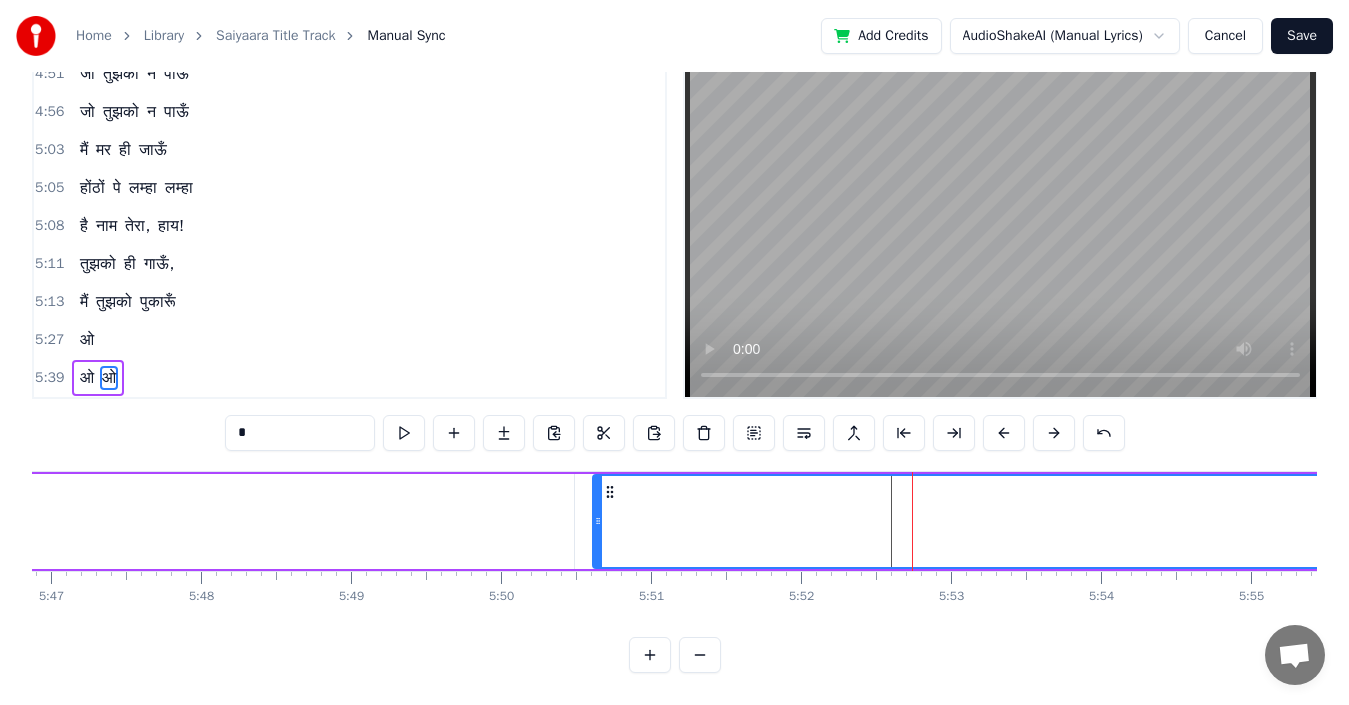 drag, startPoint x: 835, startPoint y: 477, endPoint x: 608, endPoint y: 478, distance: 227.0022 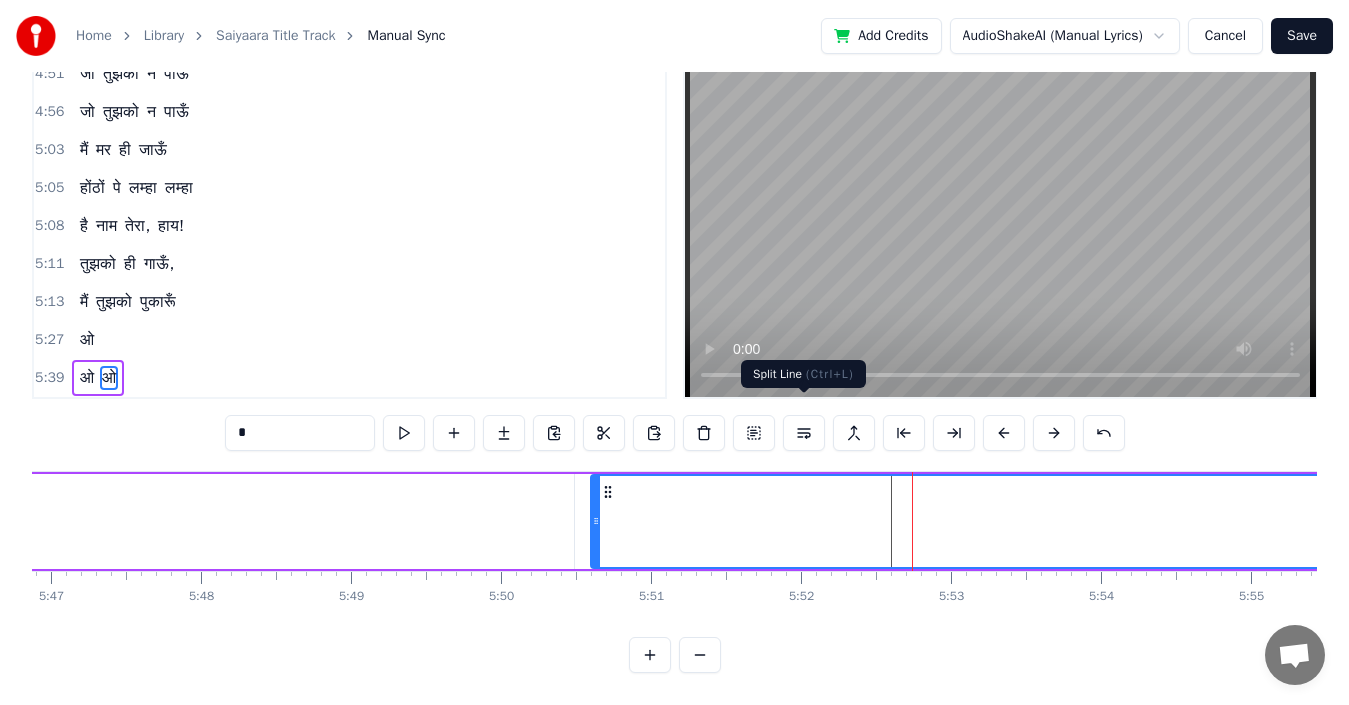 click at bounding box center [804, 433] 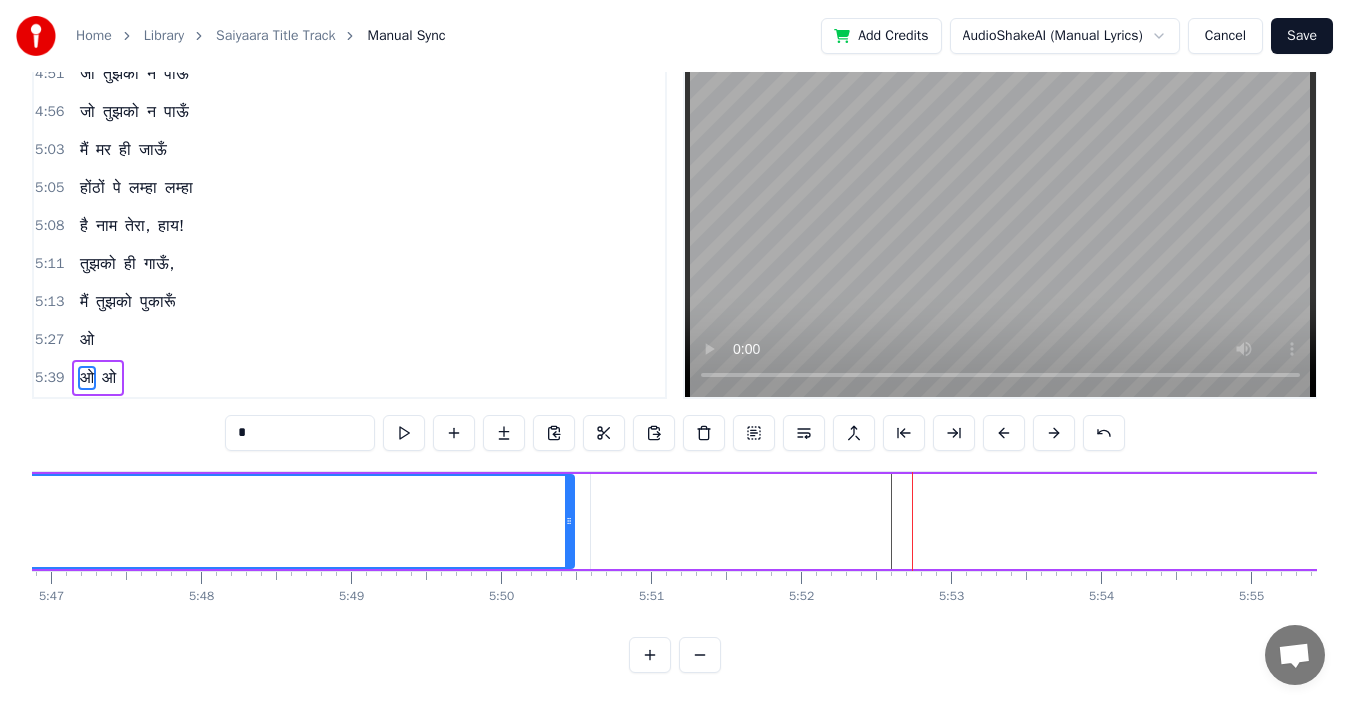click on "ओ ओ" at bounding box center [703, 521] 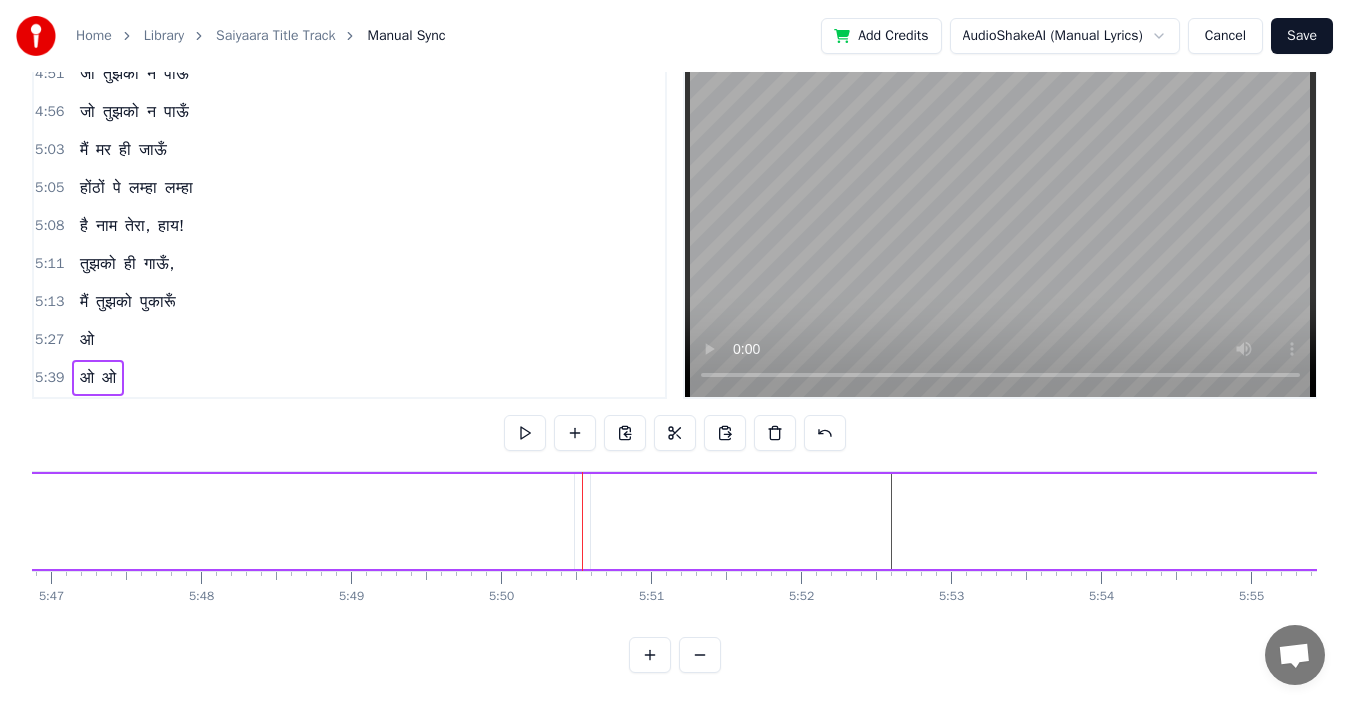 click on "ओ" at bounding box center [-251, 521] 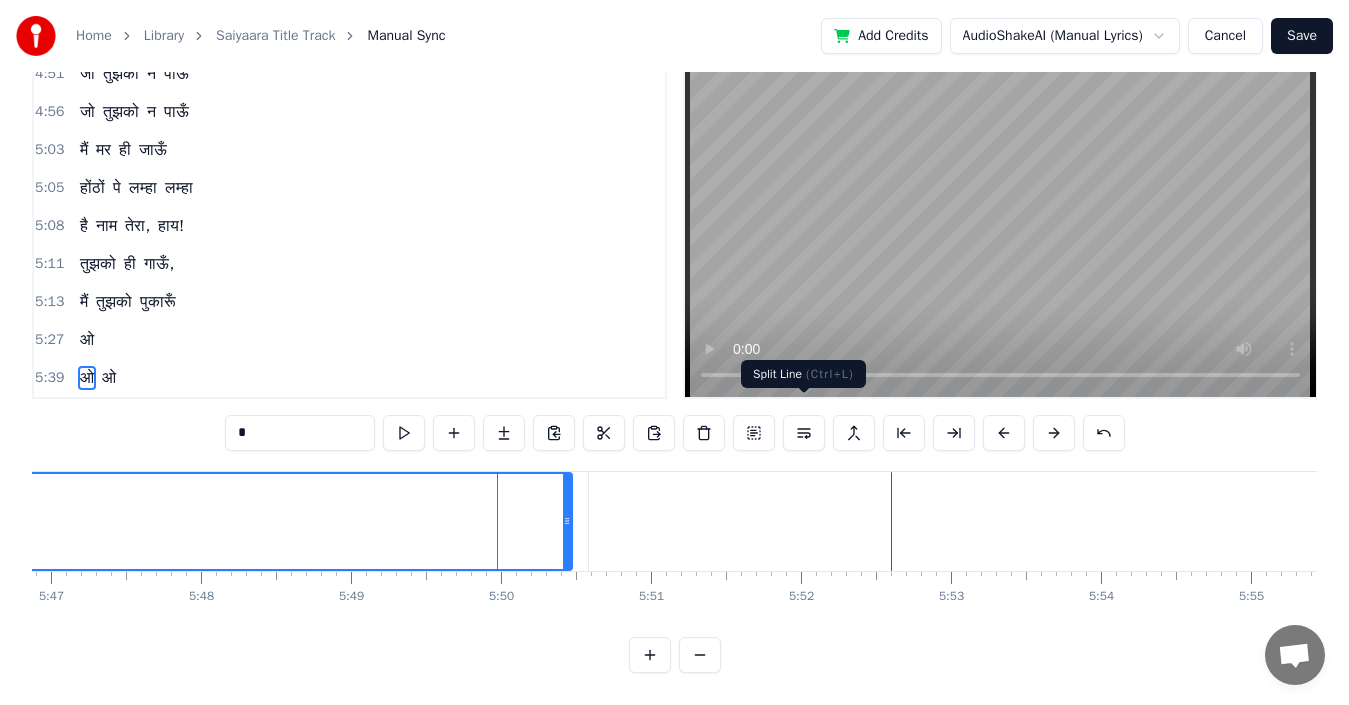 click at bounding box center (804, 433) 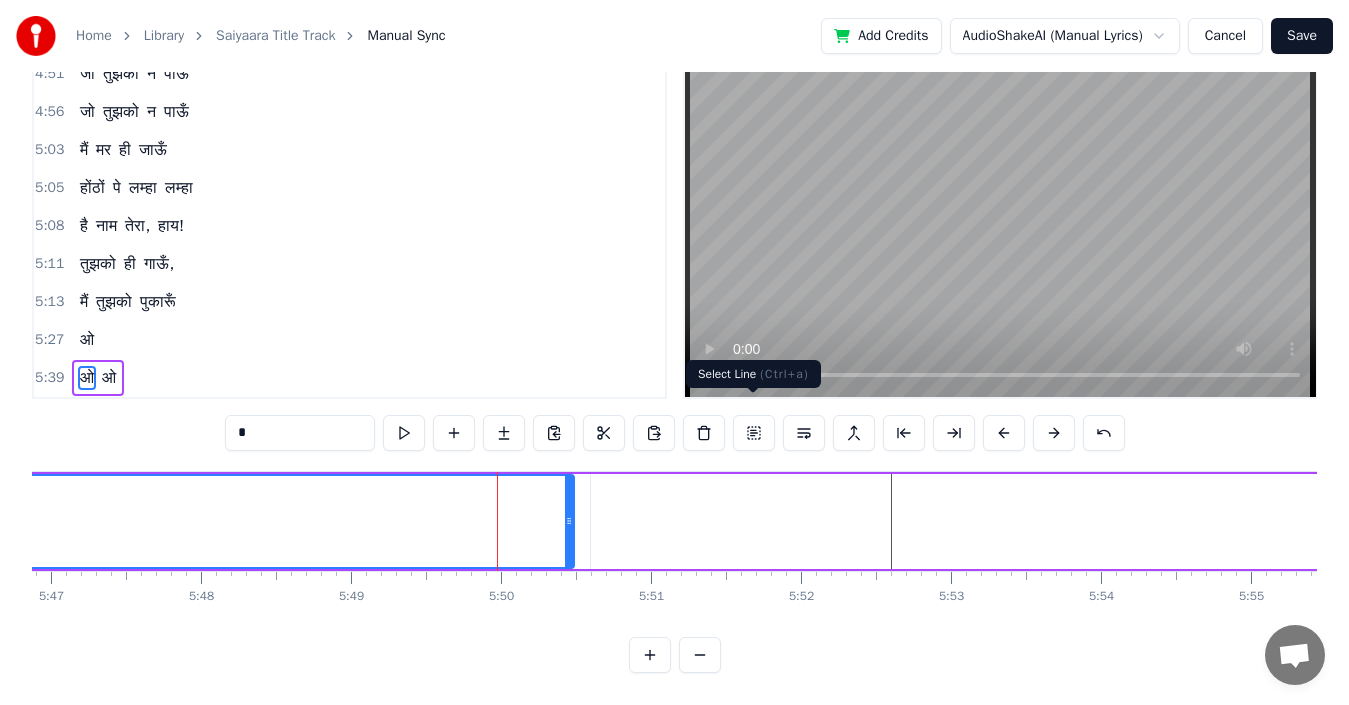 click at bounding box center [754, 433] 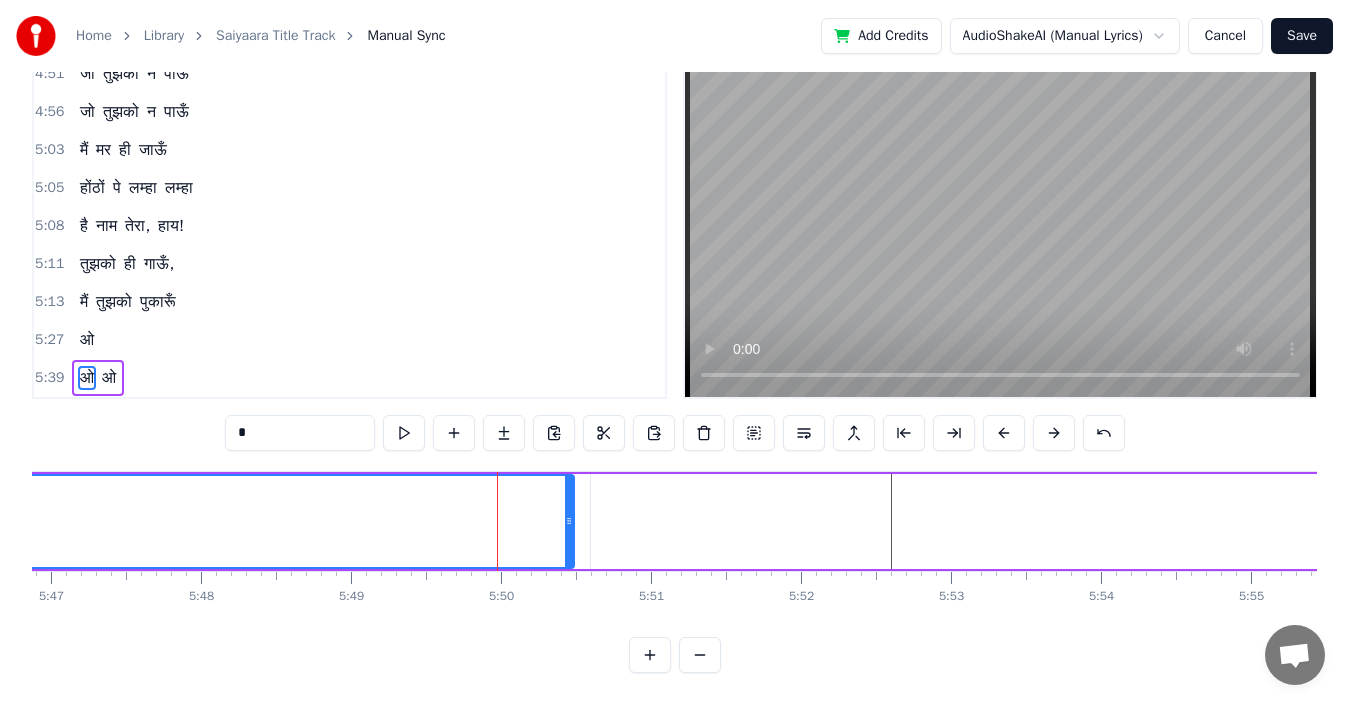 click on "ओ" at bounding box center [-251, 521] 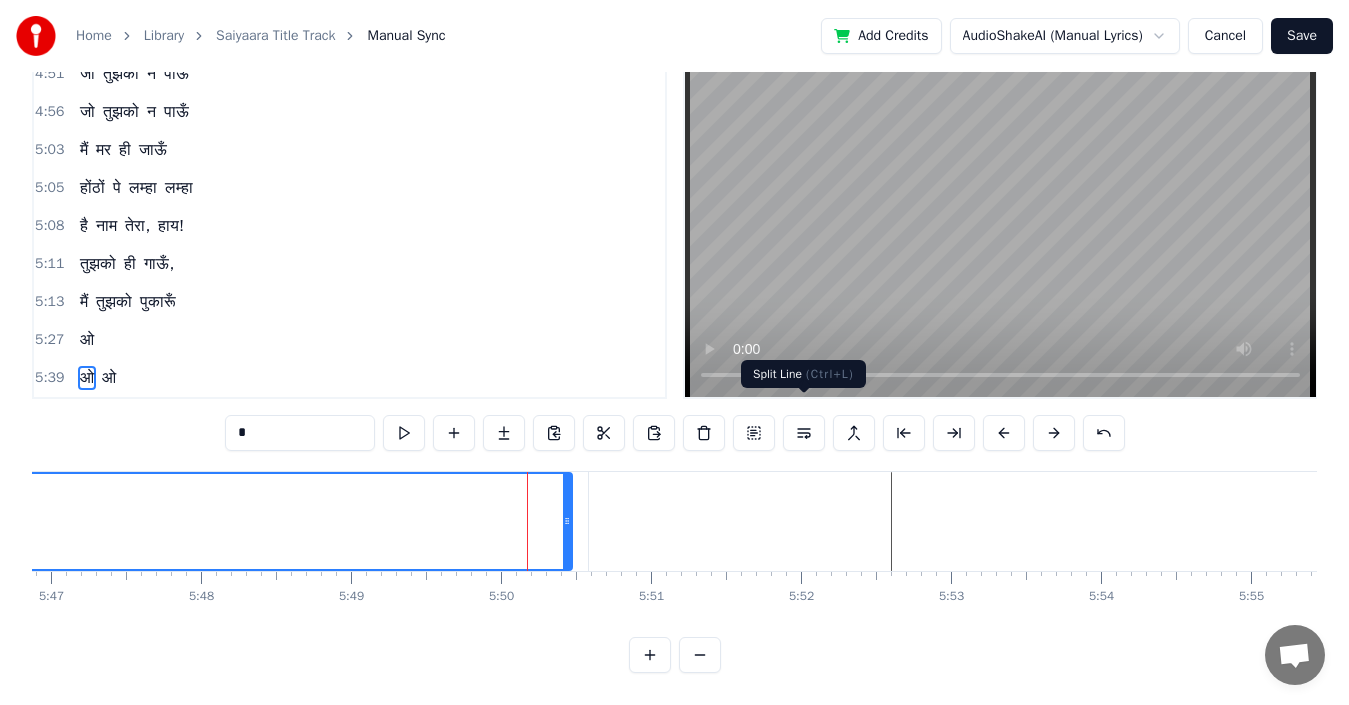 click at bounding box center [804, 433] 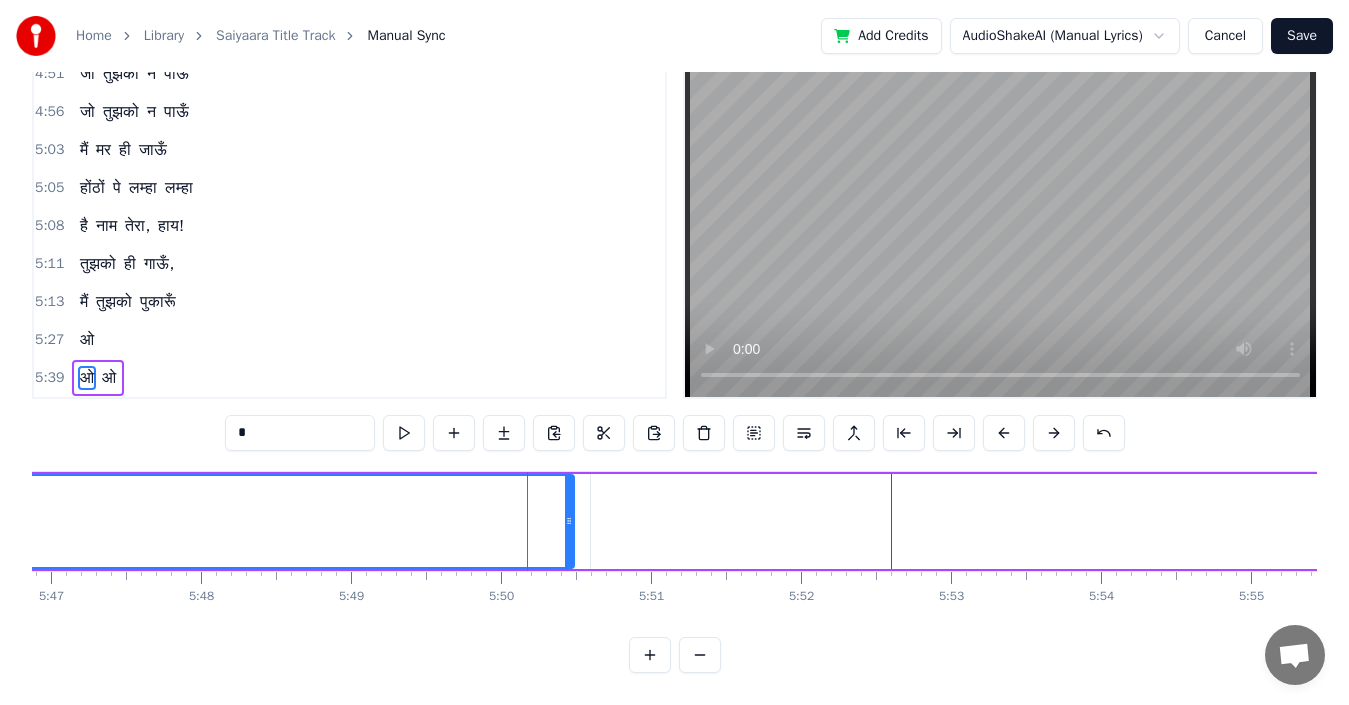 click on "ओ" at bounding box center [1537, 521] 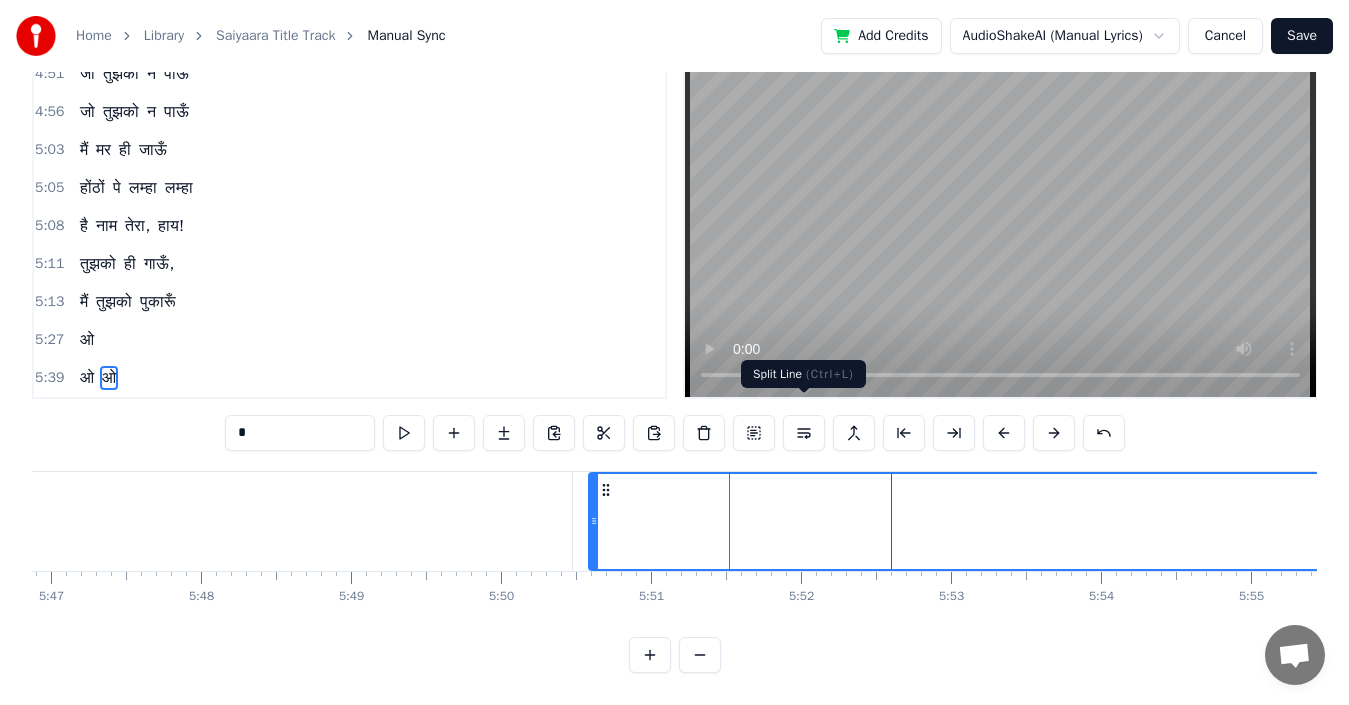 click at bounding box center (804, 433) 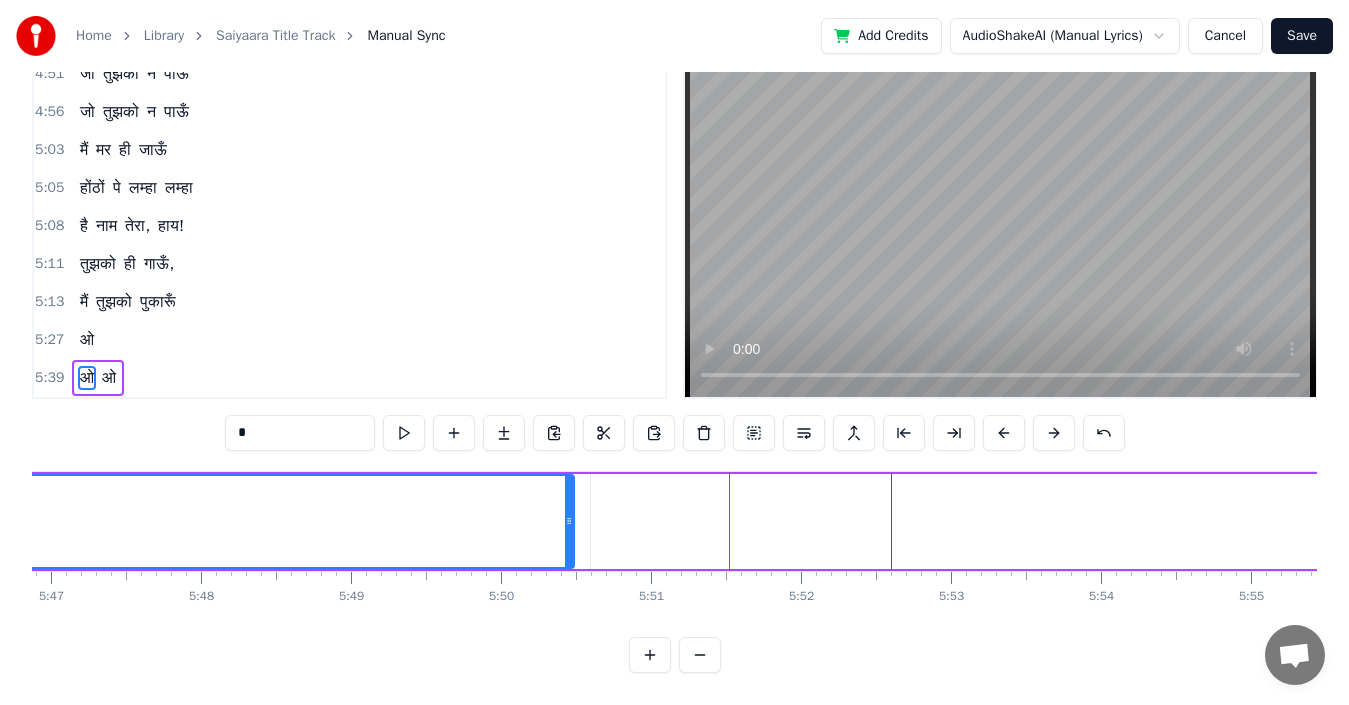 click on "ओ ओ" at bounding box center [703, 521] 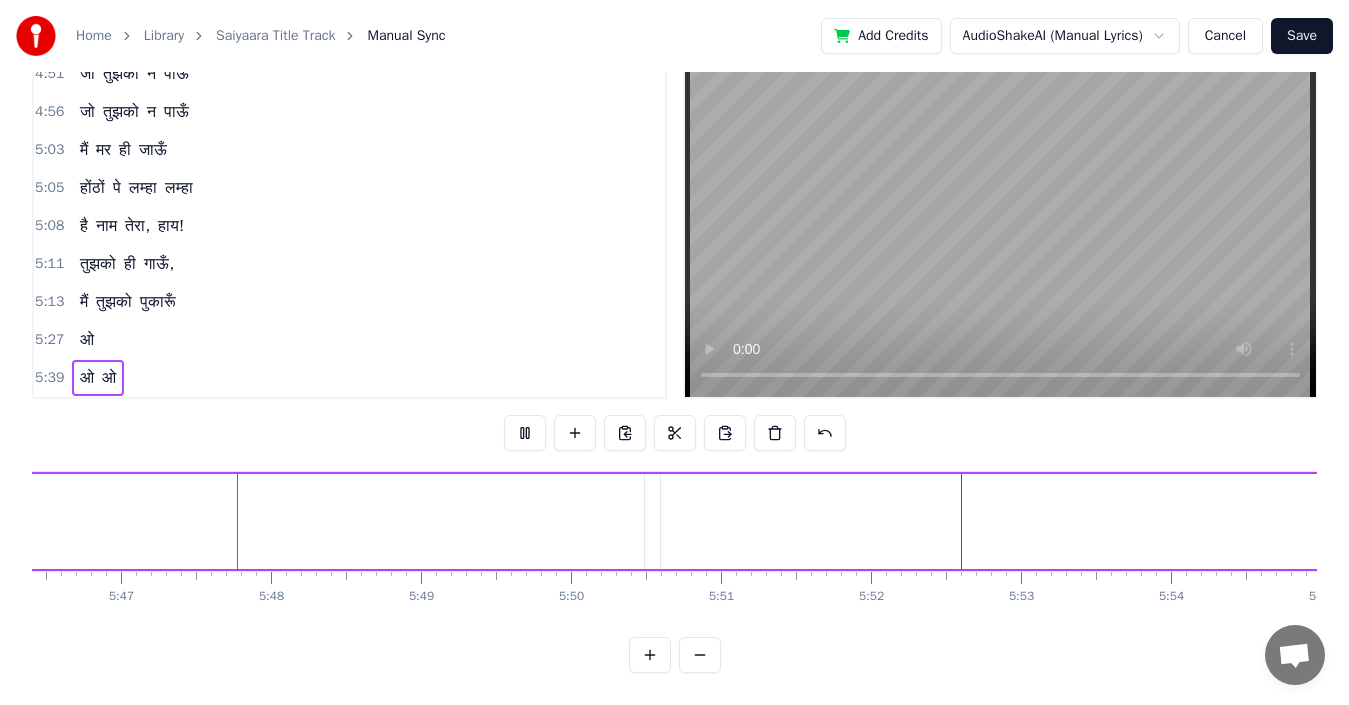 scroll, scrollTop: 0, scrollLeft: 51984, axis: horizontal 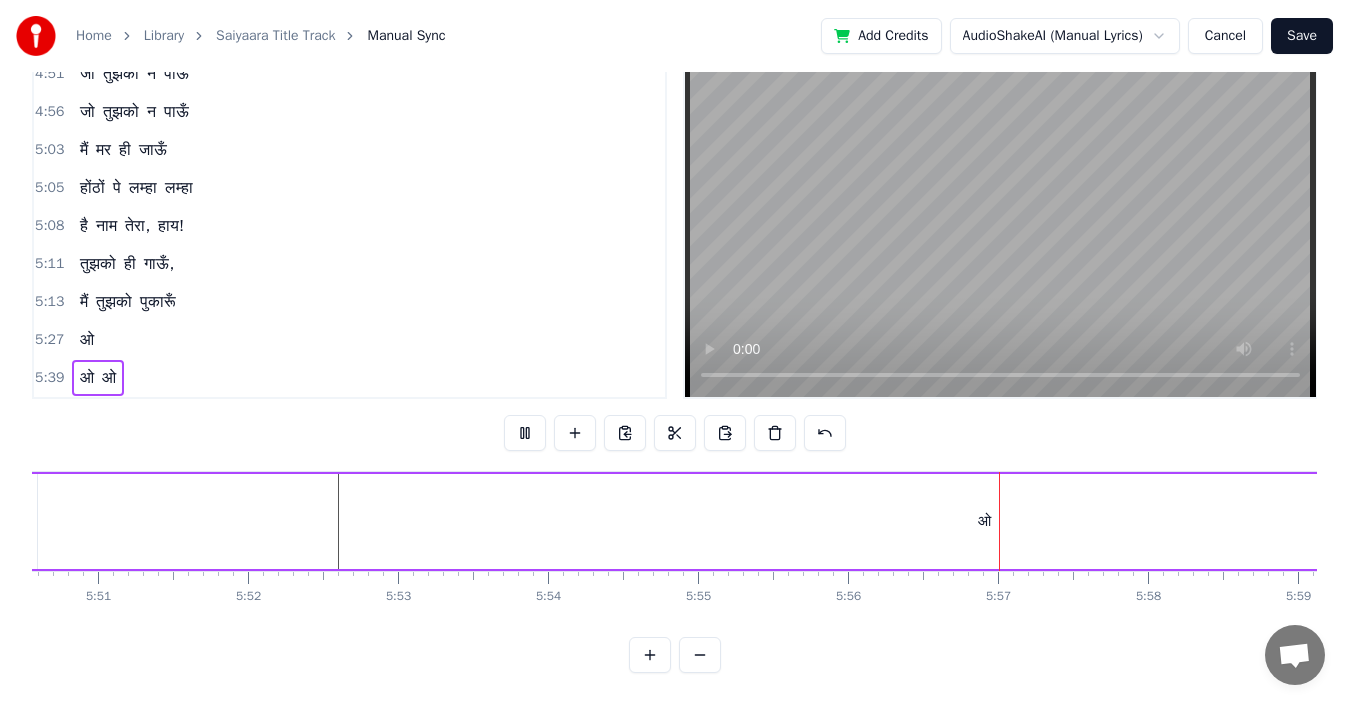 click on "ओ" at bounding box center [984, 521] 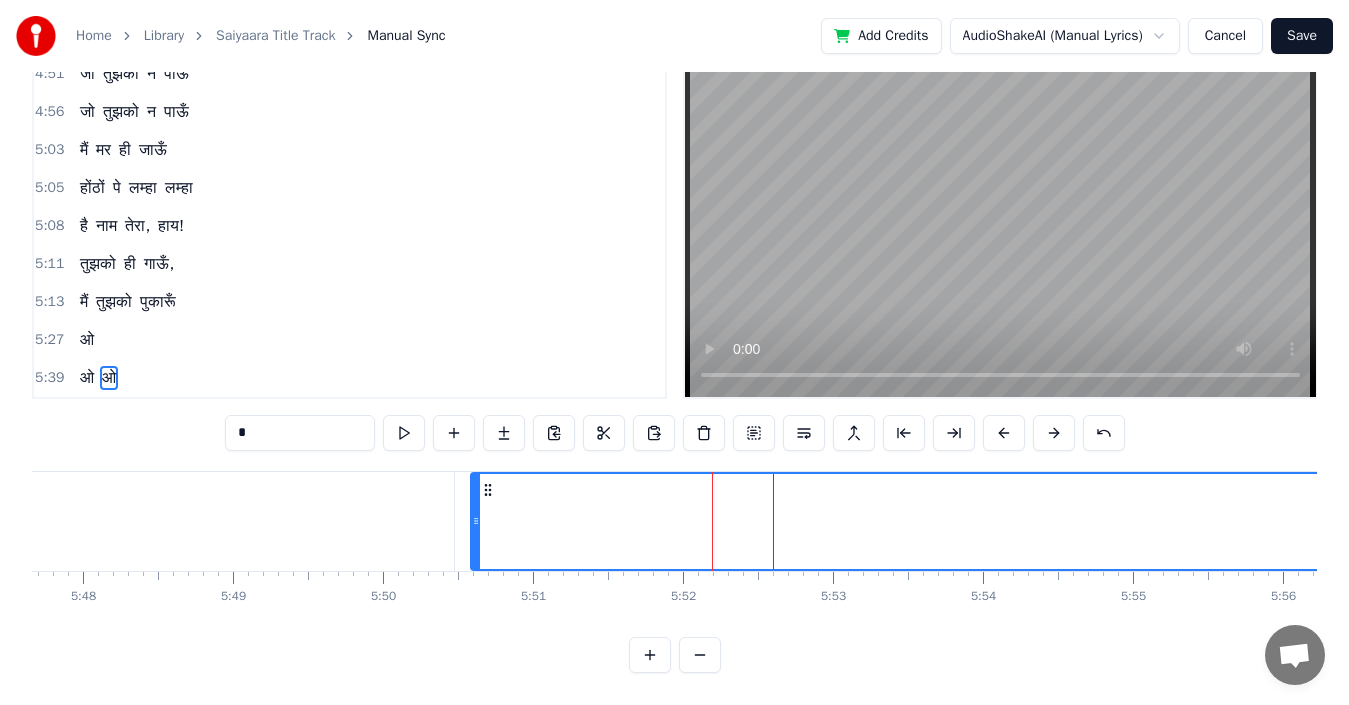 scroll, scrollTop: 0, scrollLeft: 52104, axis: horizontal 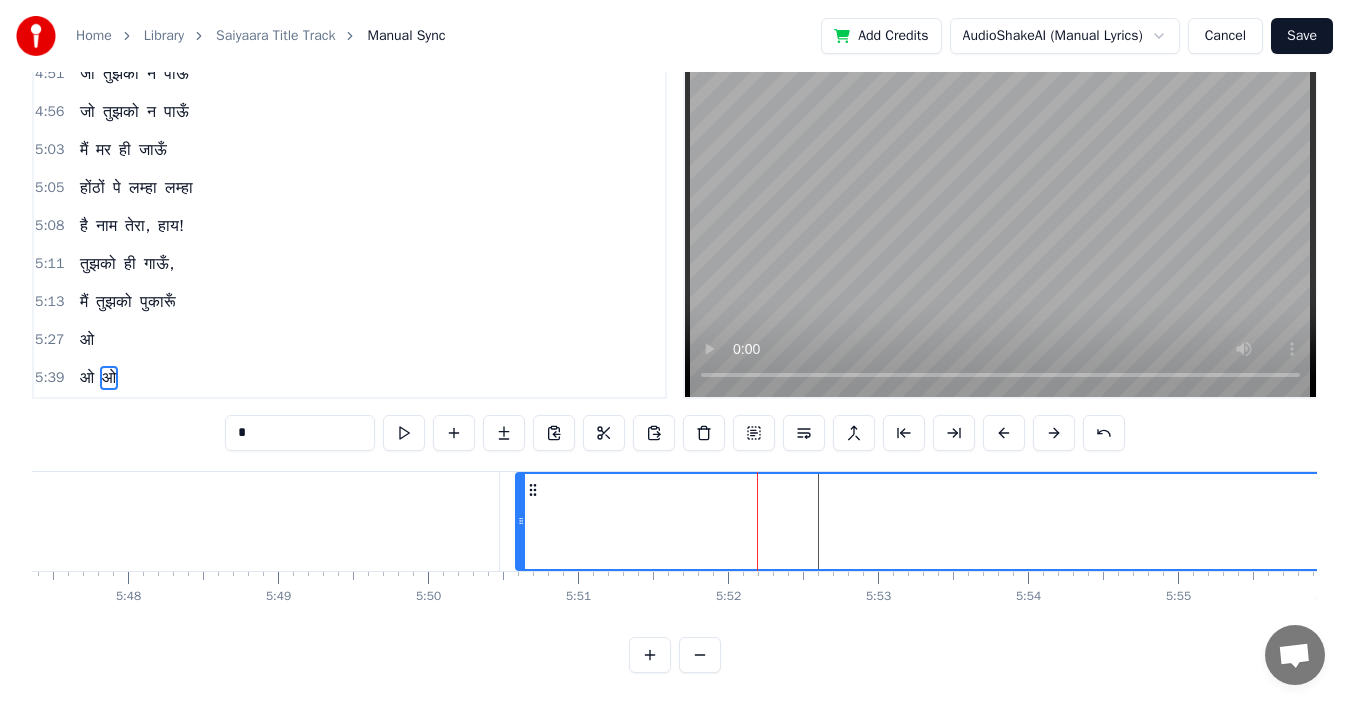 click on "ओ" at bounding box center [1462, 521] 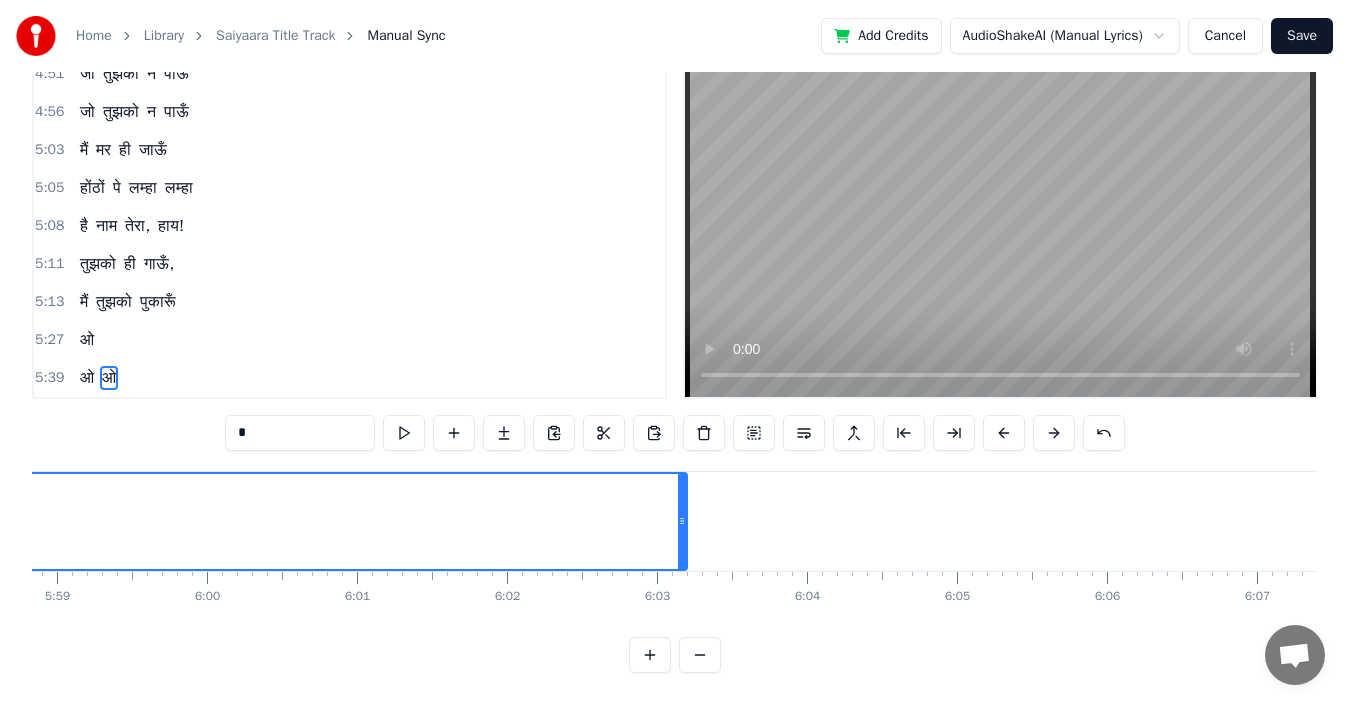 scroll, scrollTop: 0, scrollLeft: 53864, axis: horizontal 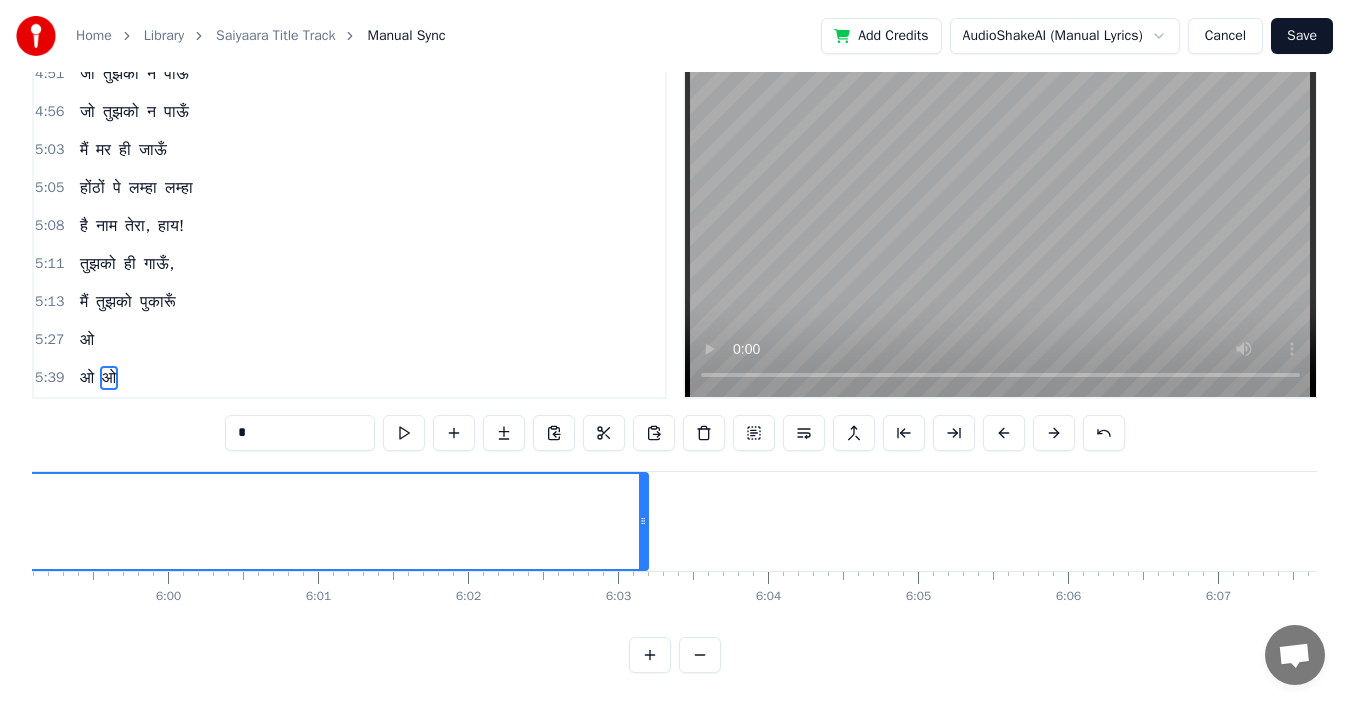 click on "जो" at bounding box center (87, 112) 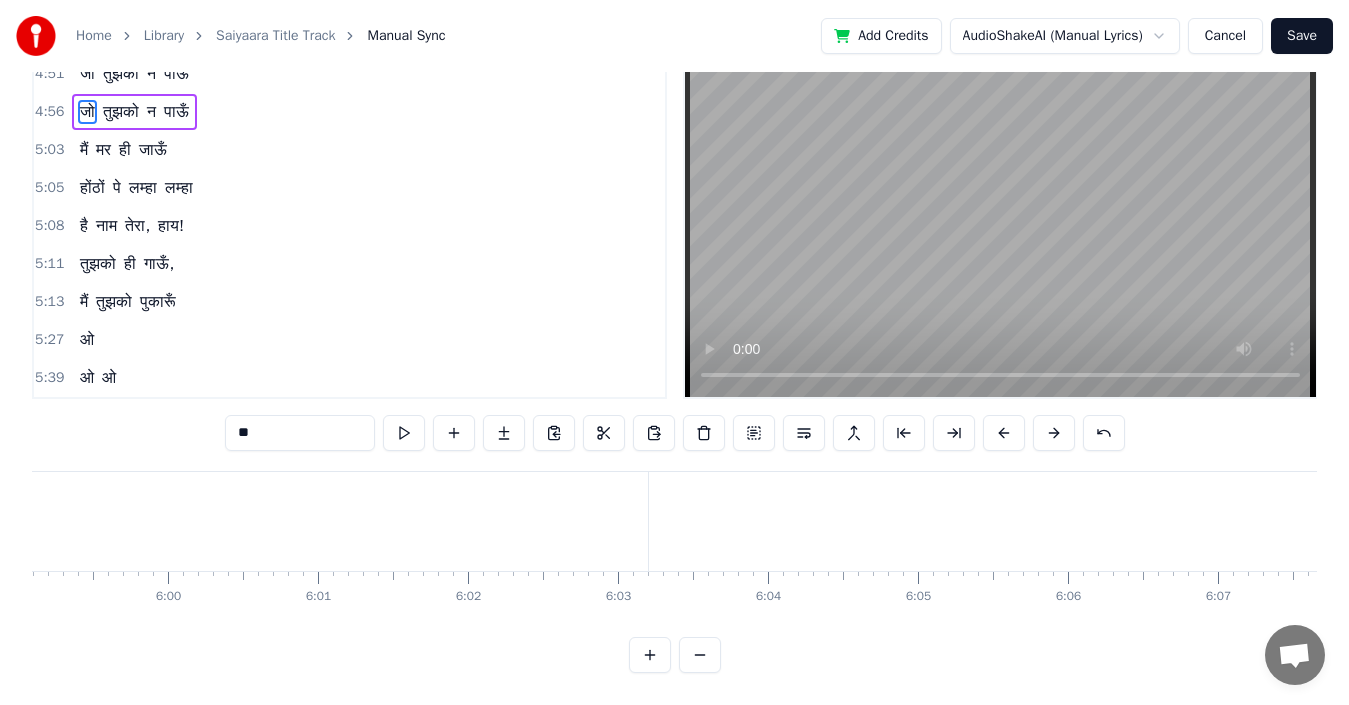 scroll, scrollTop: 73, scrollLeft: 0, axis: vertical 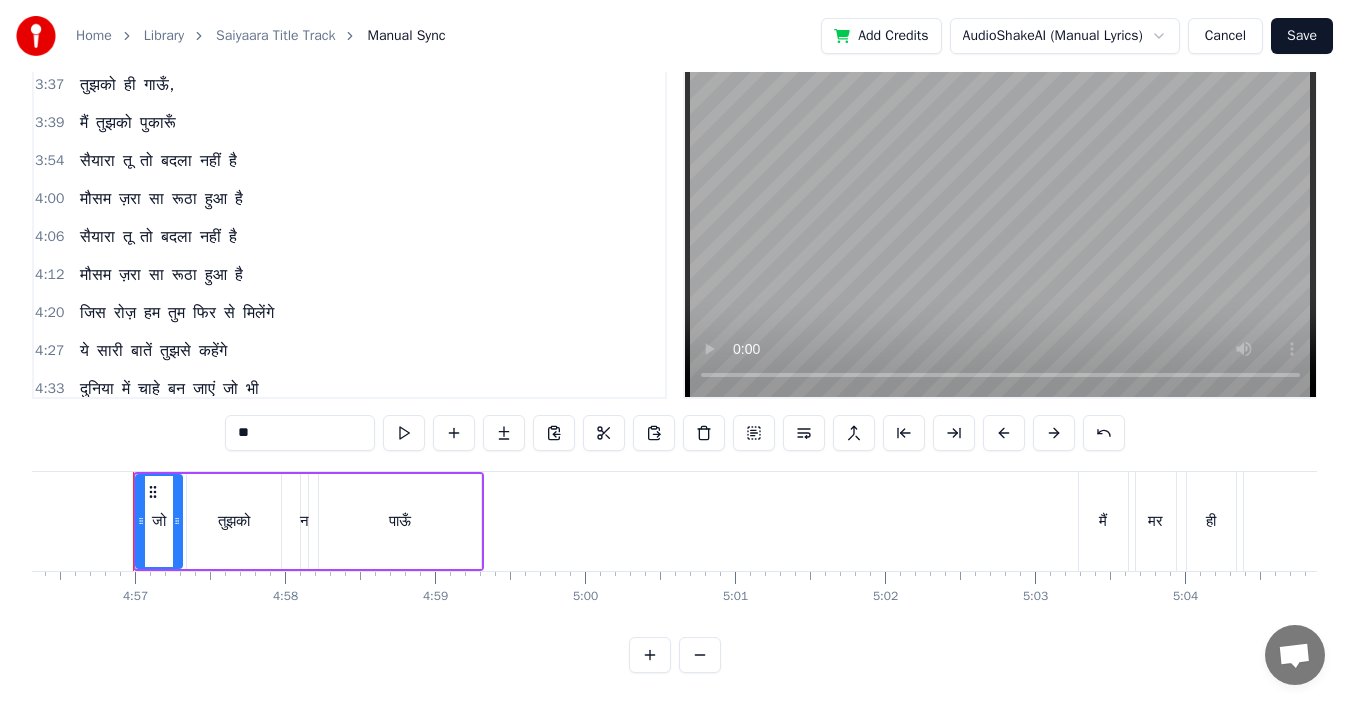 click on "जिस" at bounding box center (93, 313) 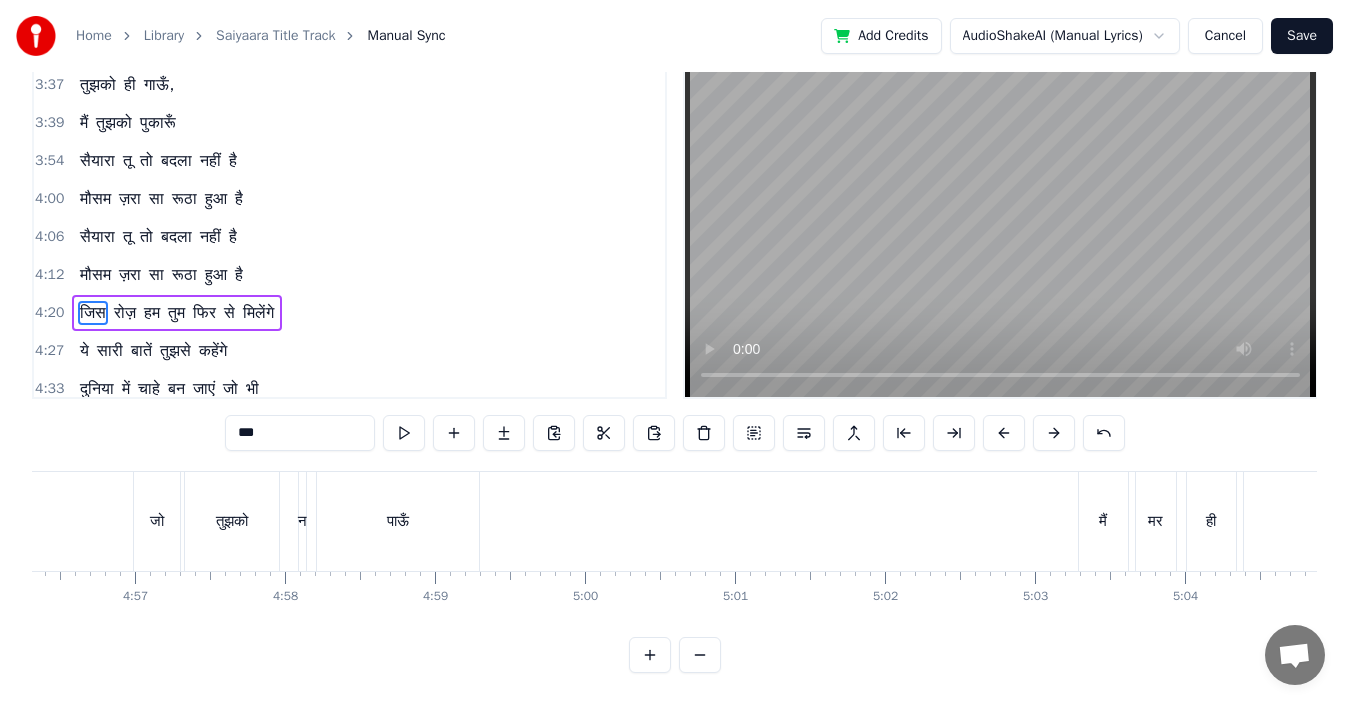 scroll, scrollTop: 4, scrollLeft: 0, axis: vertical 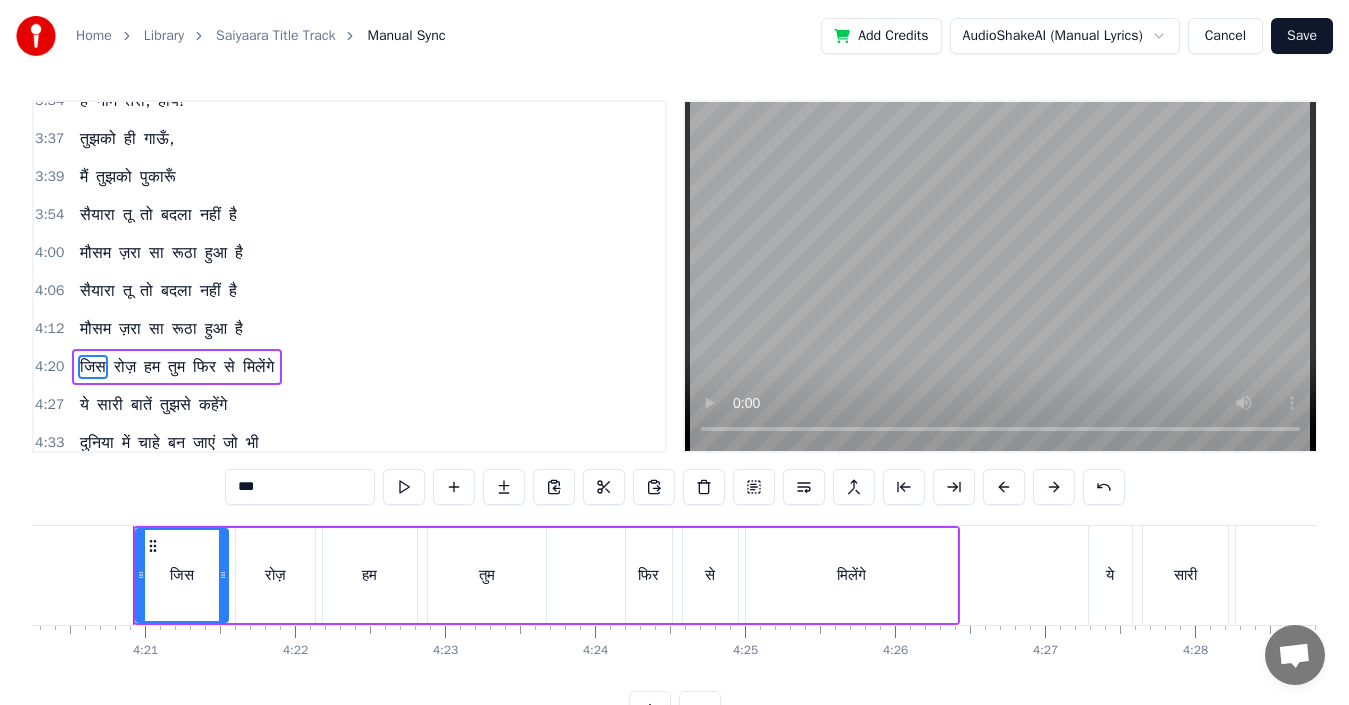 click at bounding box center (-11188, 575) 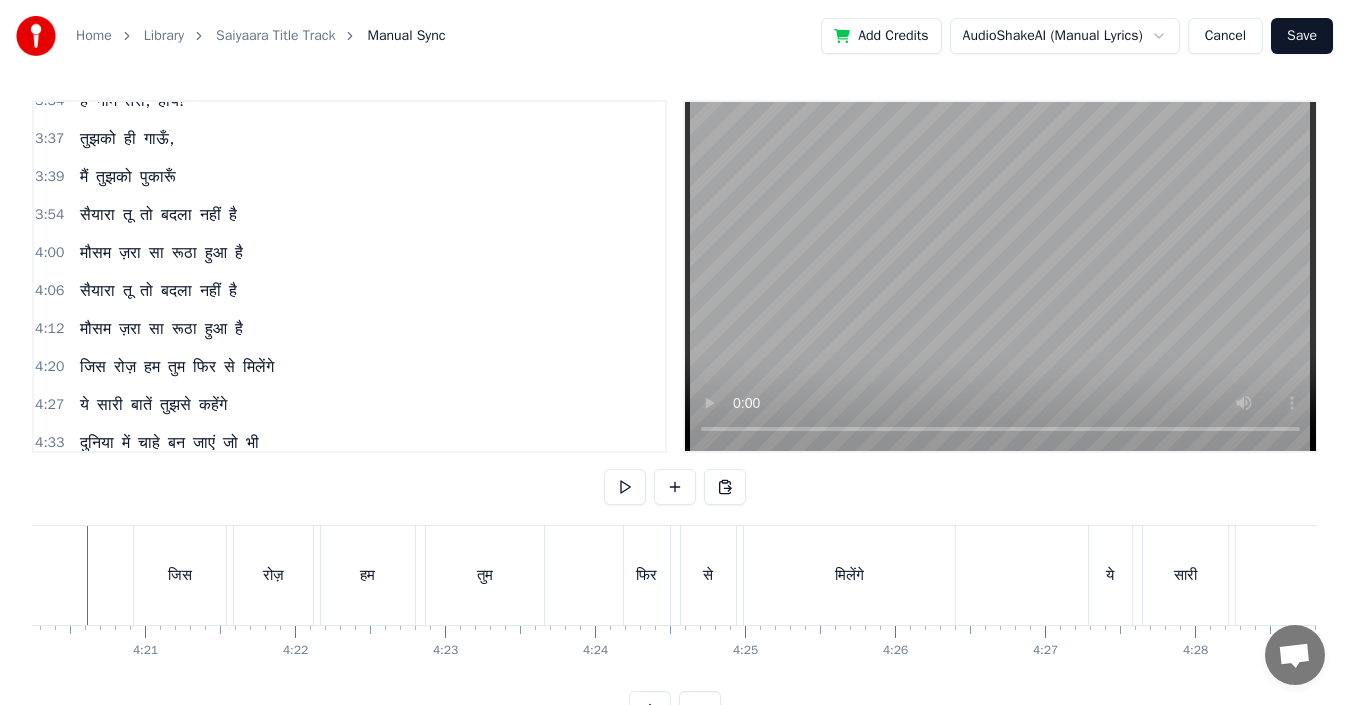 scroll, scrollTop: 0, scrollLeft: 38992, axis: horizontal 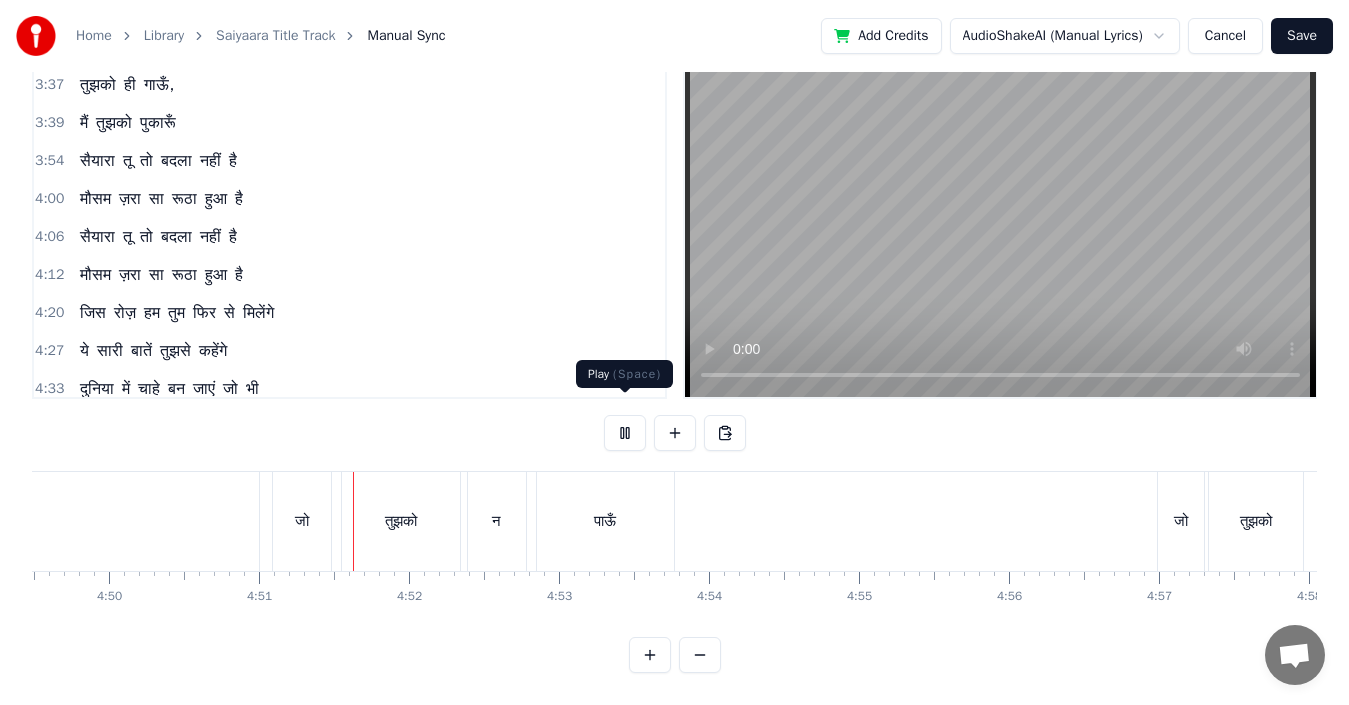 click at bounding box center [625, 433] 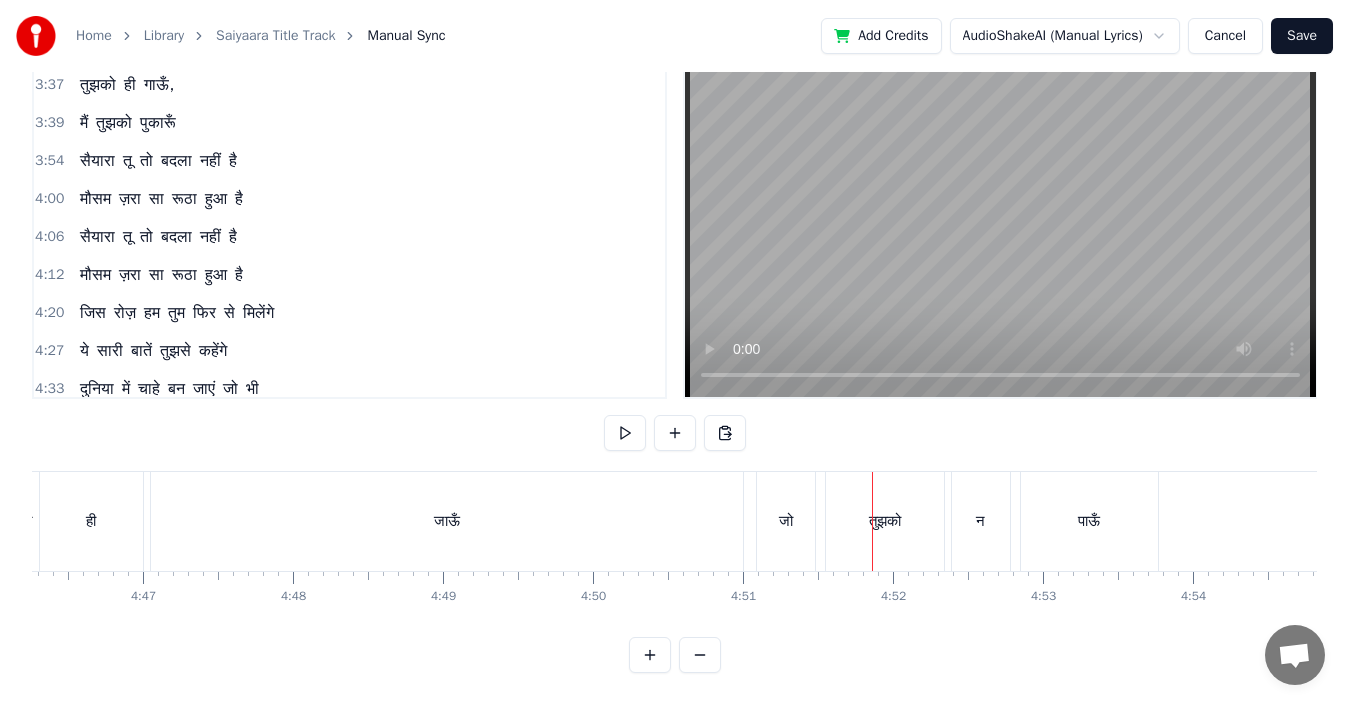 scroll, scrollTop: 0, scrollLeft: 42903, axis: horizontal 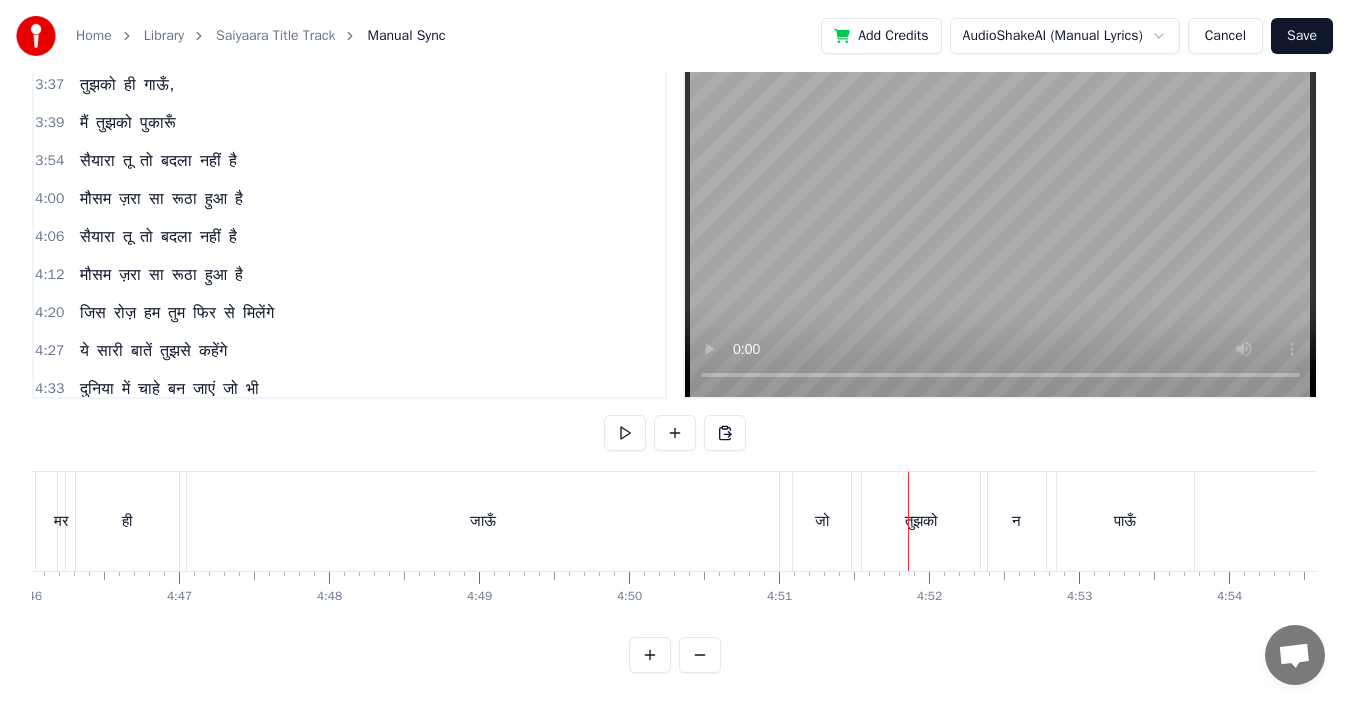 click on "जाऊँ" at bounding box center [483, 521] 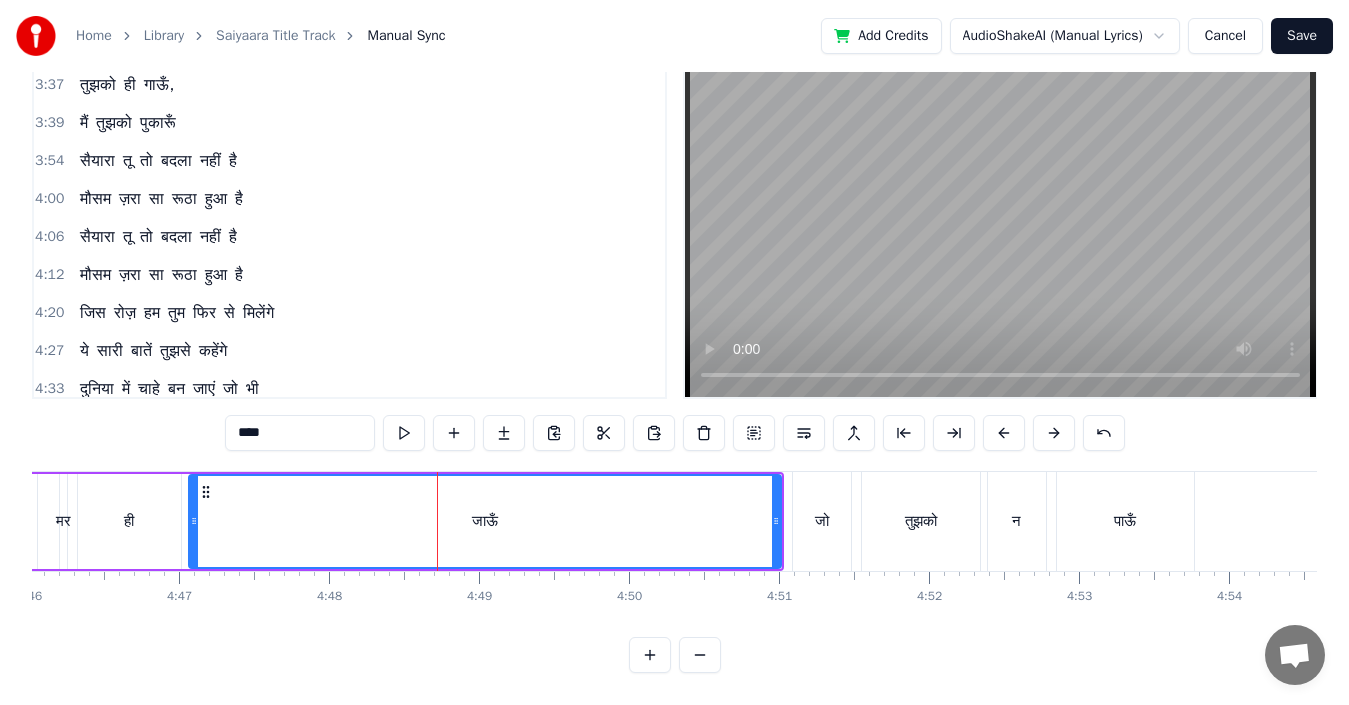 scroll, scrollTop: 0, scrollLeft: 0, axis: both 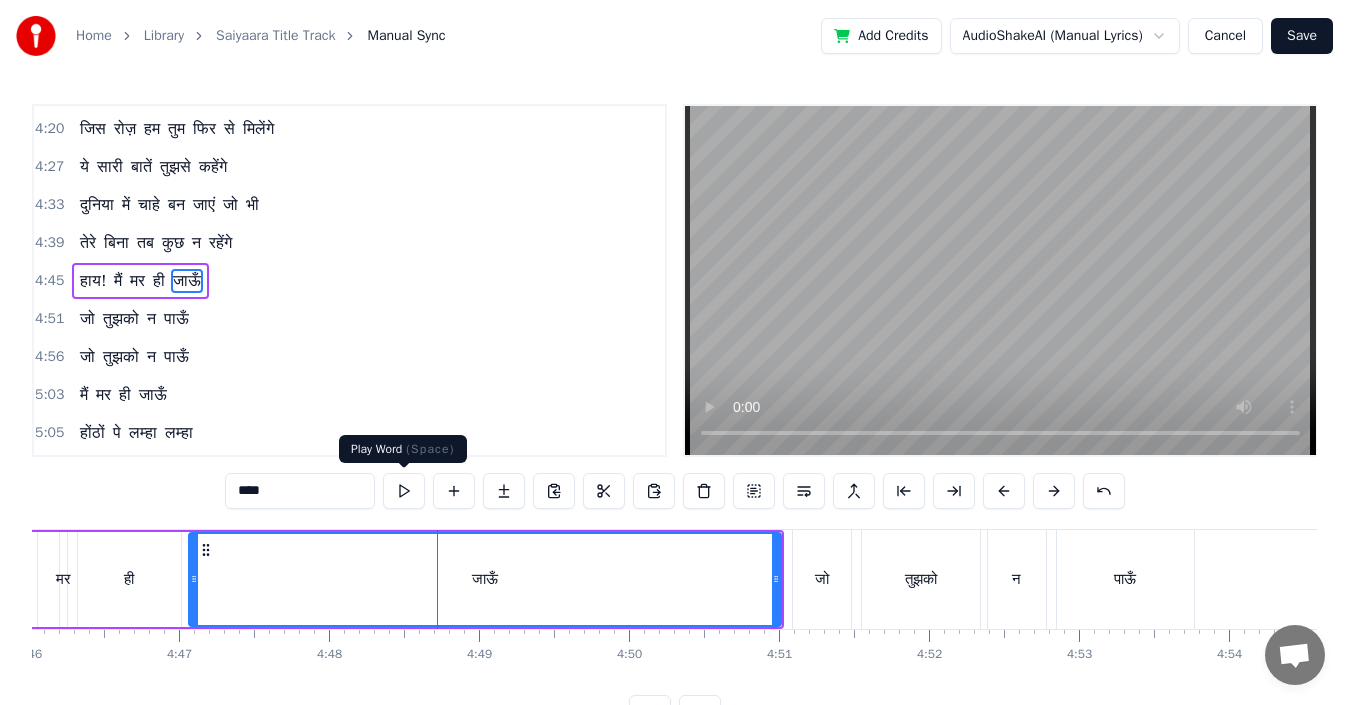 click at bounding box center [404, 491] 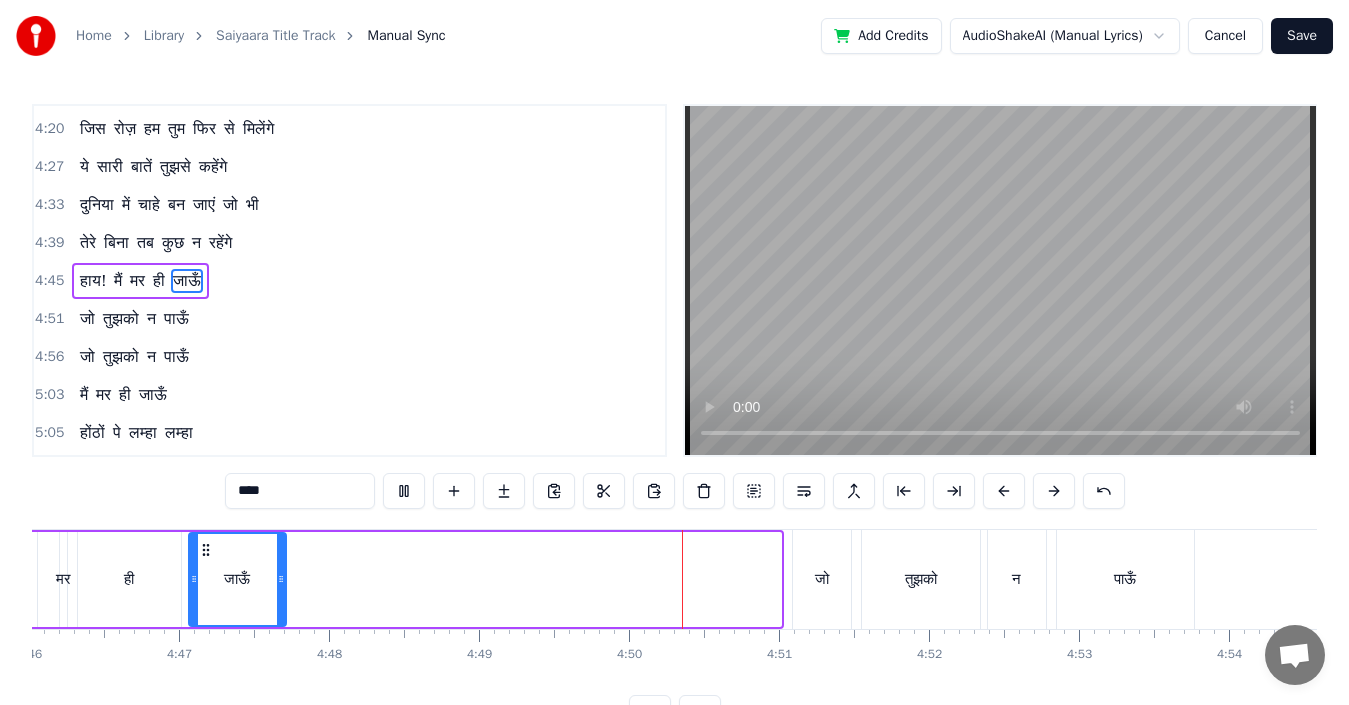 drag, startPoint x: 777, startPoint y: 577, endPoint x: 281, endPoint y: 571, distance: 496.0363 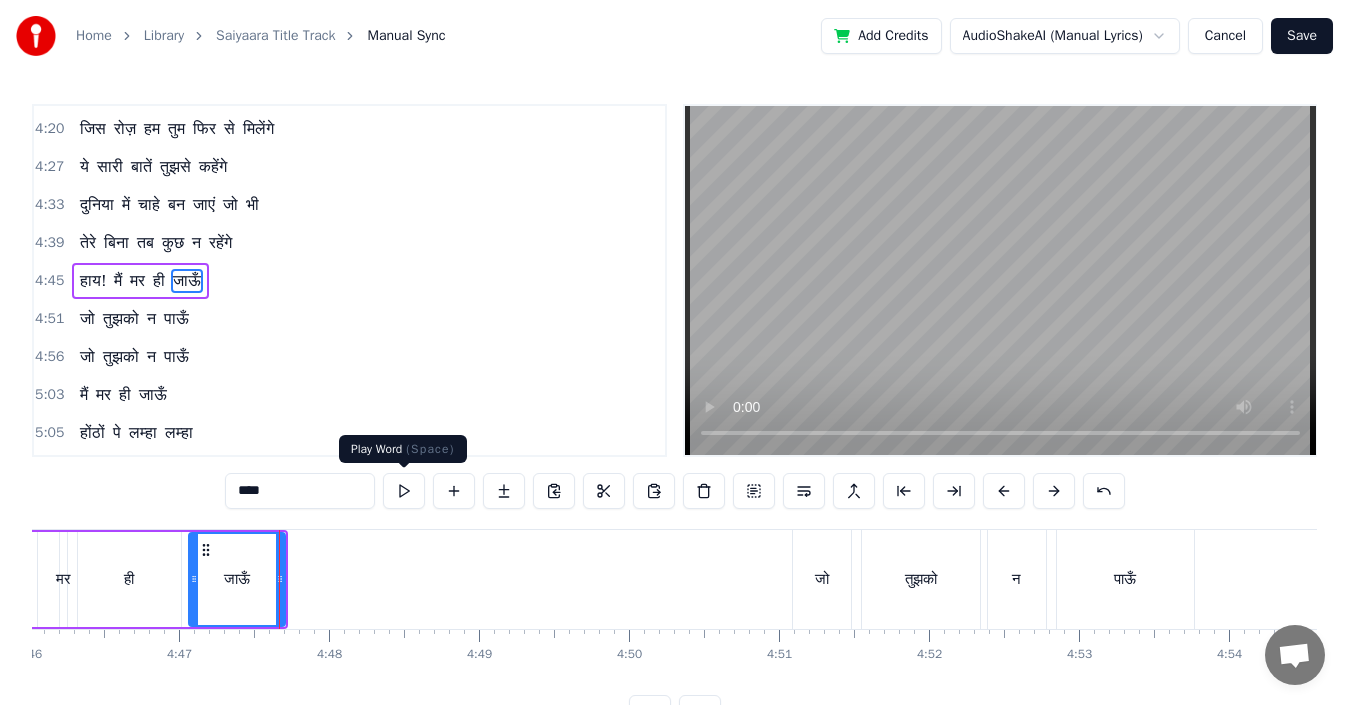 click at bounding box center [404, 491] 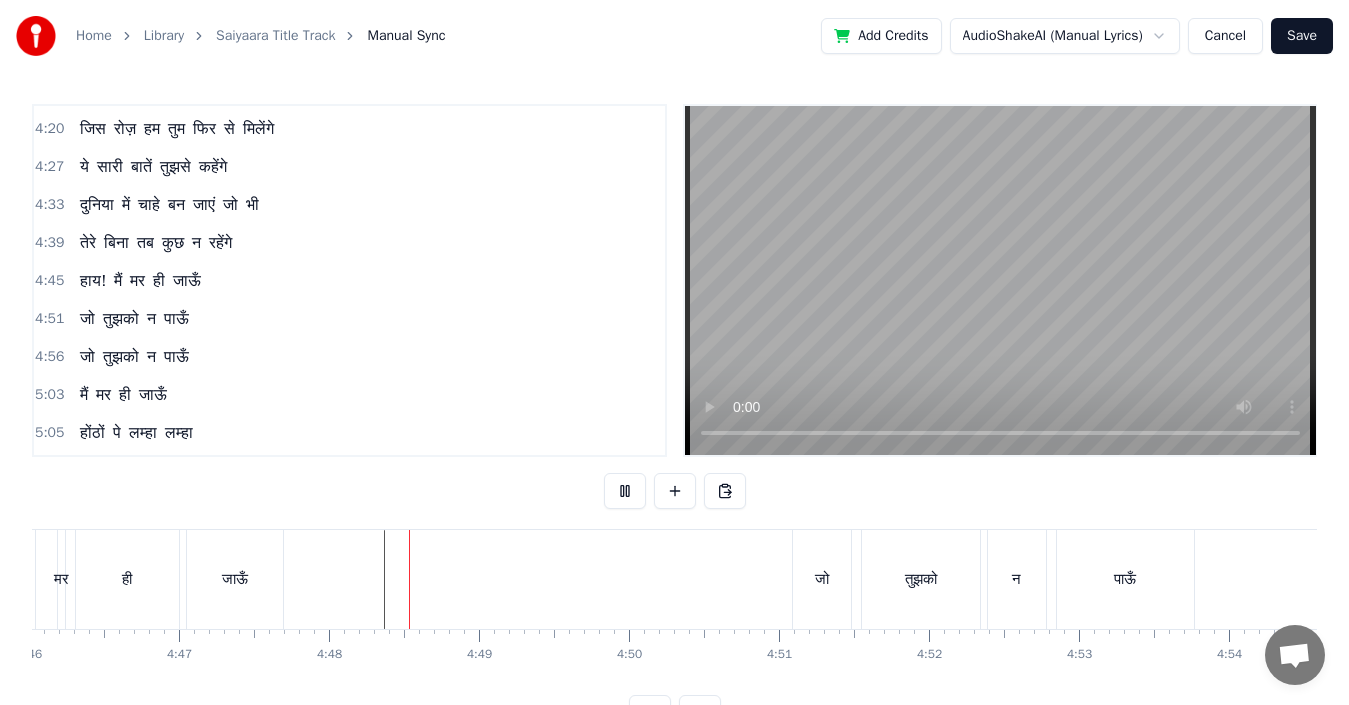 scroll, scrollTop: 75, scrollLeft: 0, axis: vertical 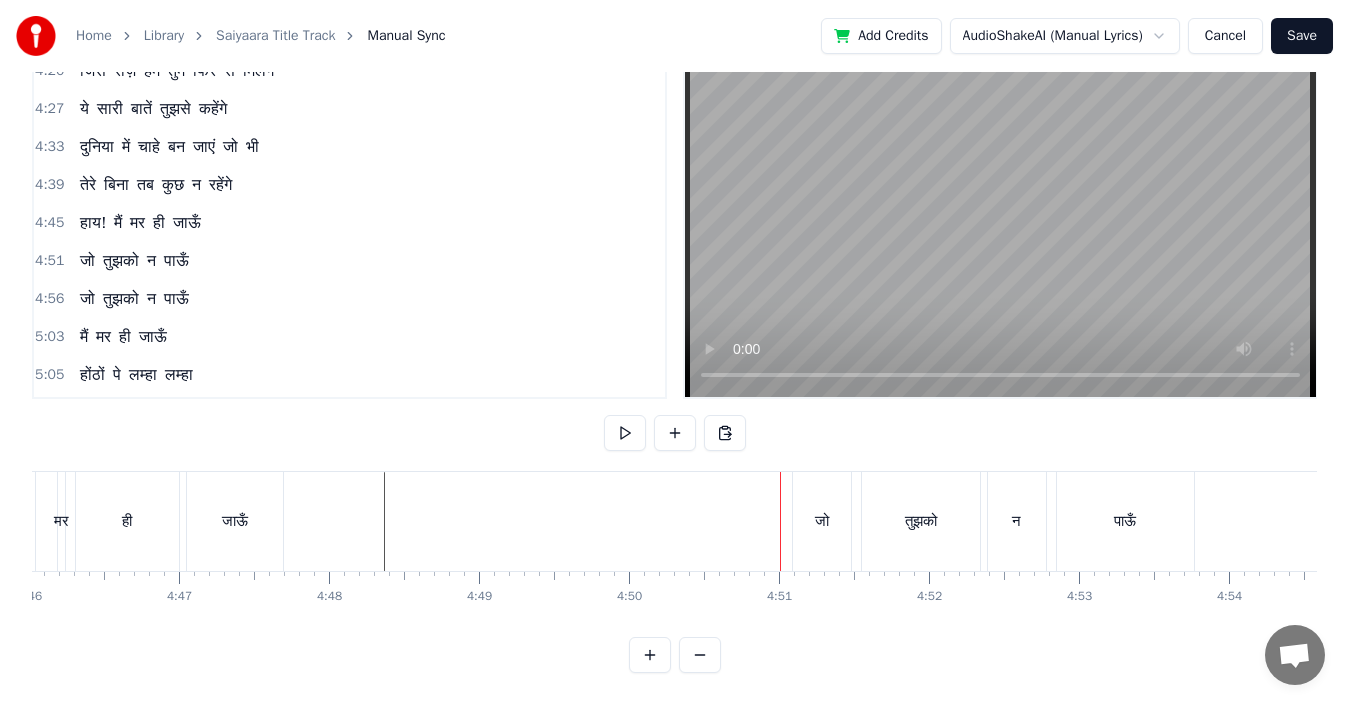 click on "जो" at bounding box center [822, 521] 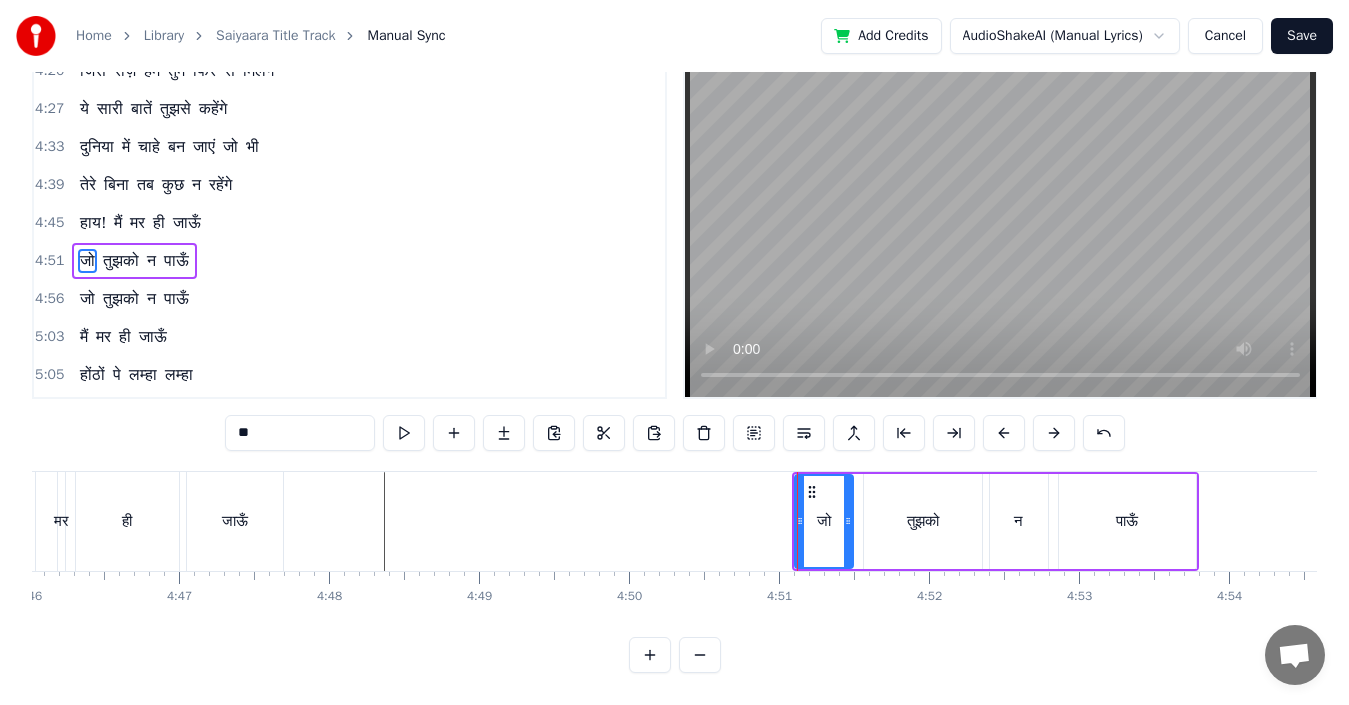 scroll, scrollTop: 0, scrollLeft: 0, axis: both 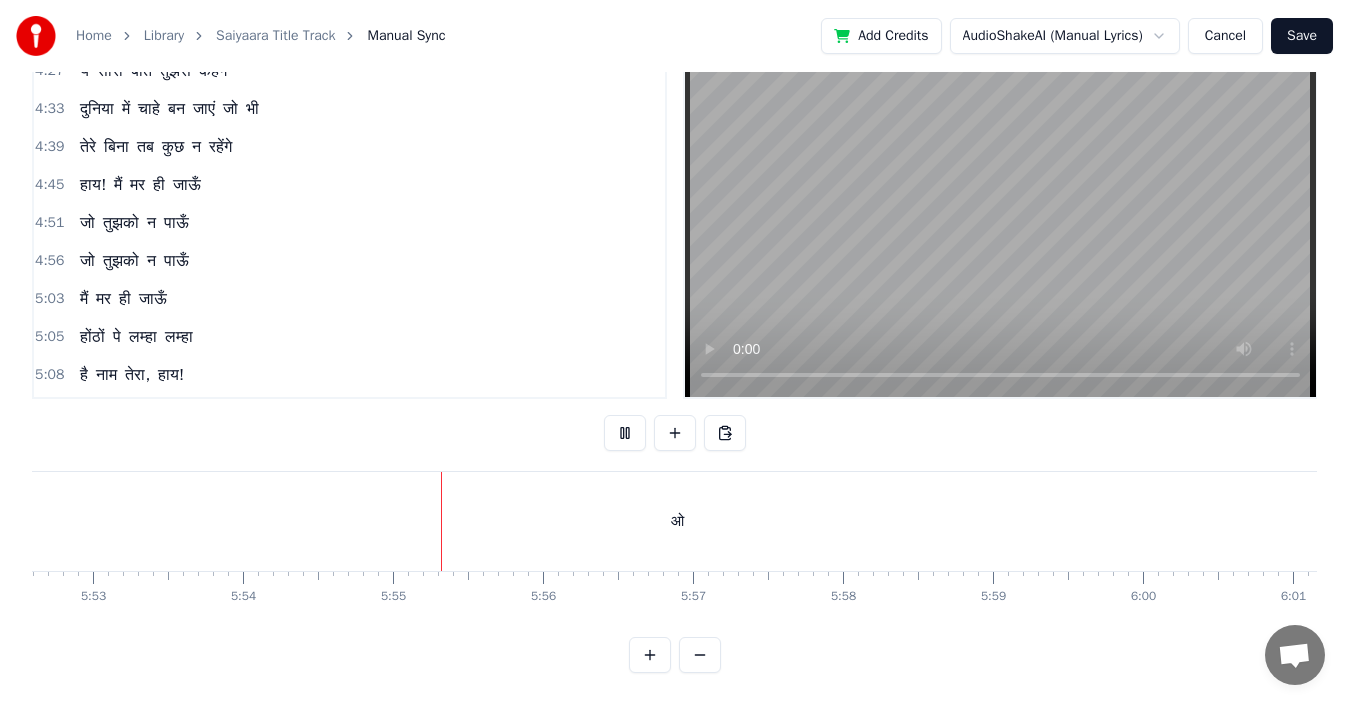 click on "Save" at bounding box center (1302, 36) 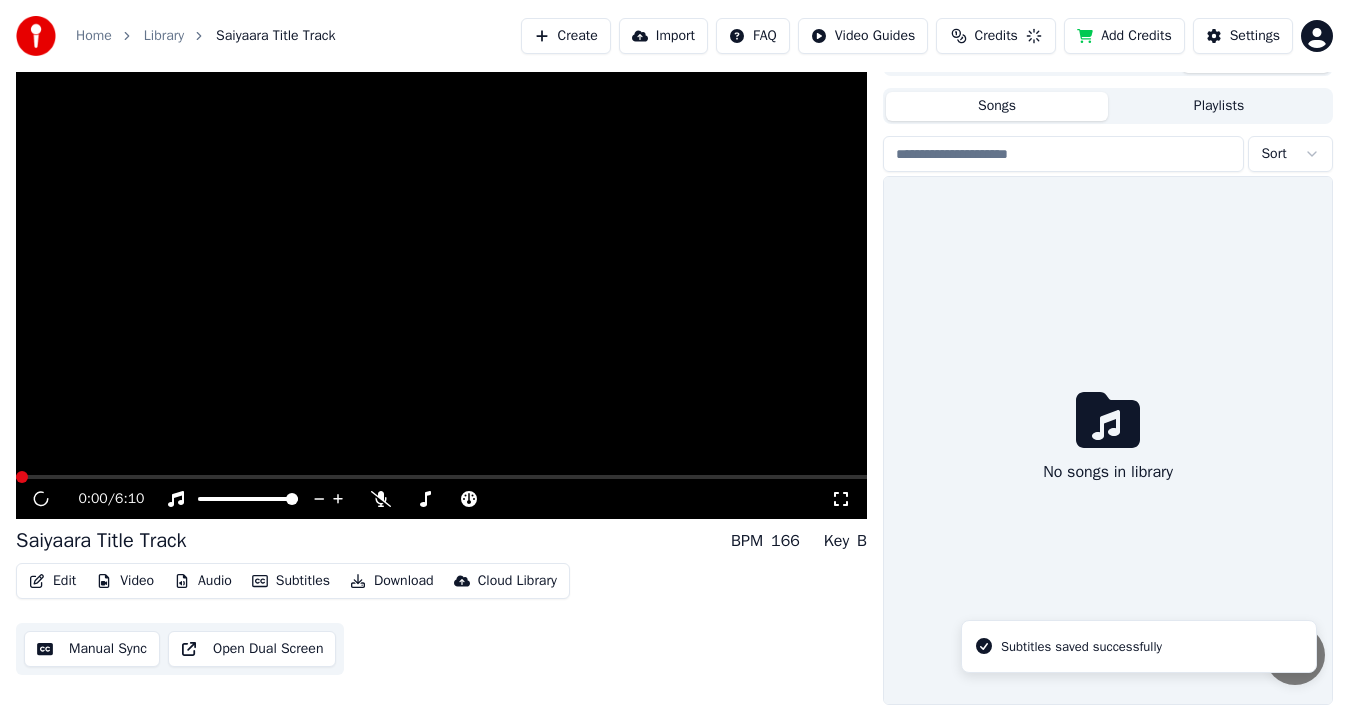 scroll, scrollTop: 32, scrollLeft: 0, axis: vertical 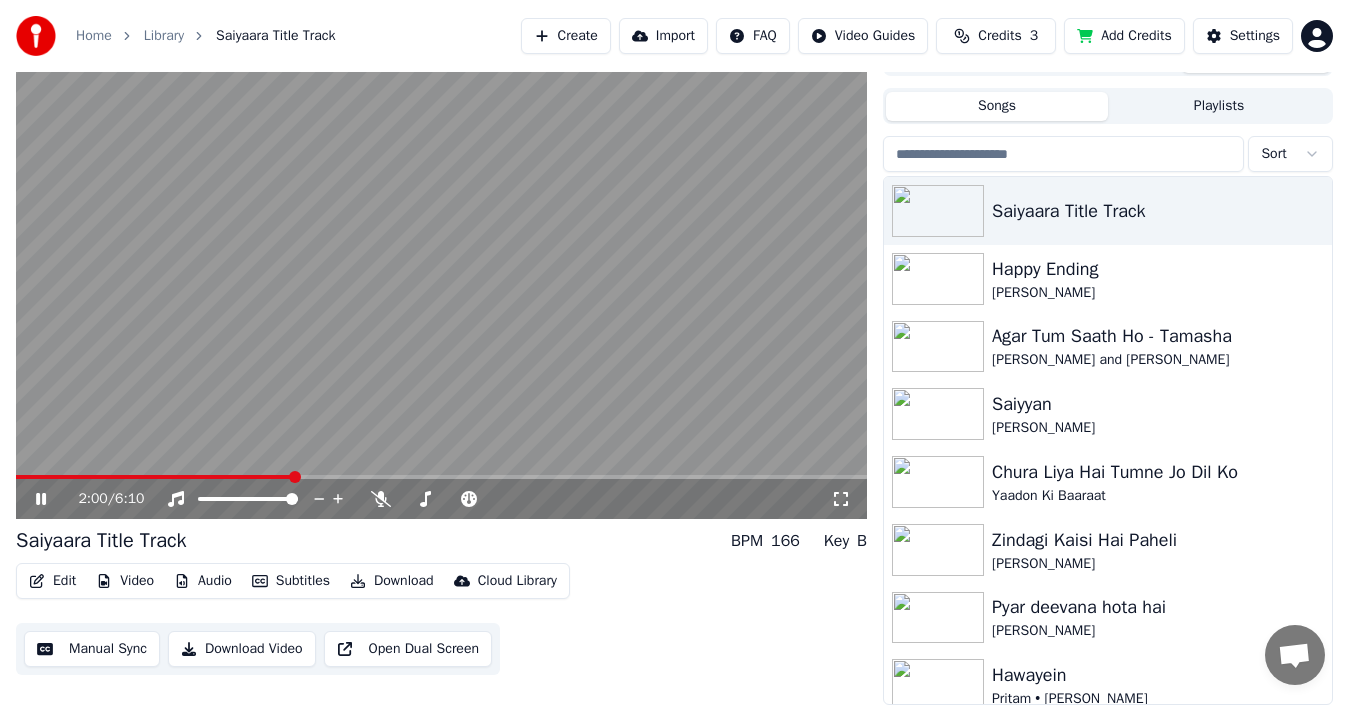 click on "Manual Sync" at bounding box center (92, 649) 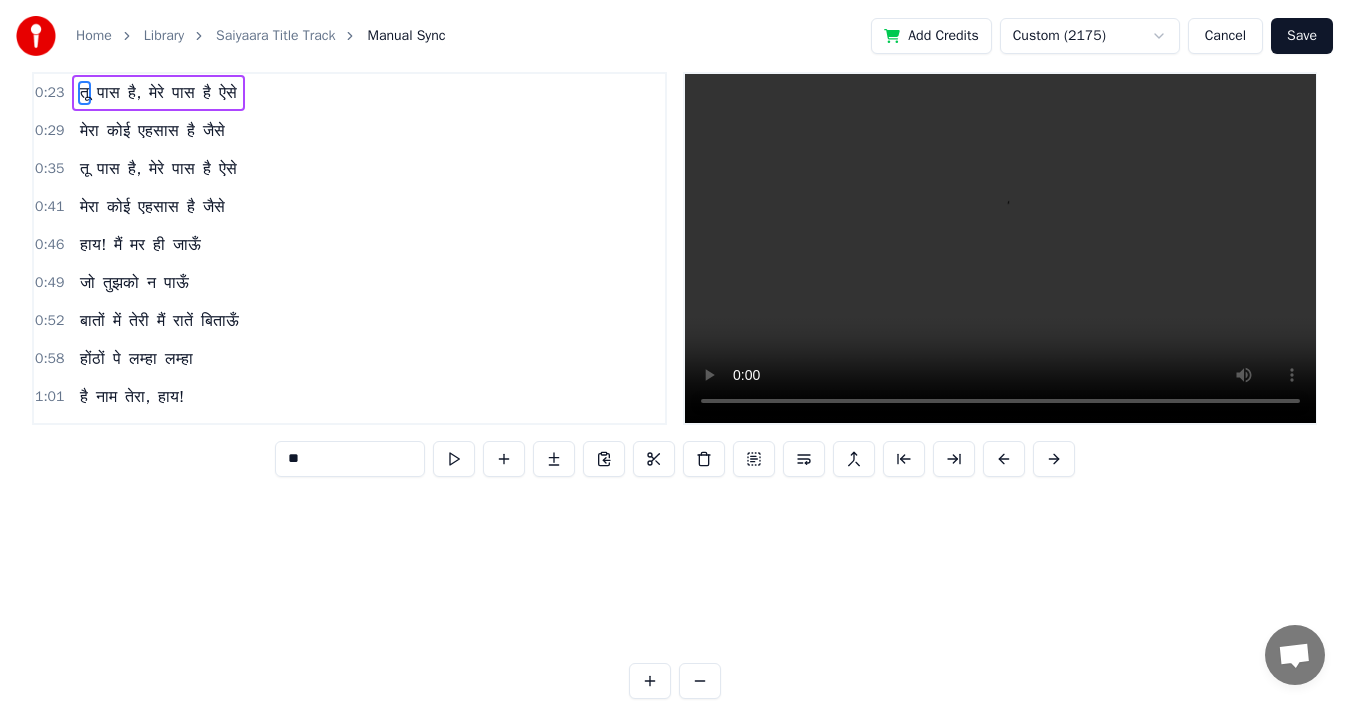 scroll, scrollTop: 0, scrollLeft: 0, axis: both 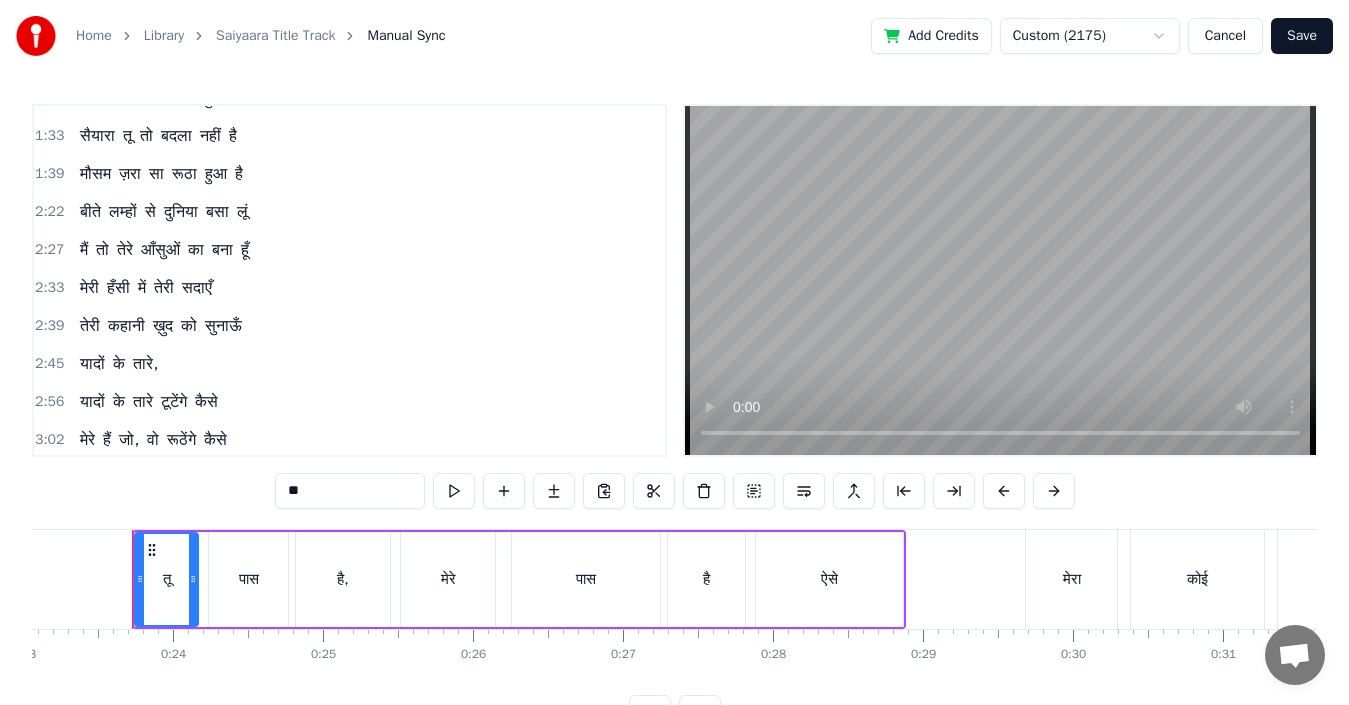 click on "मौसम" at bounding box center [95, 174] 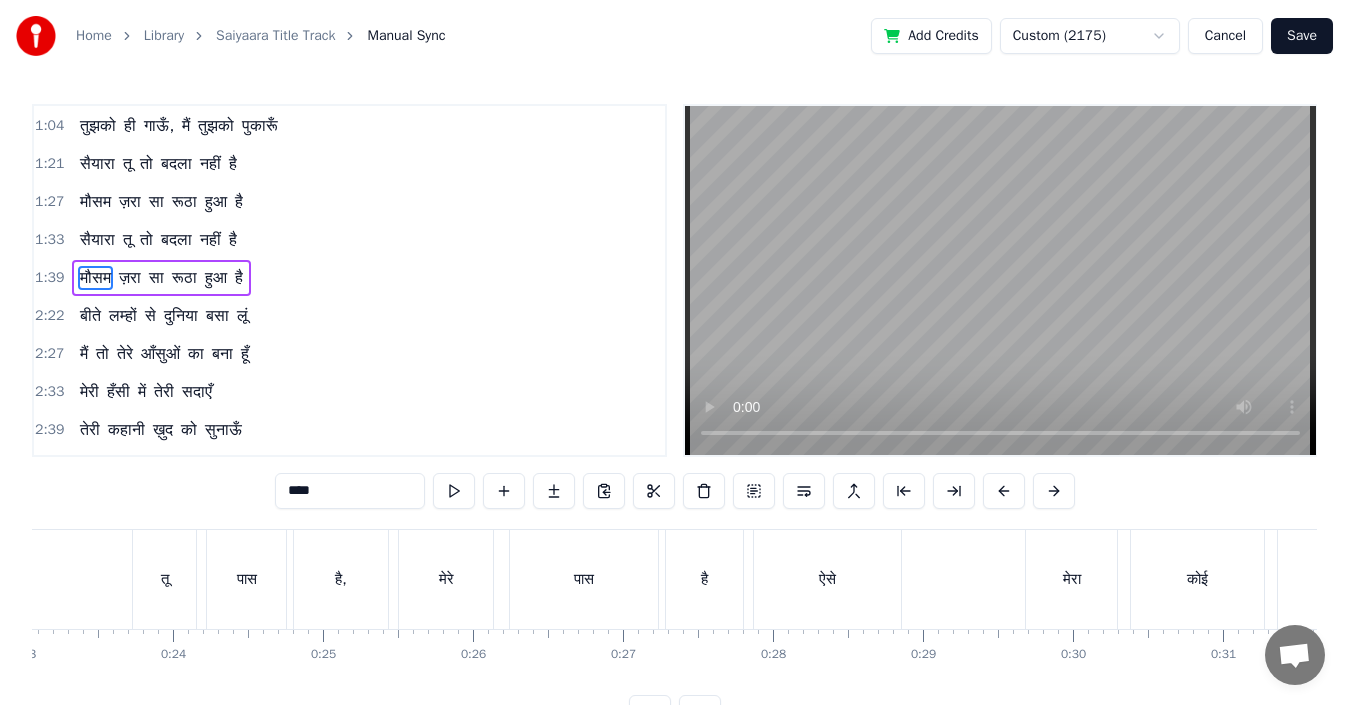 scroll, scrollTop: 338, scrollLeft: 0, axis: vertical 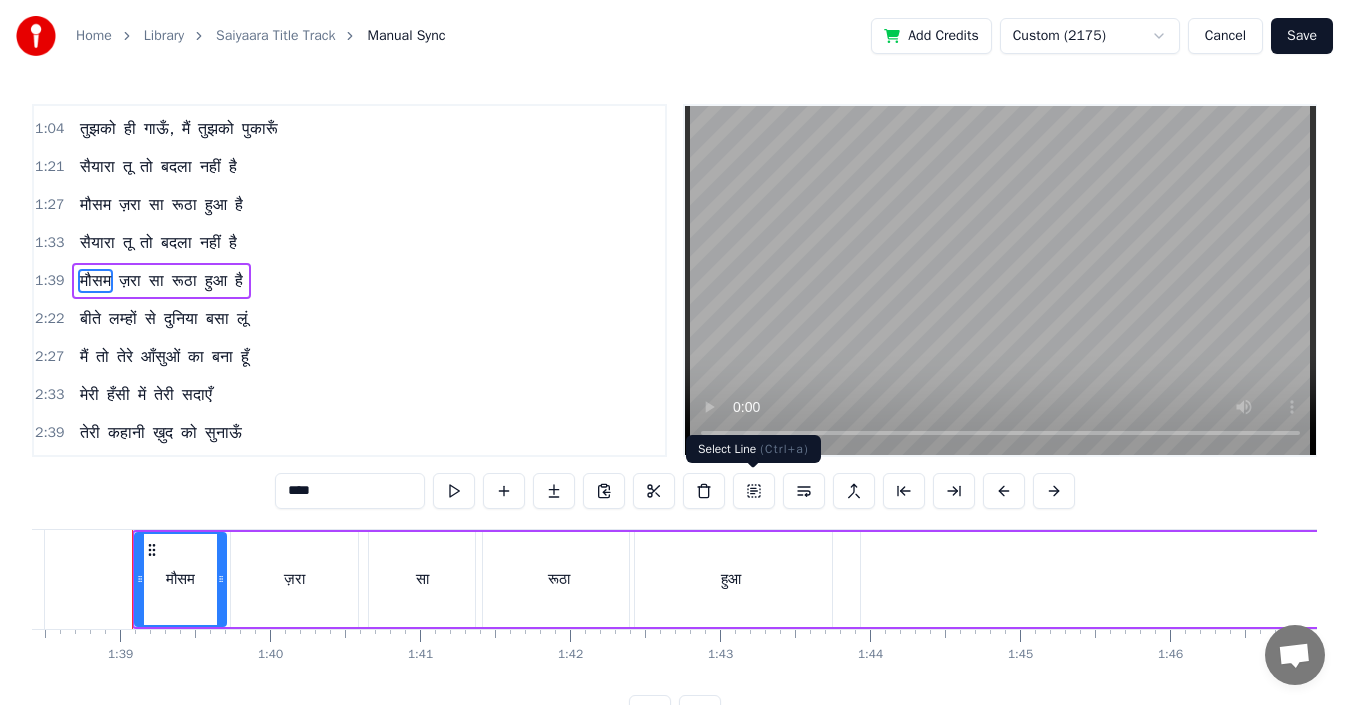 click at bounding box center (754, 491) 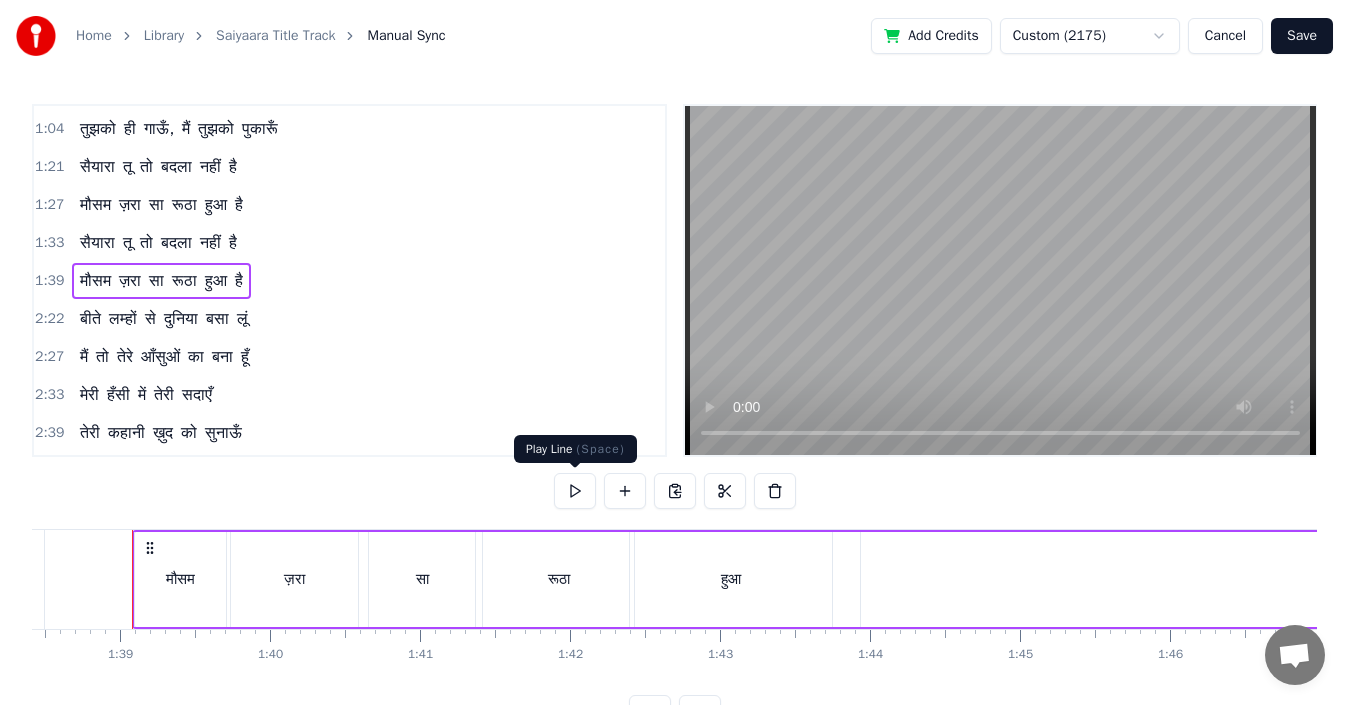 click at bounding box center (575, 491) 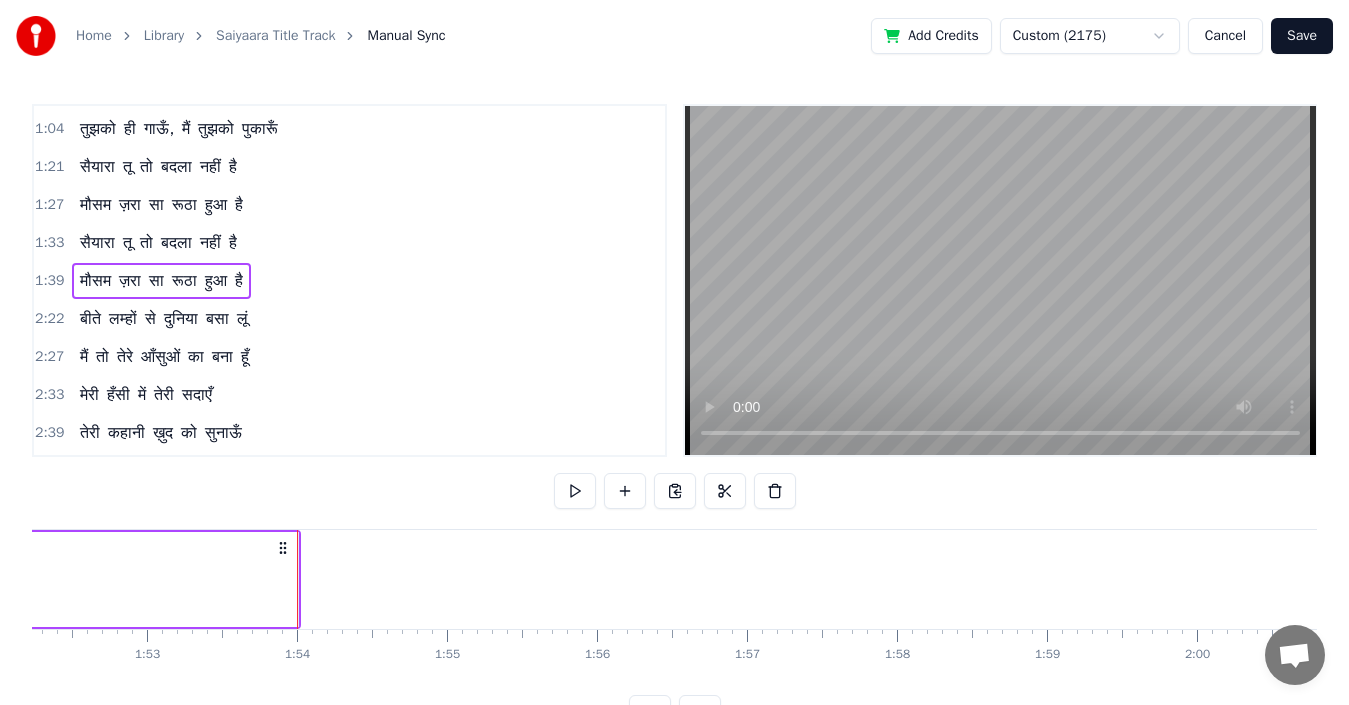 scroll, scrollTop: 0, scrollLeft: 17000, axis: horizontal 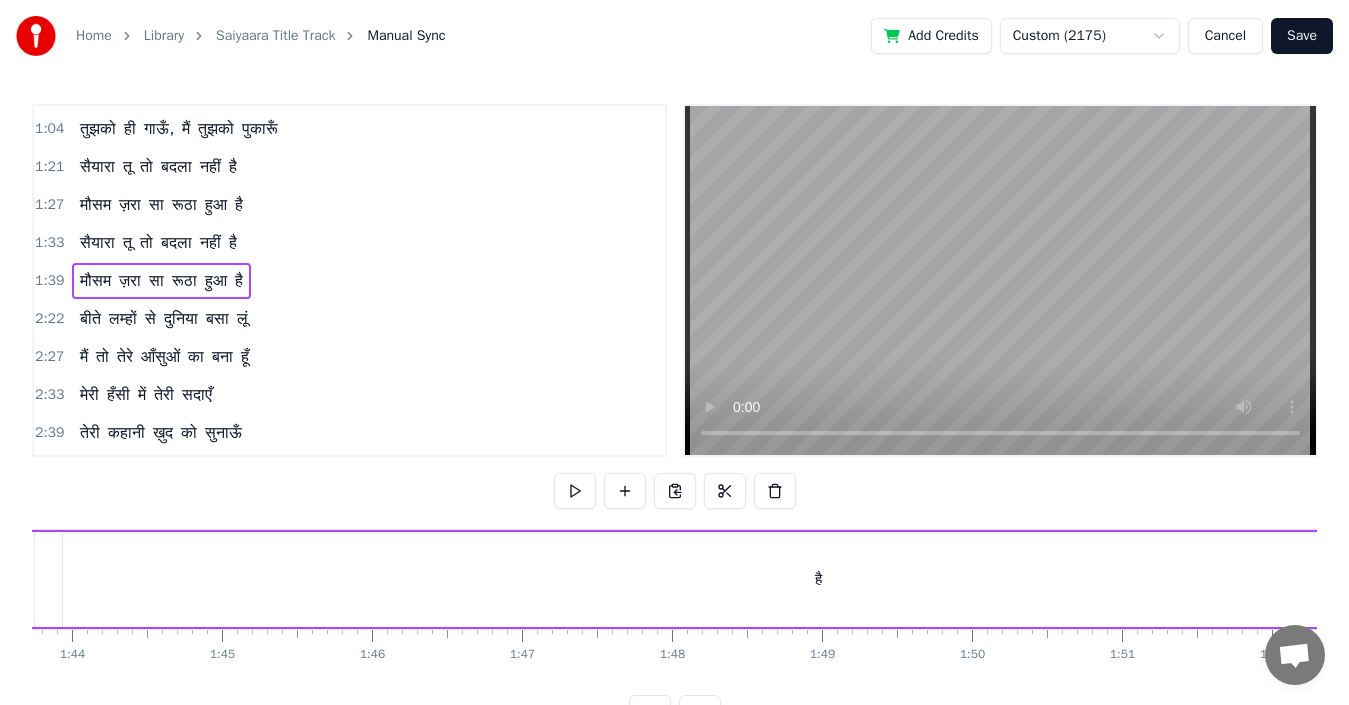 click on "है" at bounding box center (818, 579) 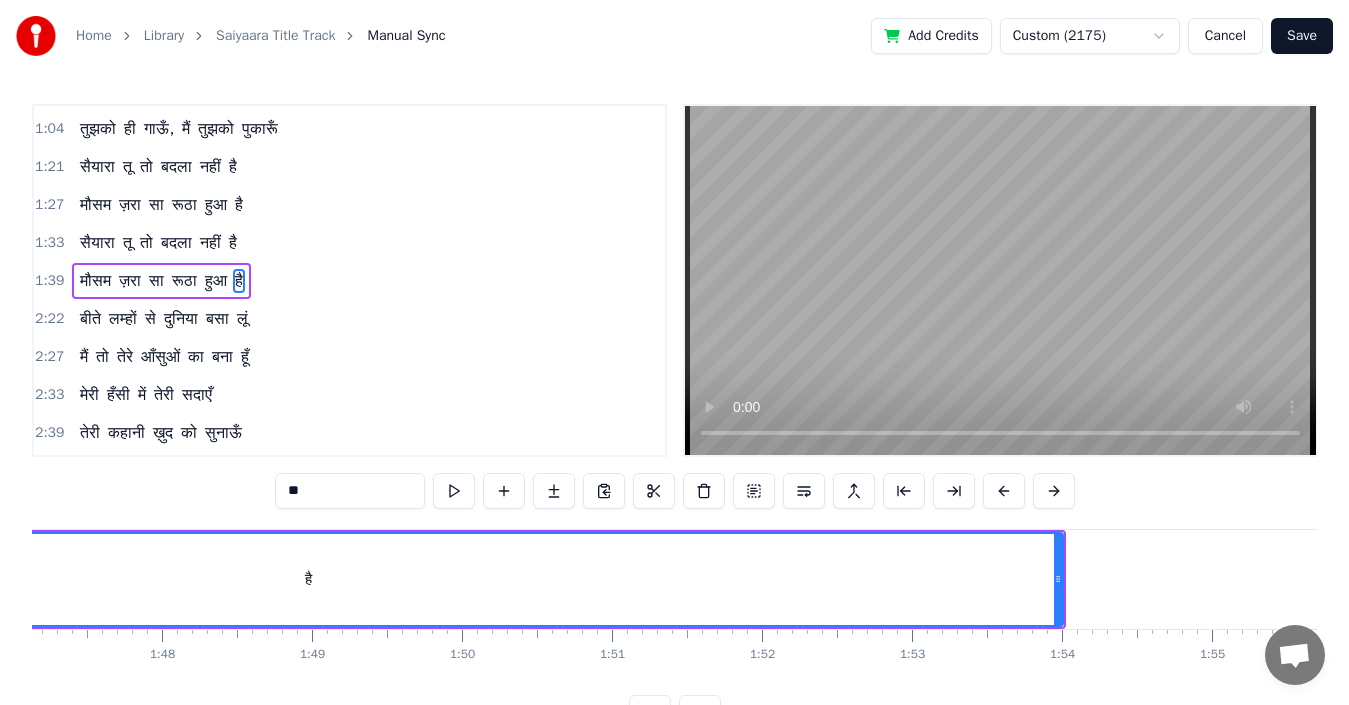 scroll, scrollTop: 0, scrollLeft: 16080, axis: horizontal 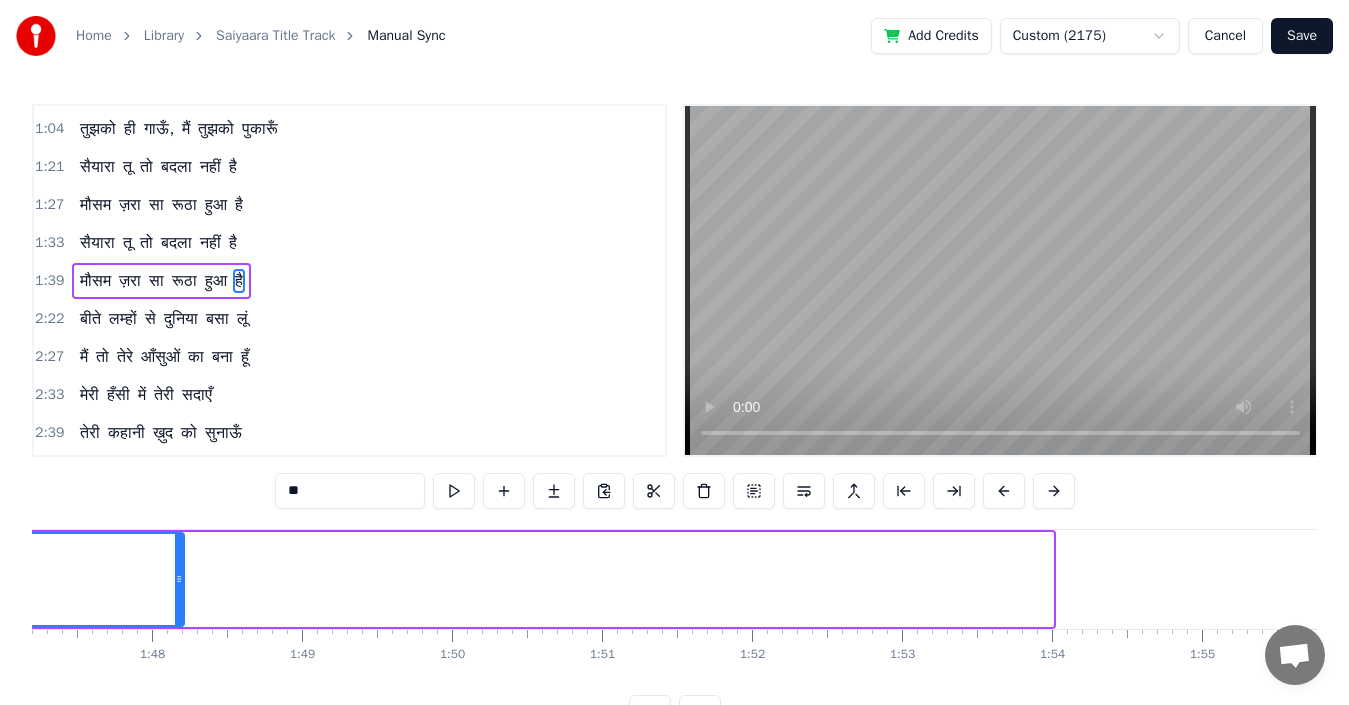 drag, startPoint x: 1050, startPoint y: 581, endPoint x: 181, endPoint y: 569, distance: 869.0828 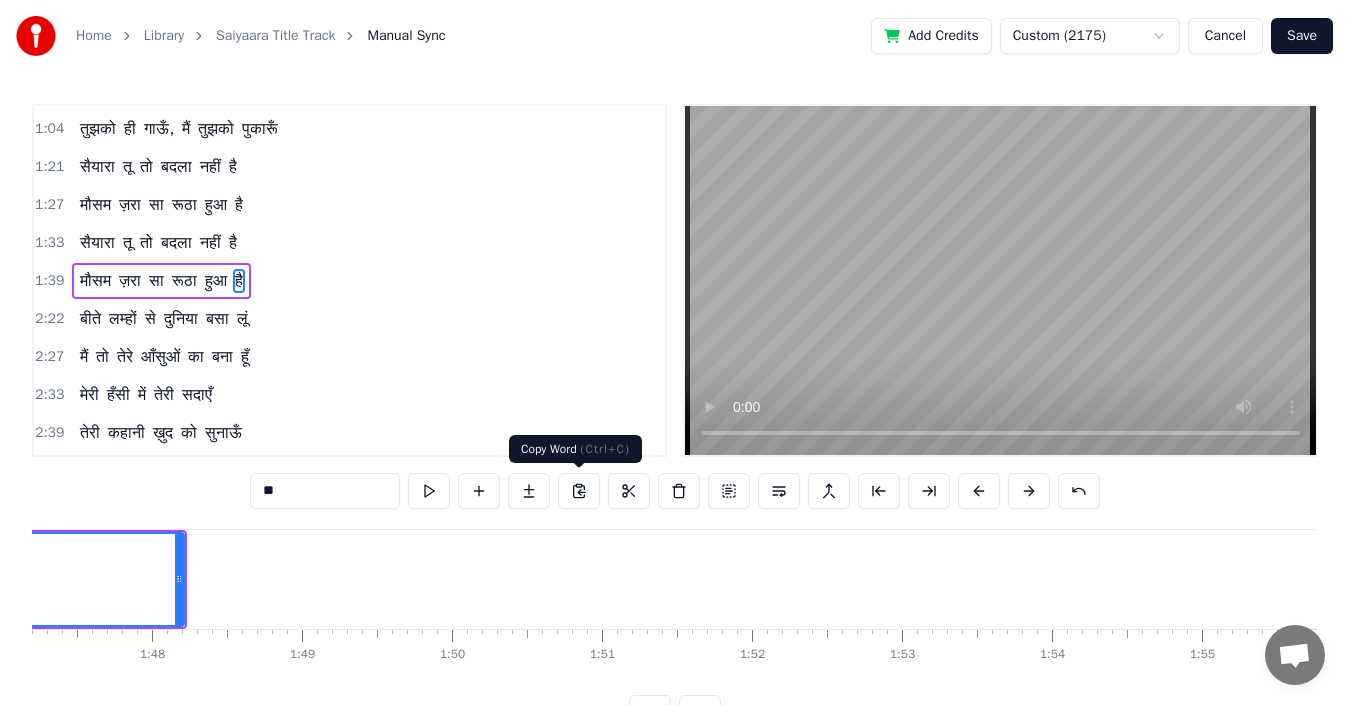 click at bounding box center [579, 491] 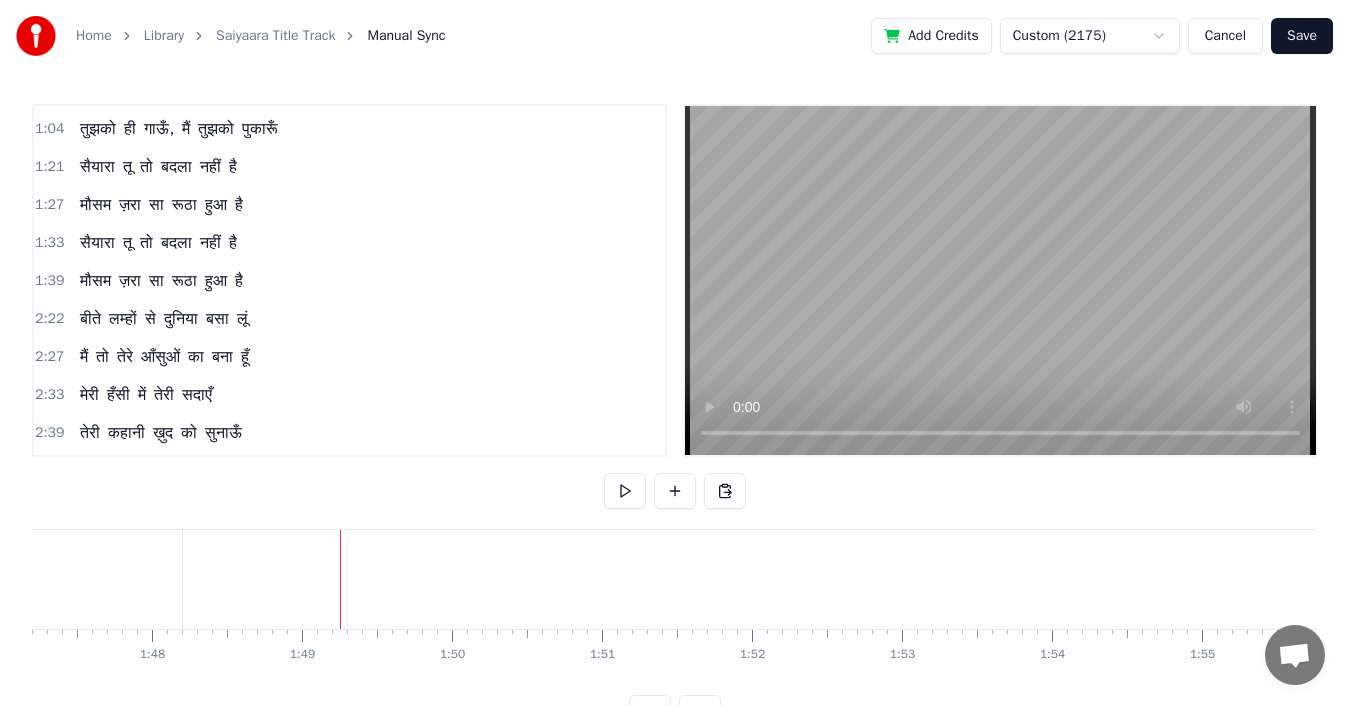 click on "है" at bounding box center [239, 281] 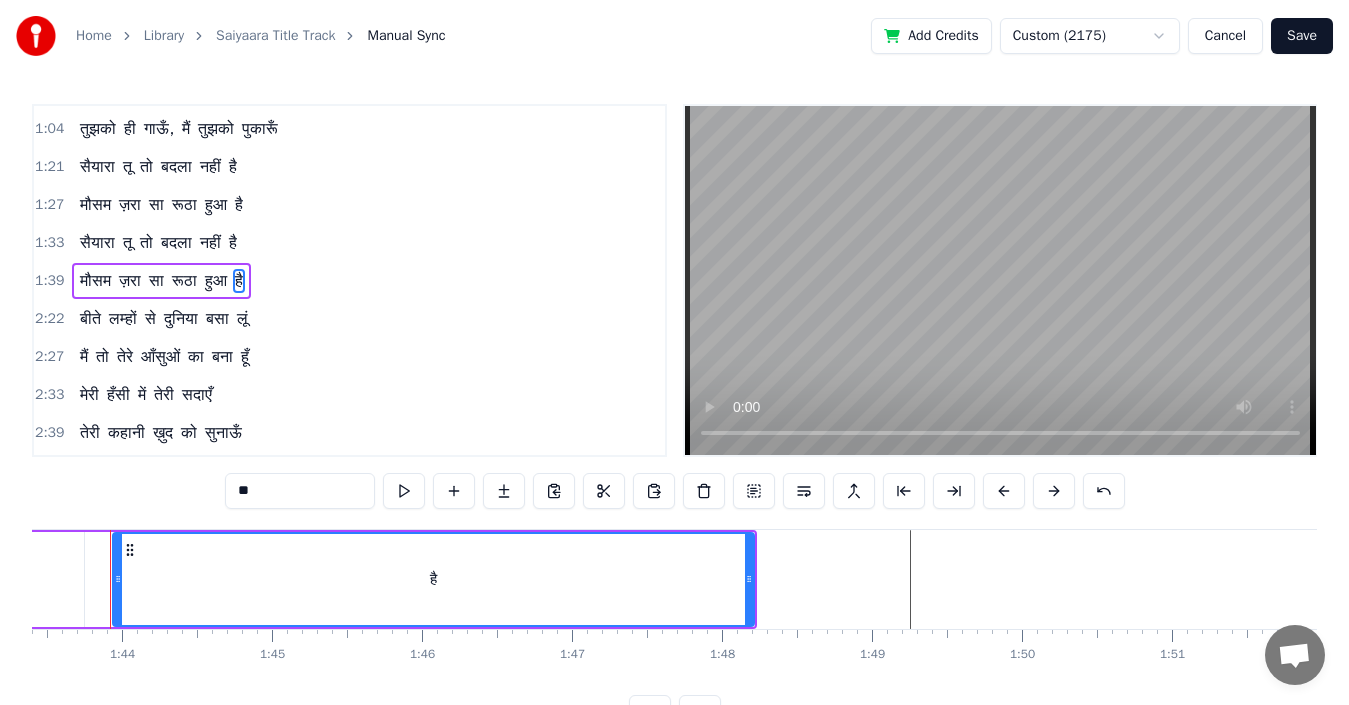 scroll, scrollTop: 0, scrollLeft: 15488, axis: horizontal 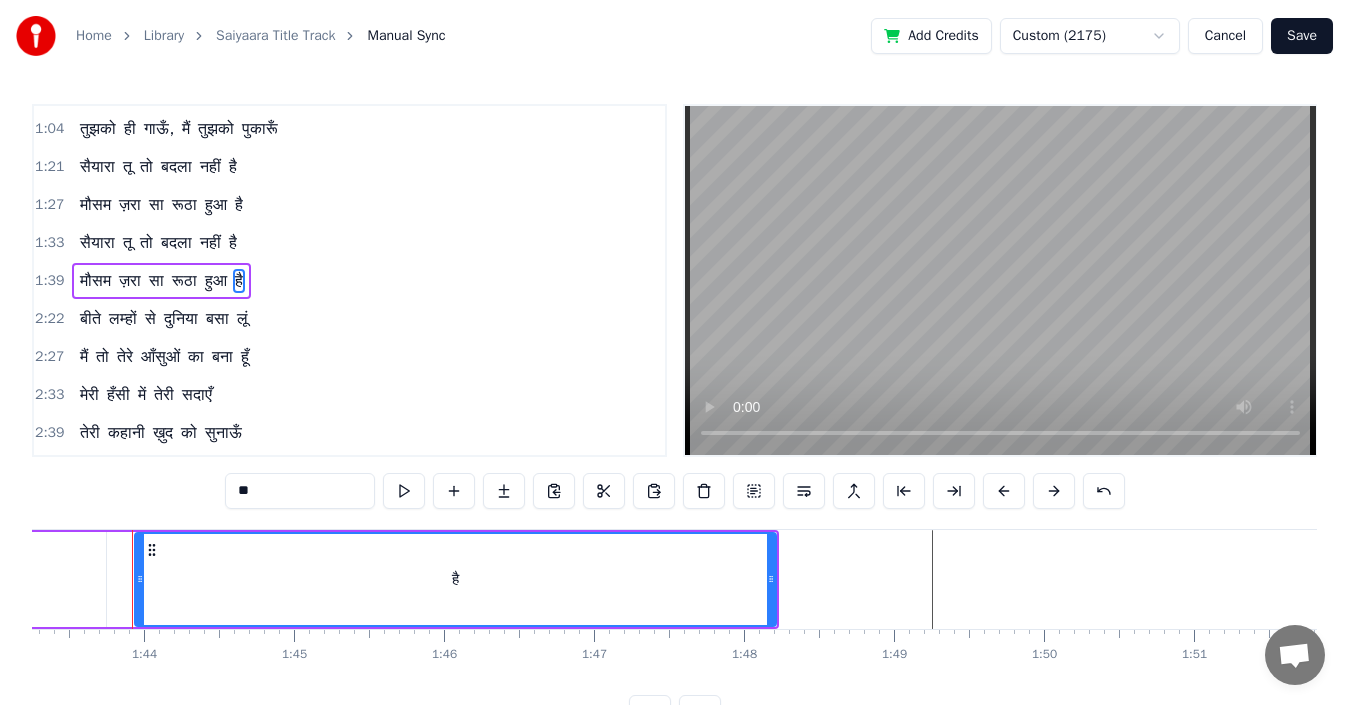 drag, startPoint x: 151, startPoint y: 523, endPoint x: 200, endPoint y: 547, distance: 54.56189 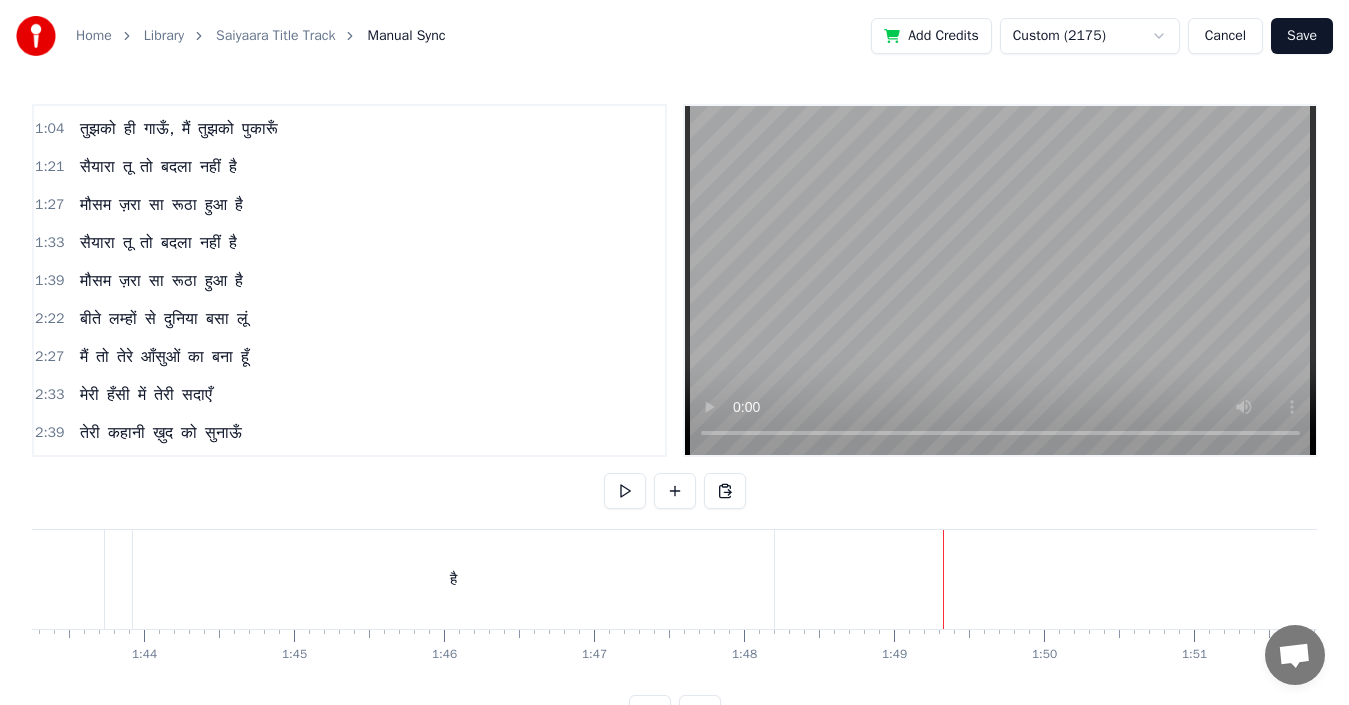 click at bounding box center (12361, 579) 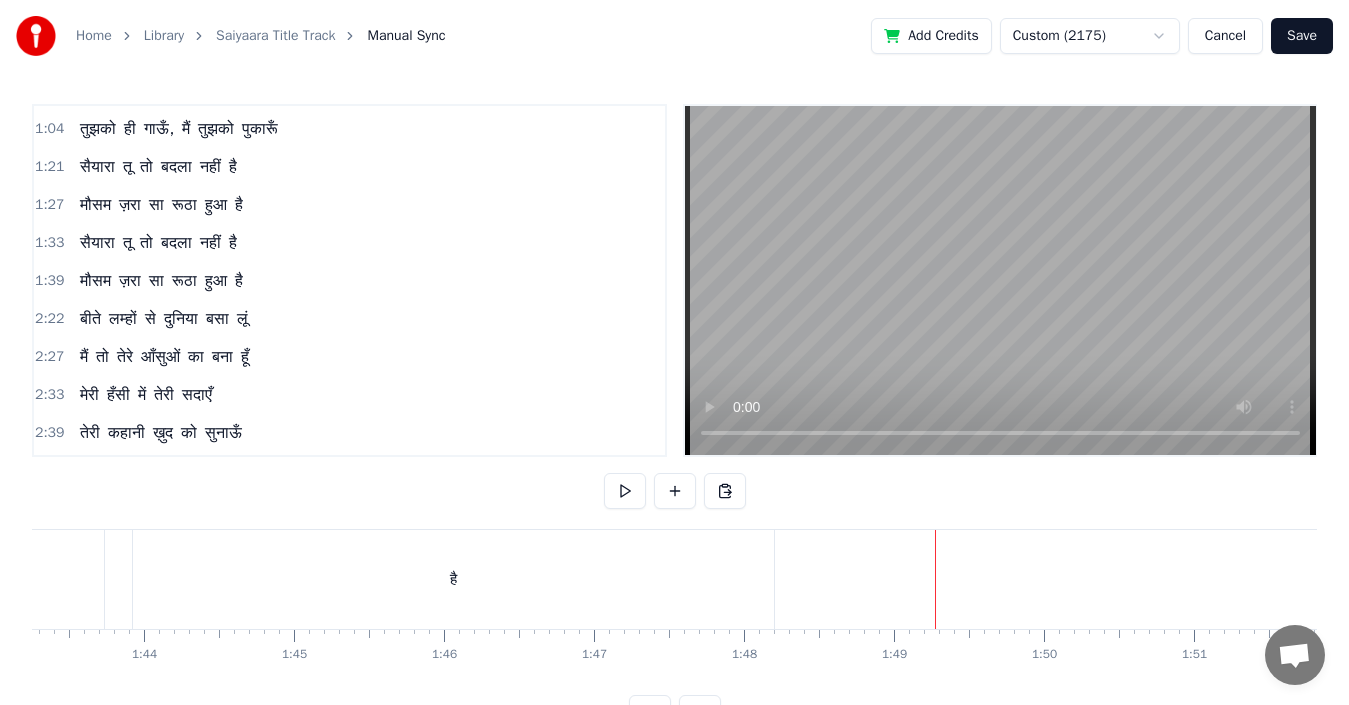 click on "है" at bounding box center [453, 579] 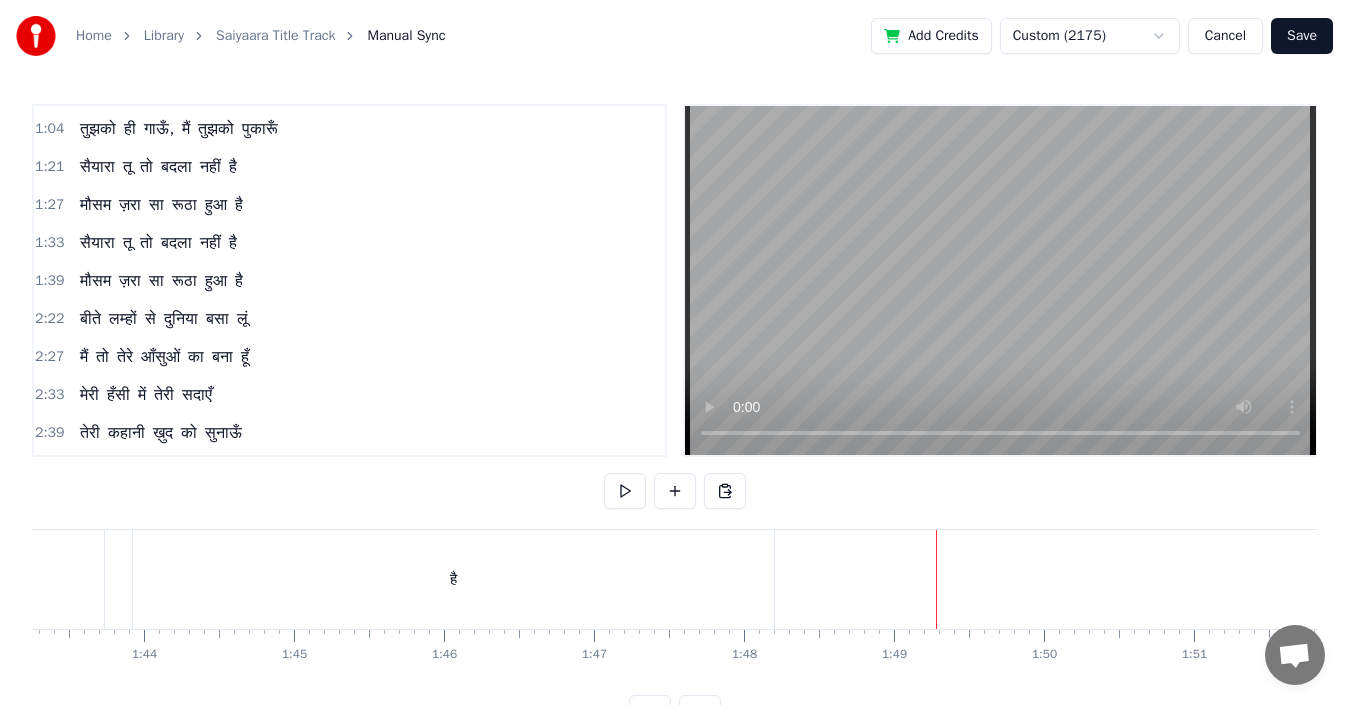 click on "है" at bounding box center (453, 579) 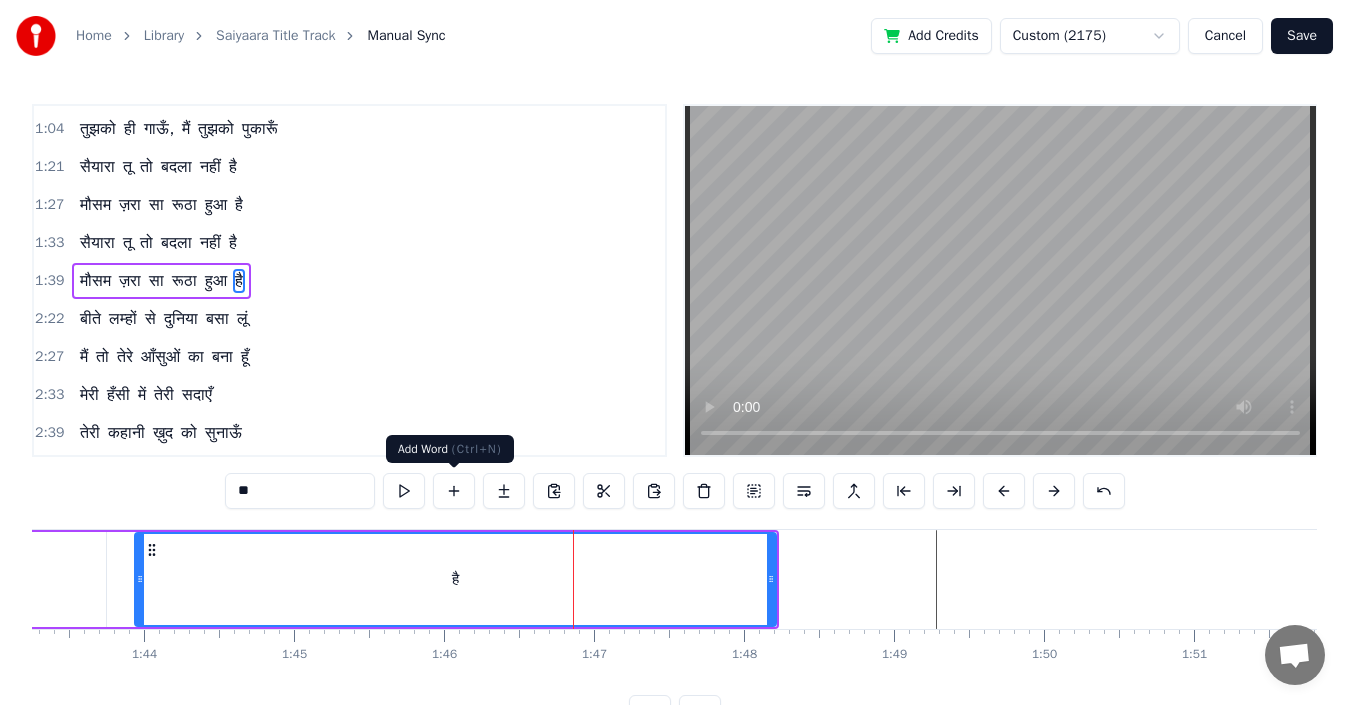 click at bounding box center (454, 491) 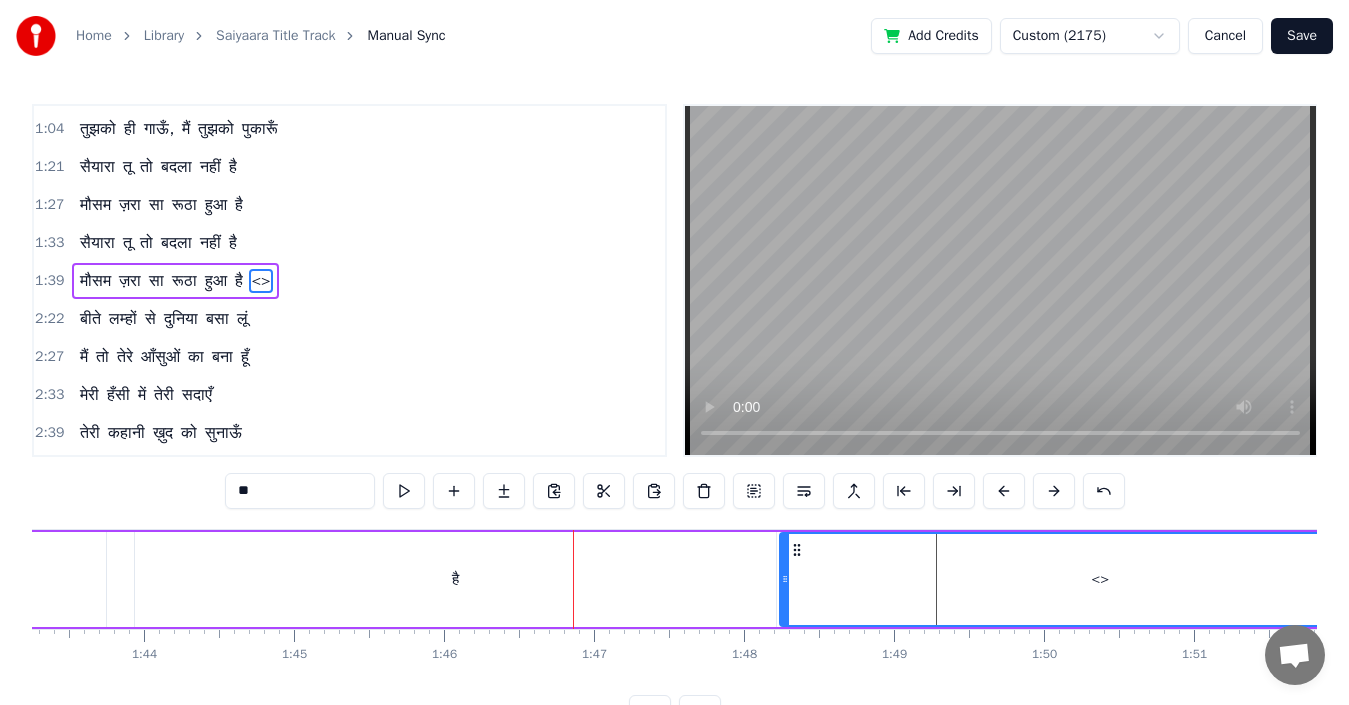 drag, startPoint x: 308, startPoint y: 497, endPoint x: 174, endPoint y: 486, distance: 134.45073 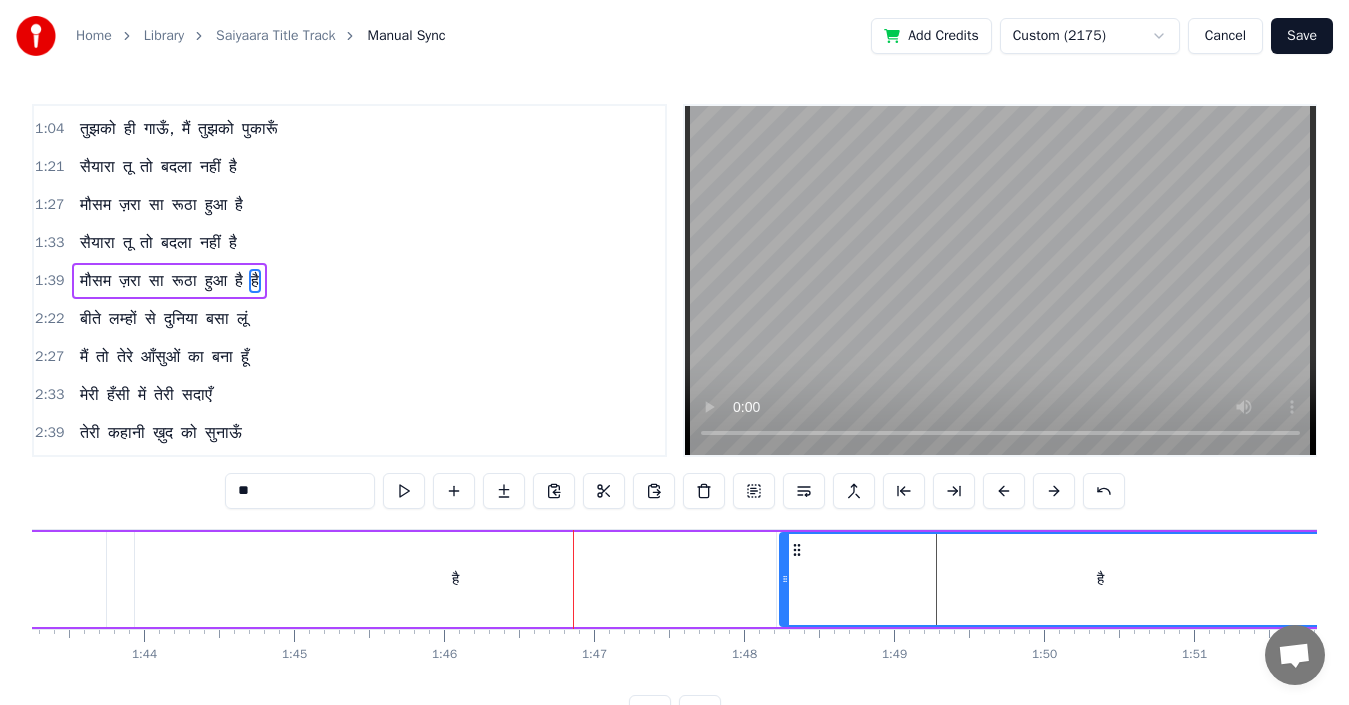 click on "है" at bounding box center [1100, 579] 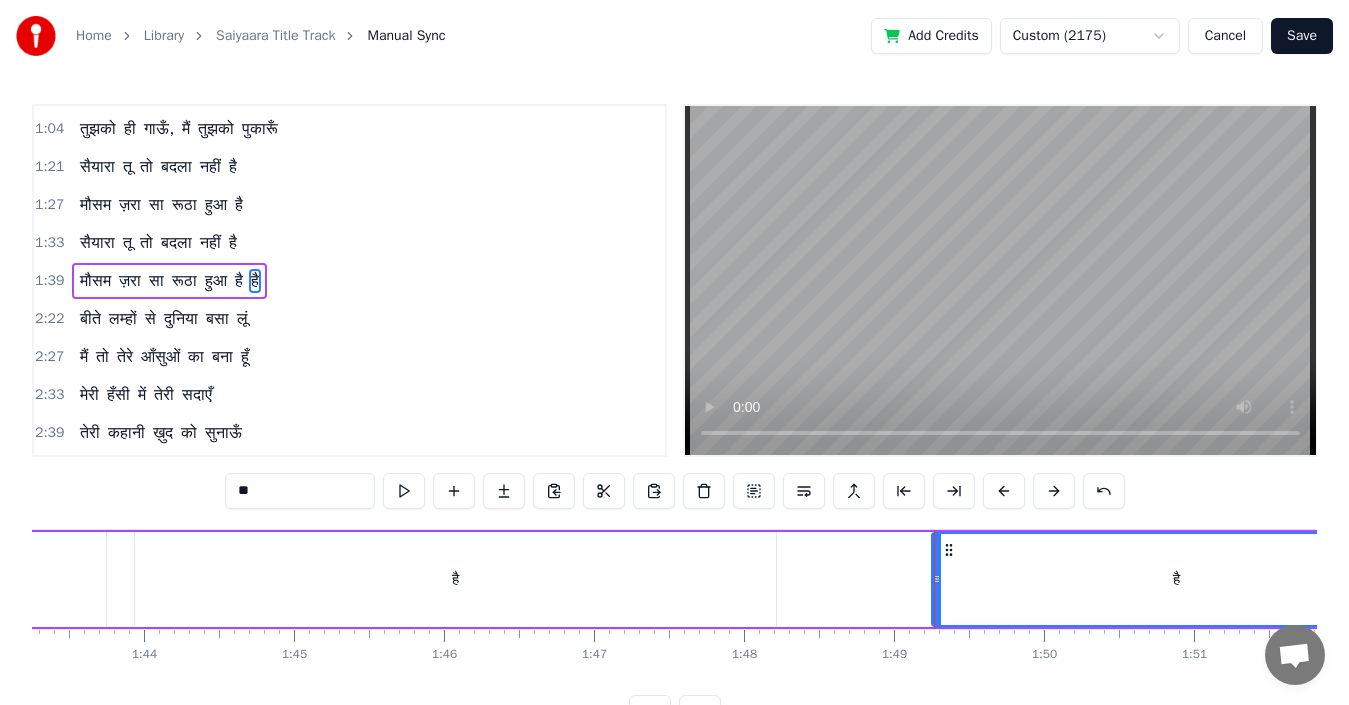 drag, startPoint x: 787, startPoint y: 583, endPoint x: 939, endPoint y: 583, distance: 152 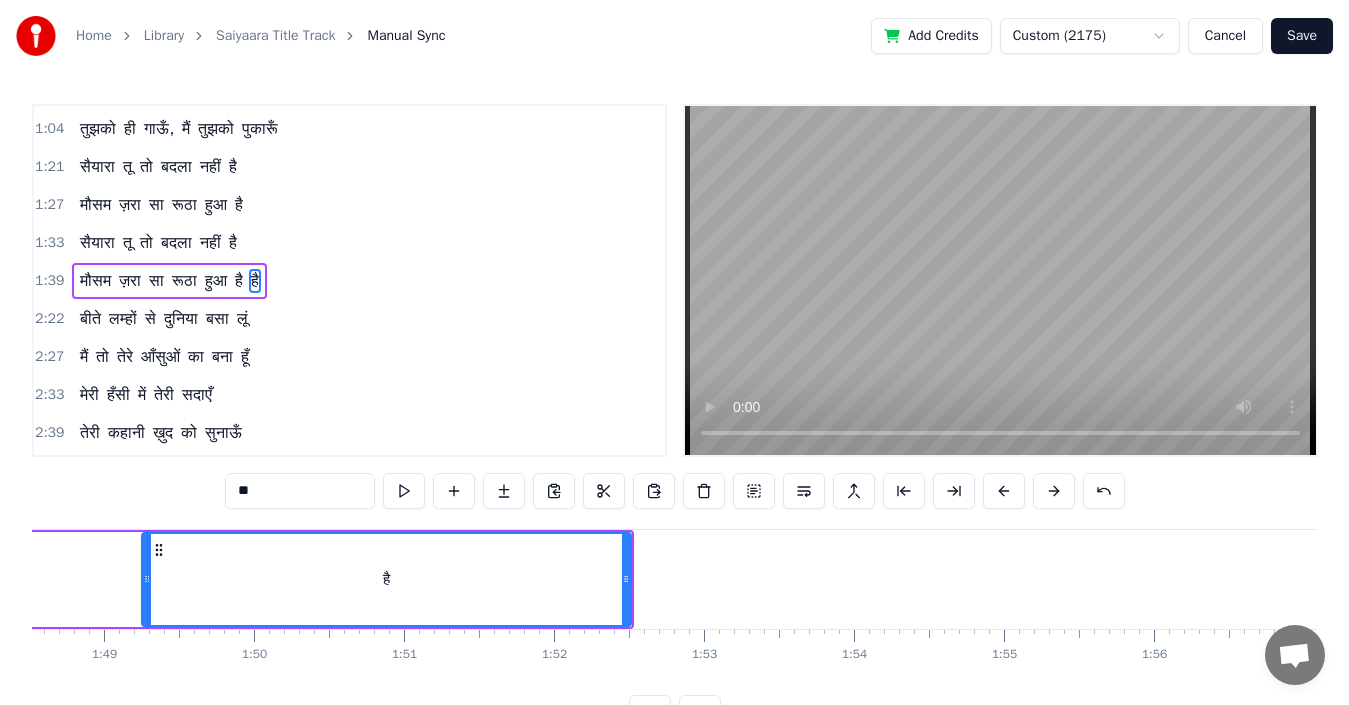 scroll, scrollTop: 0, scrollLeft: 16323, axis: horizontal 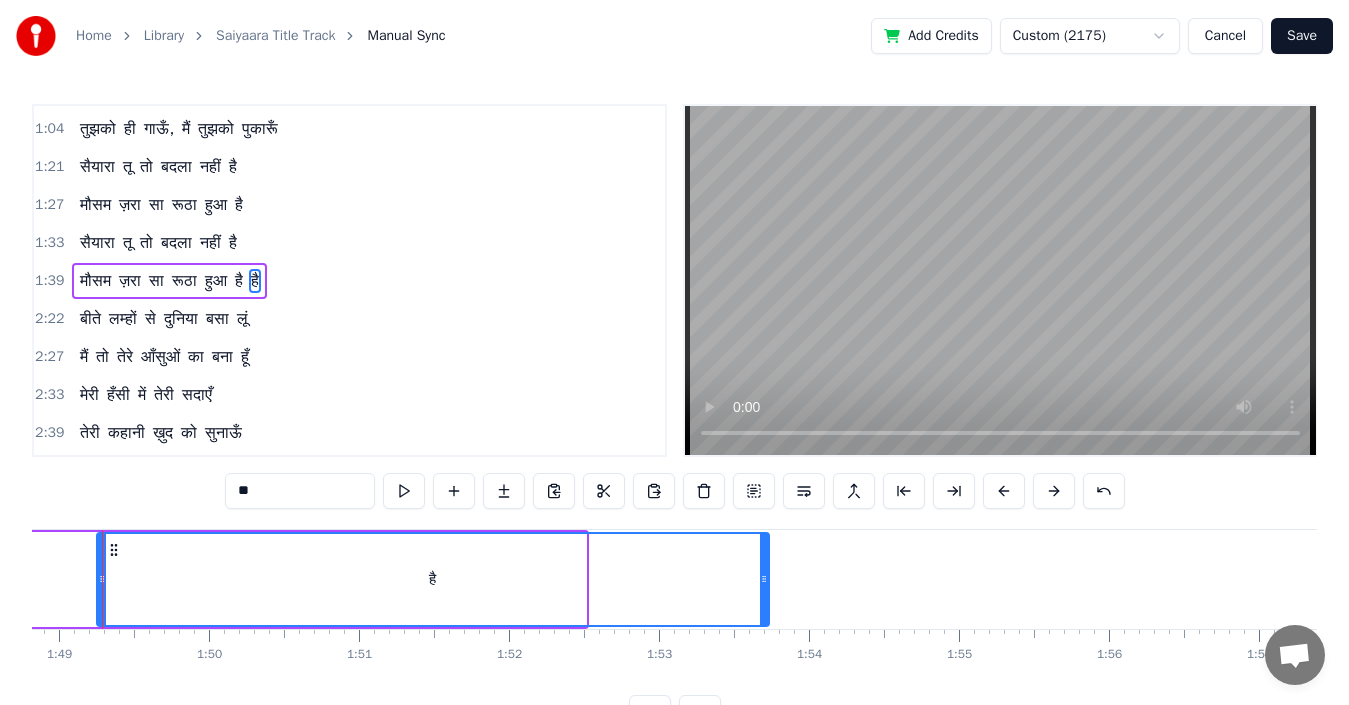 drag, startPoint x: 582, startPoint y: 583, endPoint x: 767, endPoint y: 589, distance: 185.09727 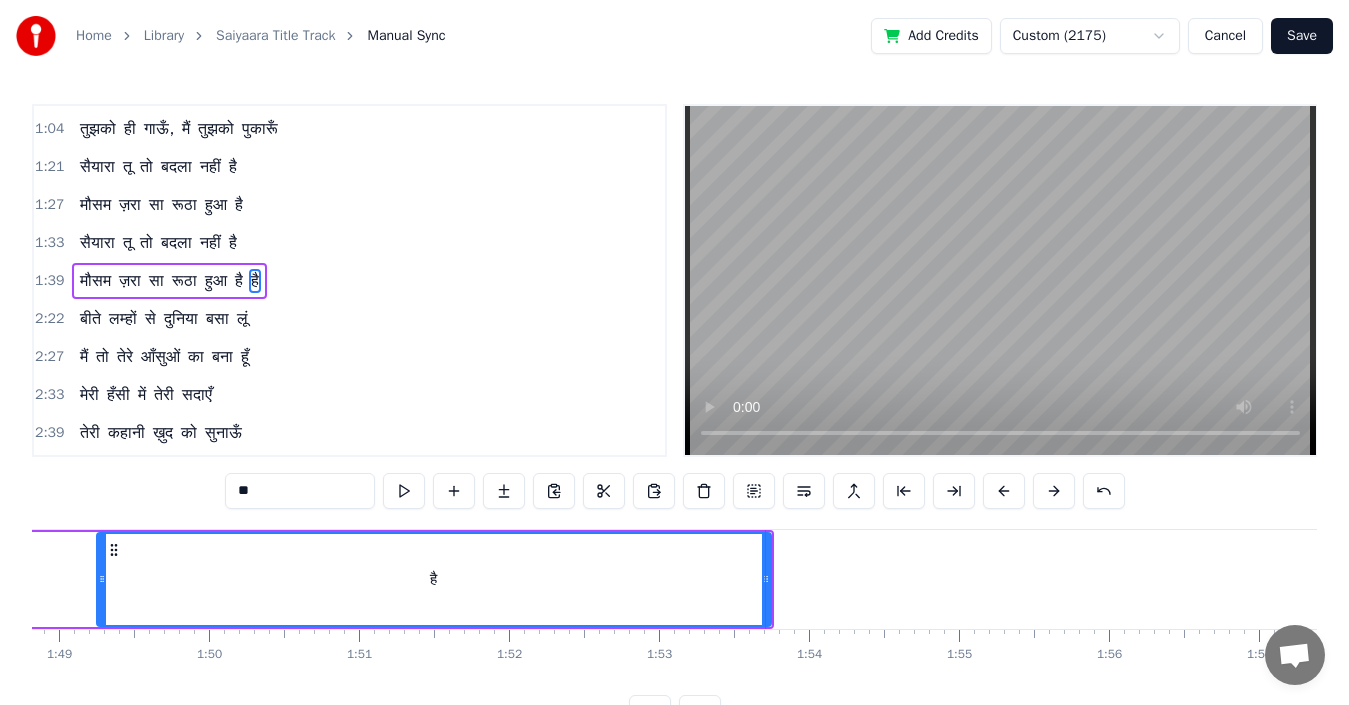 click on "**" at bounding box center (300, 491) 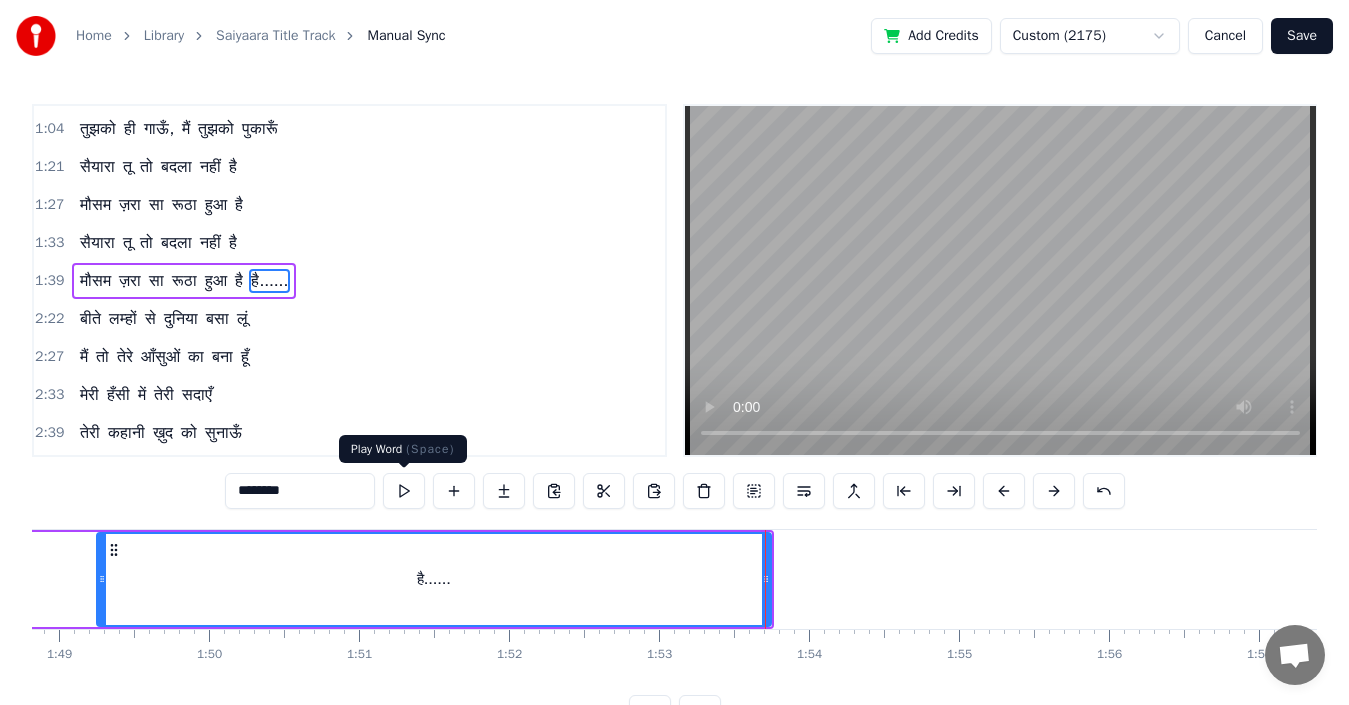 click at bounding box center [404, 491] 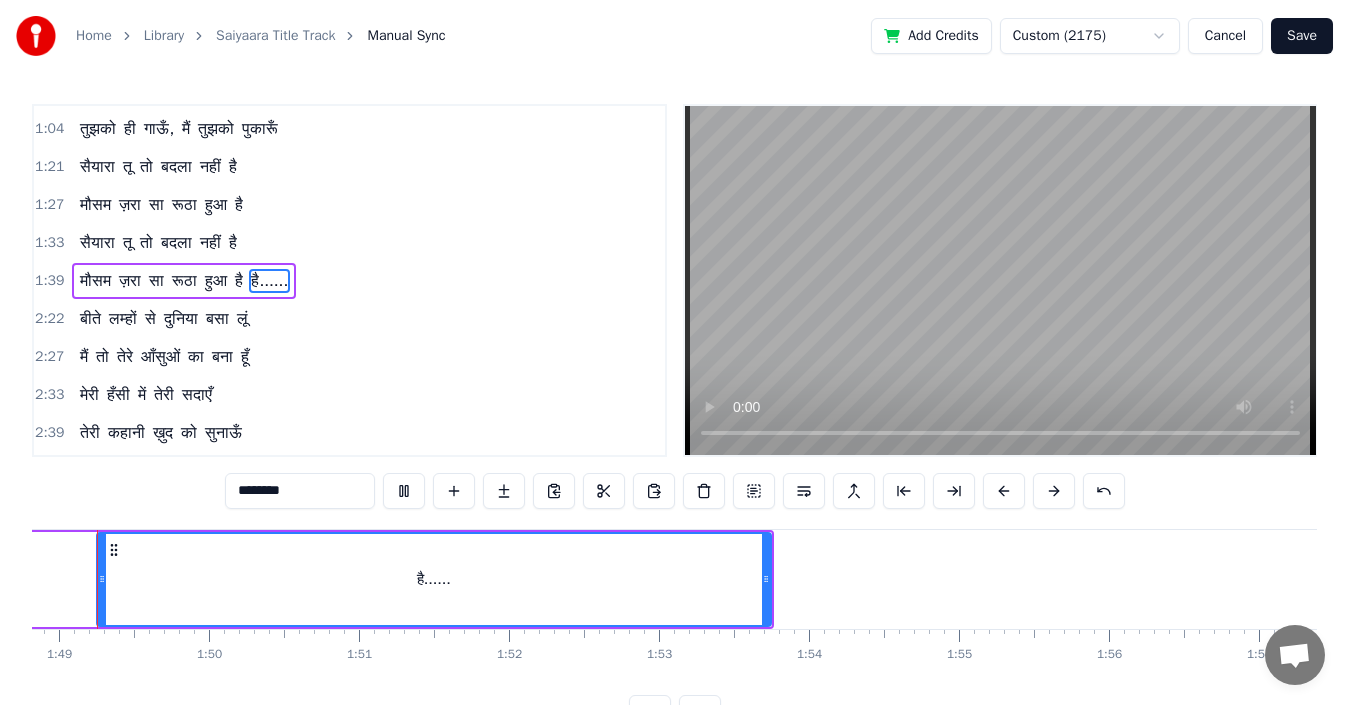 scroll, scrollTop: 0, scrollLeft: 16287, axis: horizontal 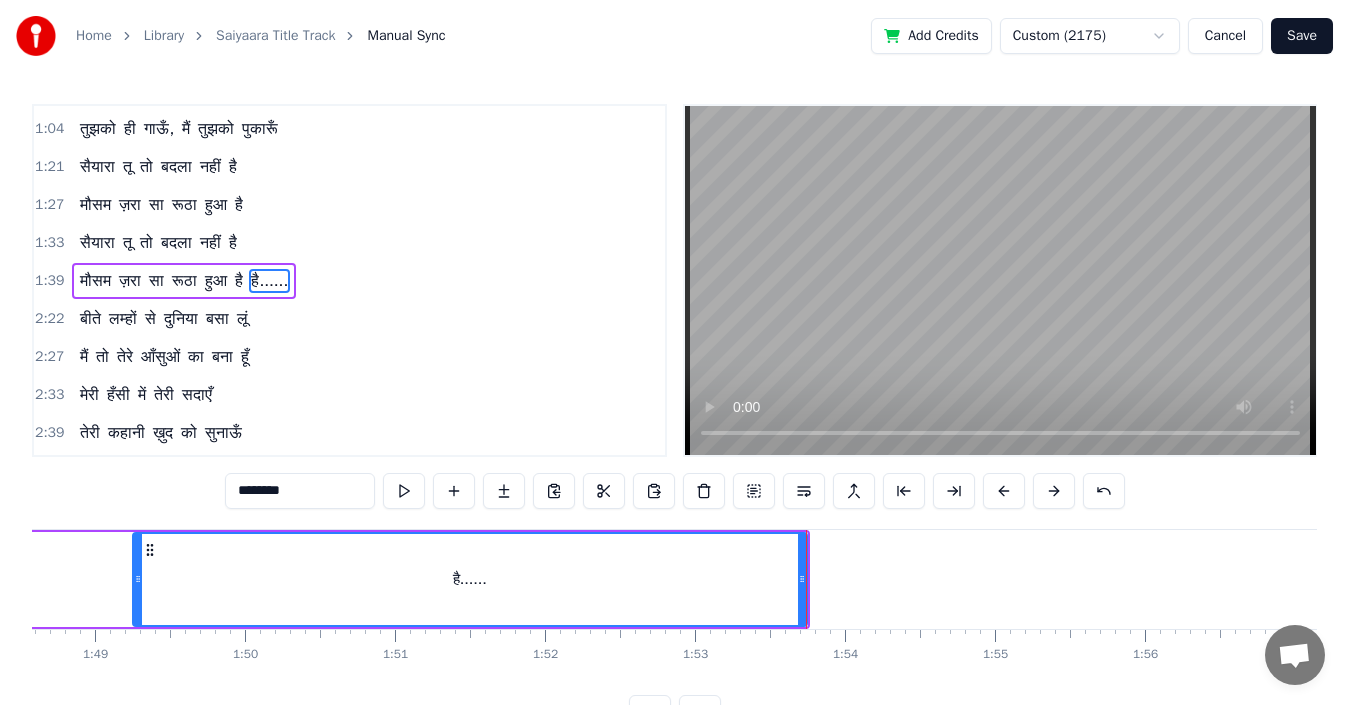 click on "बीते" at bounding box center [90, 319] 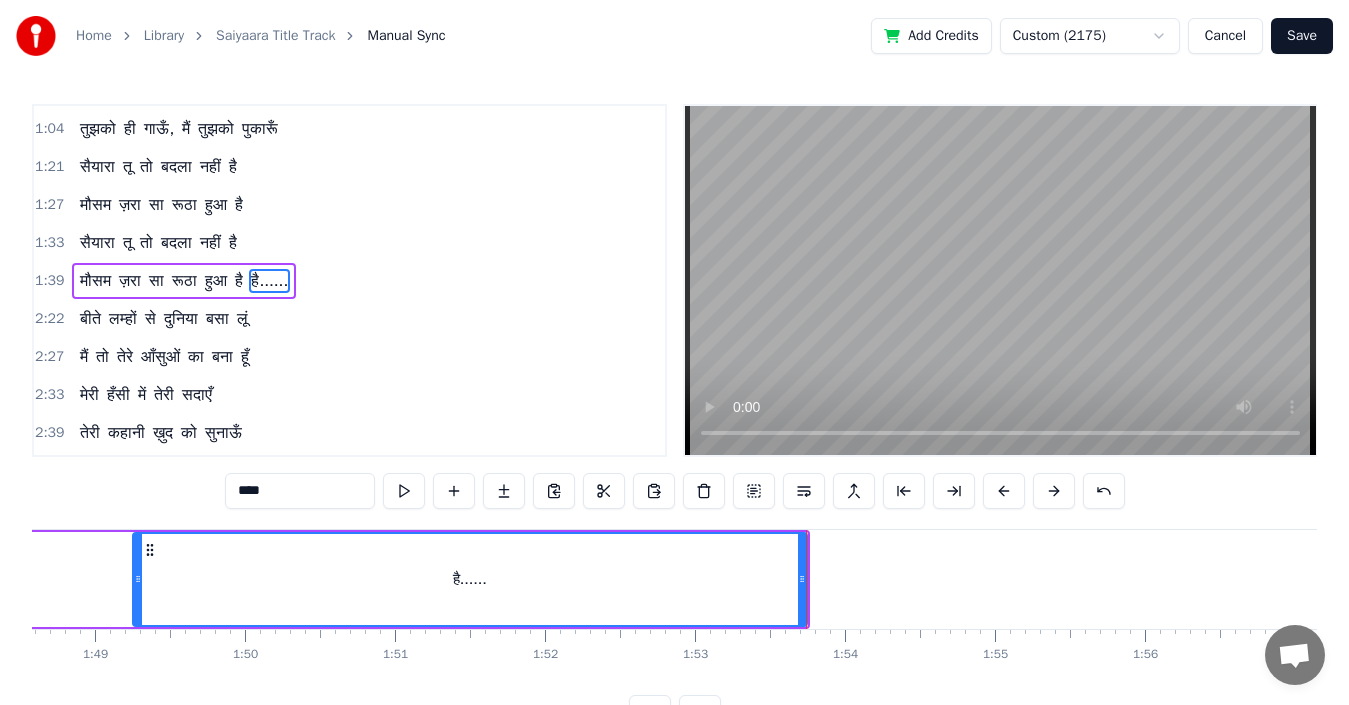 scroll, scrollTop: 346, scrollLeft: 0, axis: vertical 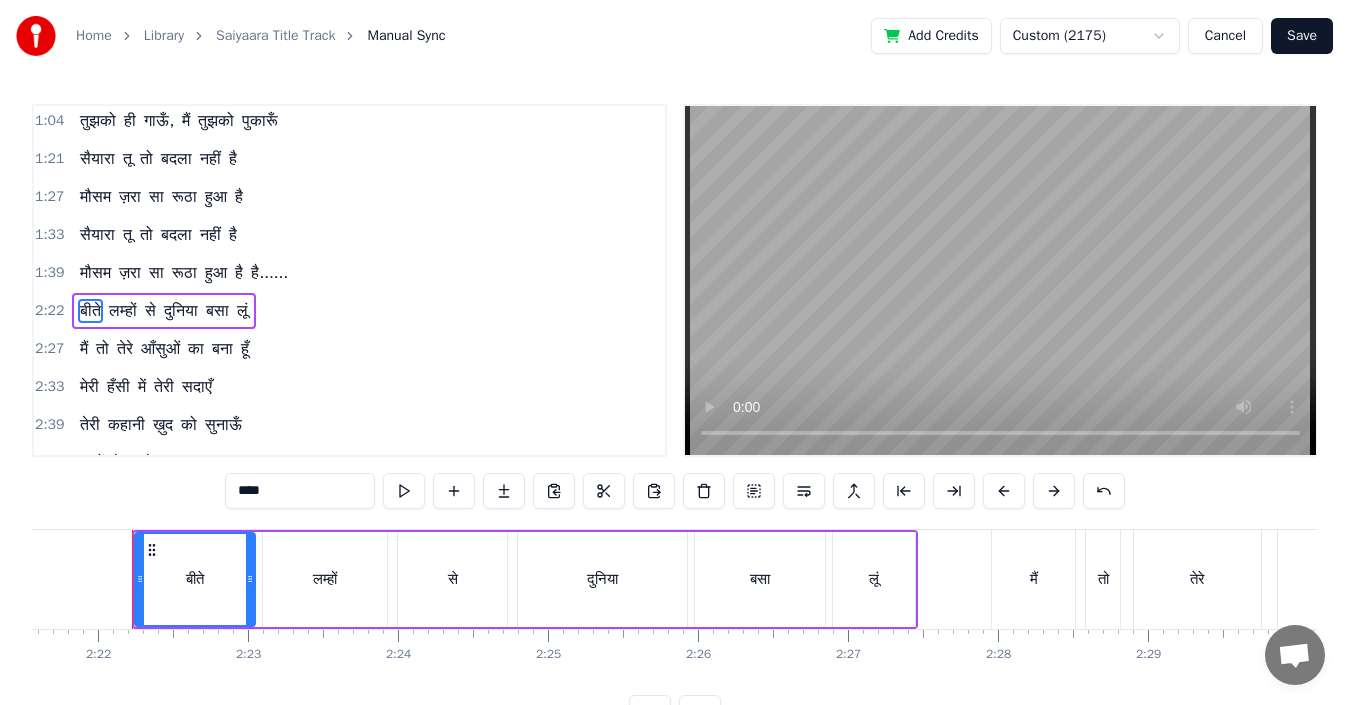 click on "Save" at bounding box center [1302, 36] 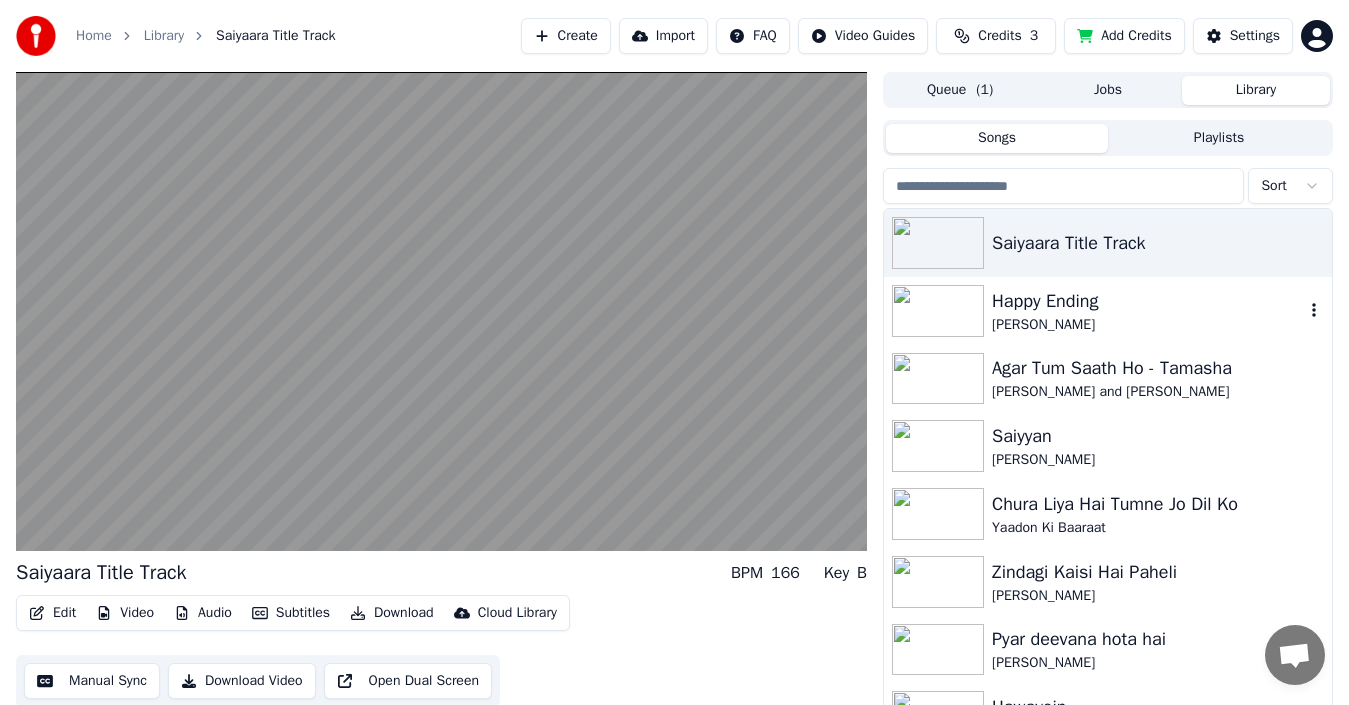 click on "[PERSON_NAME]" at bounding box center [1148, 325] 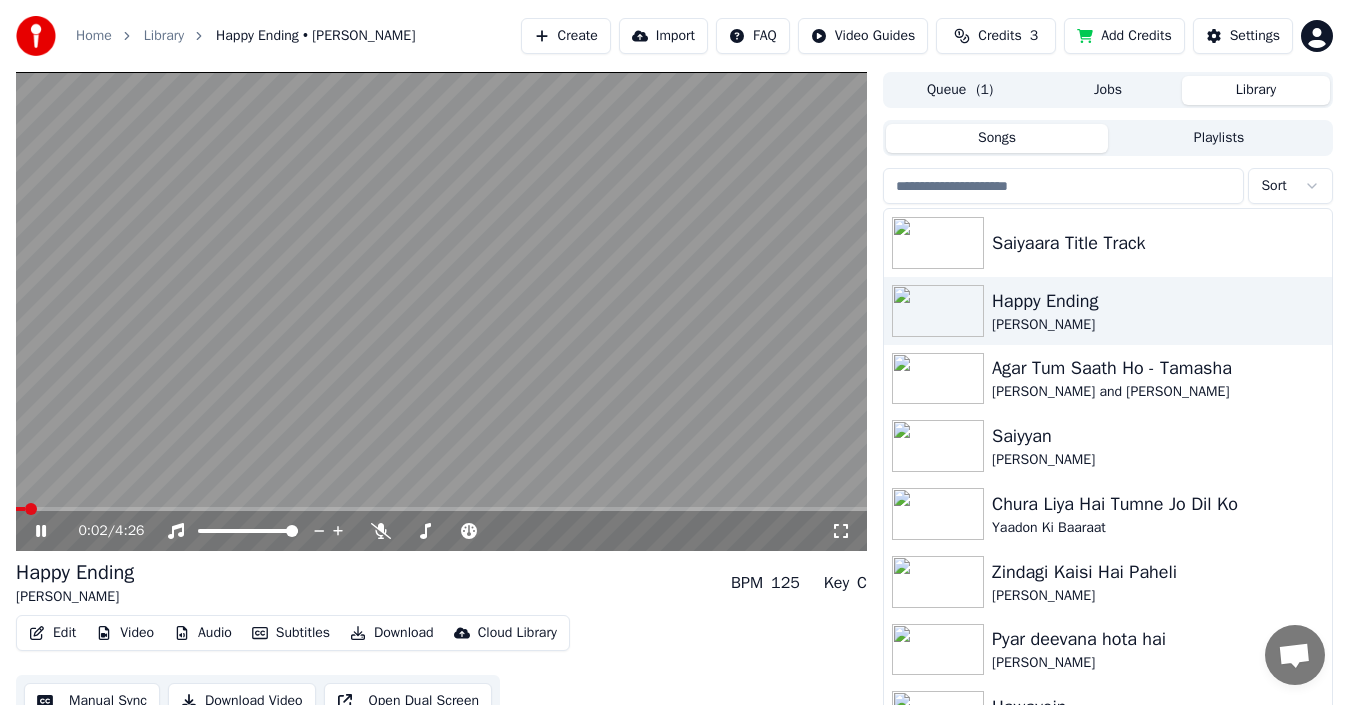 click 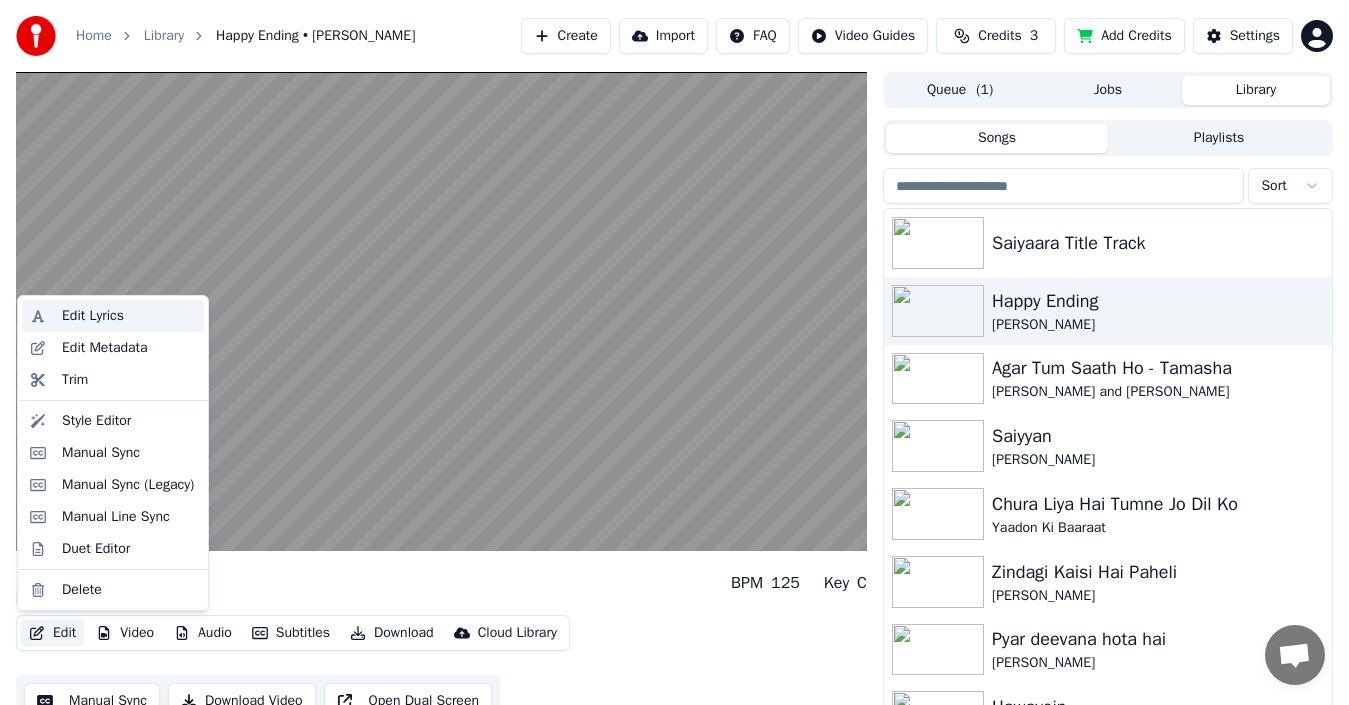 click on "Edit Lyrics" at bounding box center [93, 316] 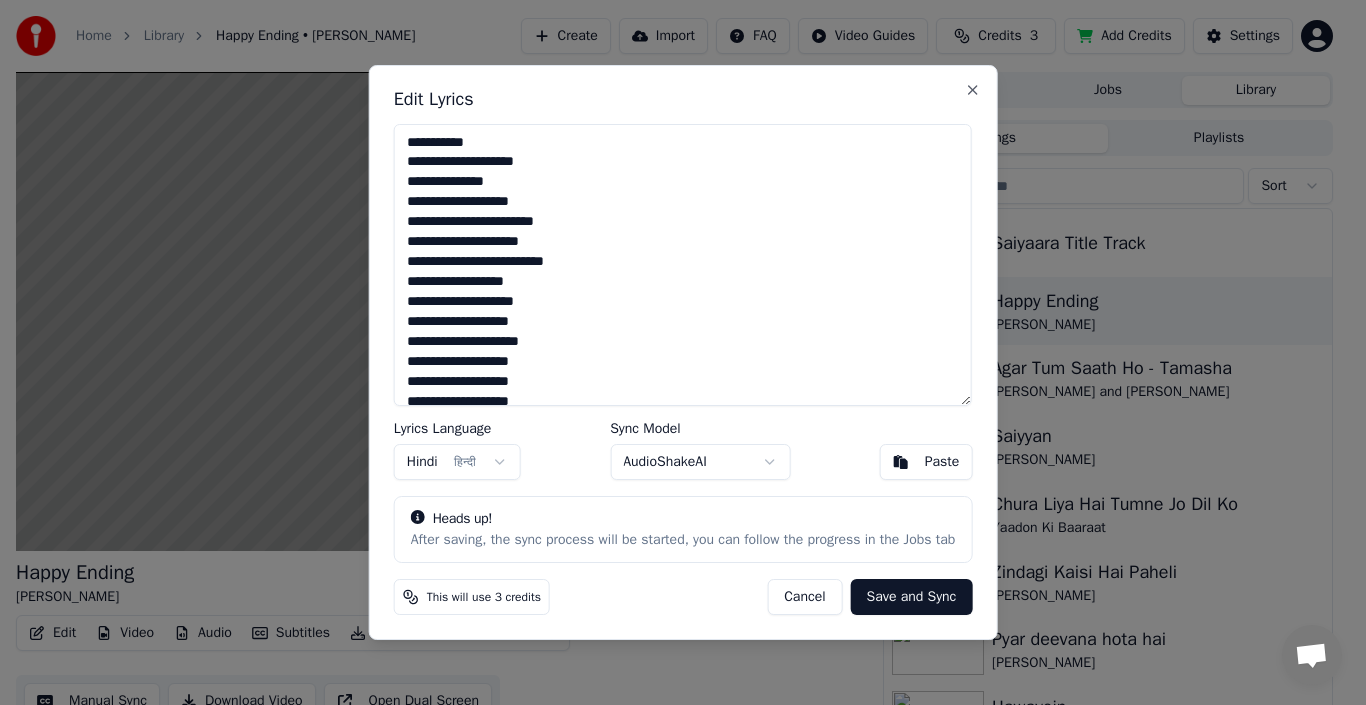 click on "Cancel" at bounding box center (804, 597) 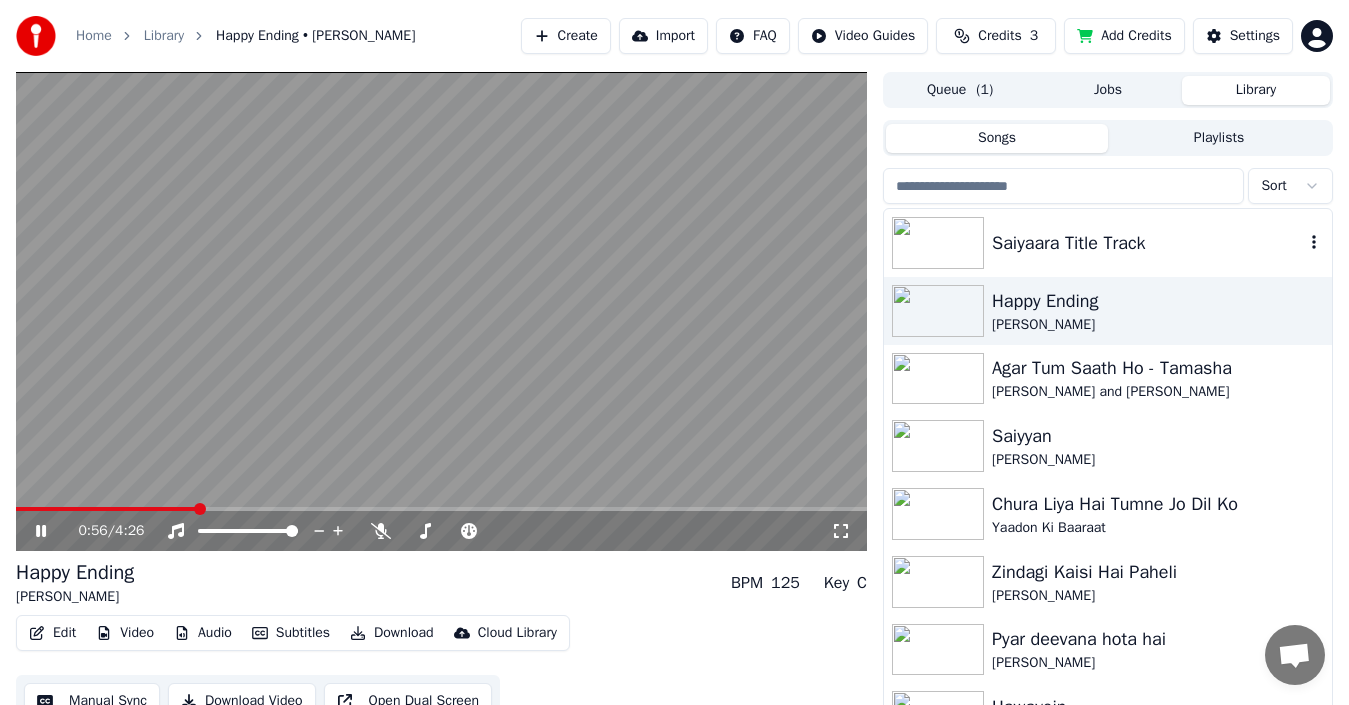 click at bounding box center [938, 243] 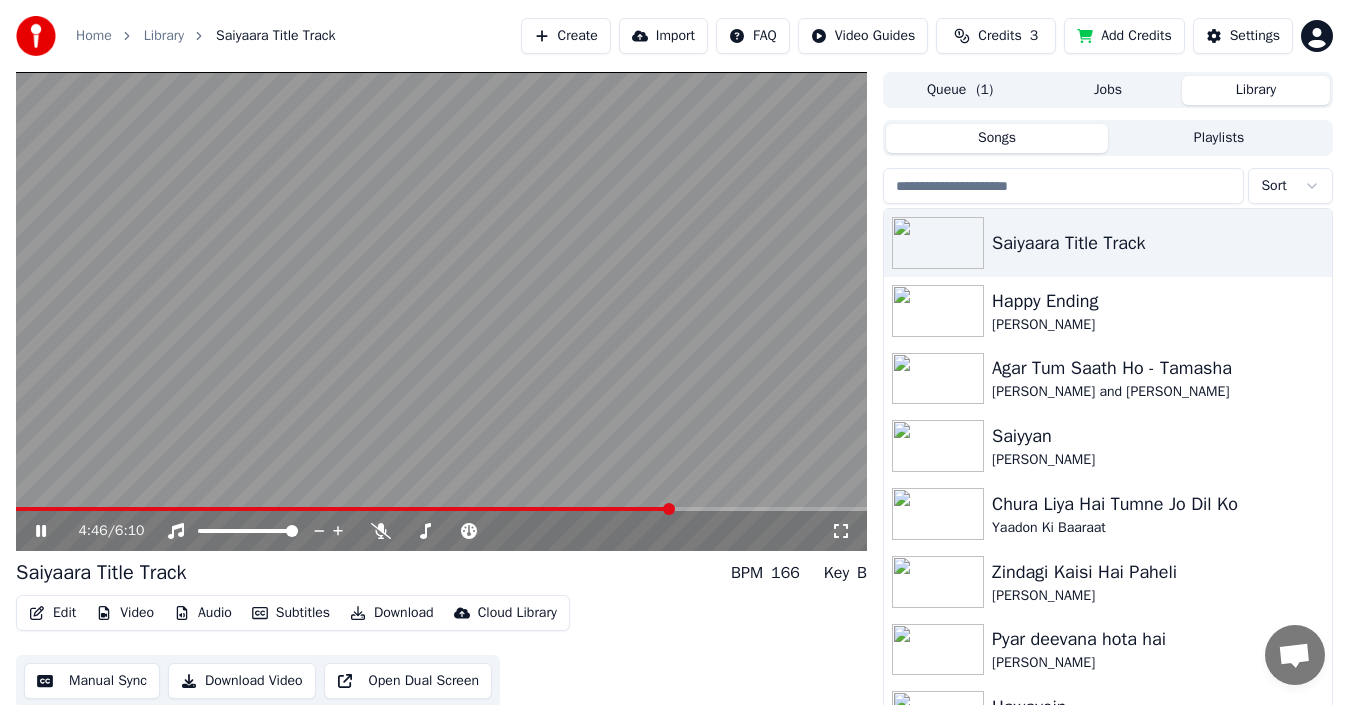 click 